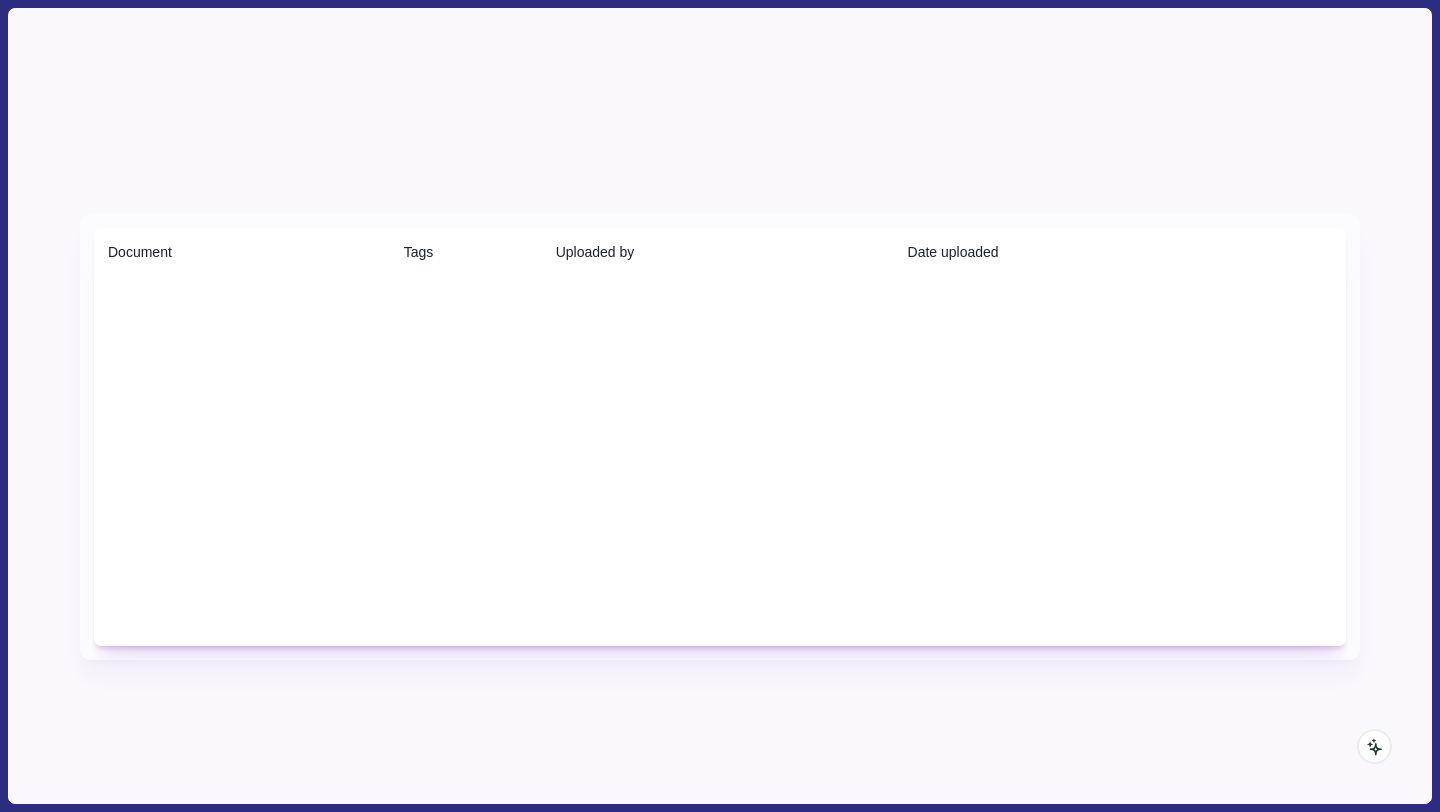 scroll, scrollTop: 0, scrollLeft: 0, axis: both 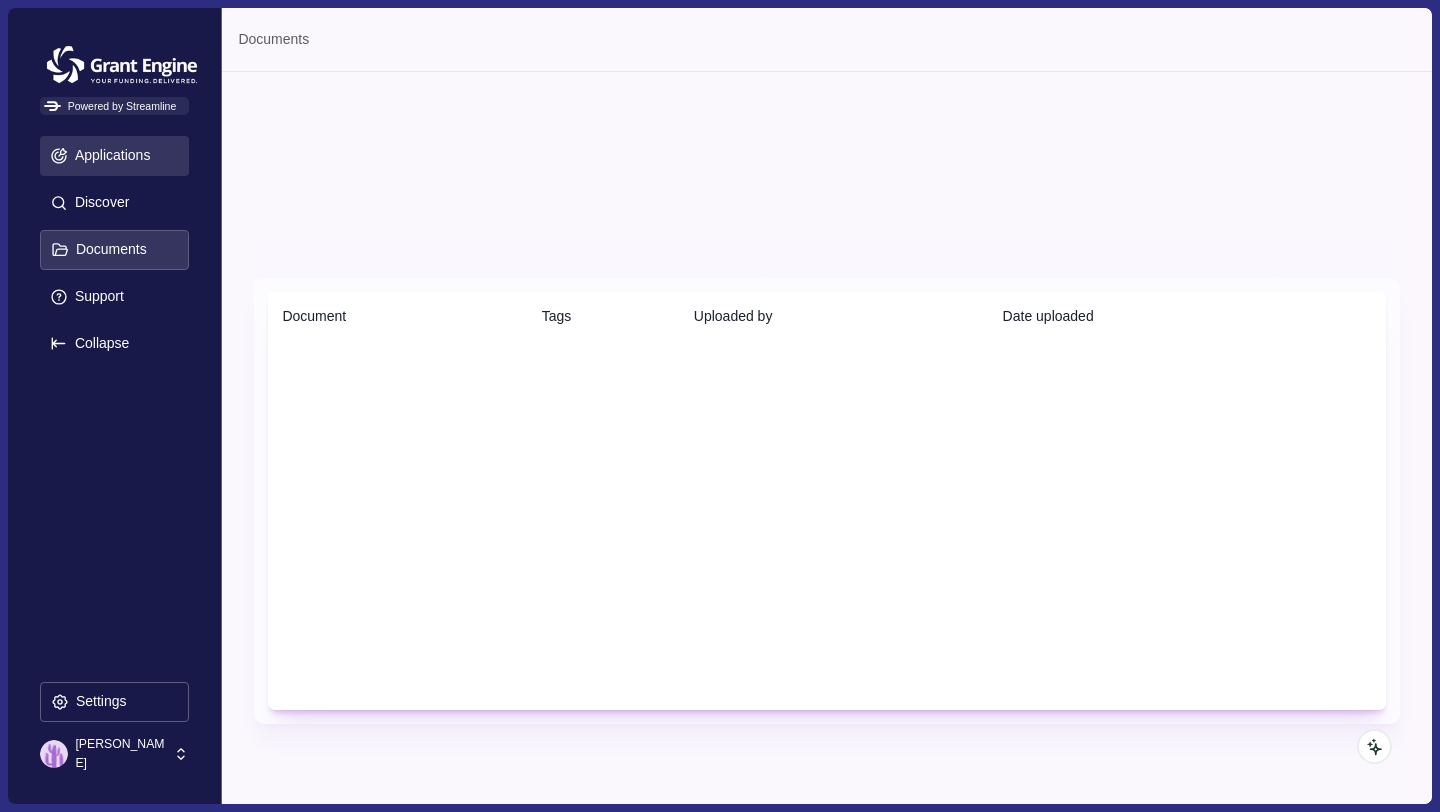 click on "Applications" at bounding box center (109, 155) 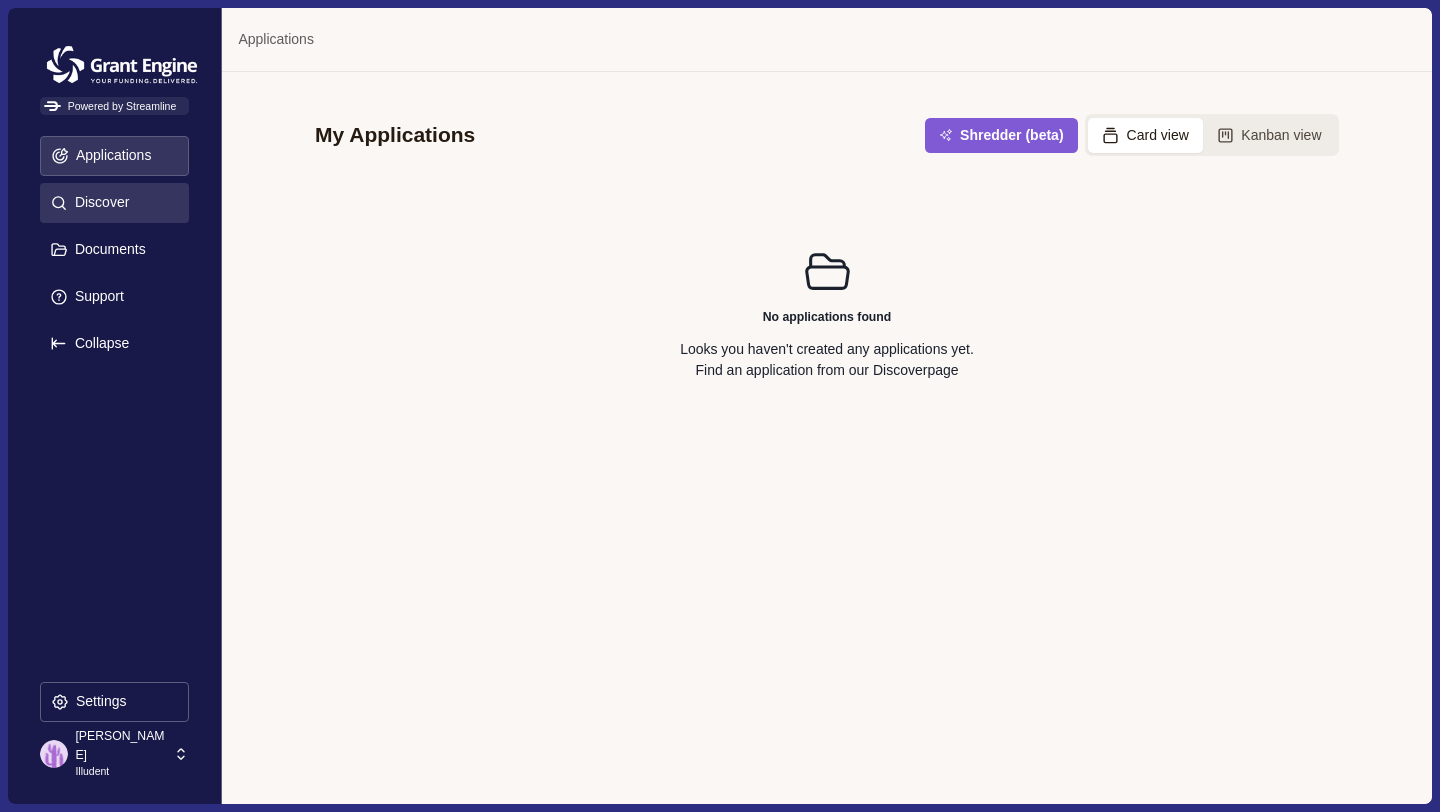 click on "Discover" at bounding box center [98, 202] 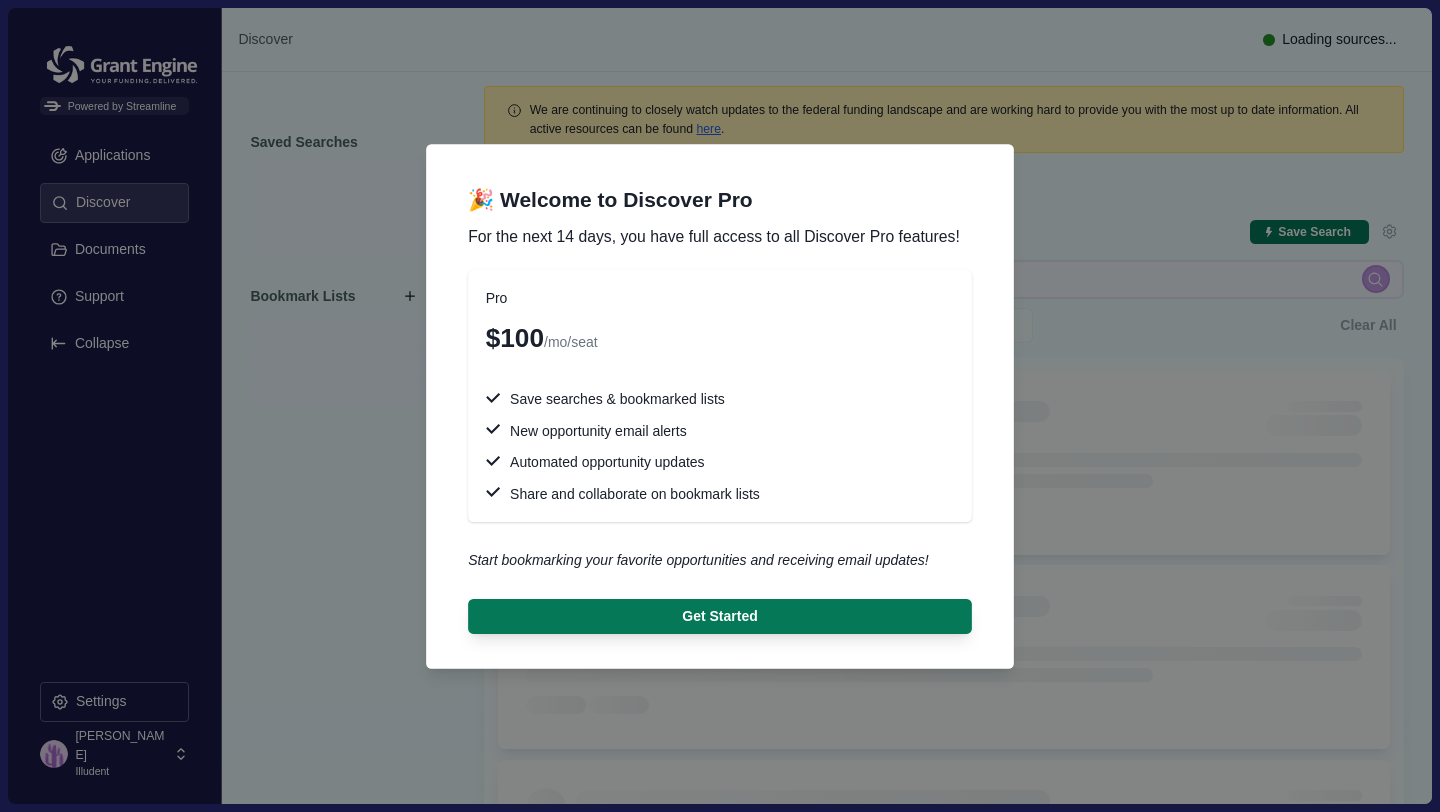 type 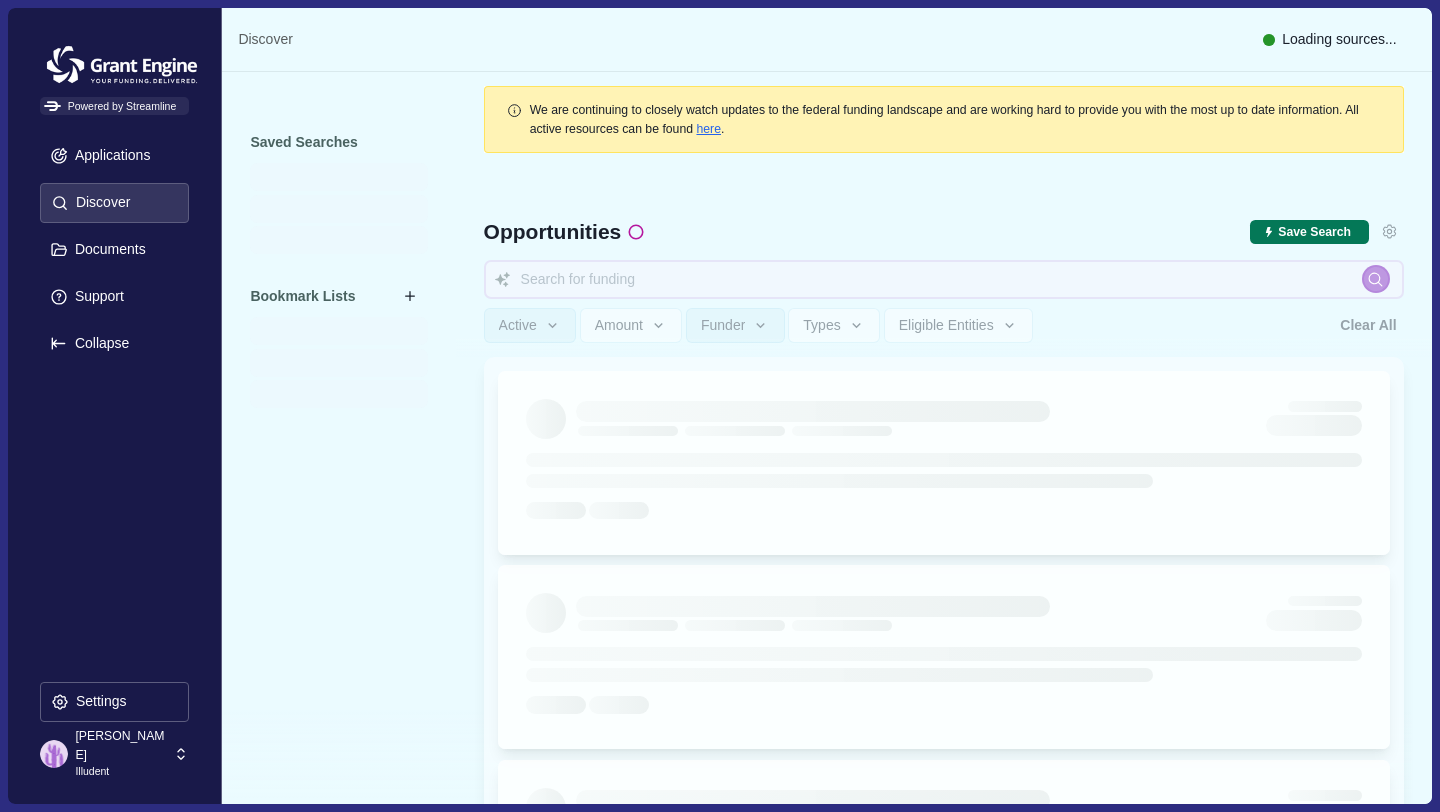 type 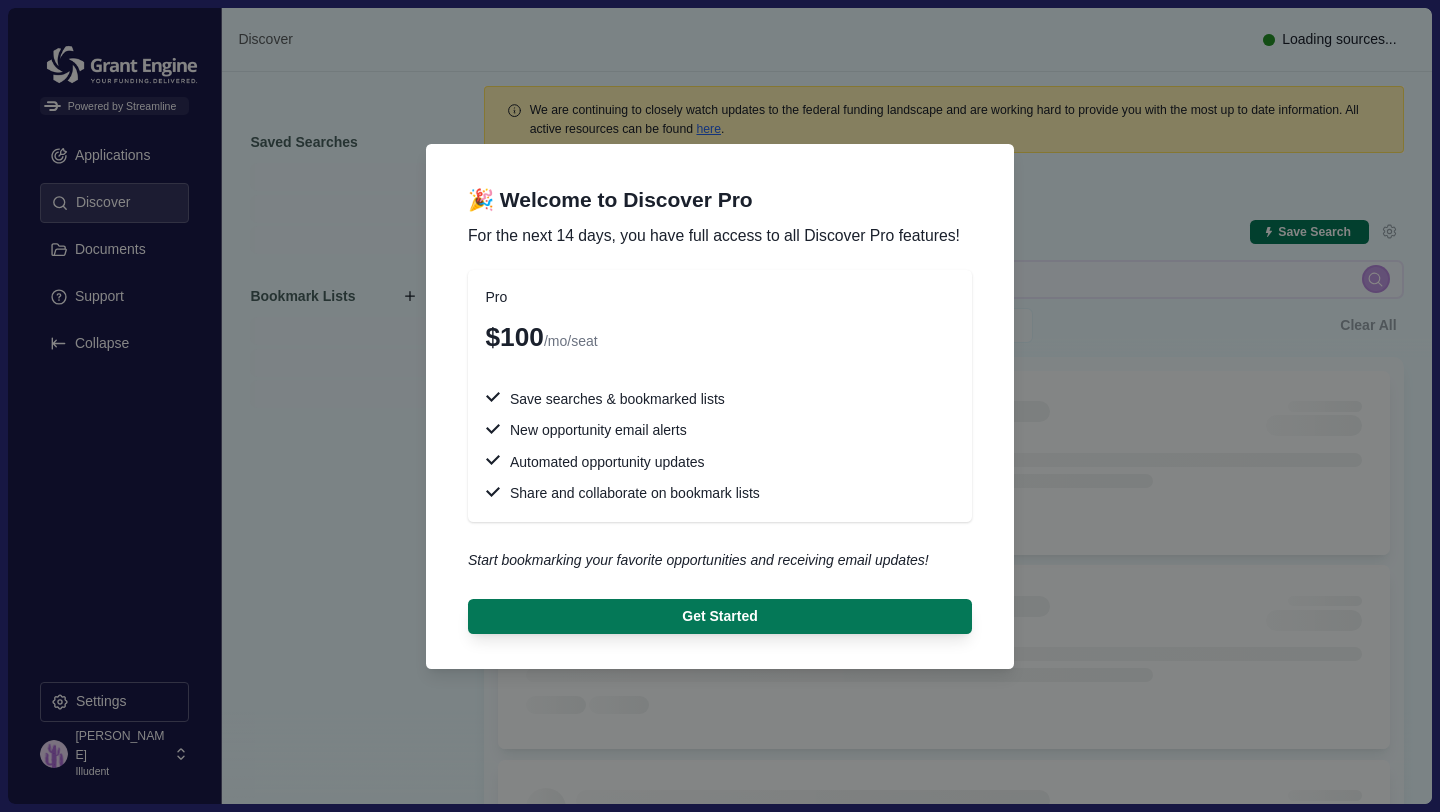 type 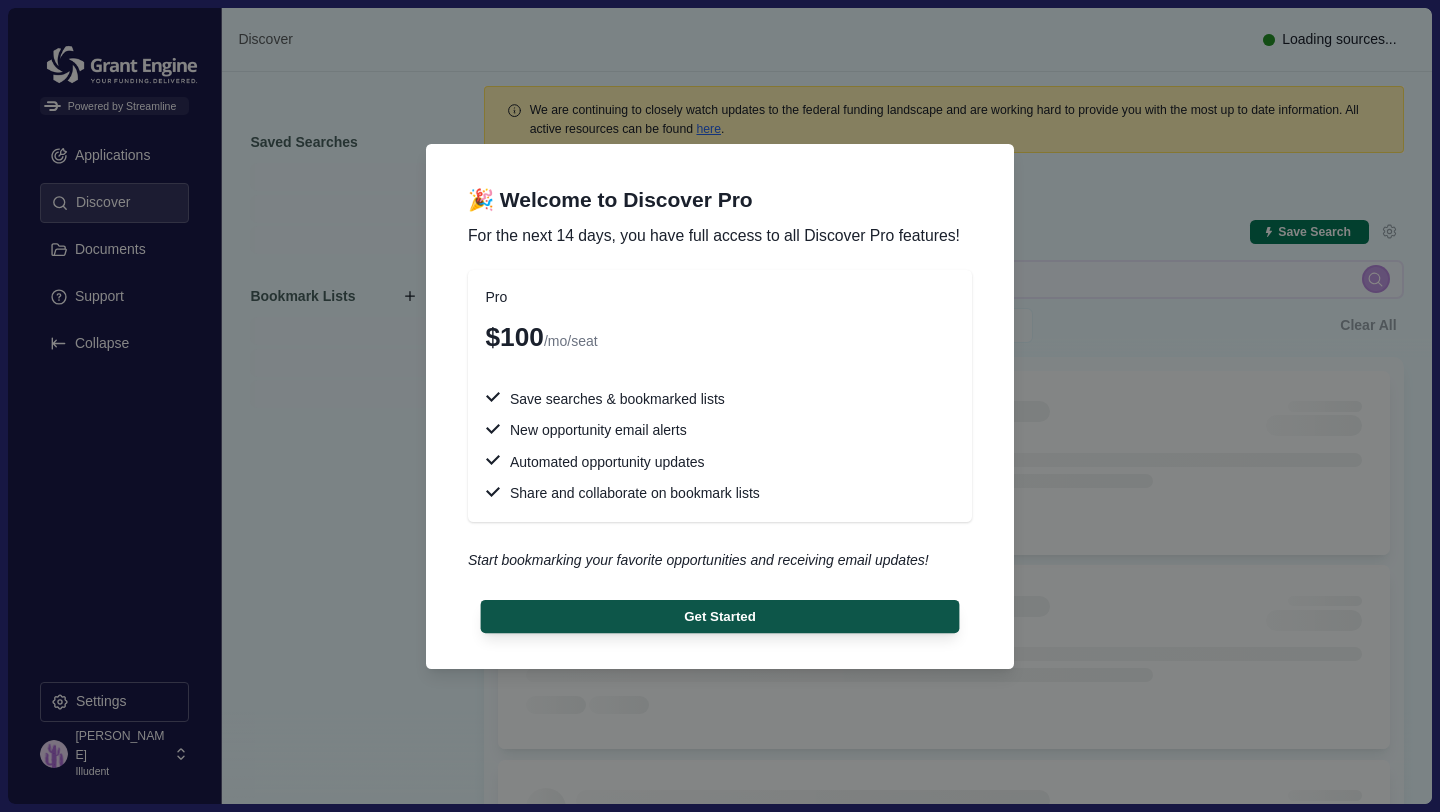 type 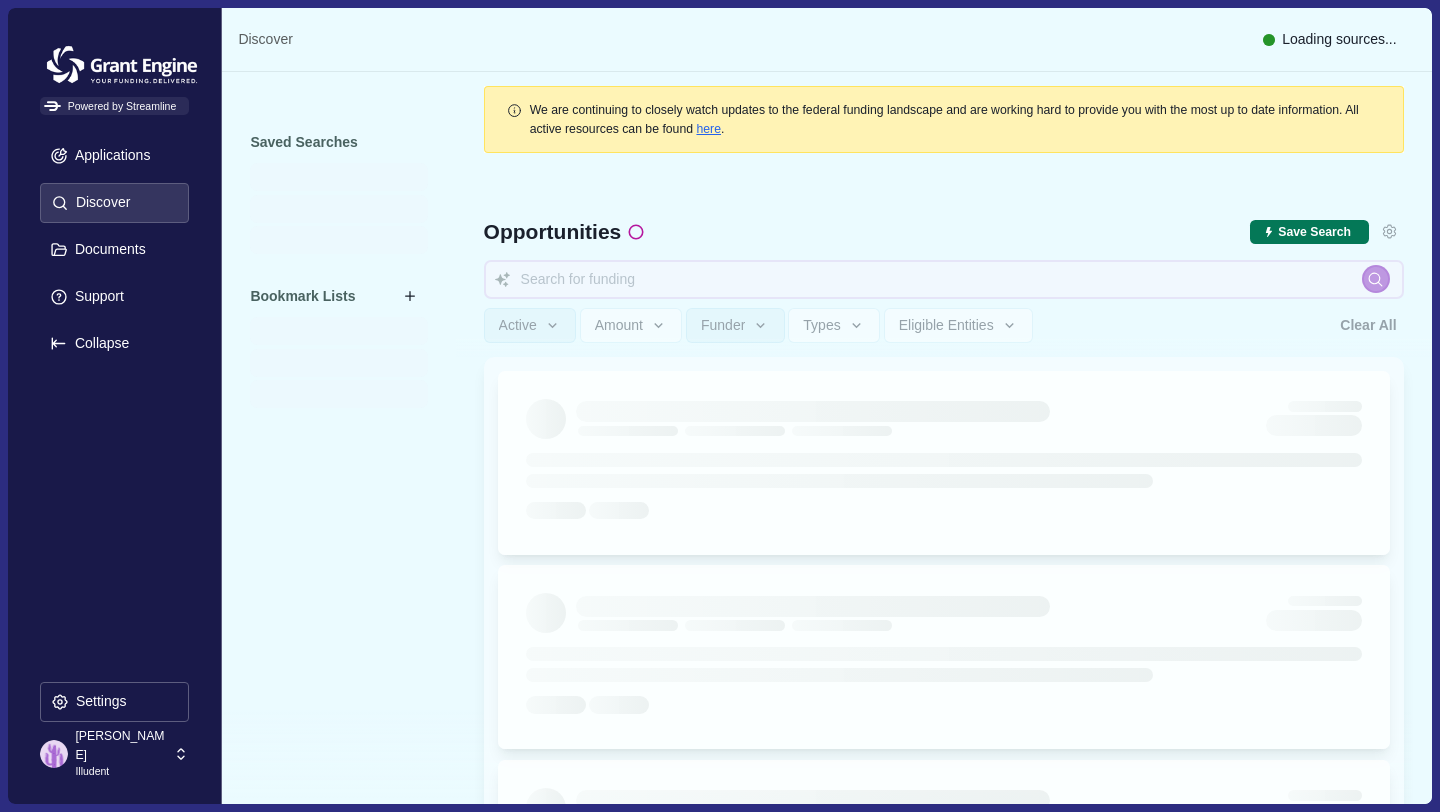 type 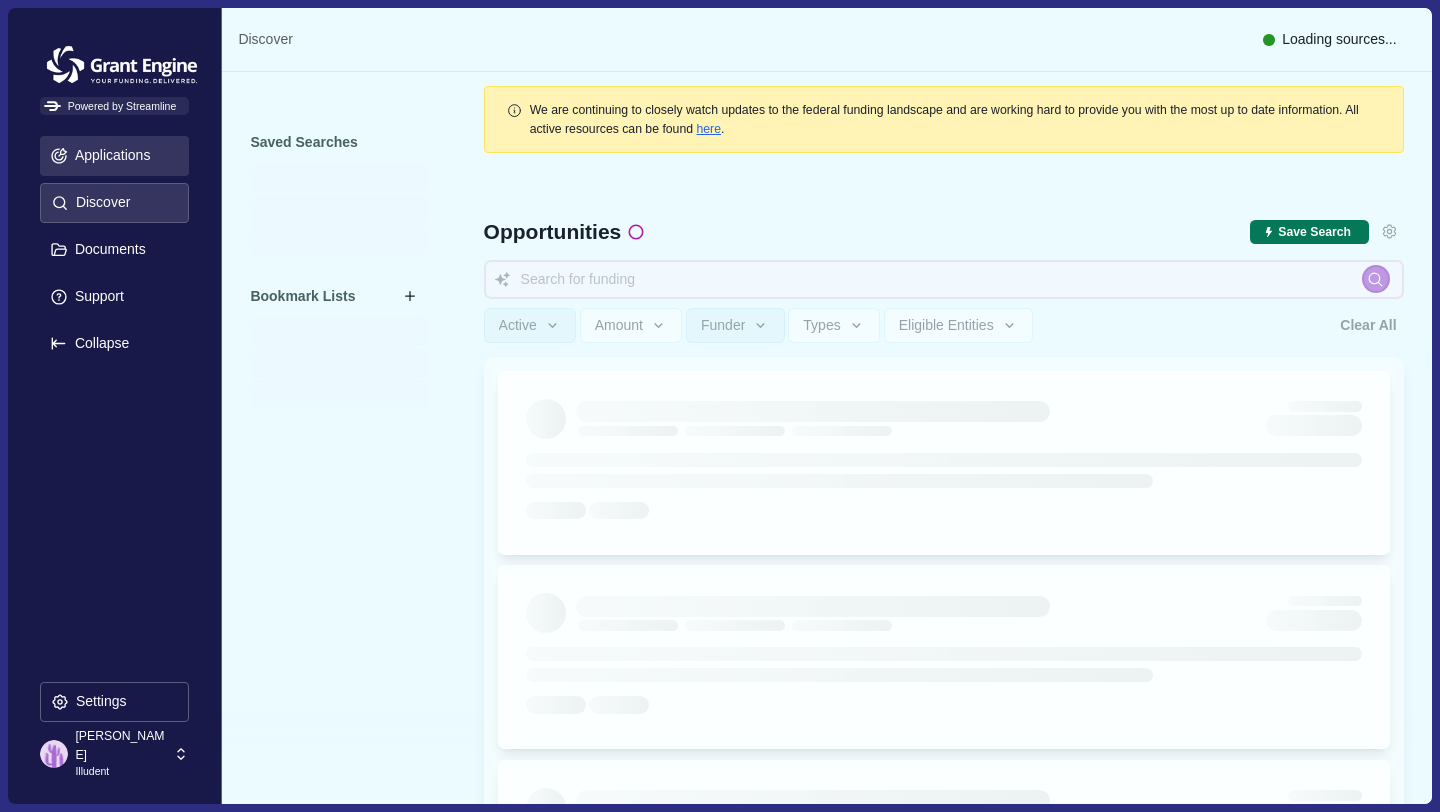 type 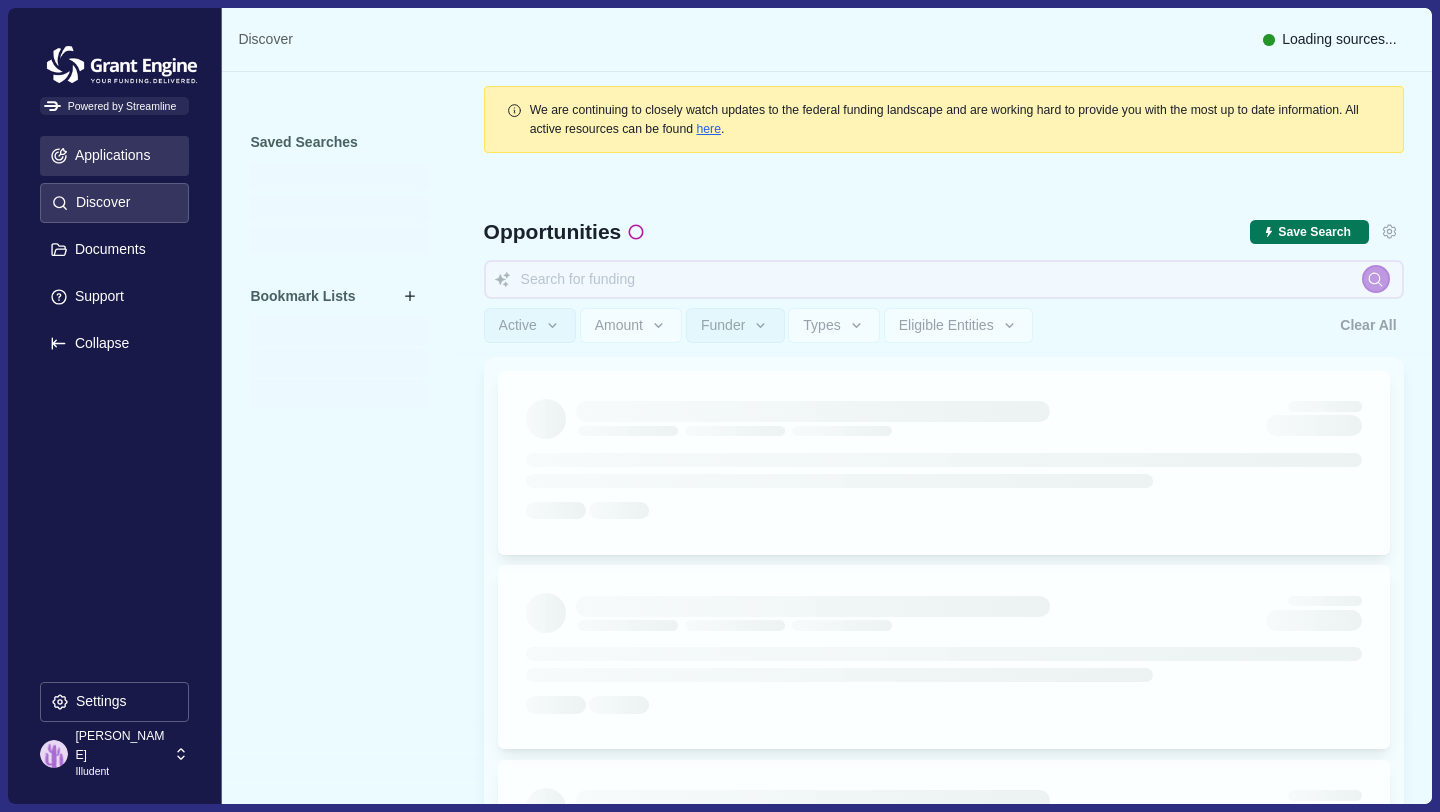 type 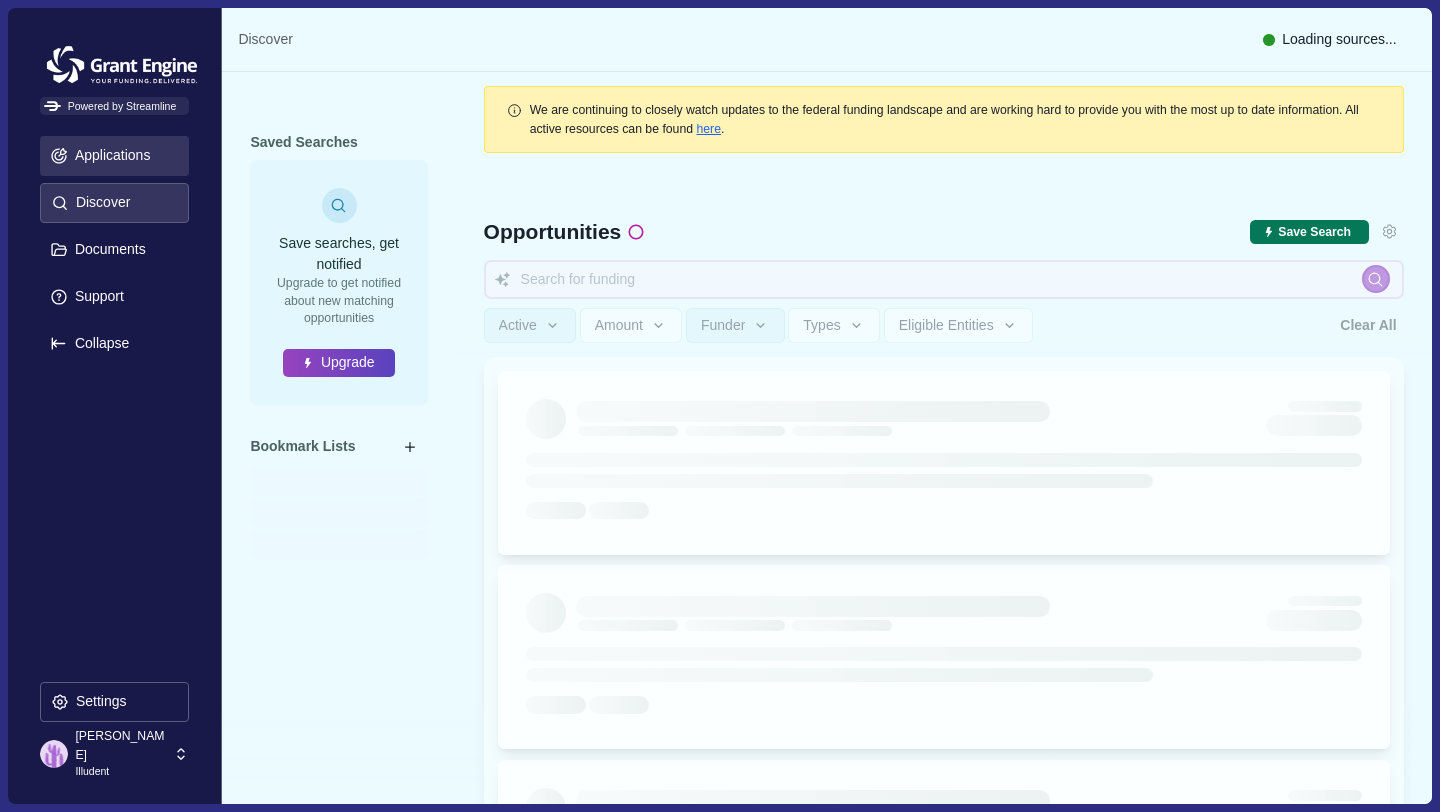 click on "Applications" at bounding box center [109, 155] 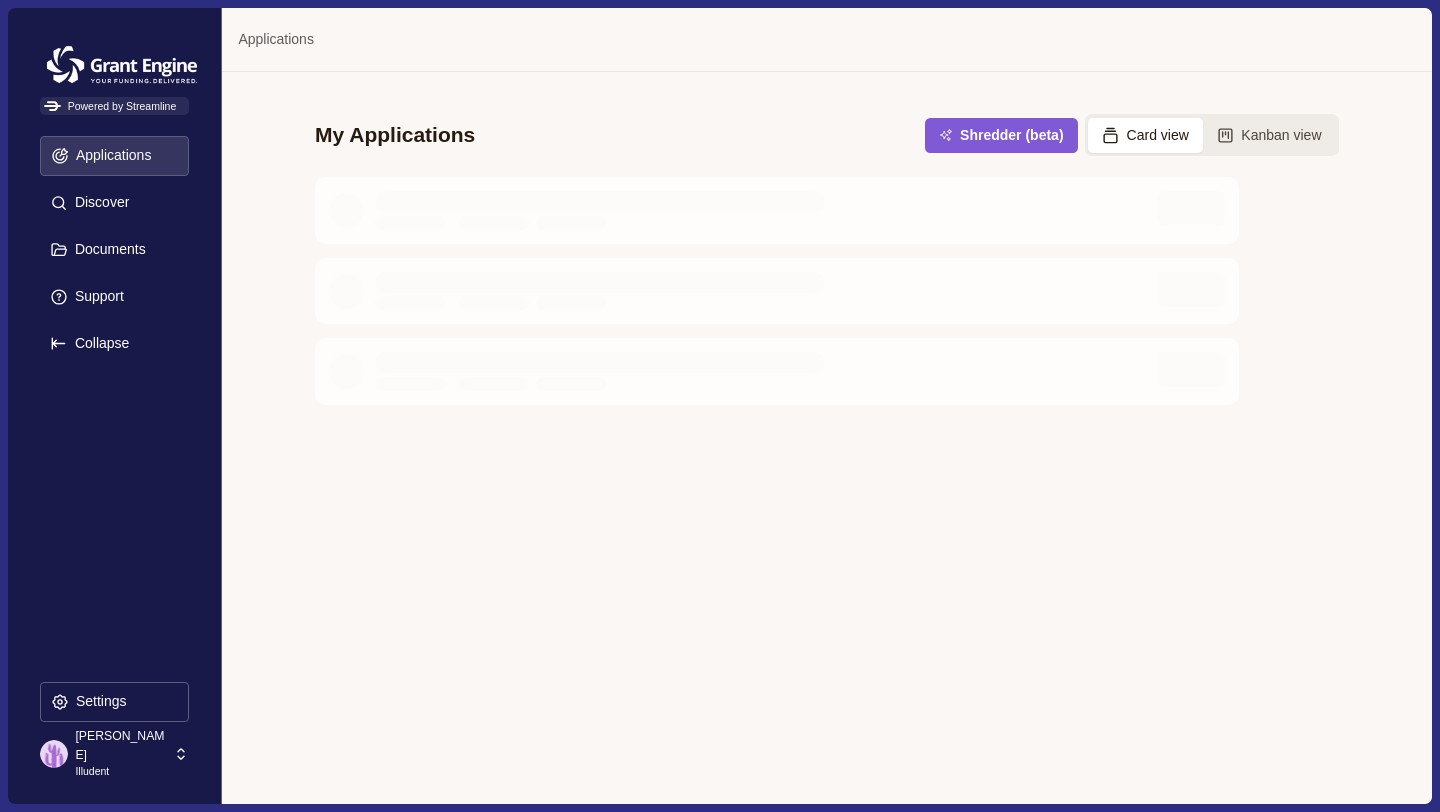 type 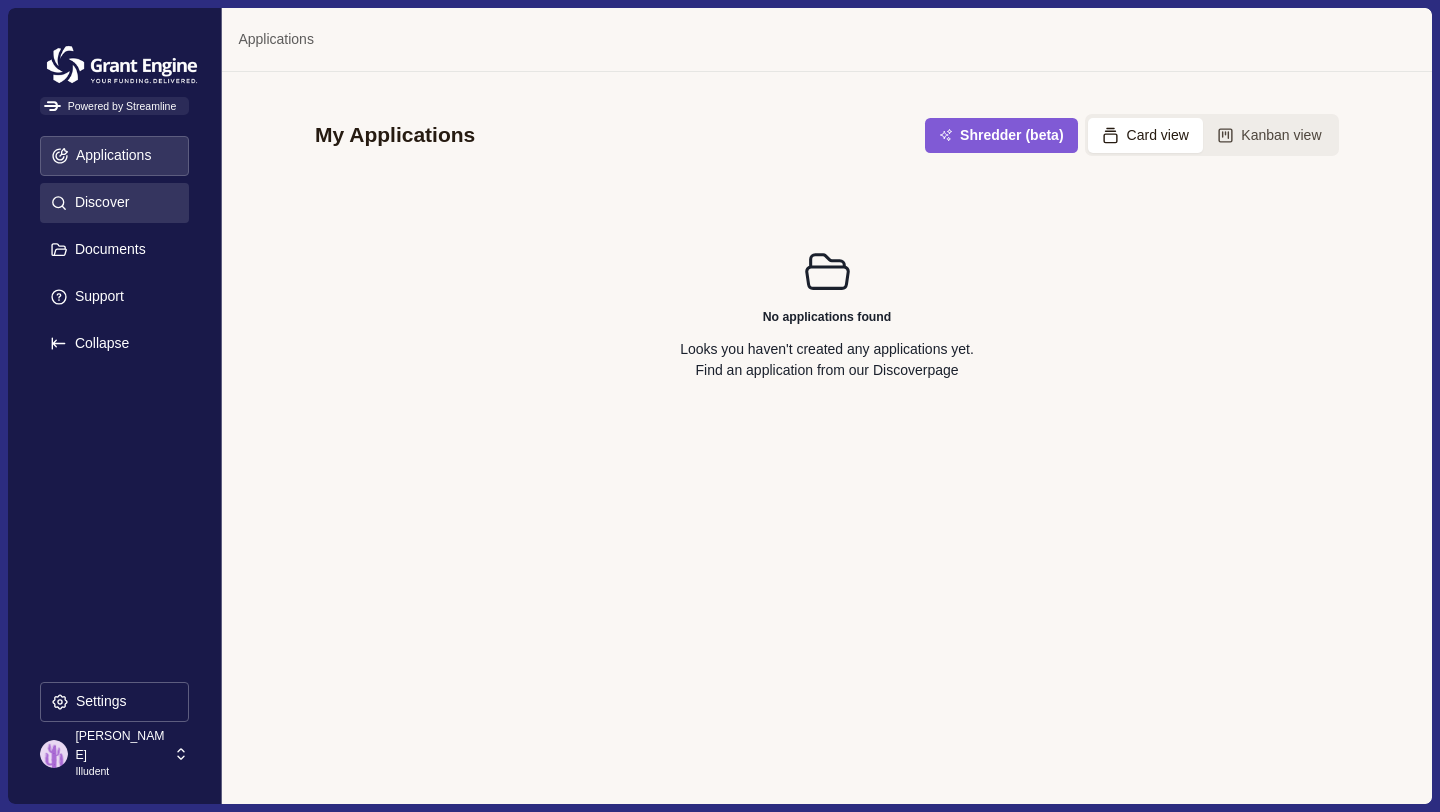 click on "Discover" at bounding box center (98, 202) 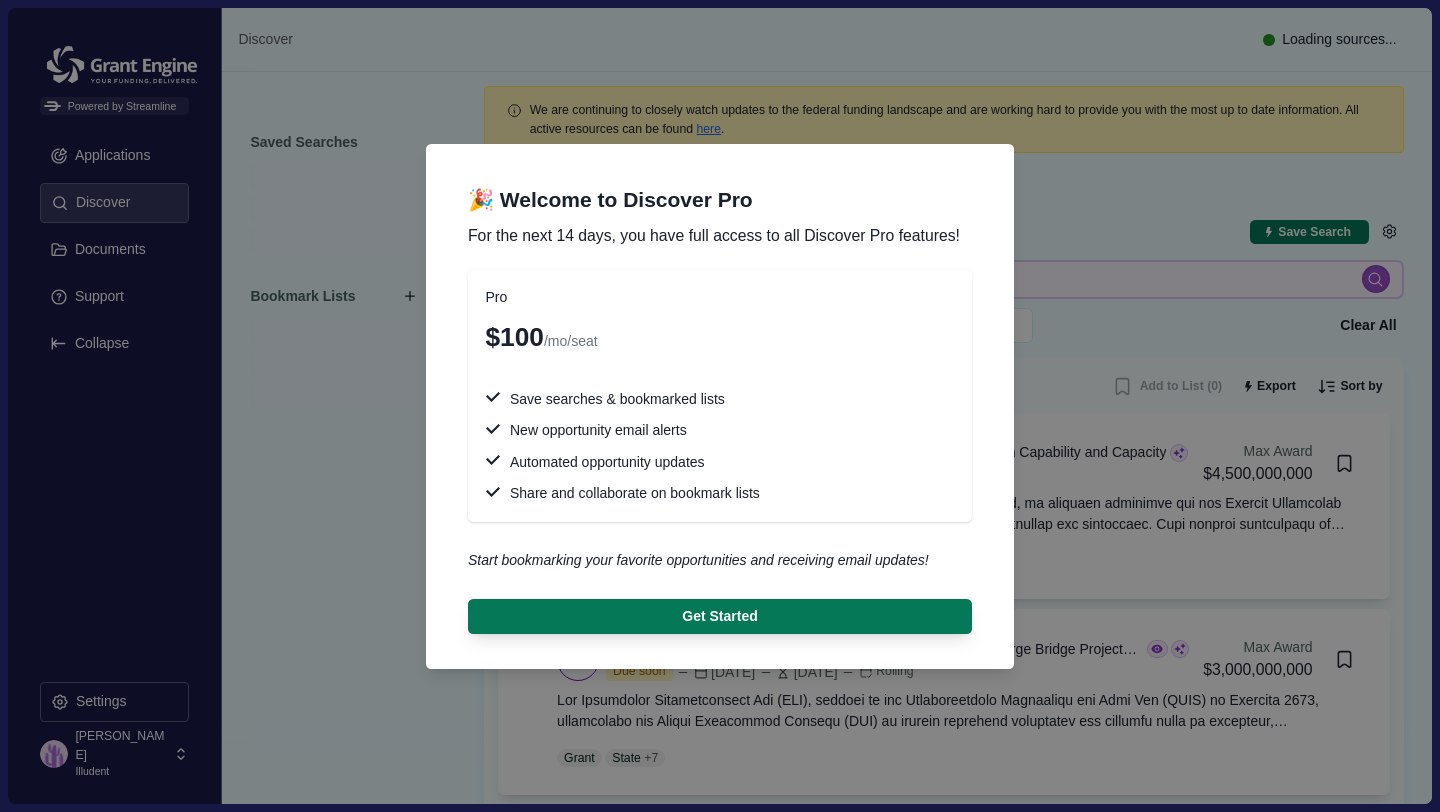 type 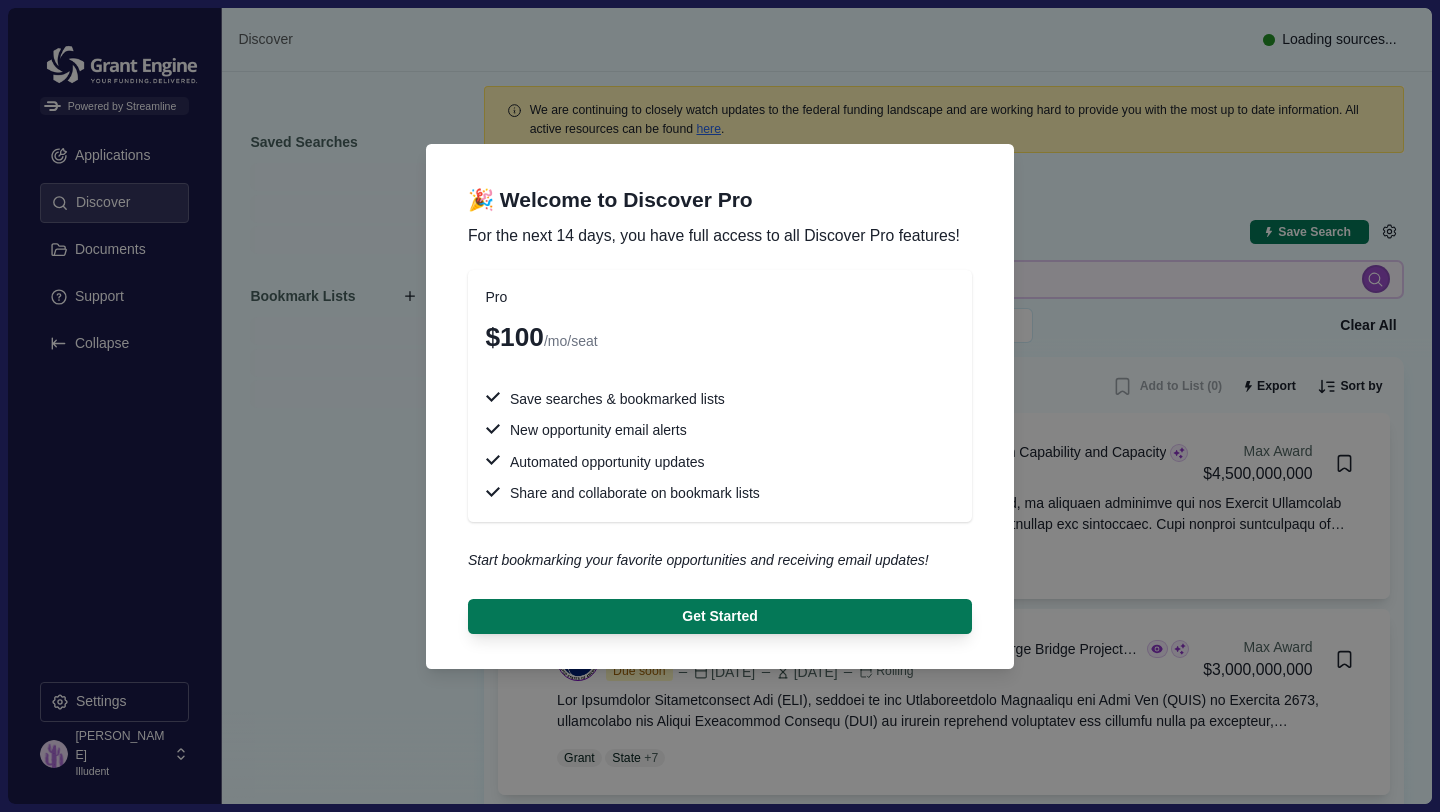 click on "🎉 Welcome to Discover Pro For the next 14 days, you have full access to all Discover Pro features! Pro $100 /mo/seat Save searches & bookmarked lists New opportunity email alerts Automated opportunity updates Share and collaborate on bookmark lists Start bookmarking your favorite opportunities and receiving email updates! Get Started" at bounding box center (720, 406) 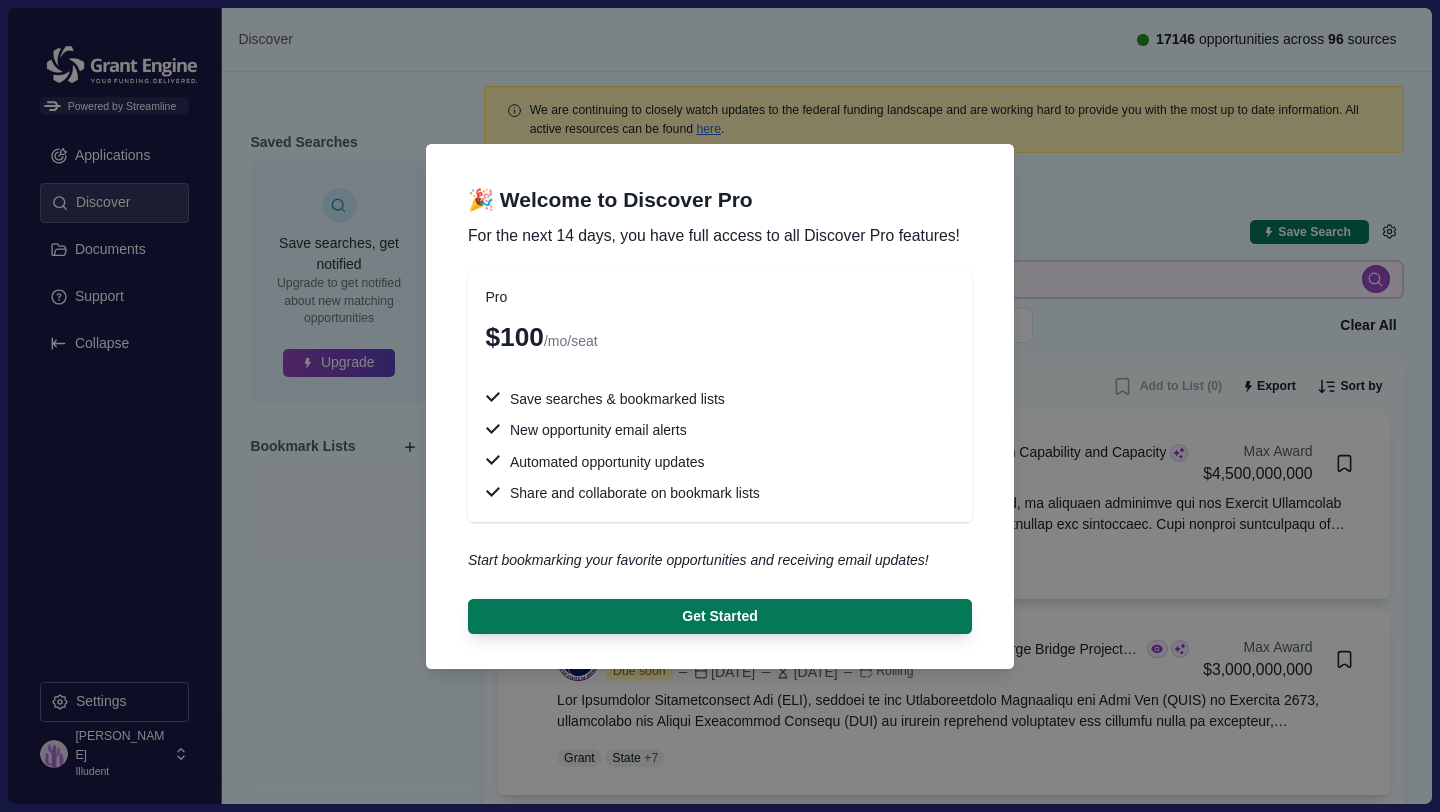 type 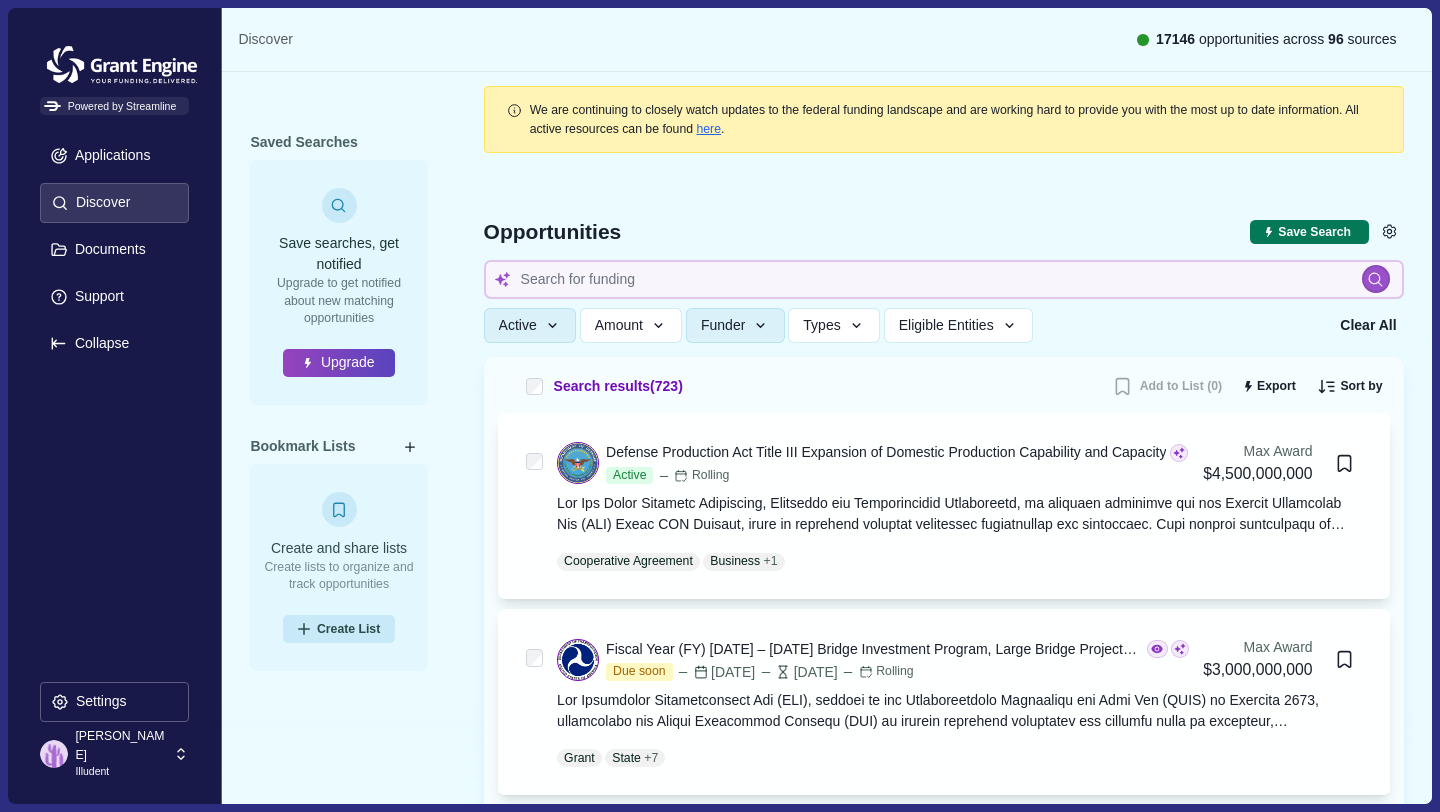 type 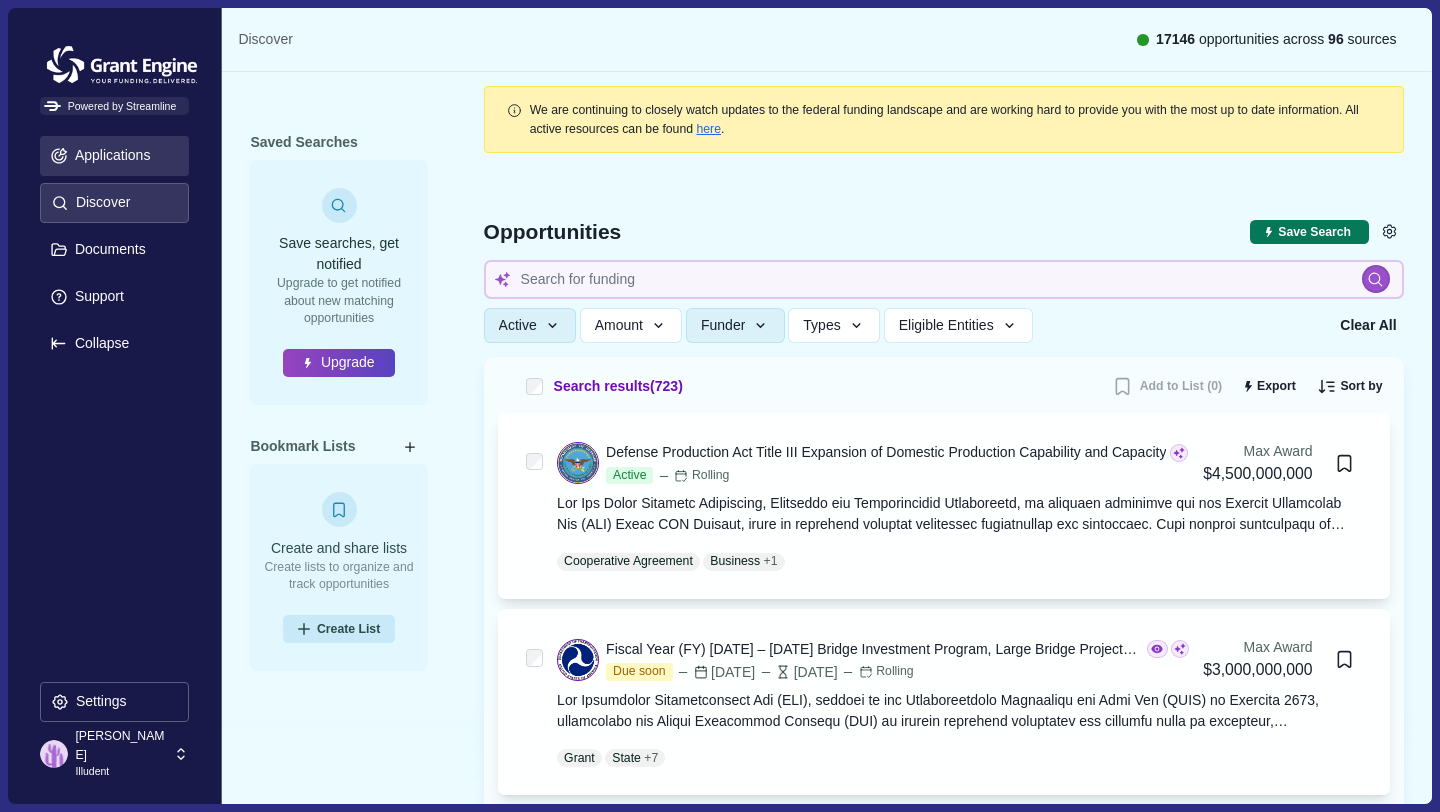 click on "Applications" at bounding box center (114, 156) 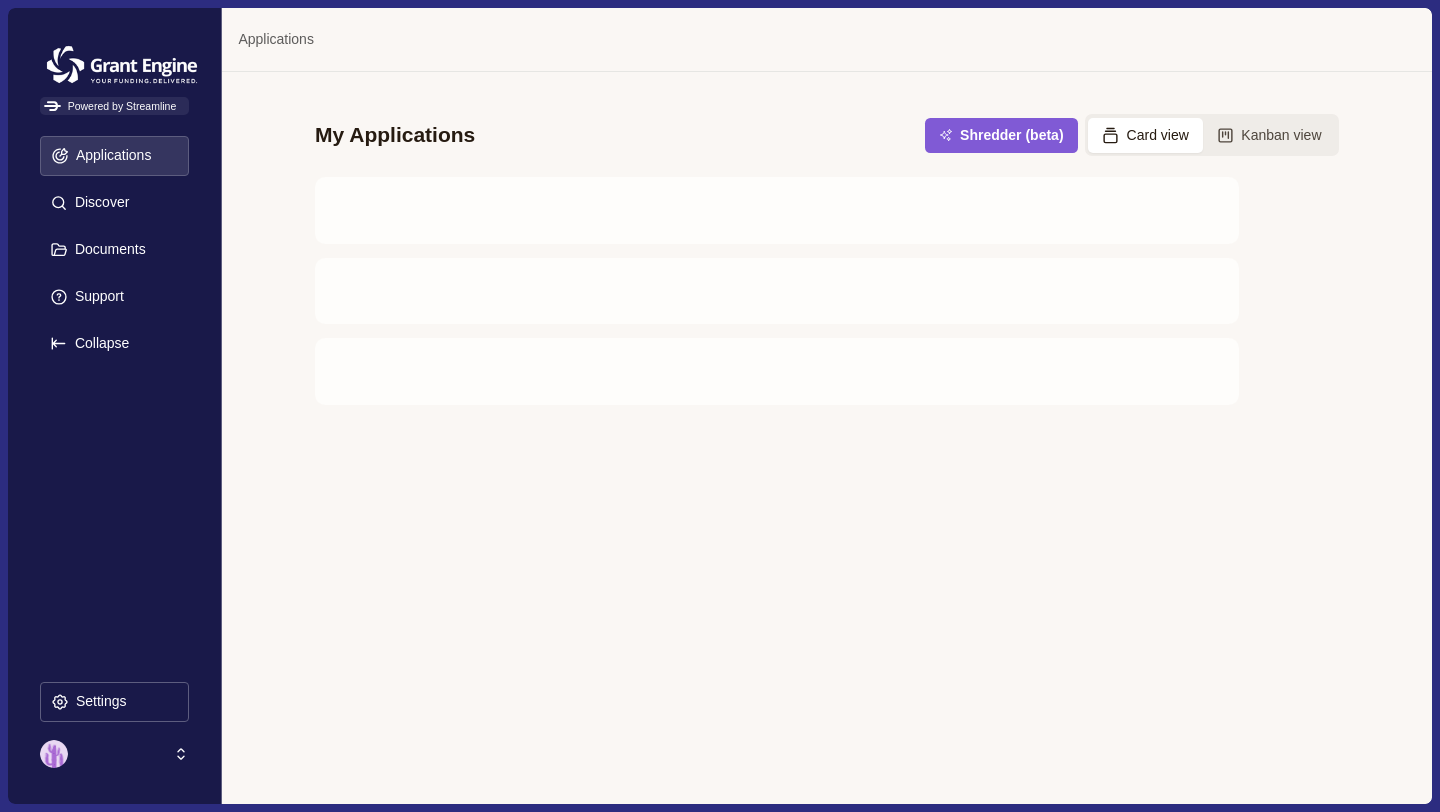 scroll, scrollTop: 0, scrollLeft: 0, axis: both 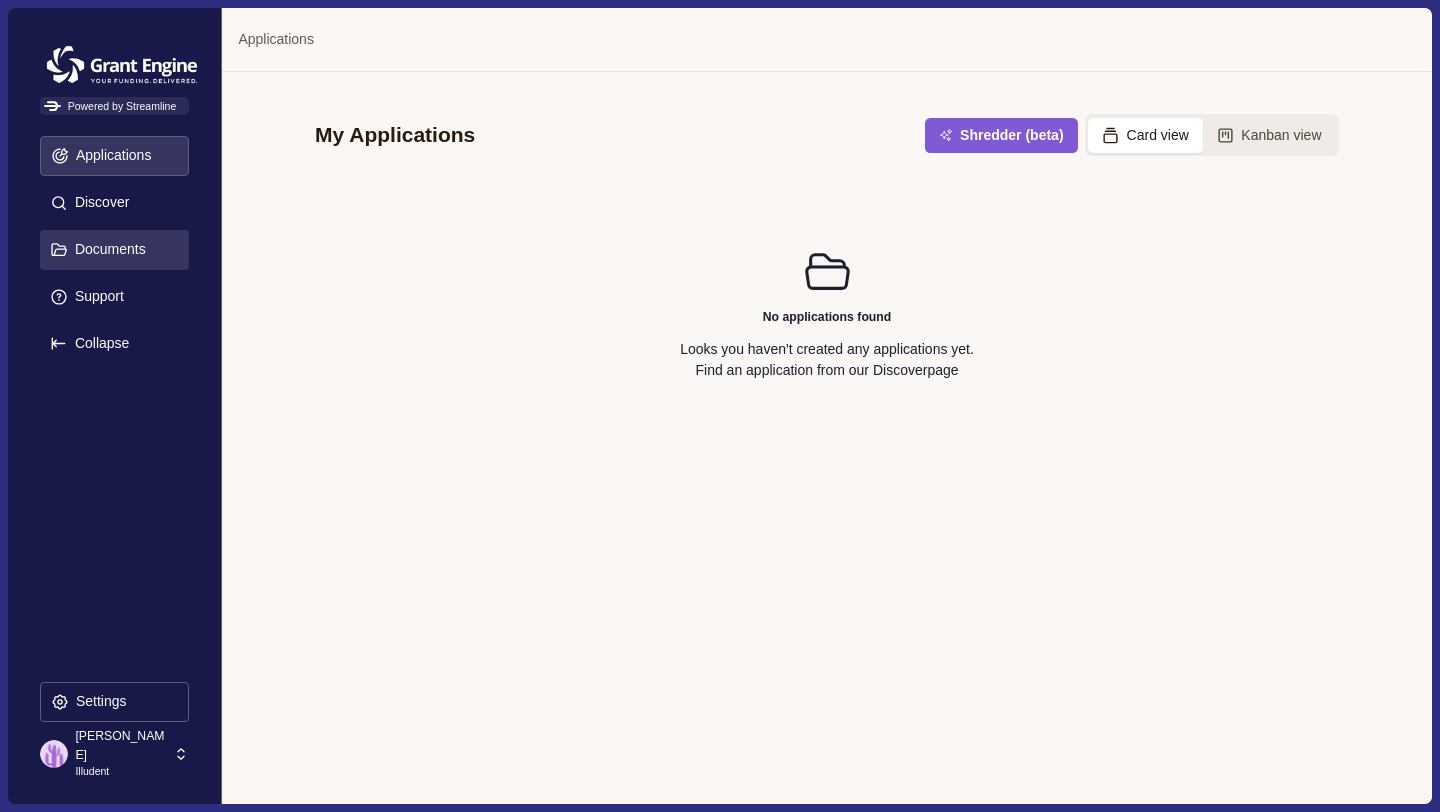 click on "Documents" at bounding box center (107, 249) 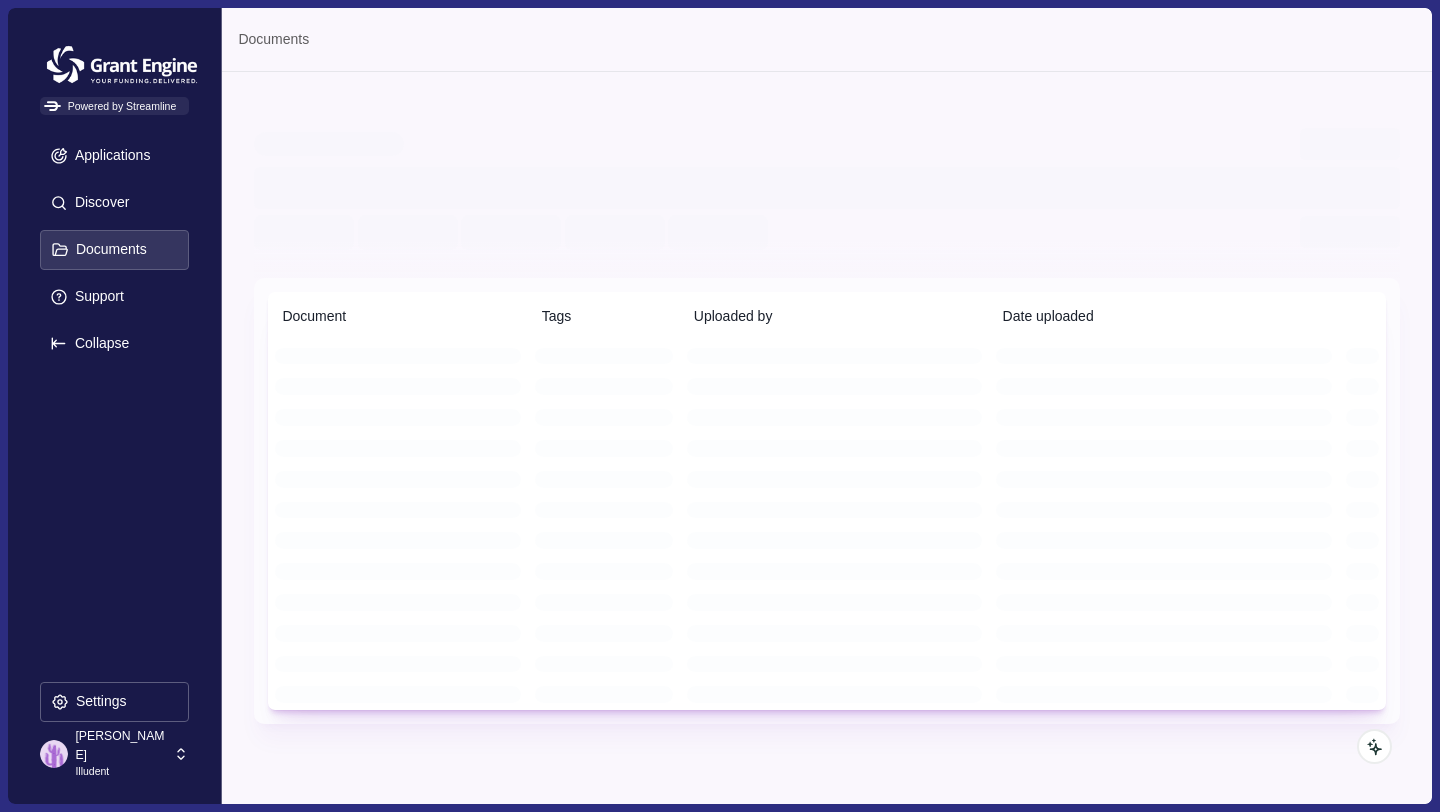 click at bounding box center (122, 65) 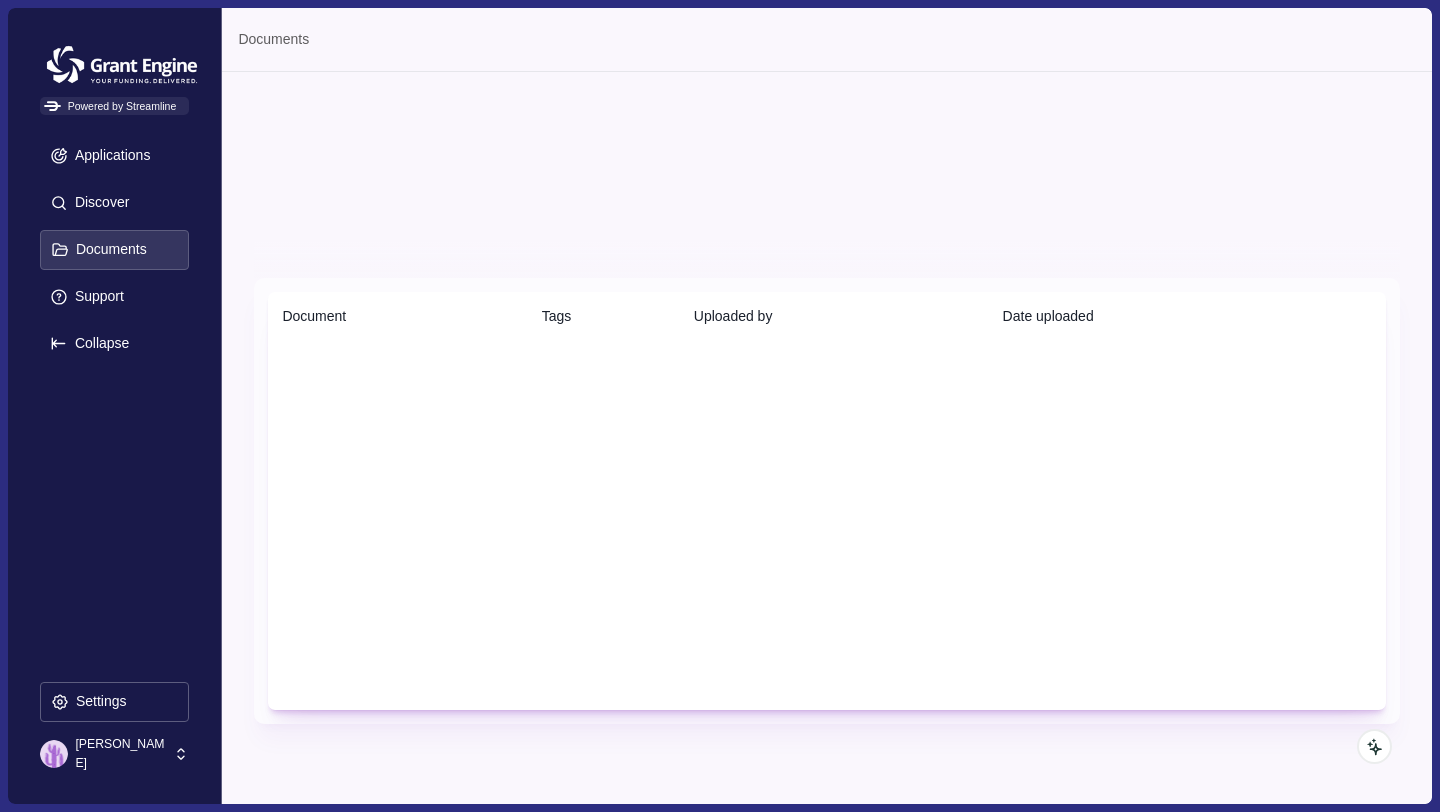 scroll, scrollTop: 0, scrollLeft: 0, axis: both 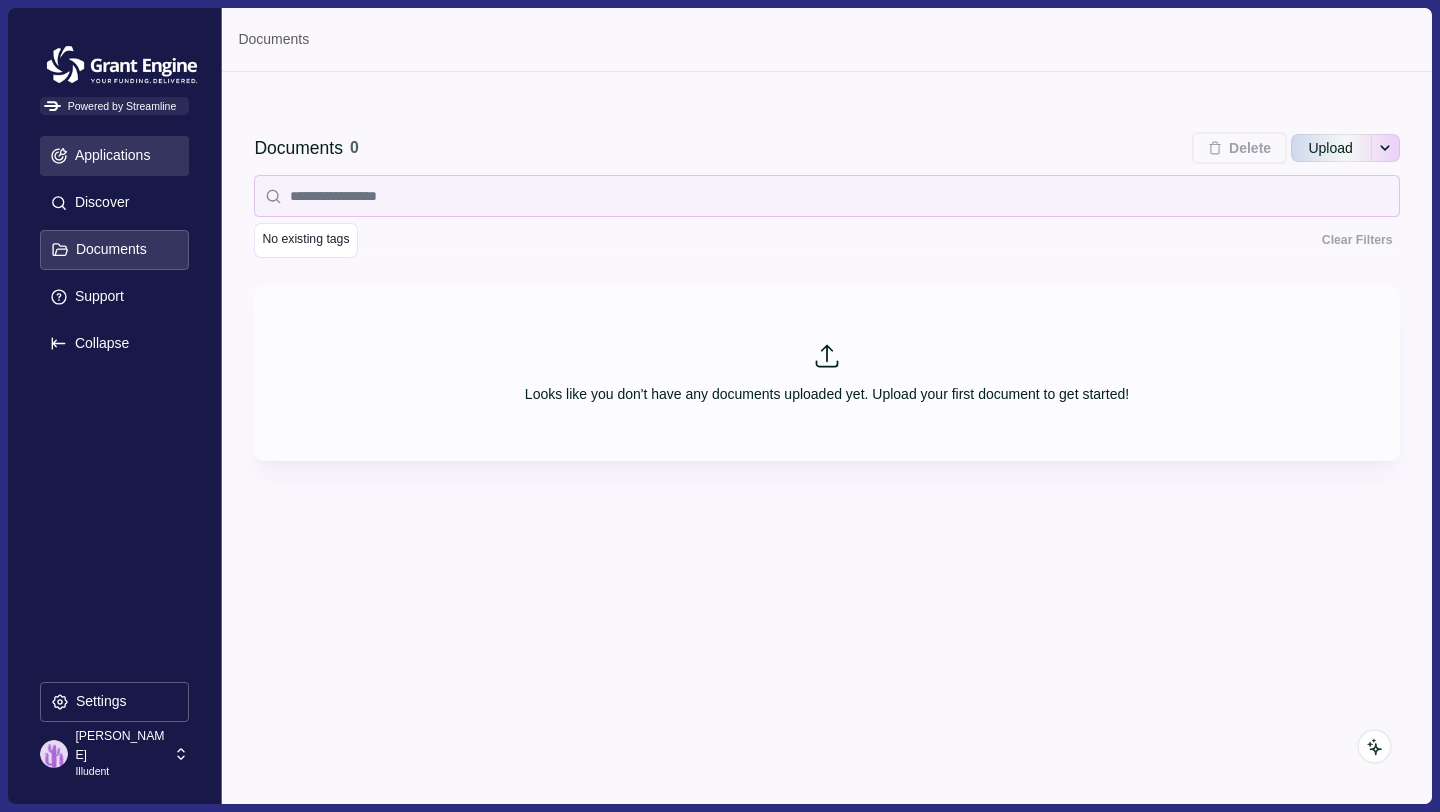 click on "Applications" at bounding box center [109, 155] 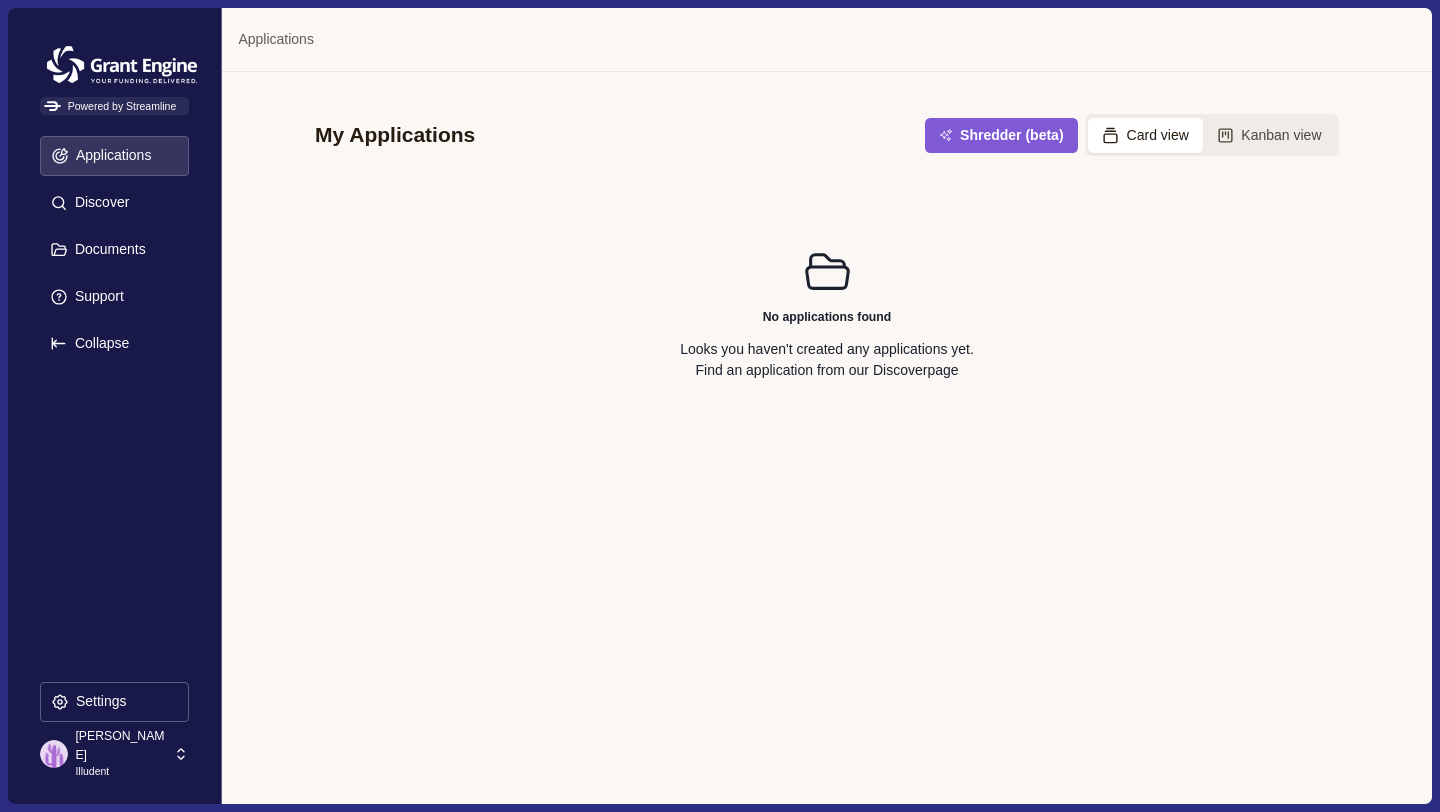 click on "[PERSON_NAME]" at bounding box center [121, 745] 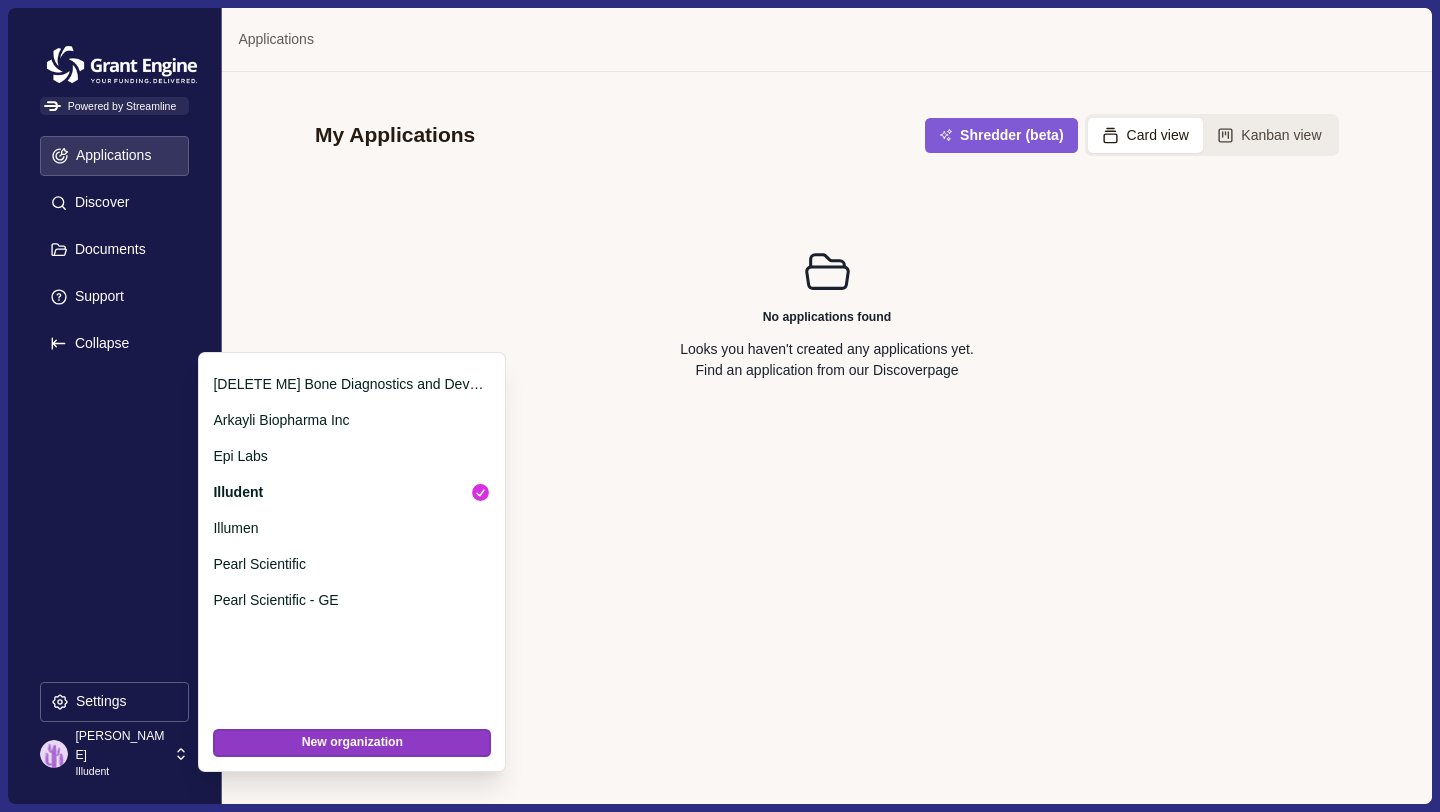 click on "No applications found Looks you haven't created any applications yet. Find an application from our   Discover  page" at bounding box center [827, 314] 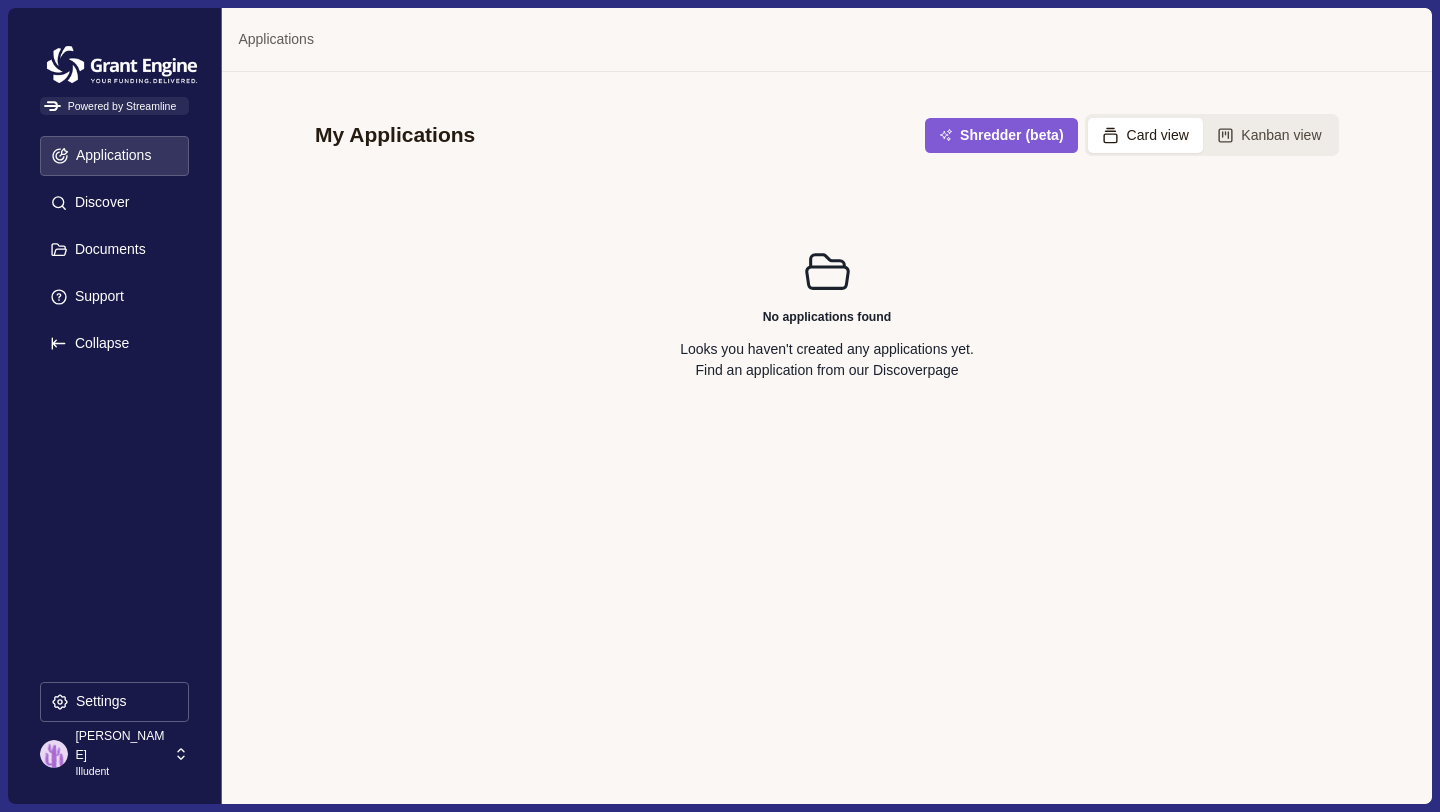 click on "[PERSON_NAME]" at bounding box center [121, 745] 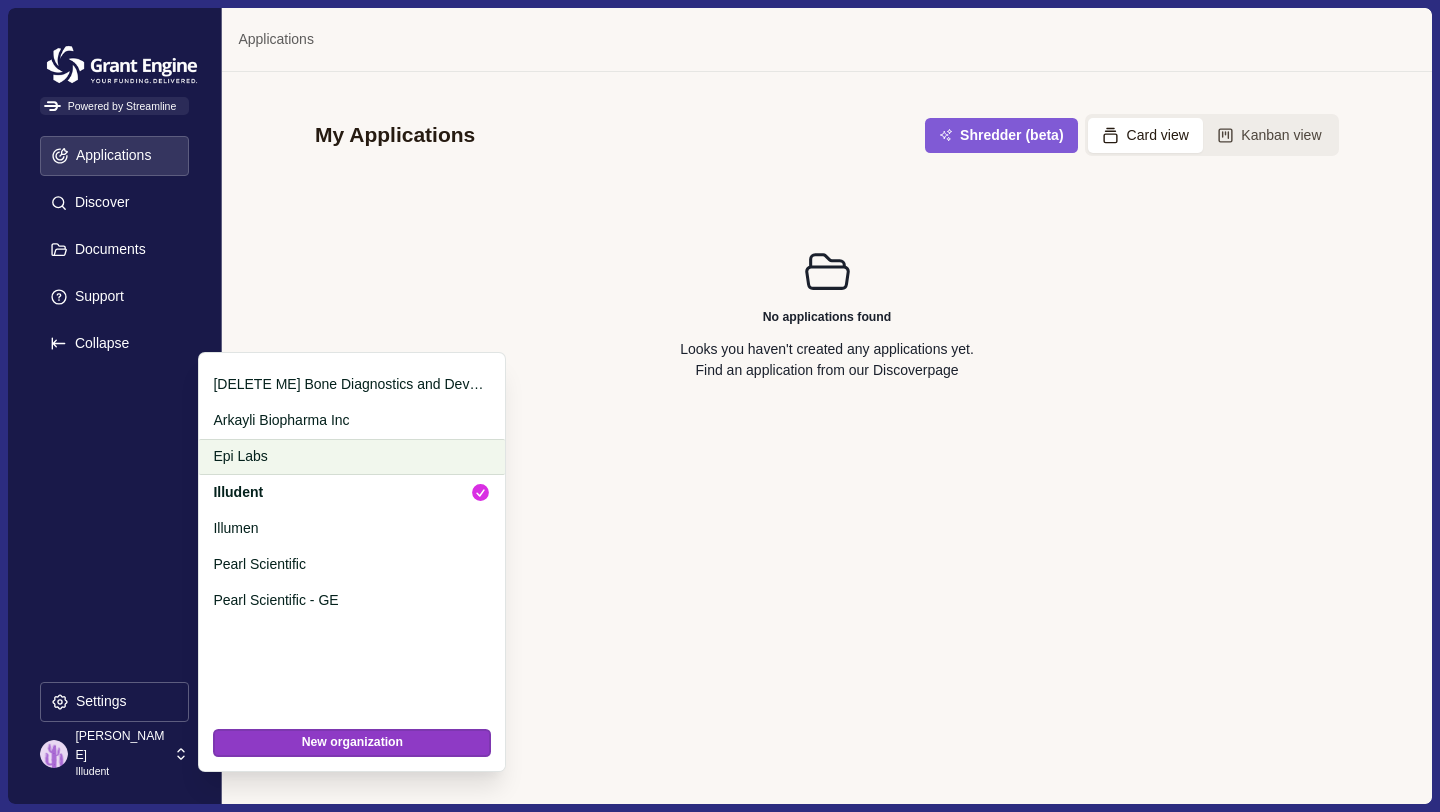 click on "Epi Labs" at bounding box center [348, 456] 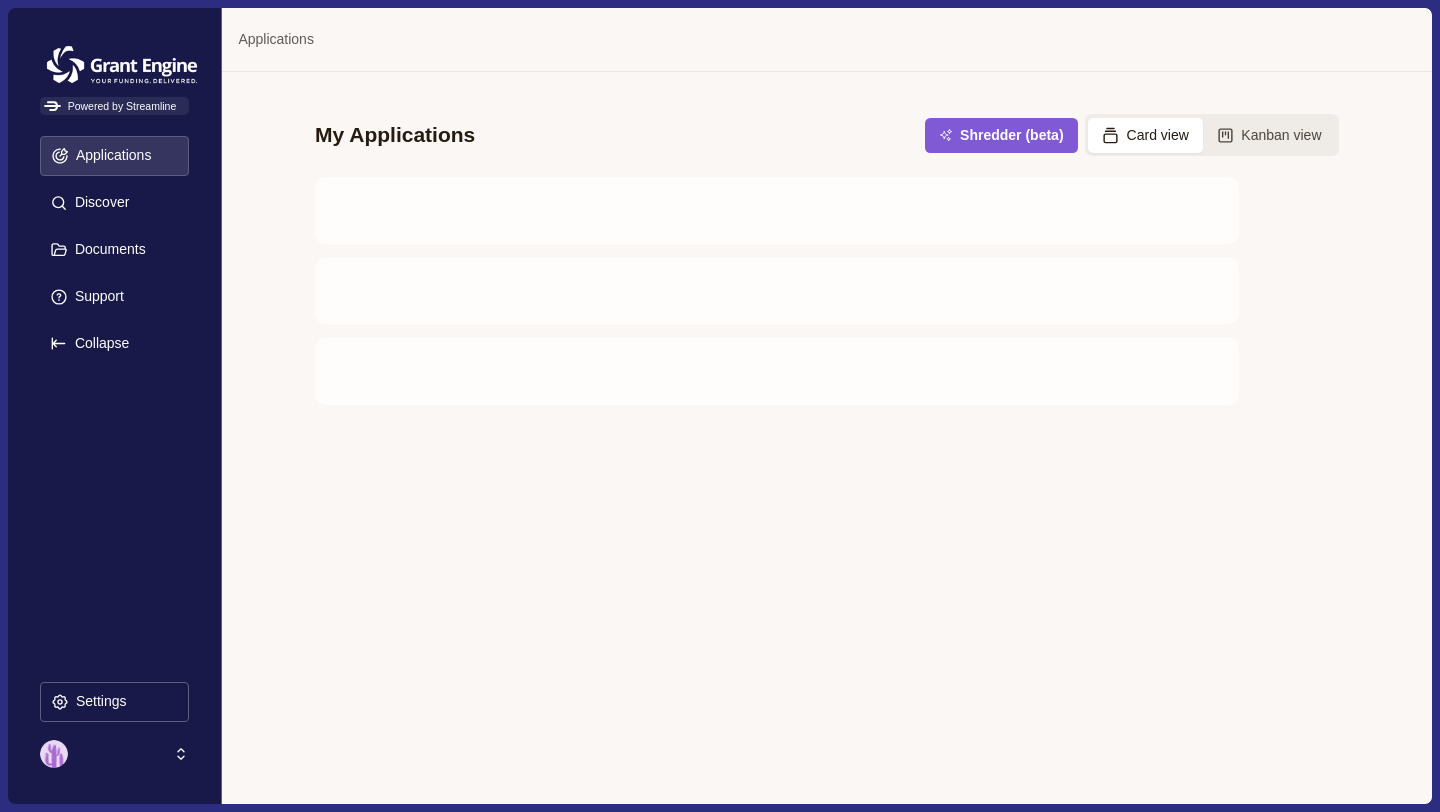 scroll, scrollTop: 0, scrollLeft: 0, axis: both 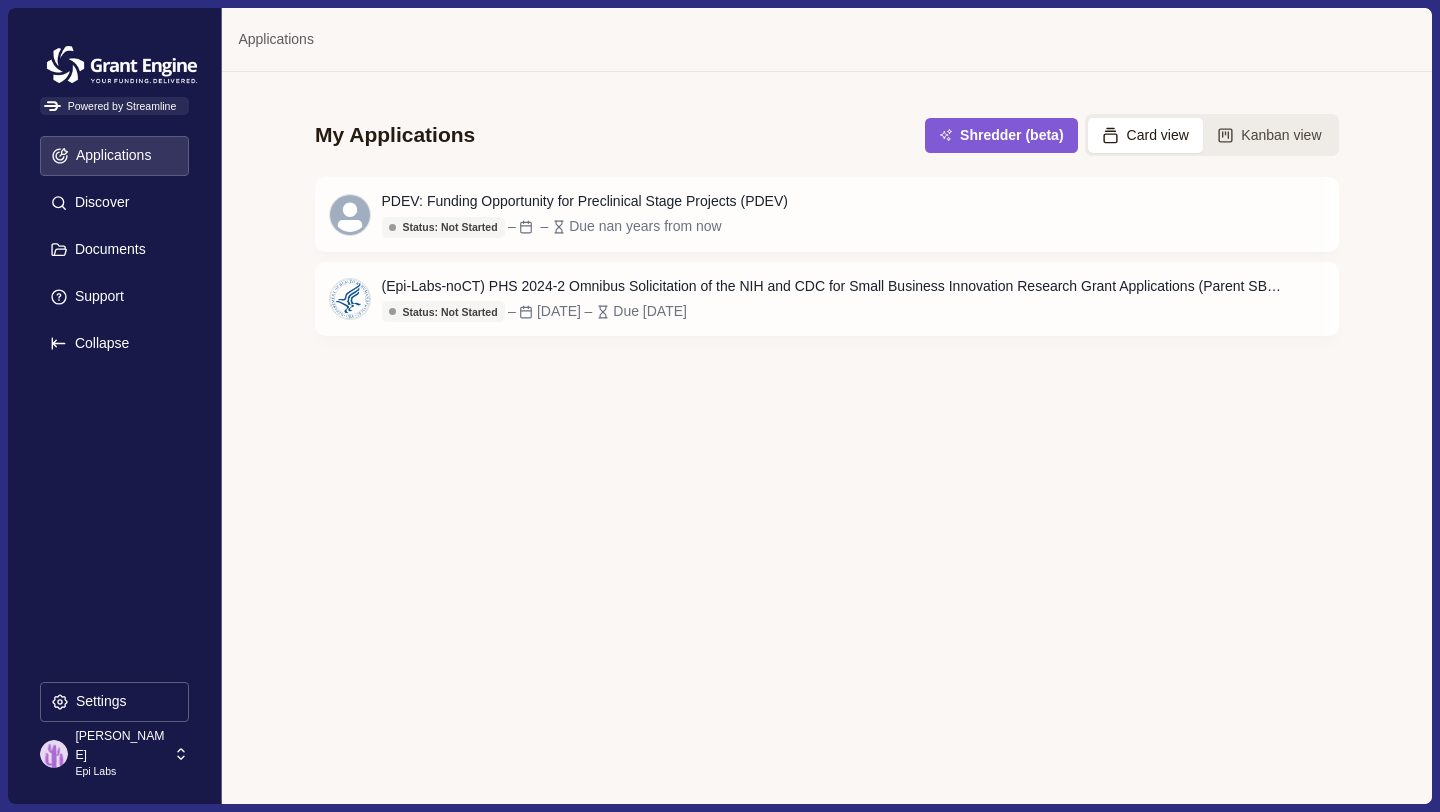 click on "[PERSON_NAME]" at bounding box center [121, 745] 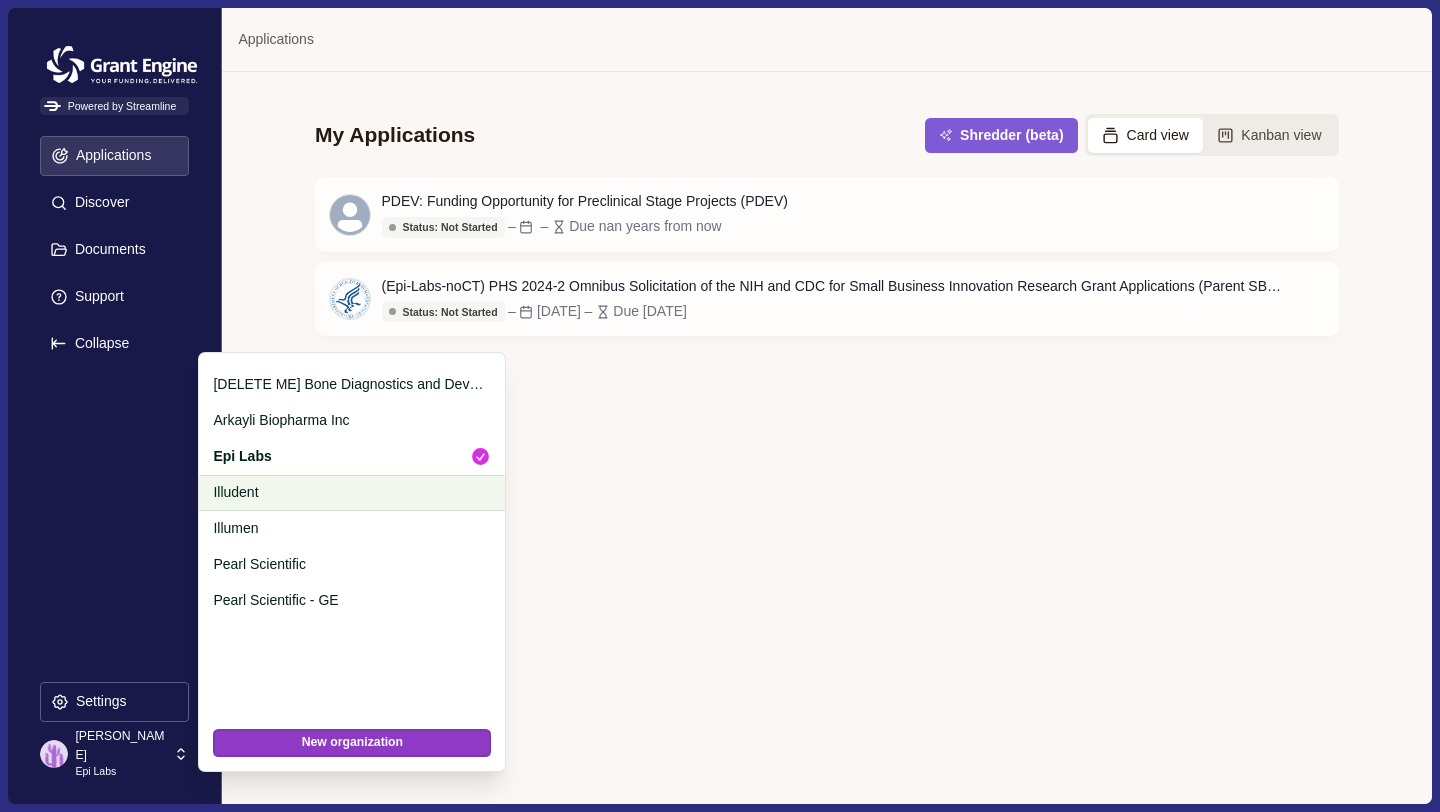 click on "Illudent" at bounding box center (348, 492) 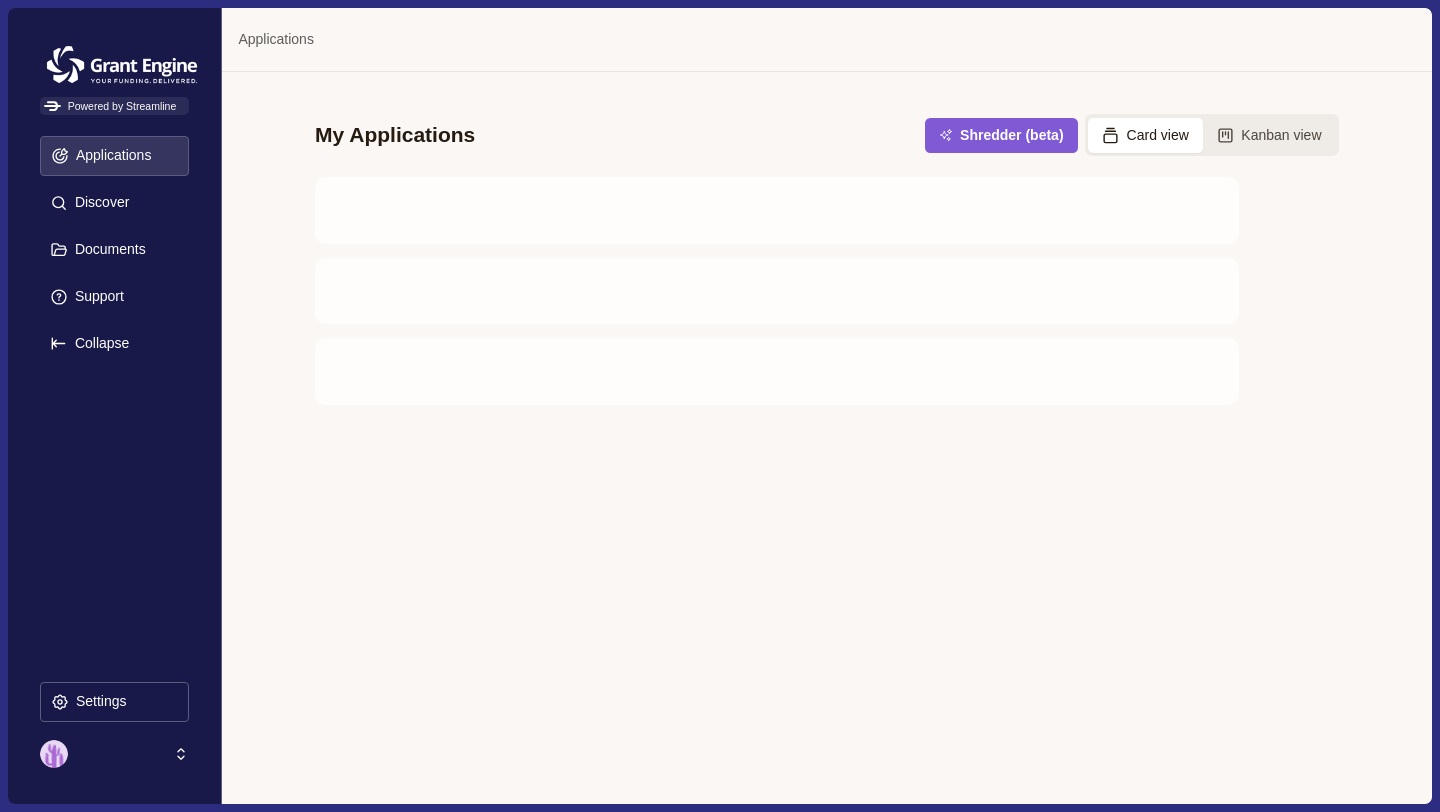 scroll, scrollTop: 0, scrollLeft: 0, axis: both 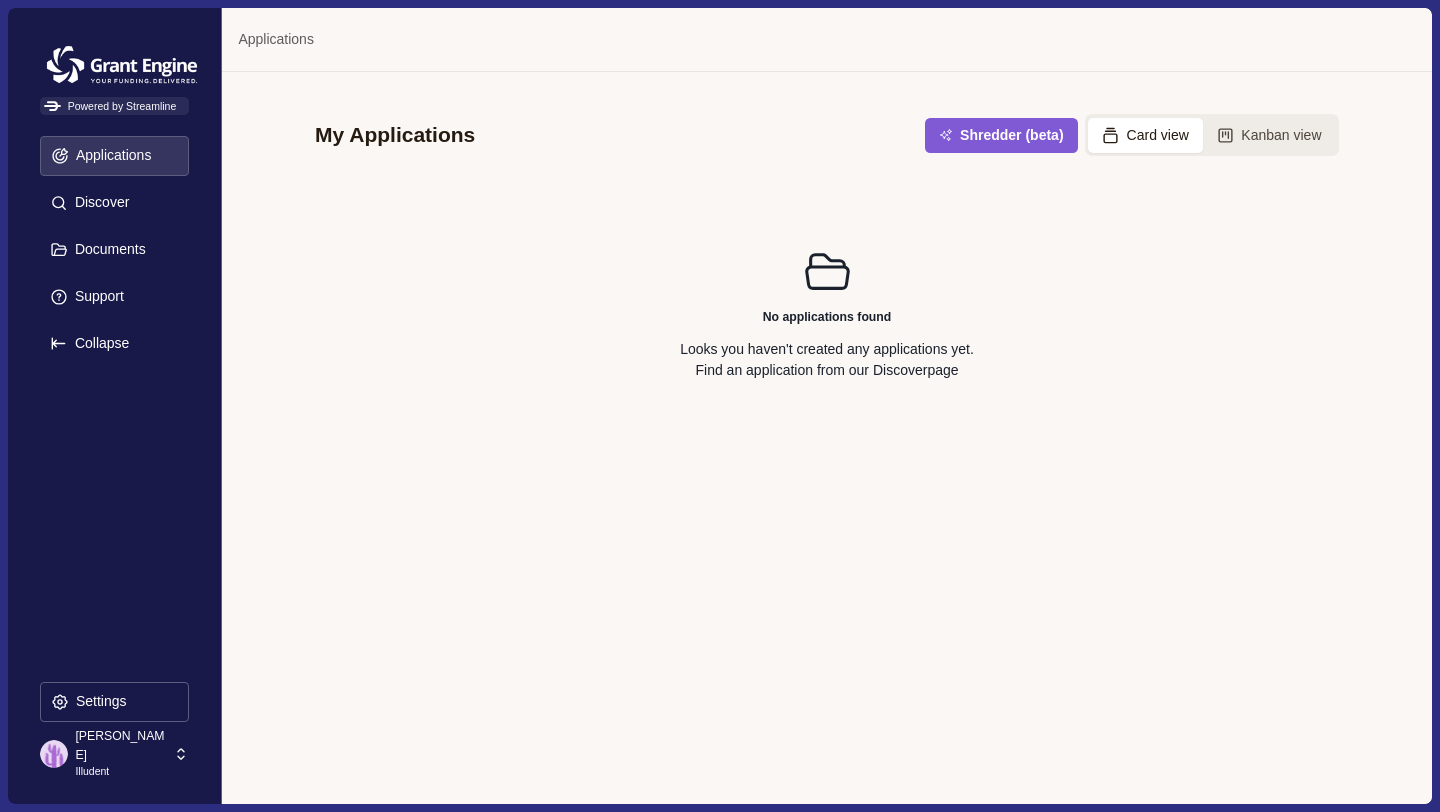 click on "No applications found Looks you haven't created any applications yet. Find an application from our   Discover  page" at bounding box center (827, 314) 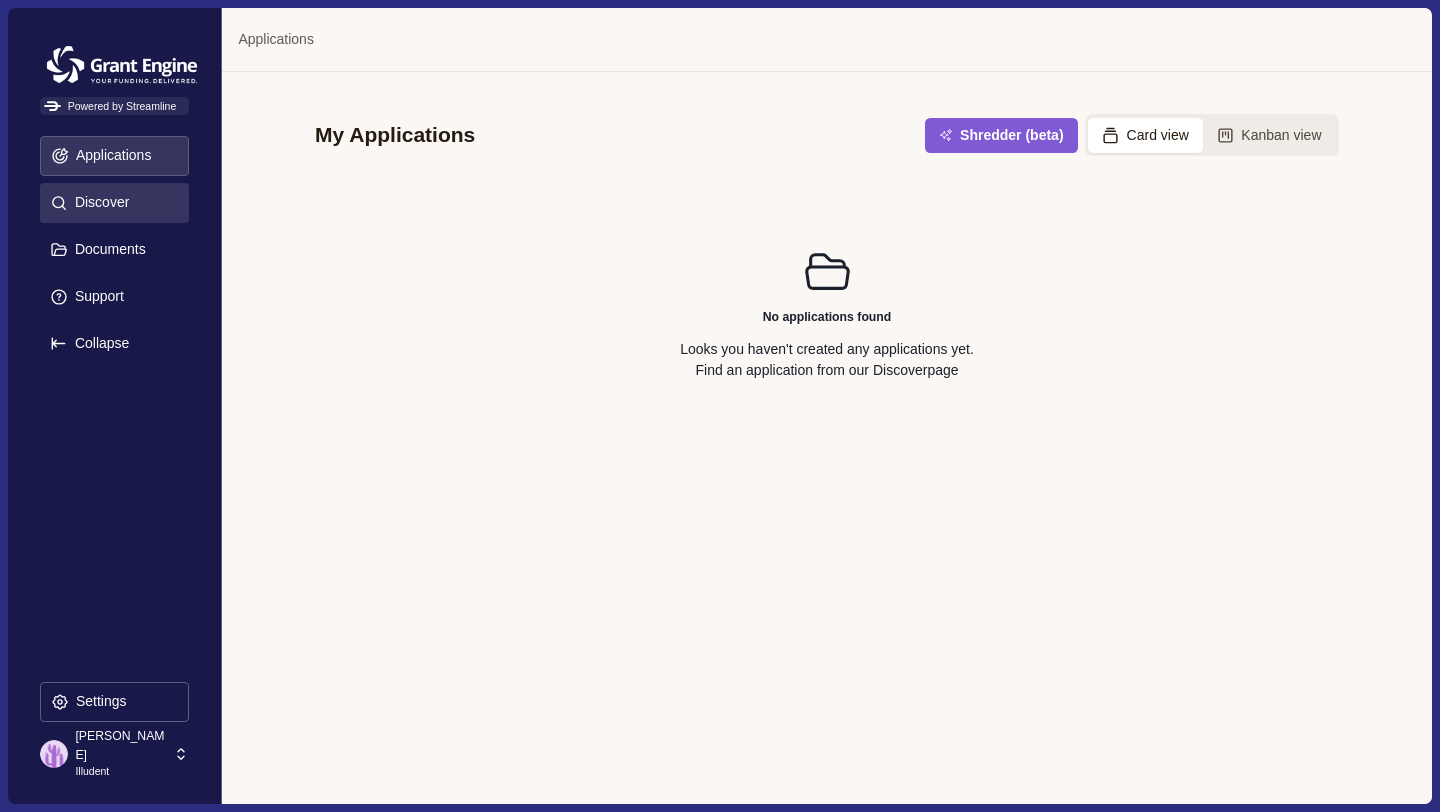 click on "Discover" at bounding box center [114, 203] 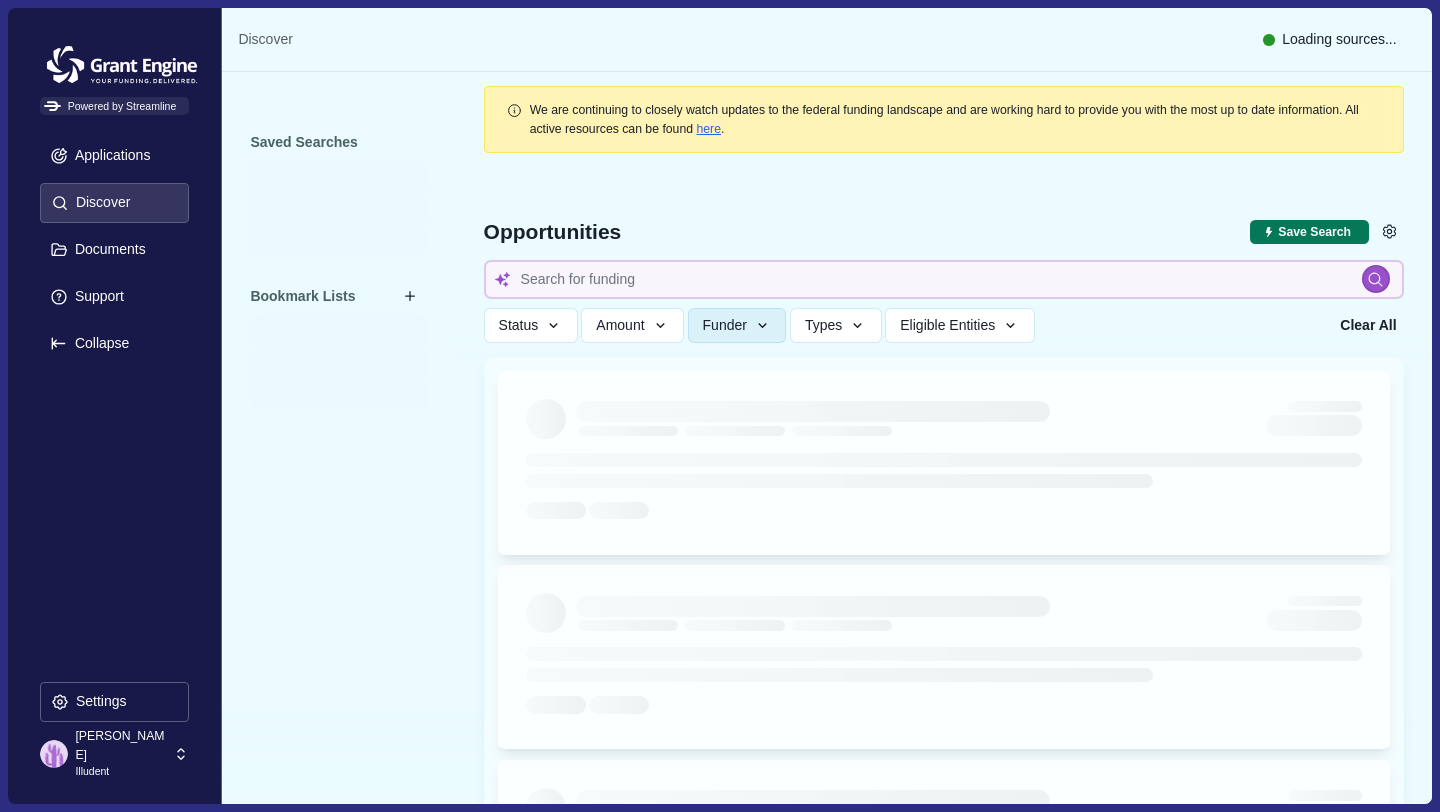click on "🎉 Welcome to Discover Pro For the next 14 days, you have full access to all Discover Pro features! Pro $100 /mo/seat Save searches & bookmarked lists New opportunity email alerts Automated opportunity updates Share and collaborate on bookmark lists Start bookmarking your favorite opportunities and receiving email updates! Get Started" at bounding box center [720, 406] 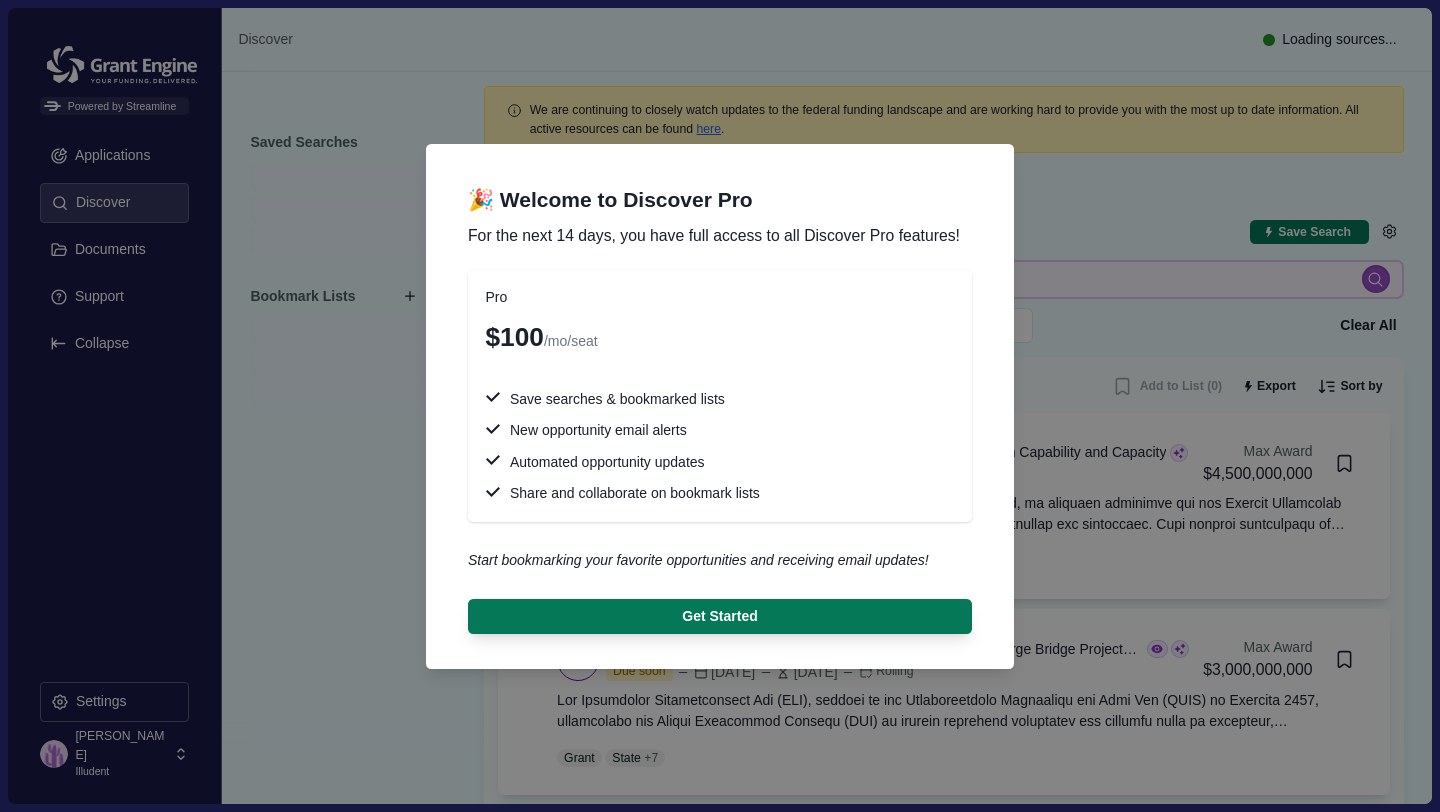 type 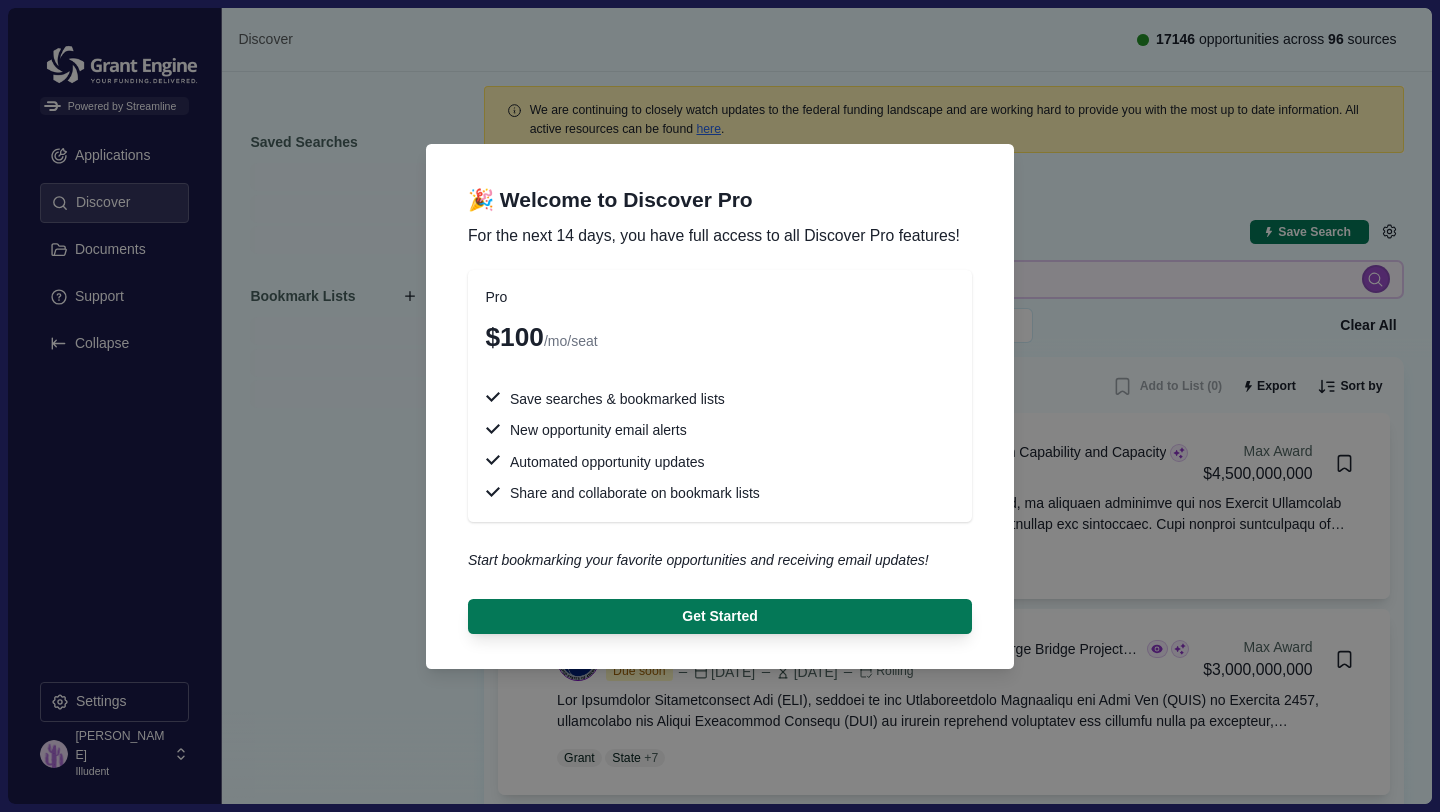 type 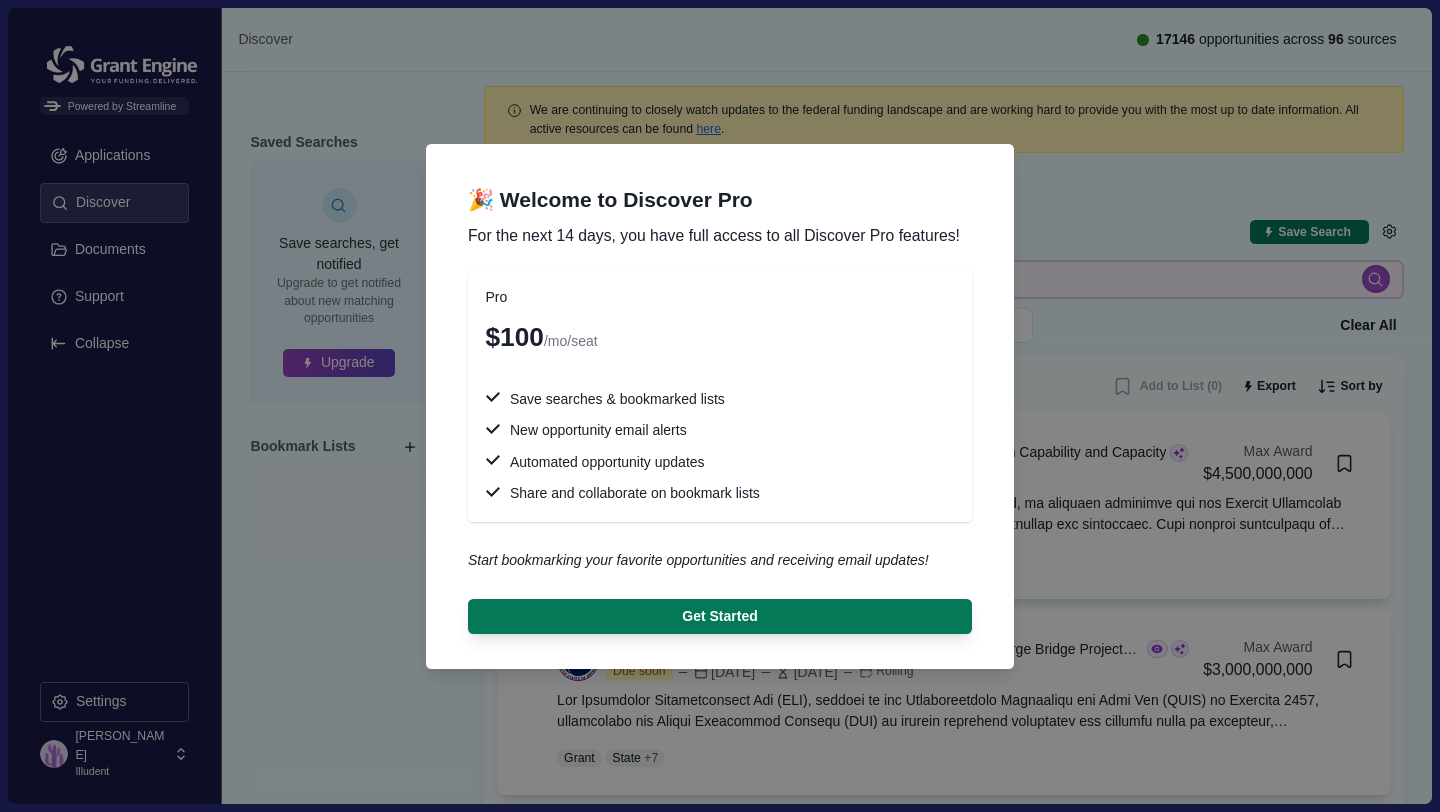 type 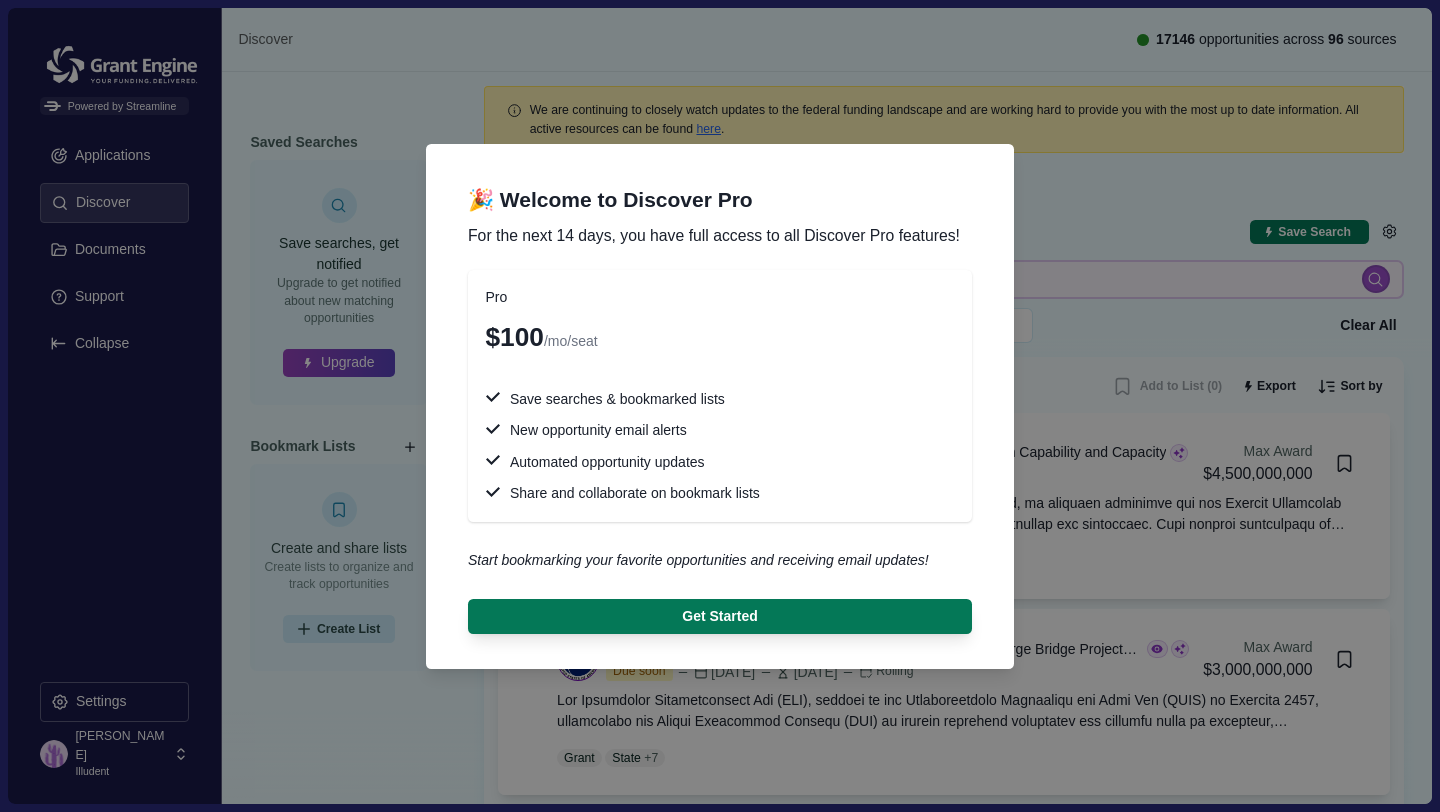 click on "🎉 Welcome to Discover Pro For the next 14 days, you have full access to all Discover Pro features! Pro $100 /mo/seat Save searches & bookmarked lists New opportunity email alerts Automated opportunity updates Share and collaborate on bookmark lists Start bookmarking your favorite opportunities and receiving email updates! Get Started" at bounding box center [720, 406] 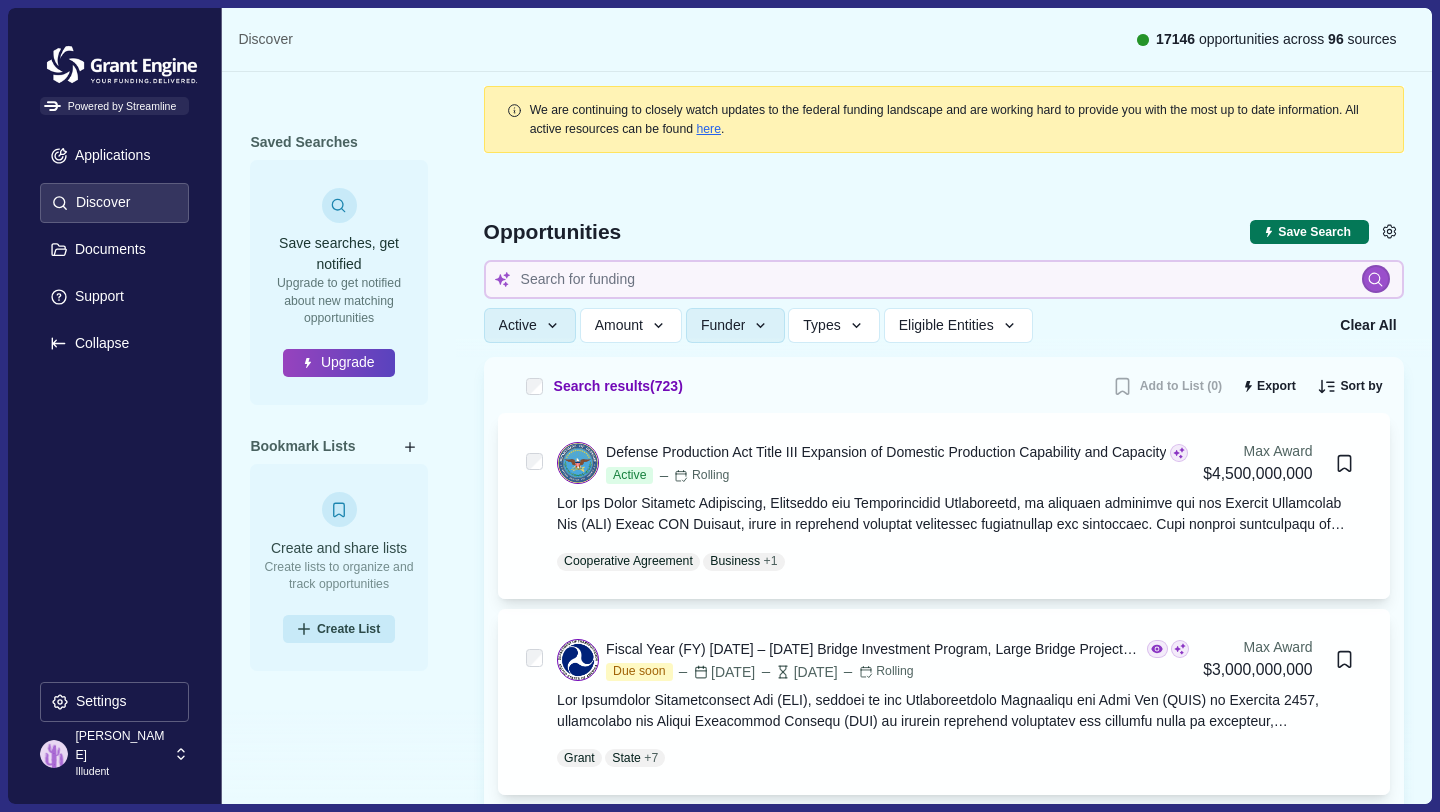 type 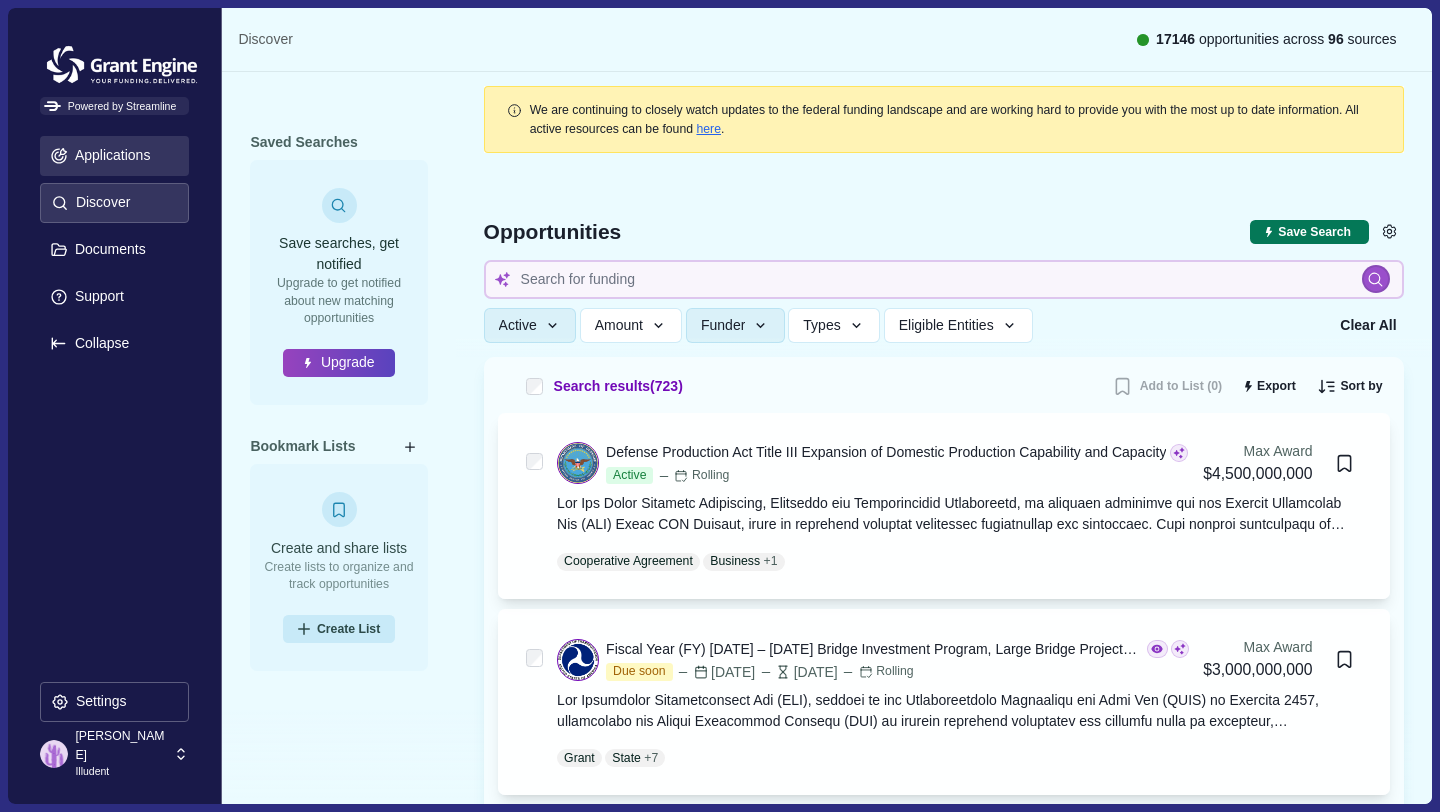 click on "Applications" at bounding box center (109, 155) 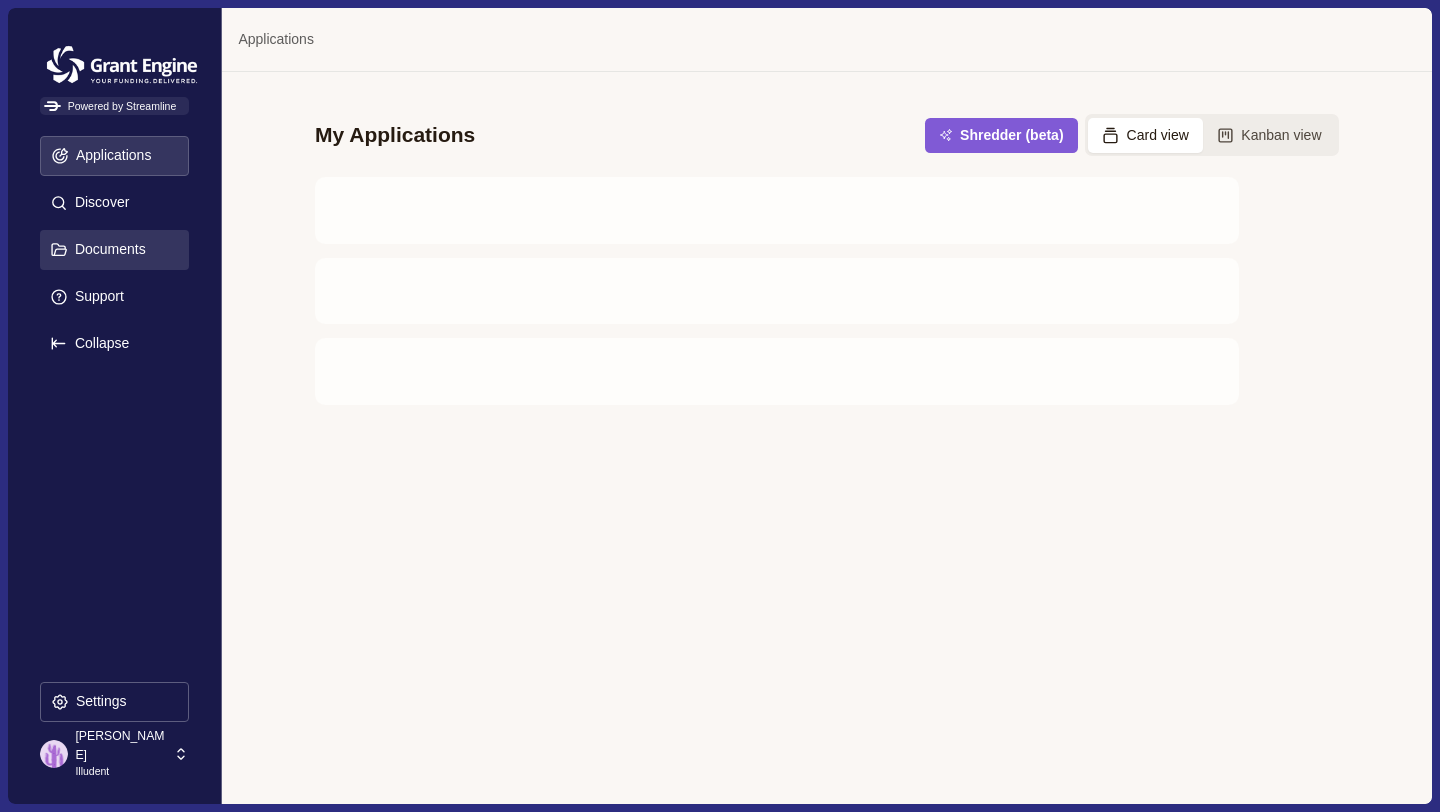 click on "Documents" at bounding box center (114, 250) 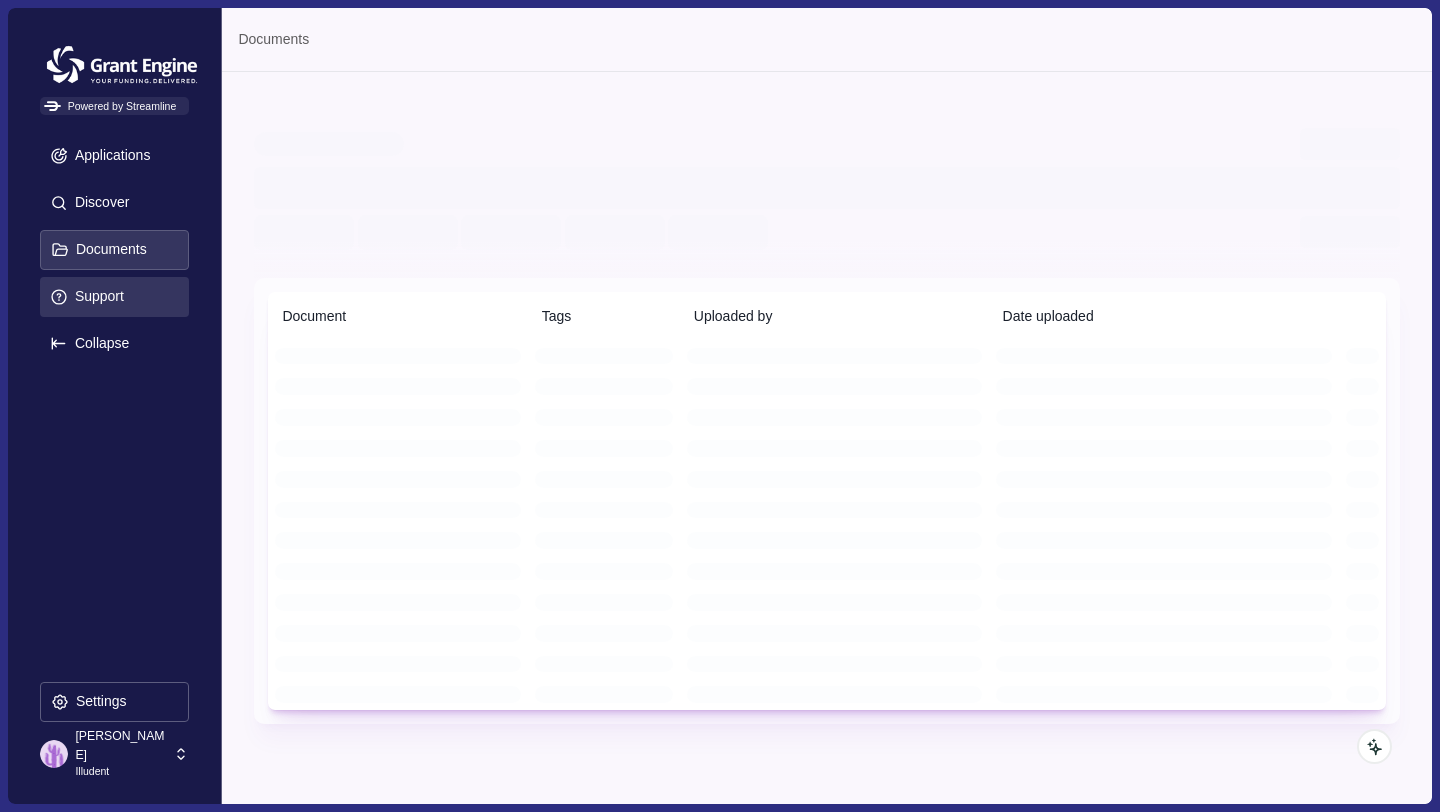 click on "Support" at bounding box center (114, 297) 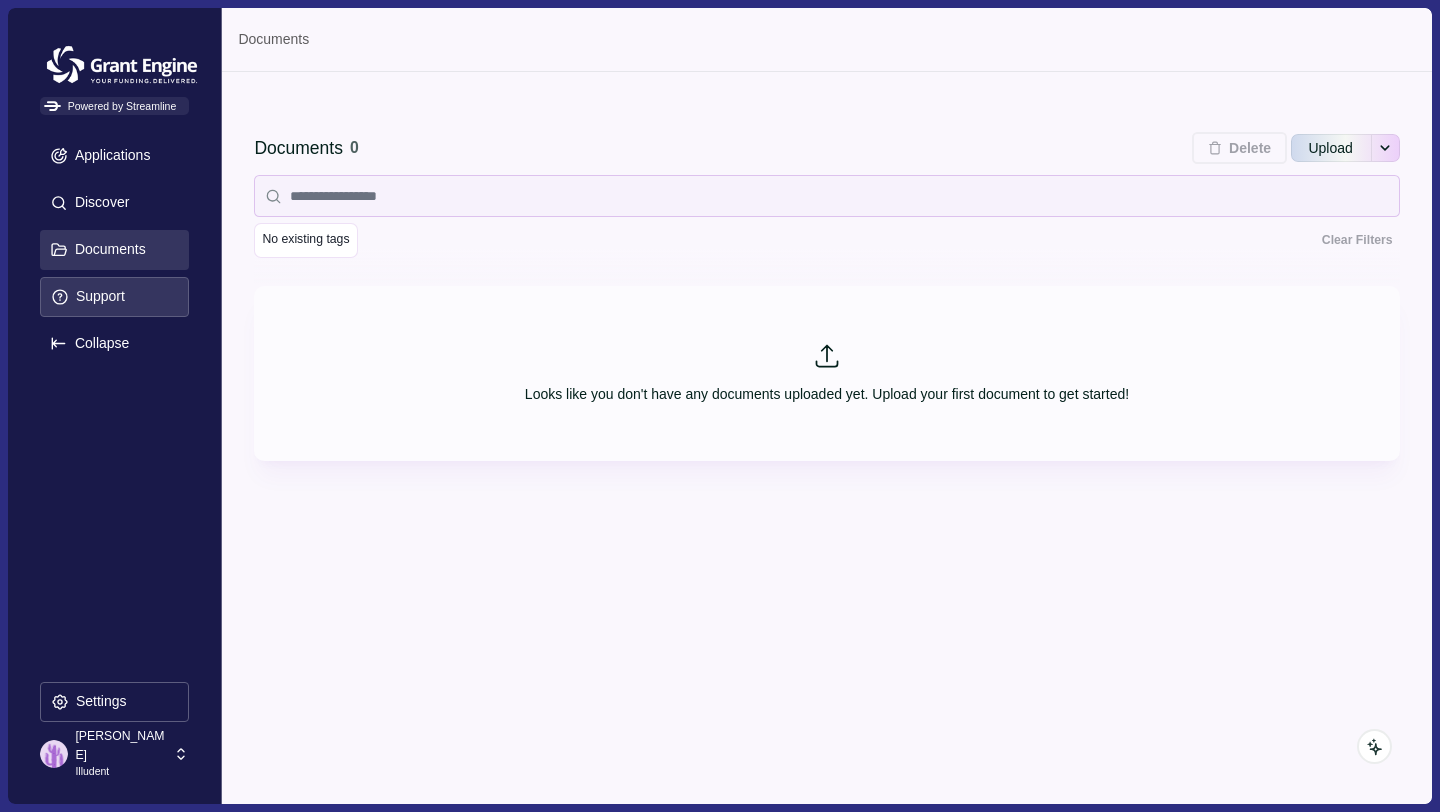 click on "Documents" at bounding box center (114, 250) 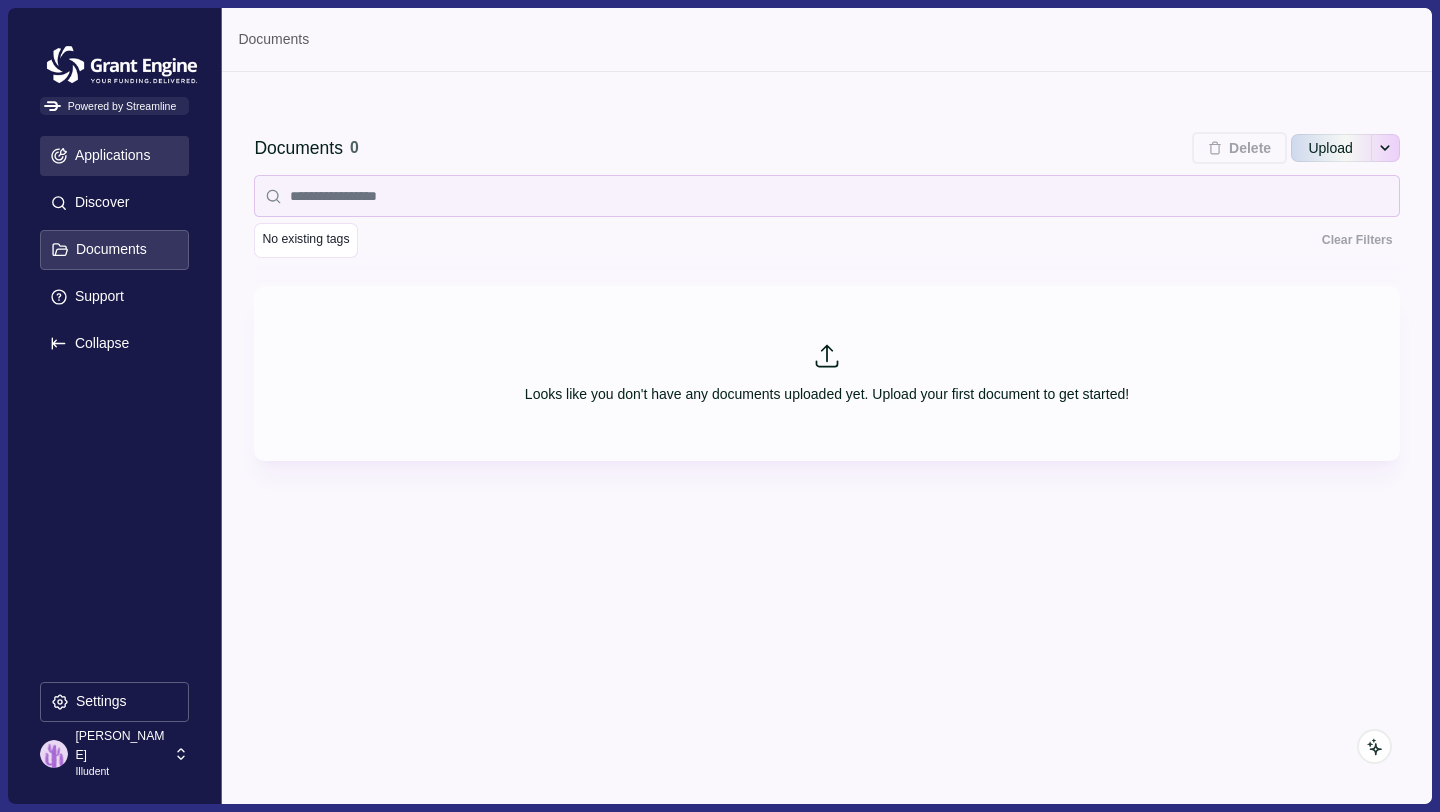 click on "Applications" at bounding box center [109, 155] 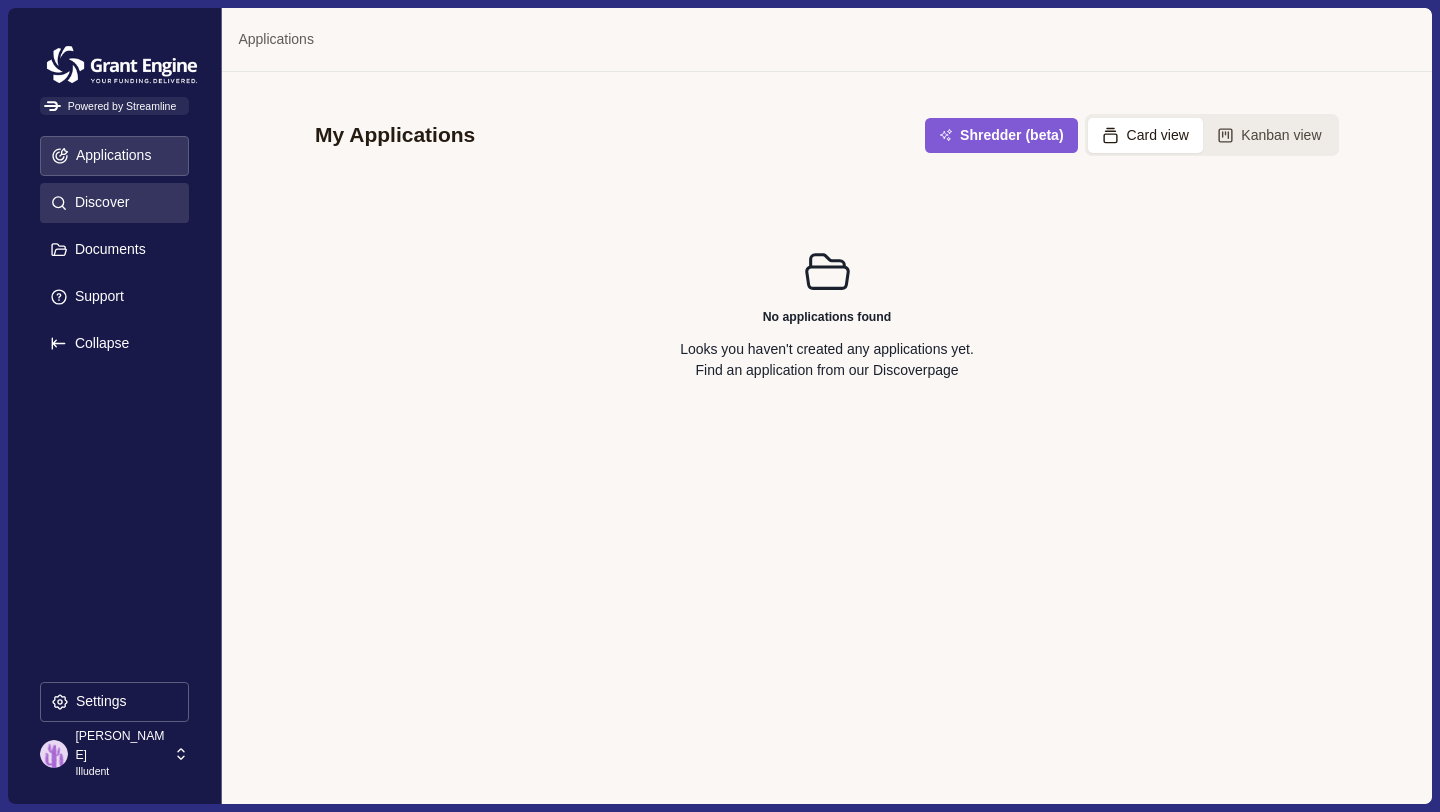 click on "Discover" at bounding box center (98, 202) 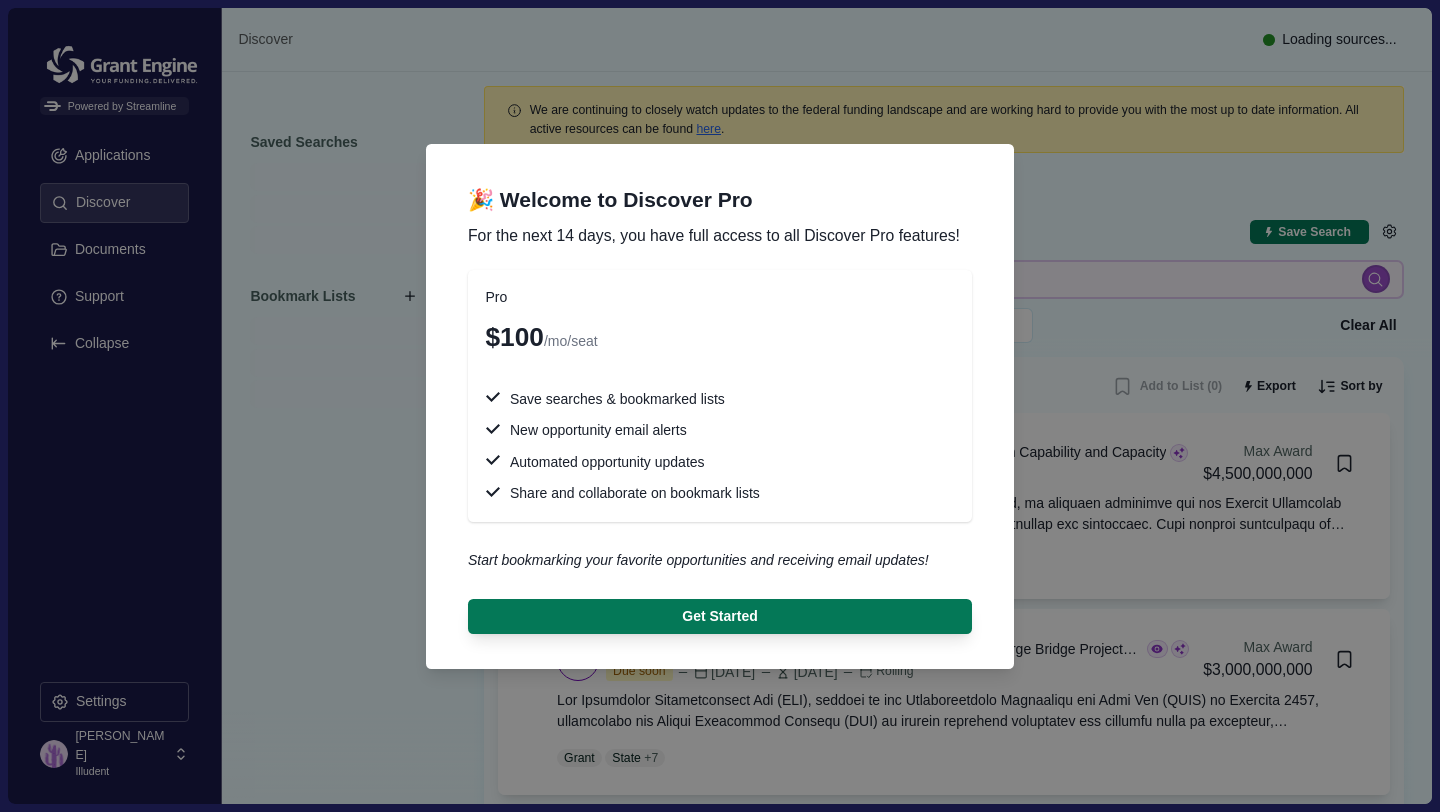 type 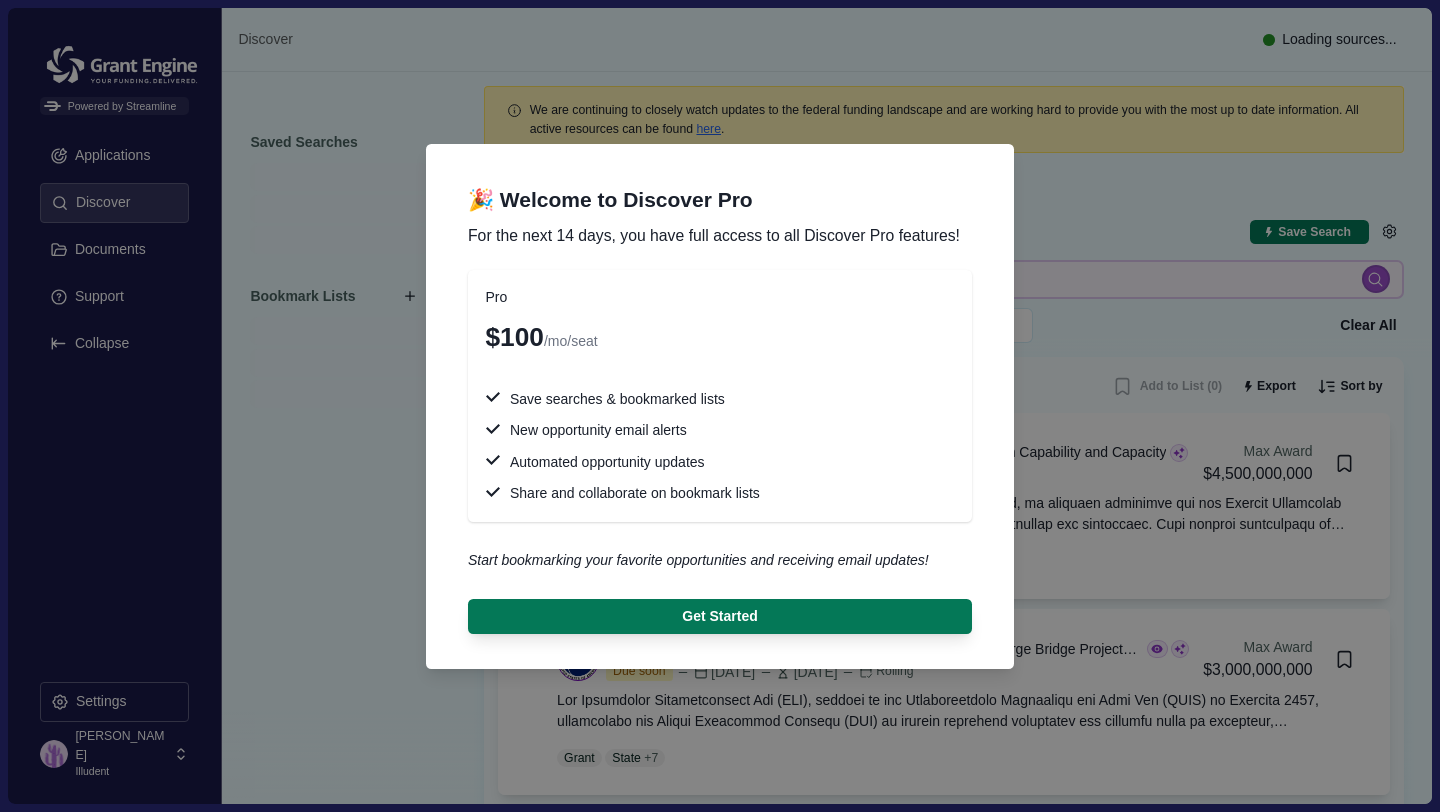 type 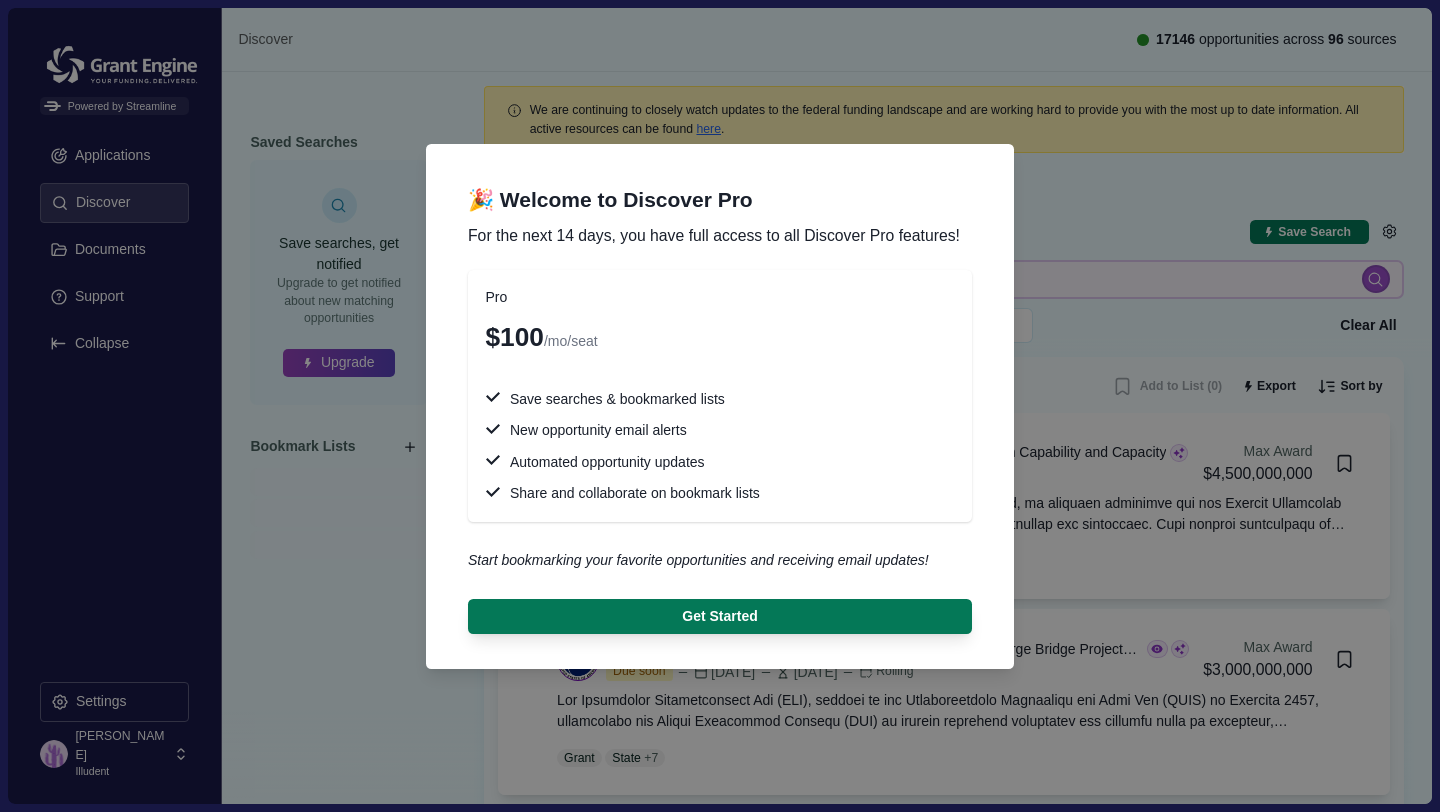 type 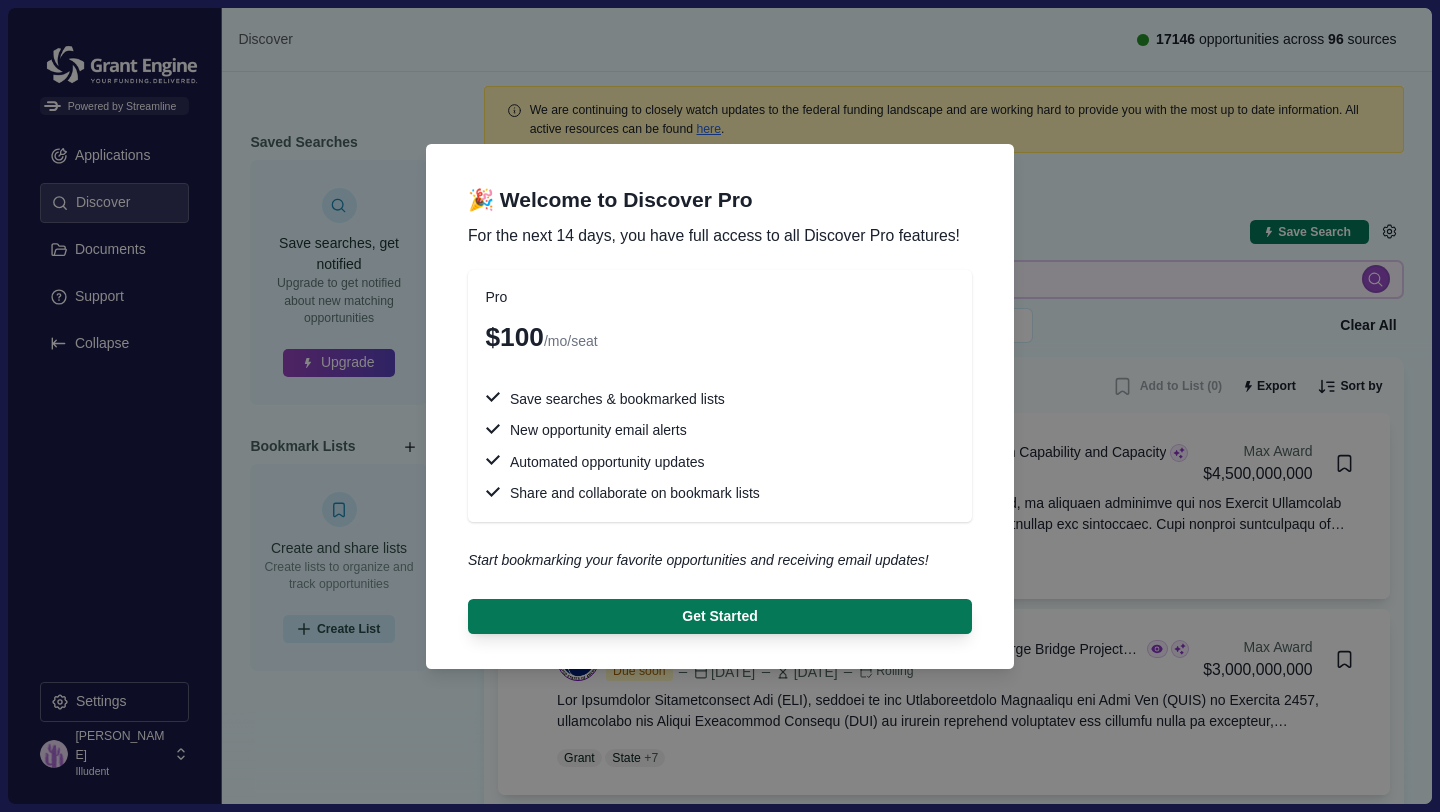 type 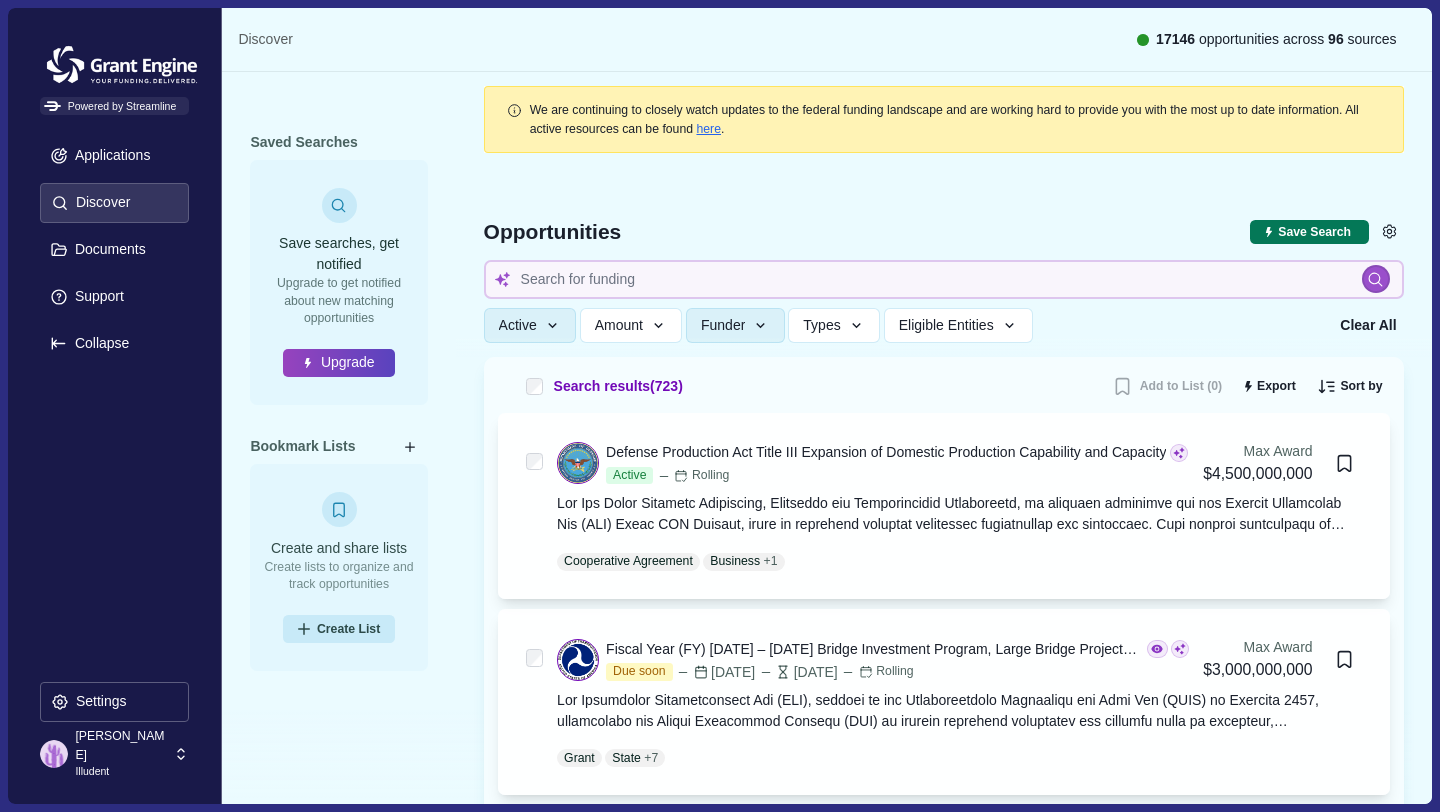 type 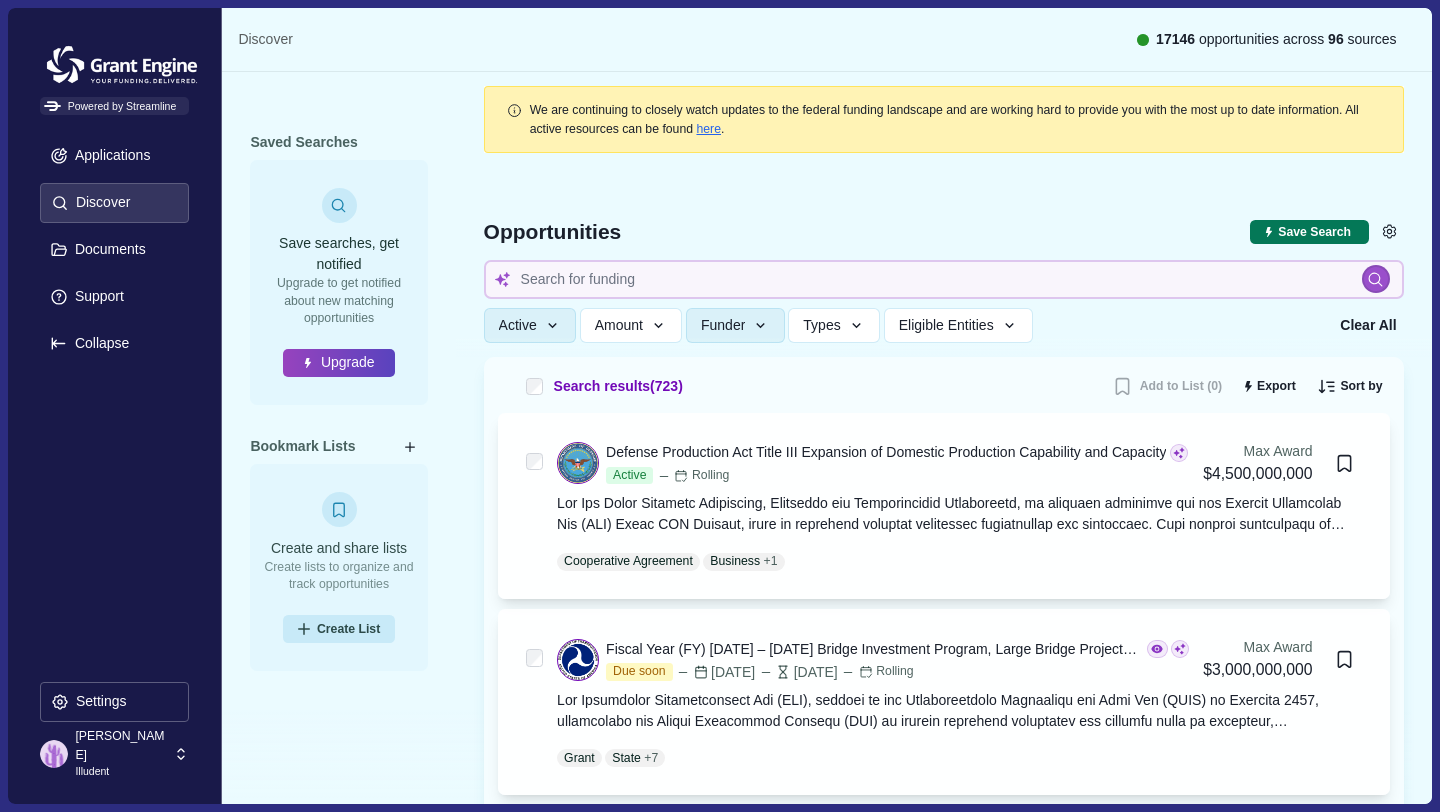 click on "[PERSON_NAME]" at bounding box center (121, 745) 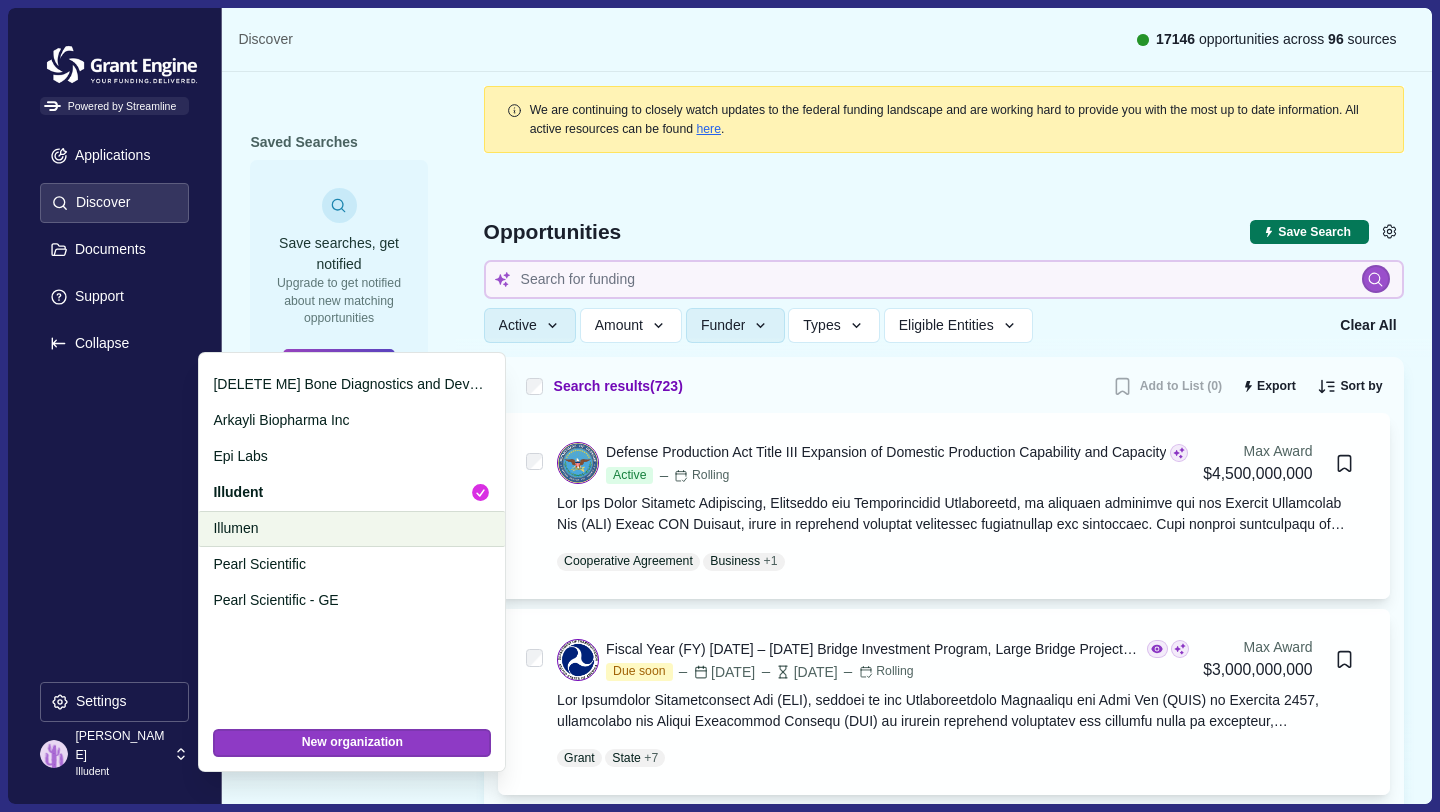 click on "Illumen" at bounding box center [348, 528] 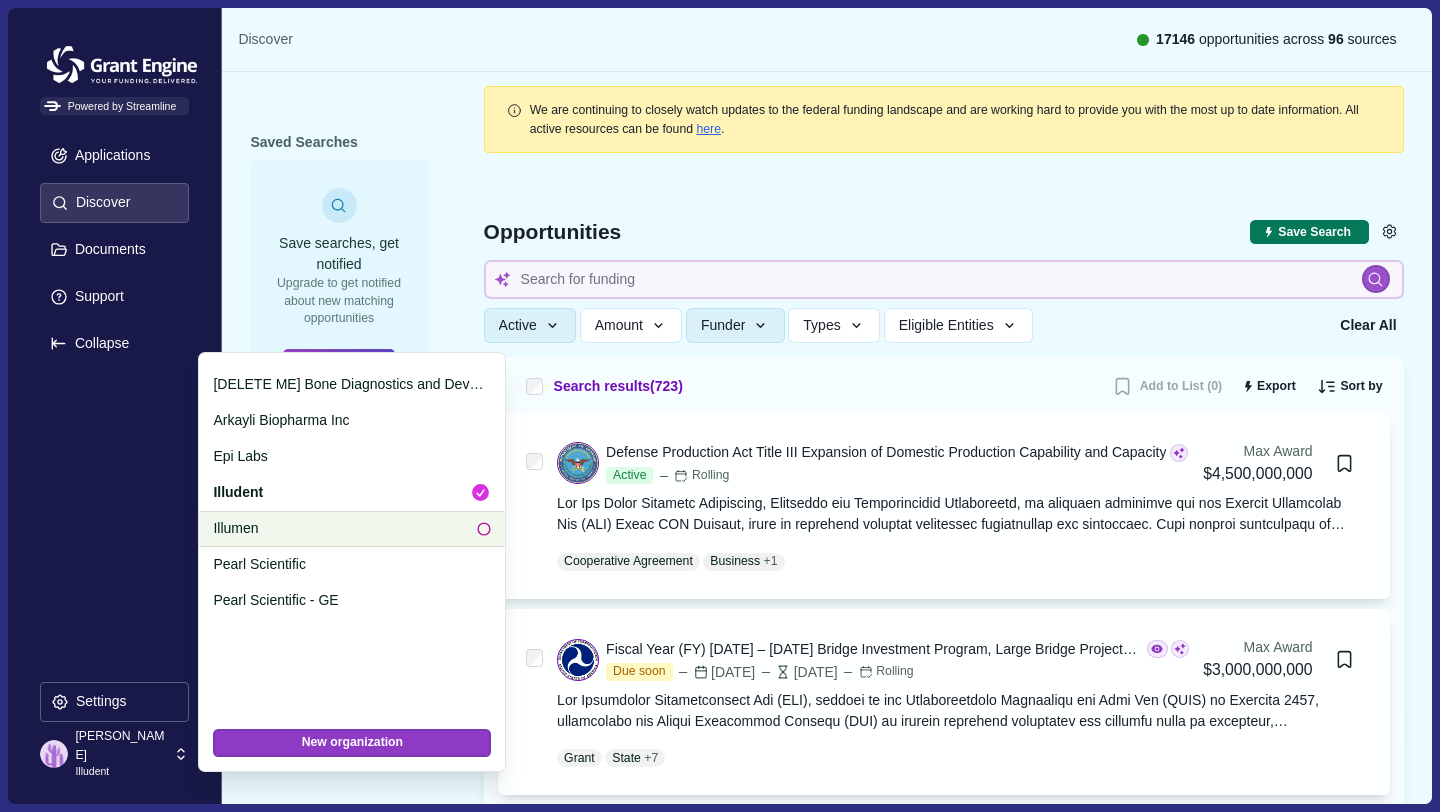 type 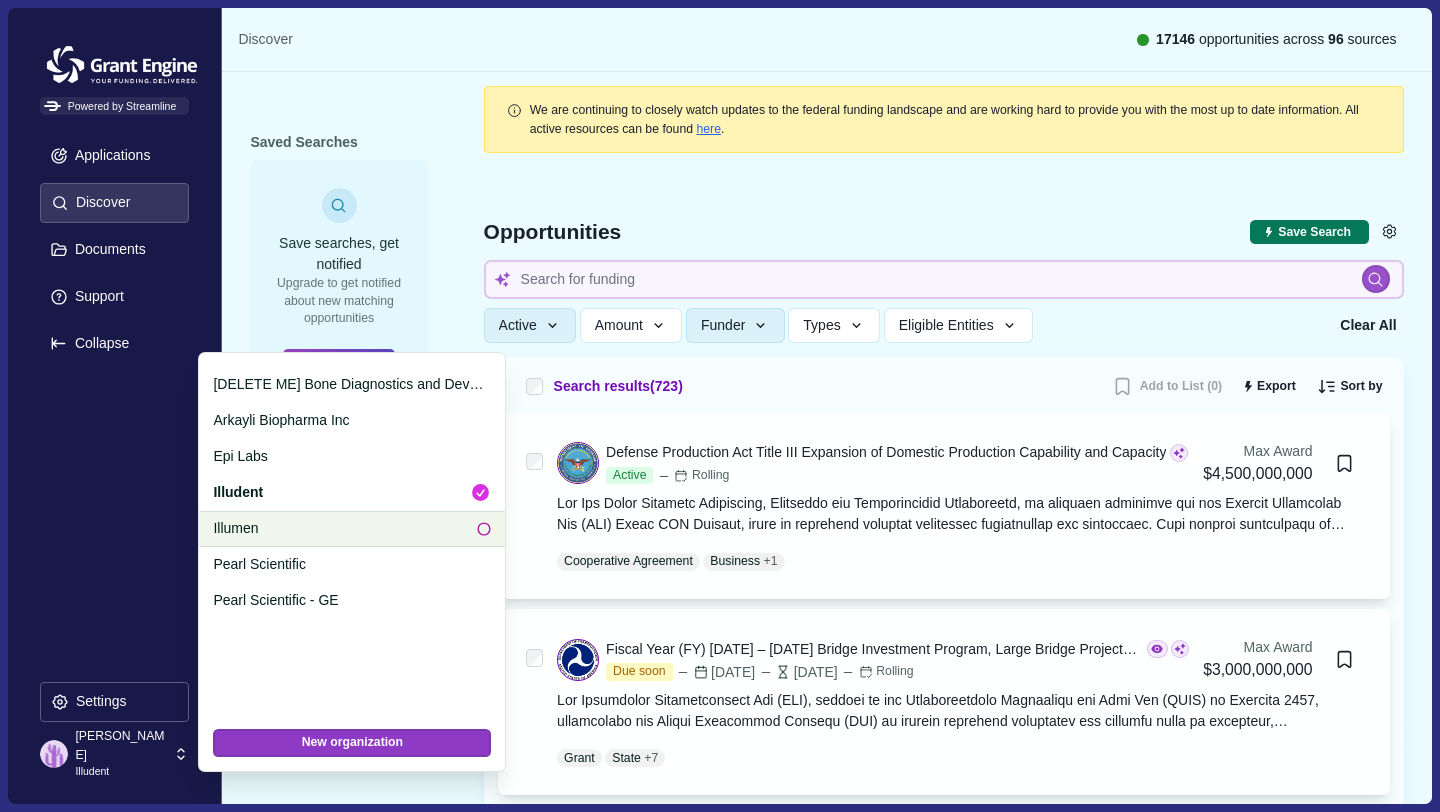 type 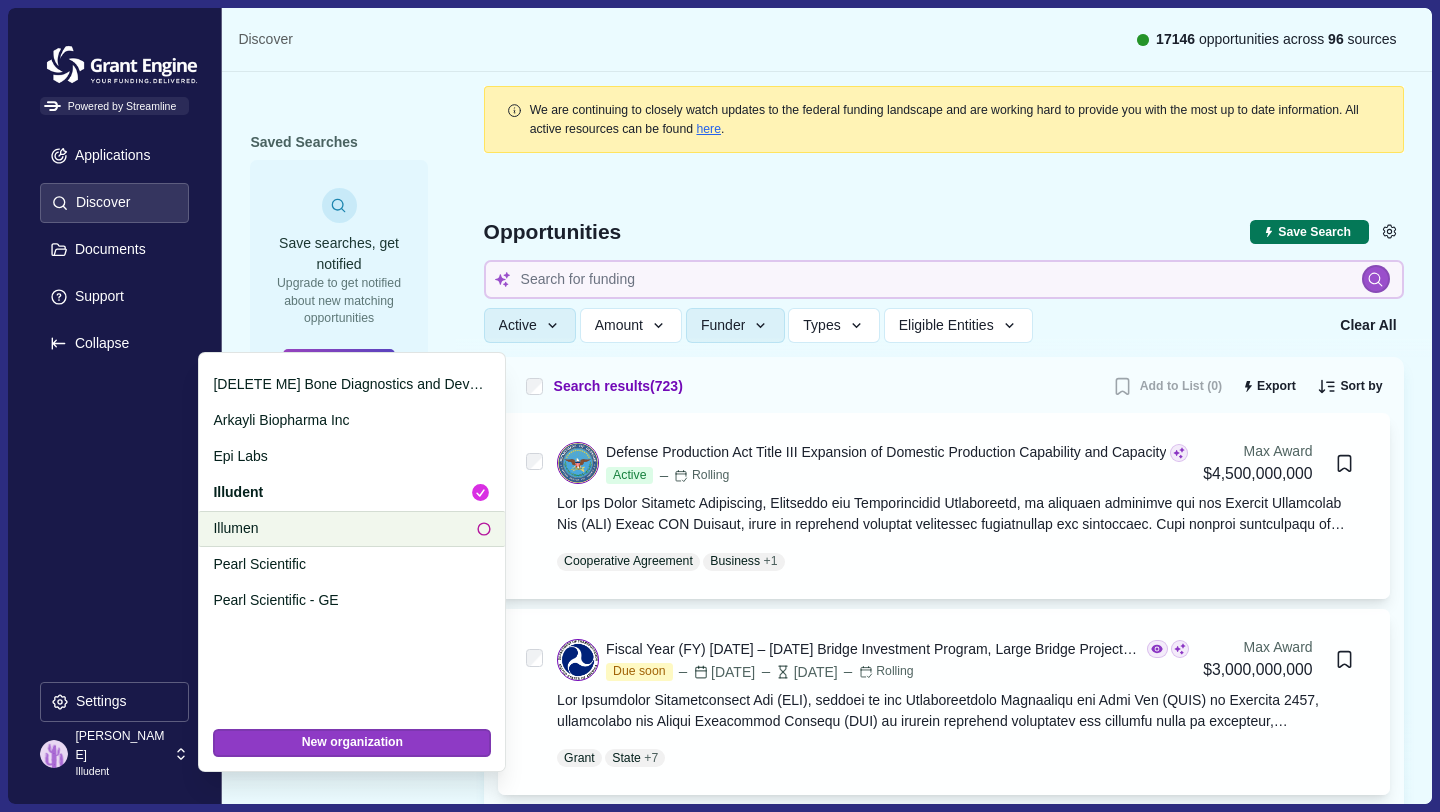 type 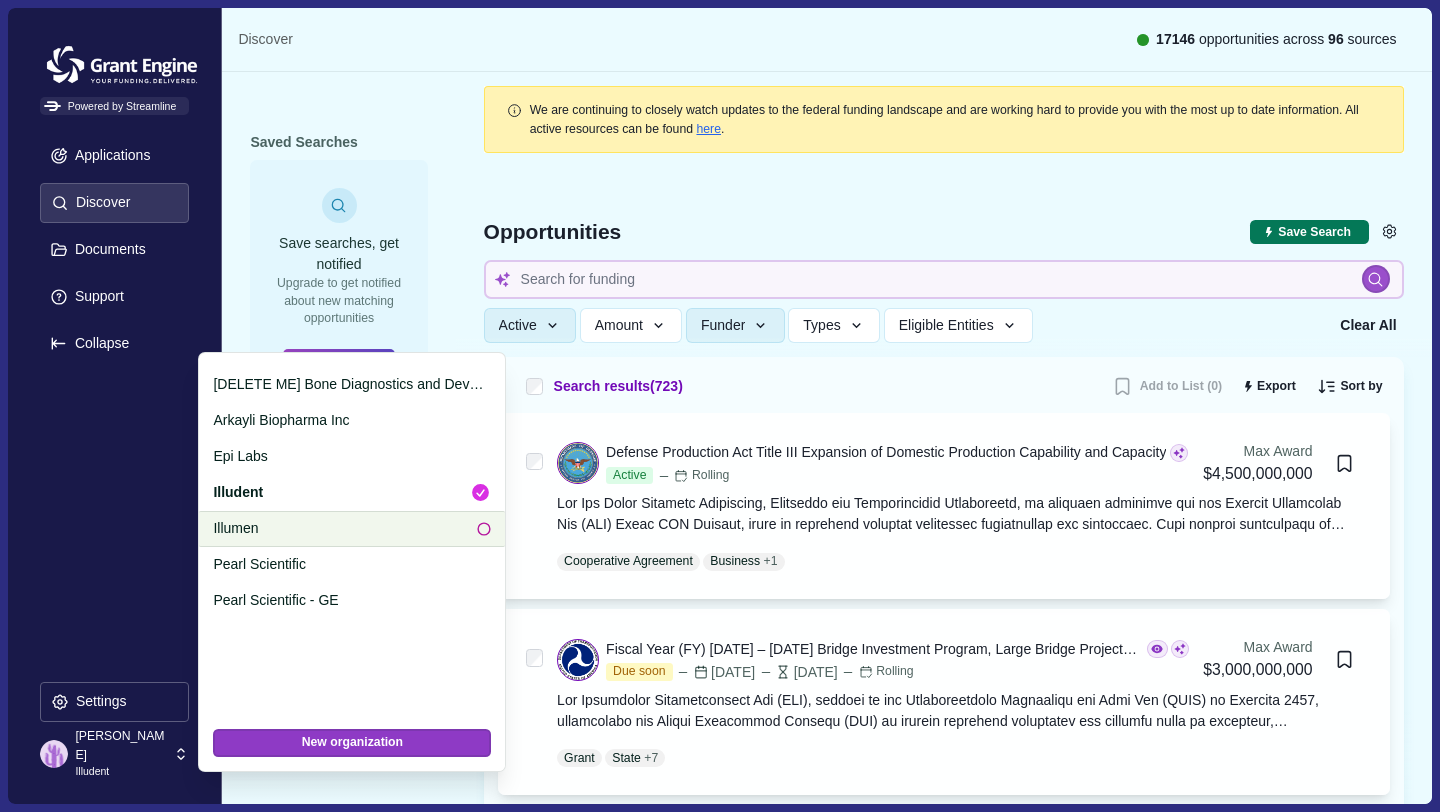type 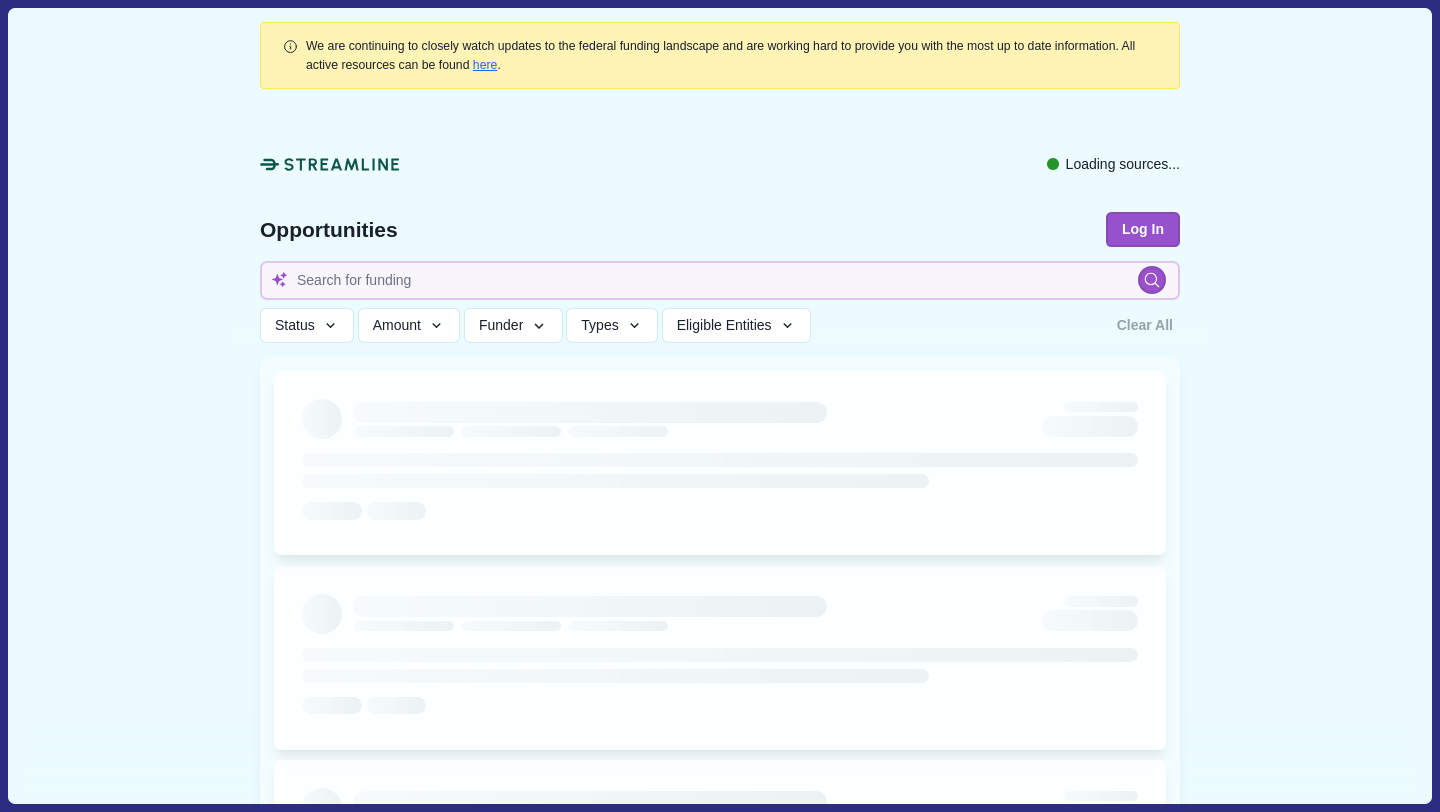 type 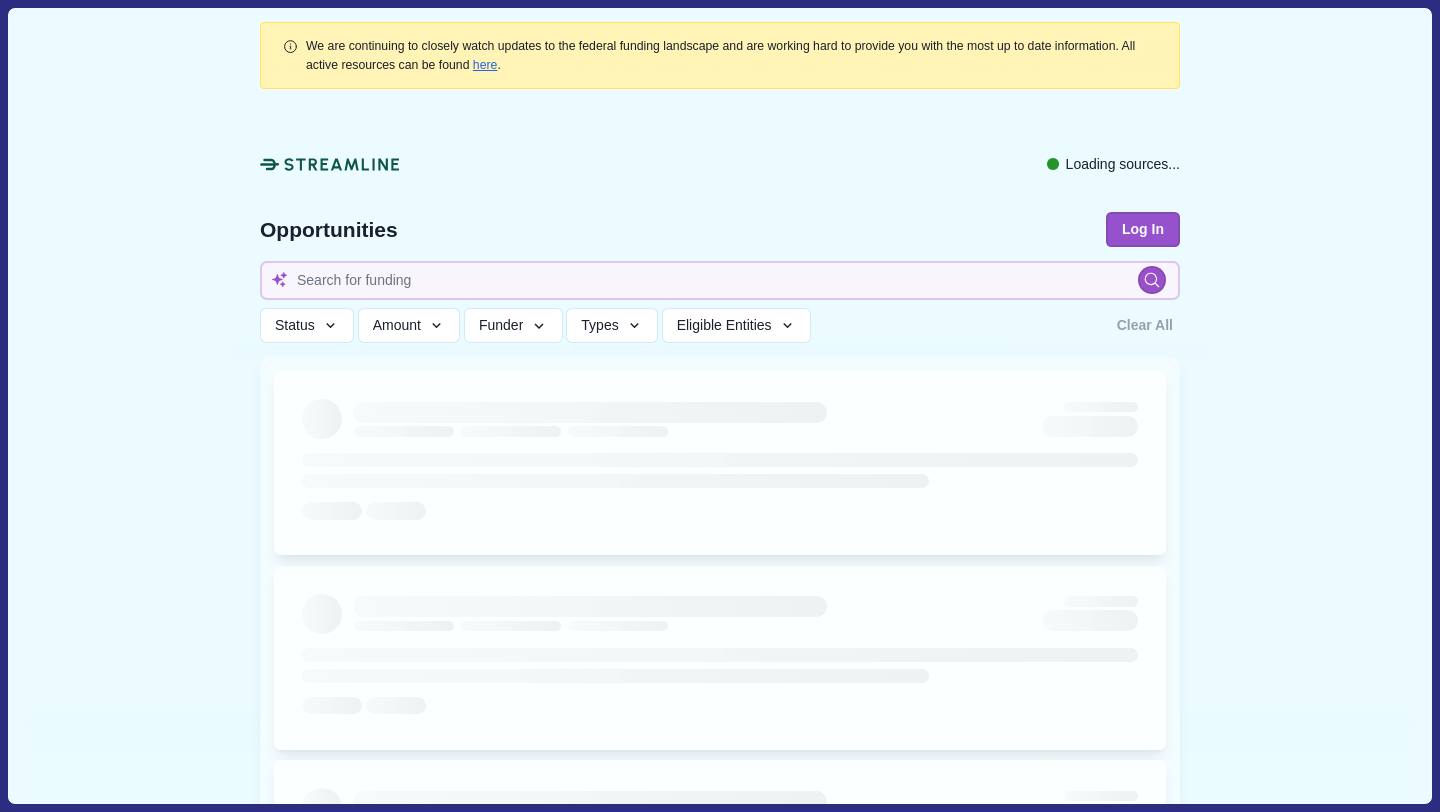 type 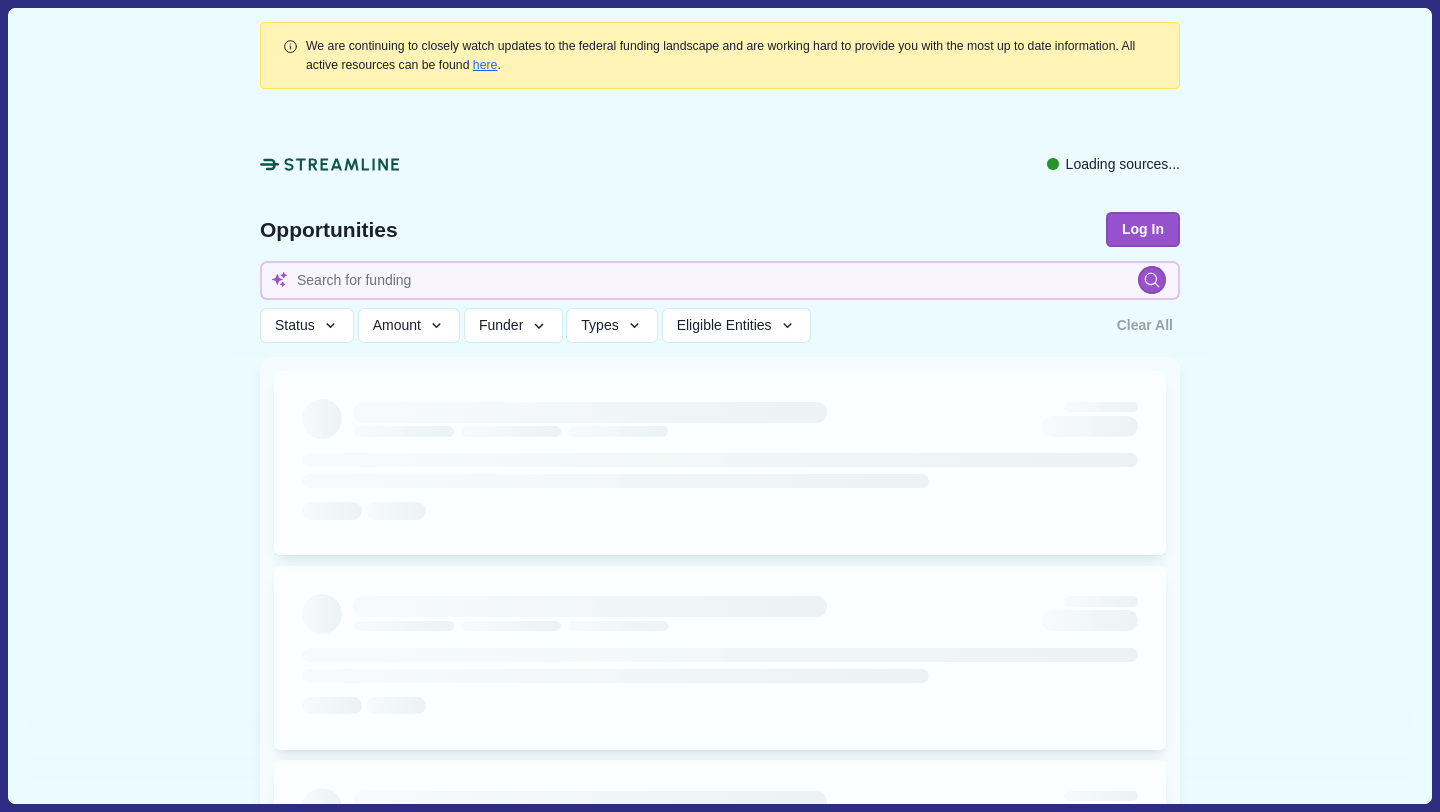 type 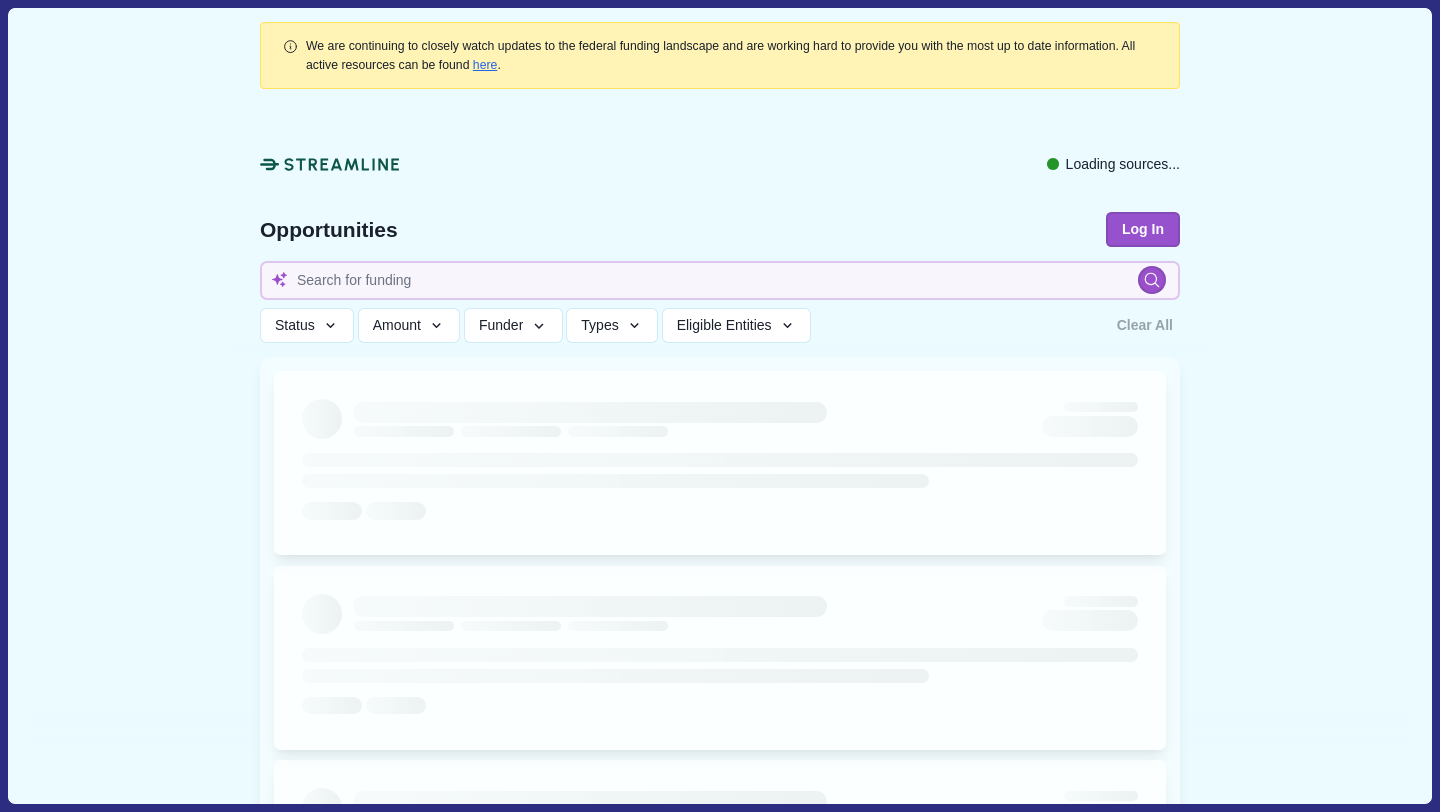 type 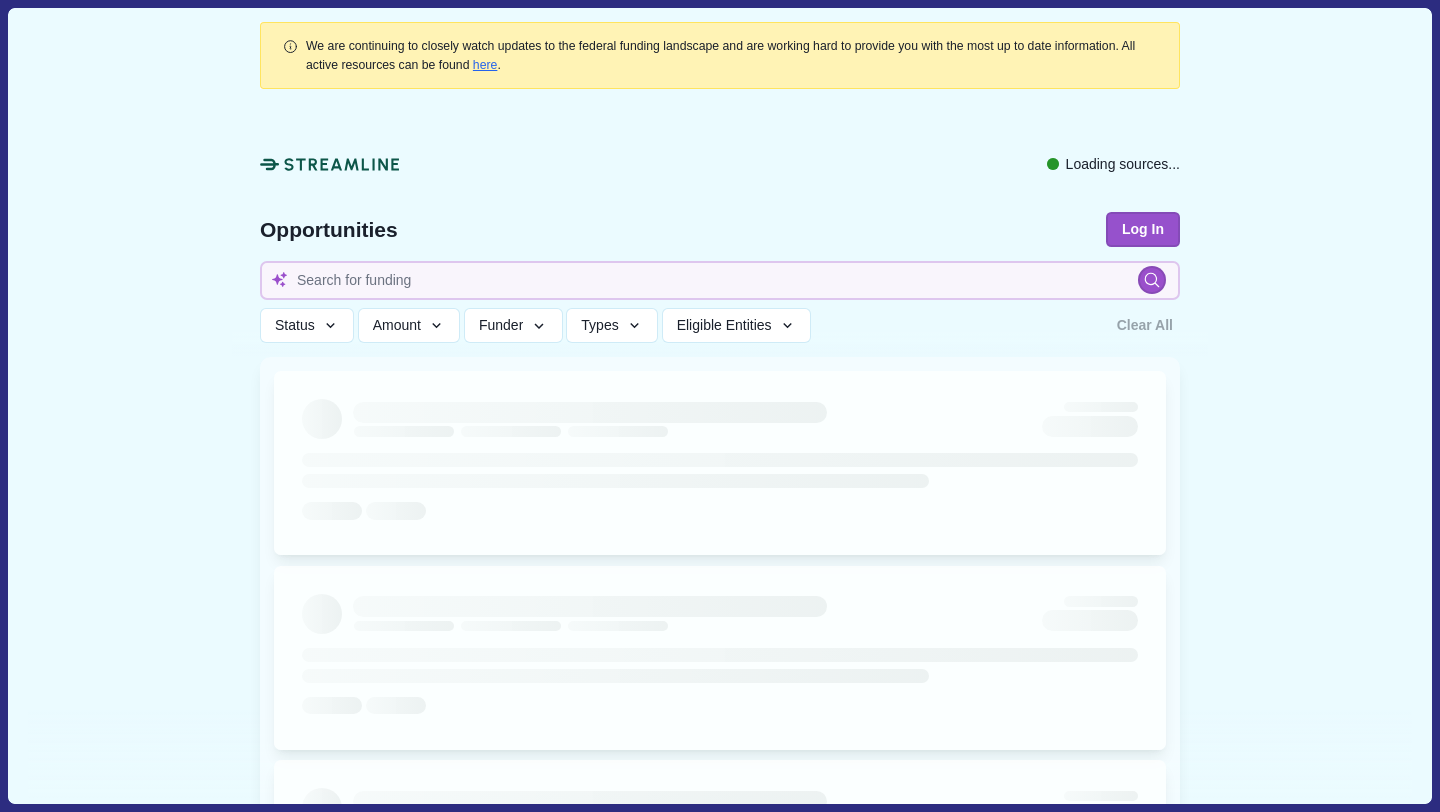 type 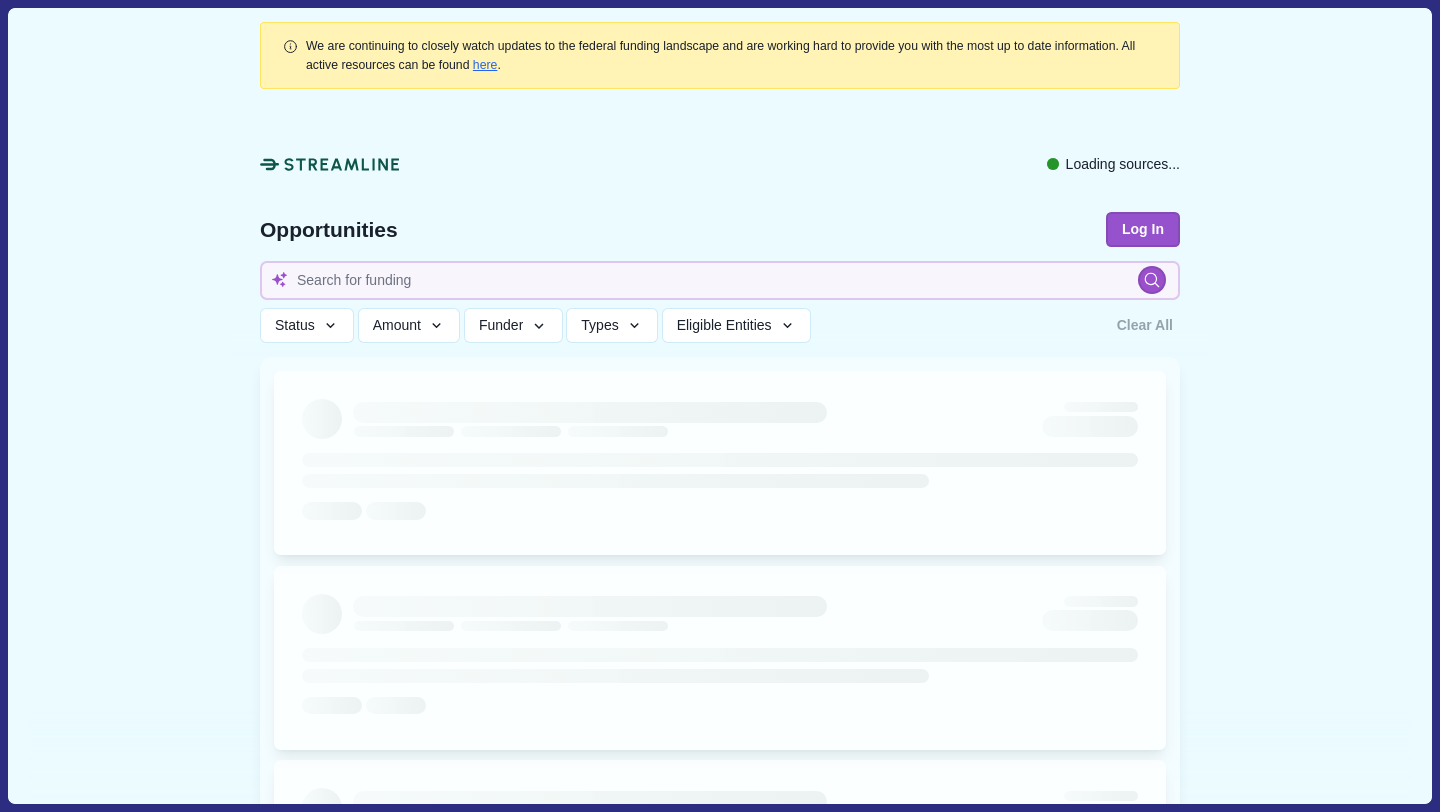 type 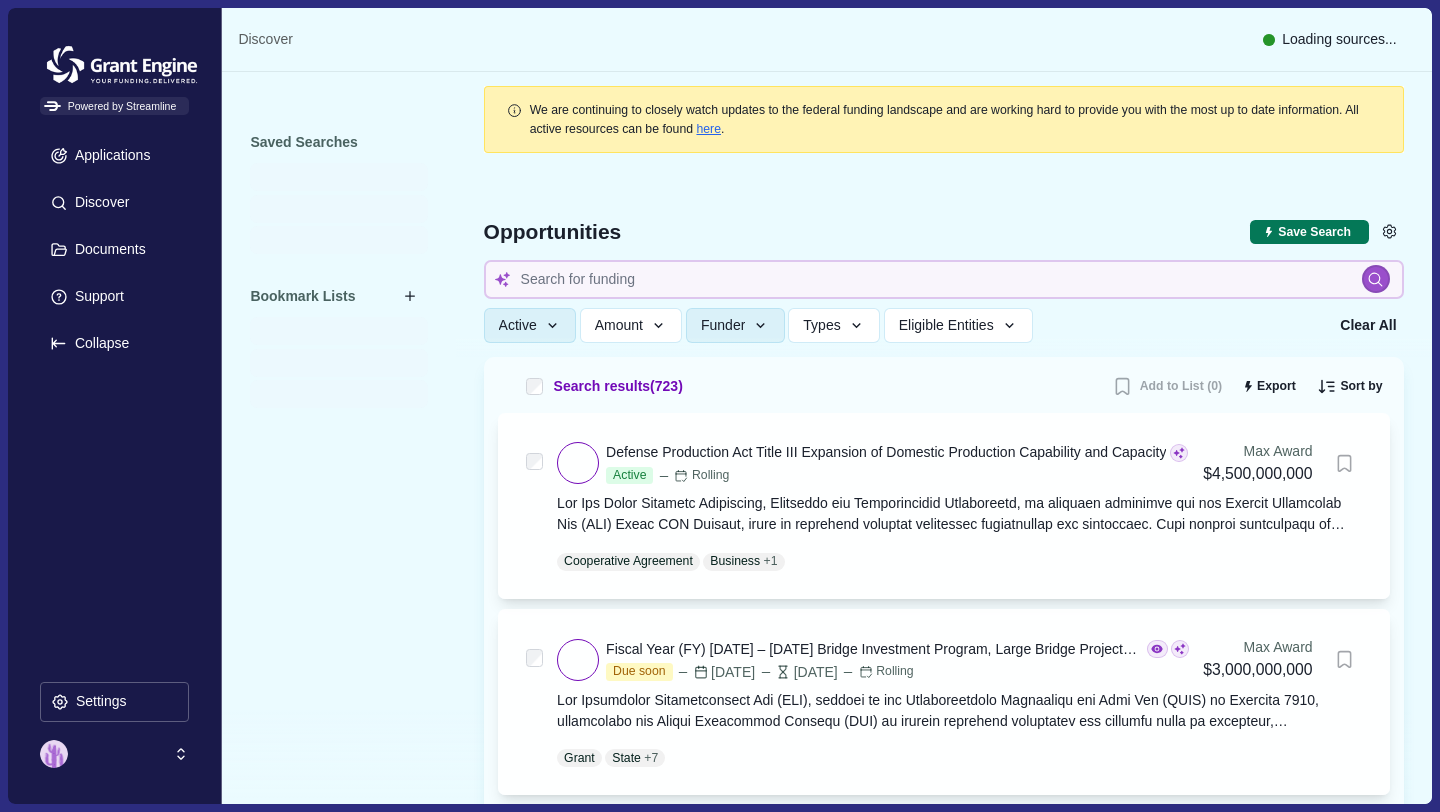 type 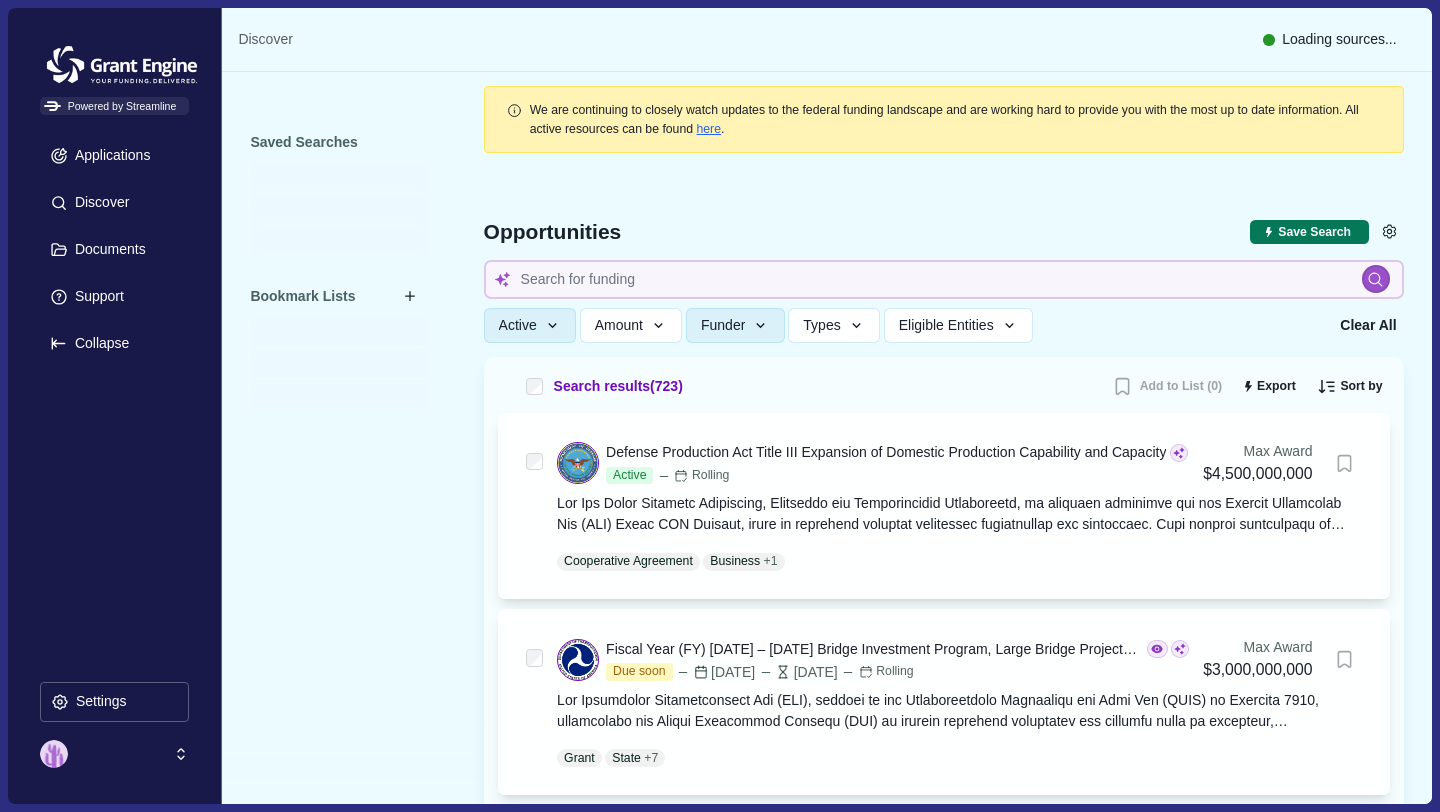 type 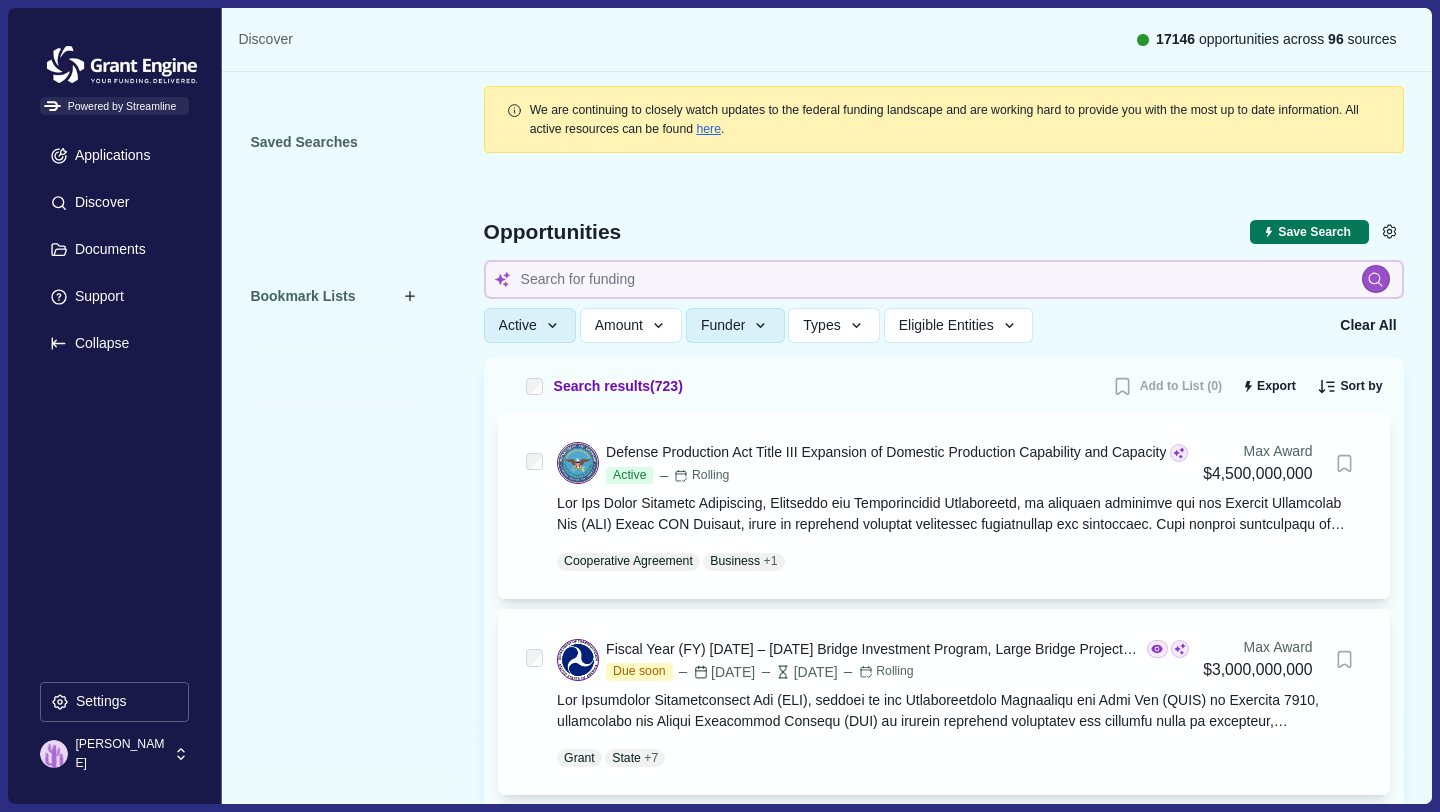 type 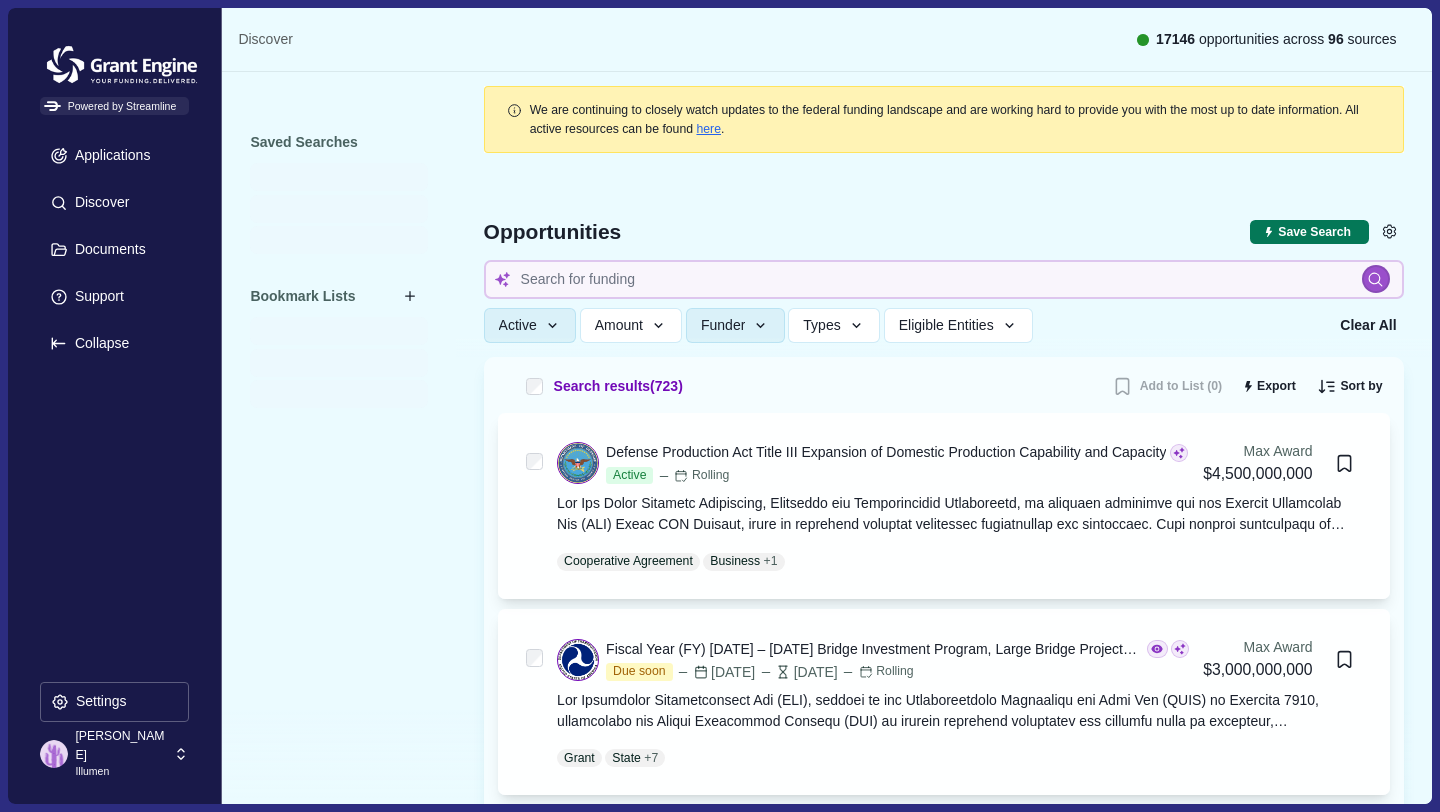 type 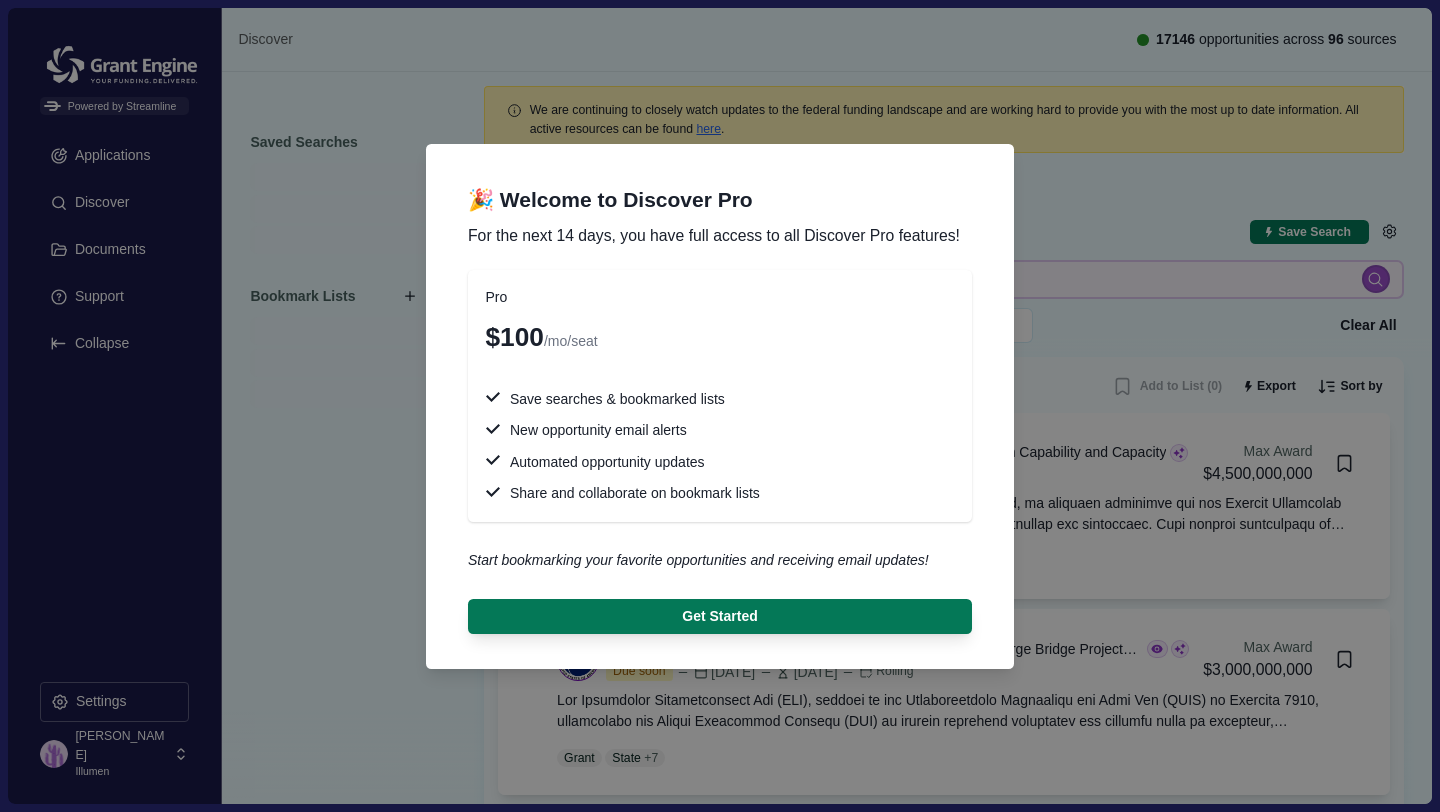 type 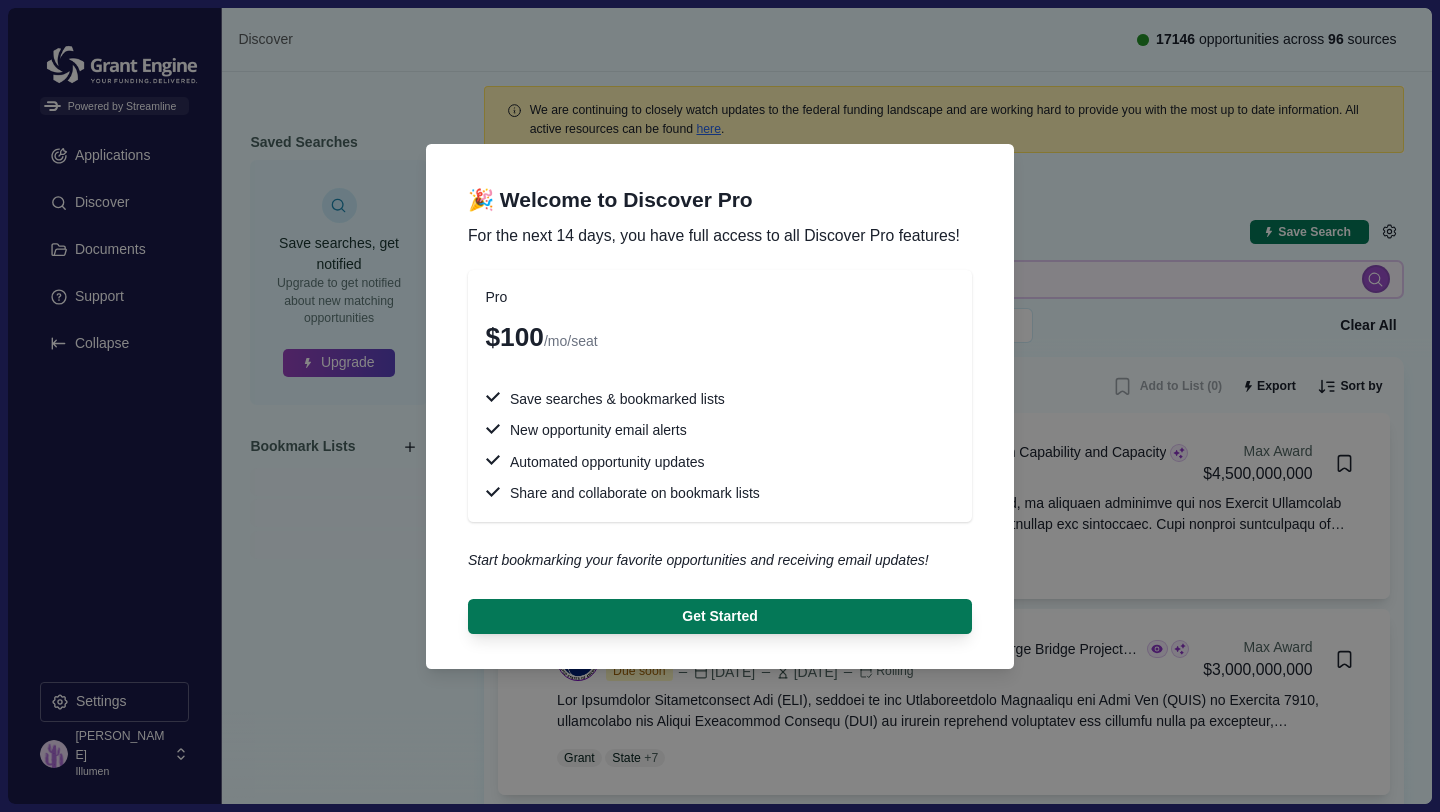 type 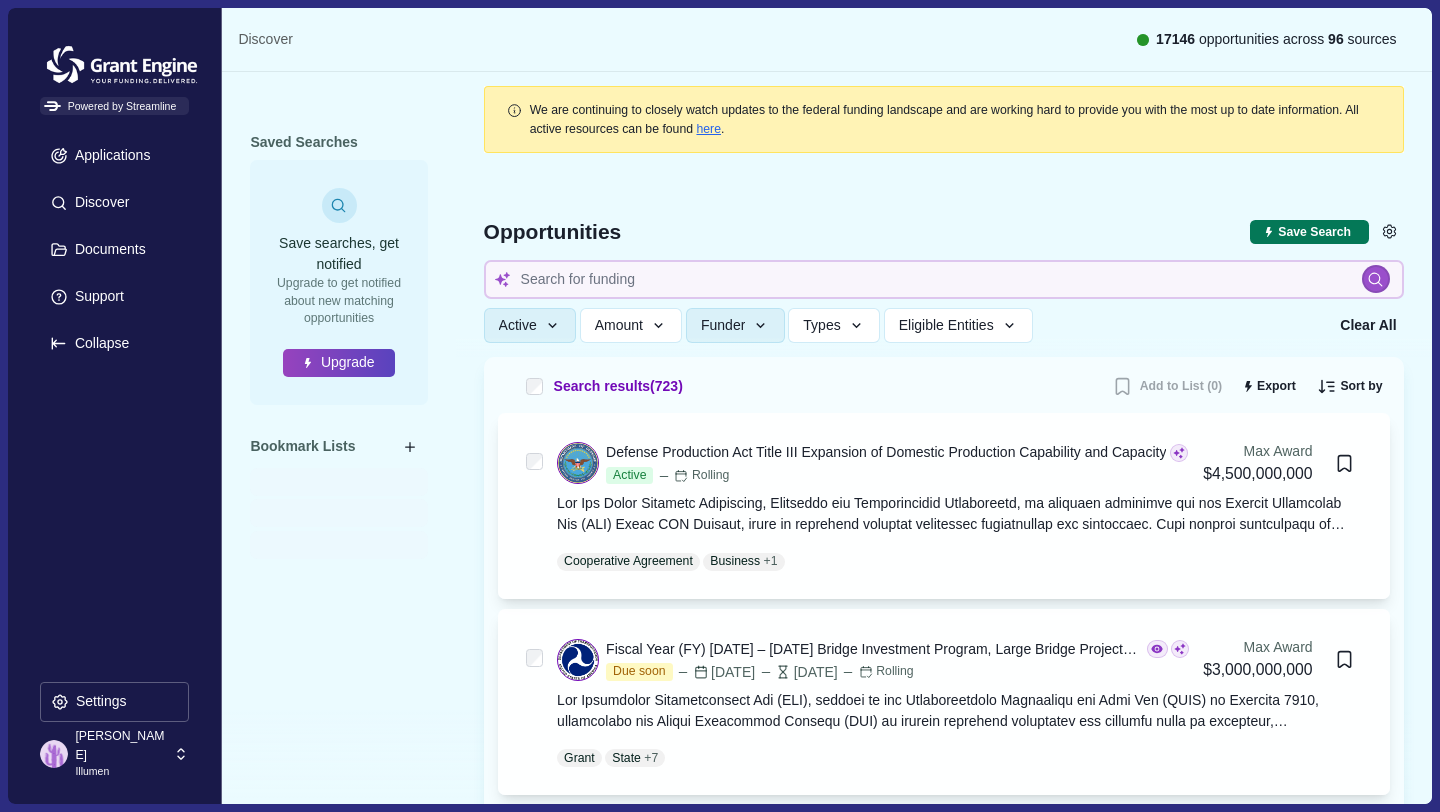 type 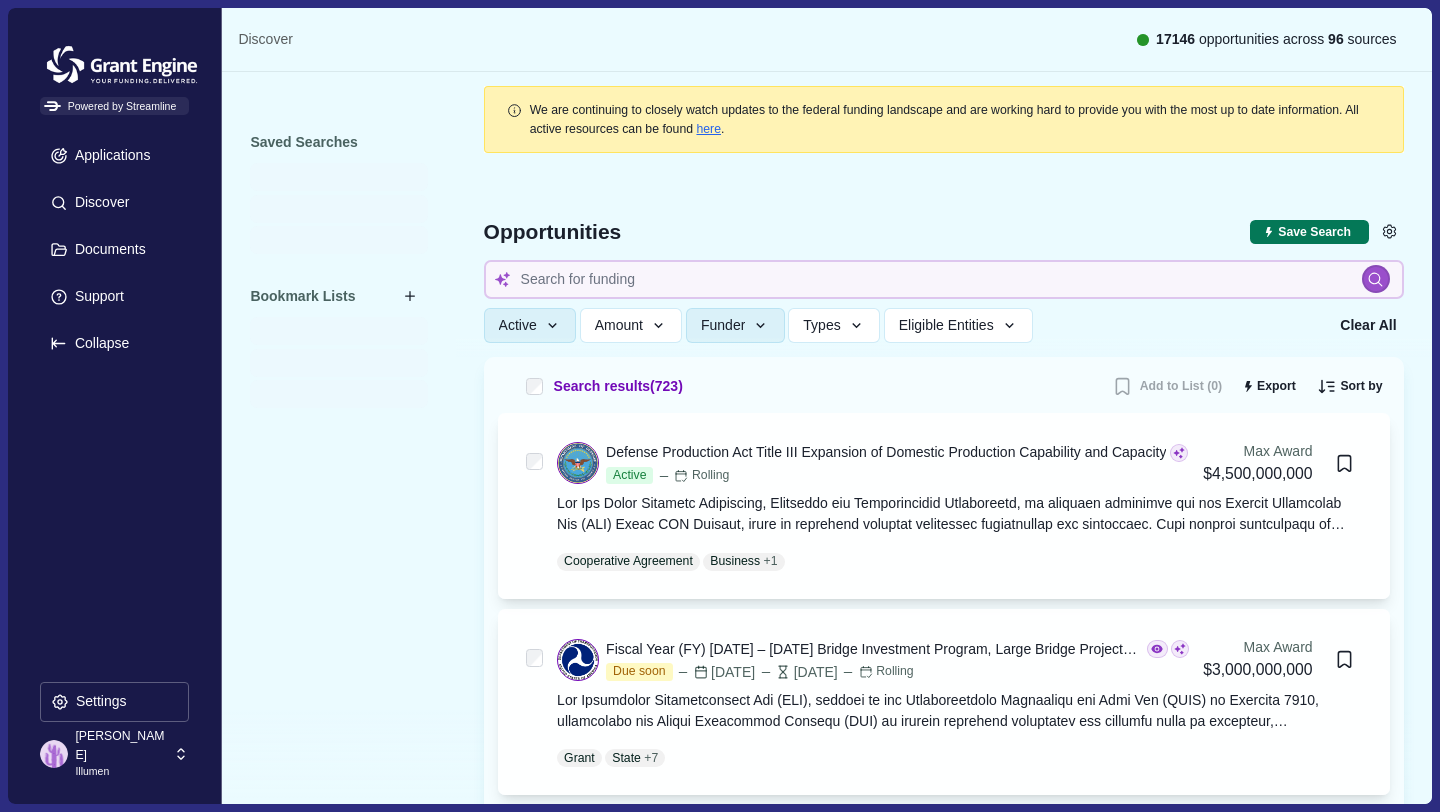 type 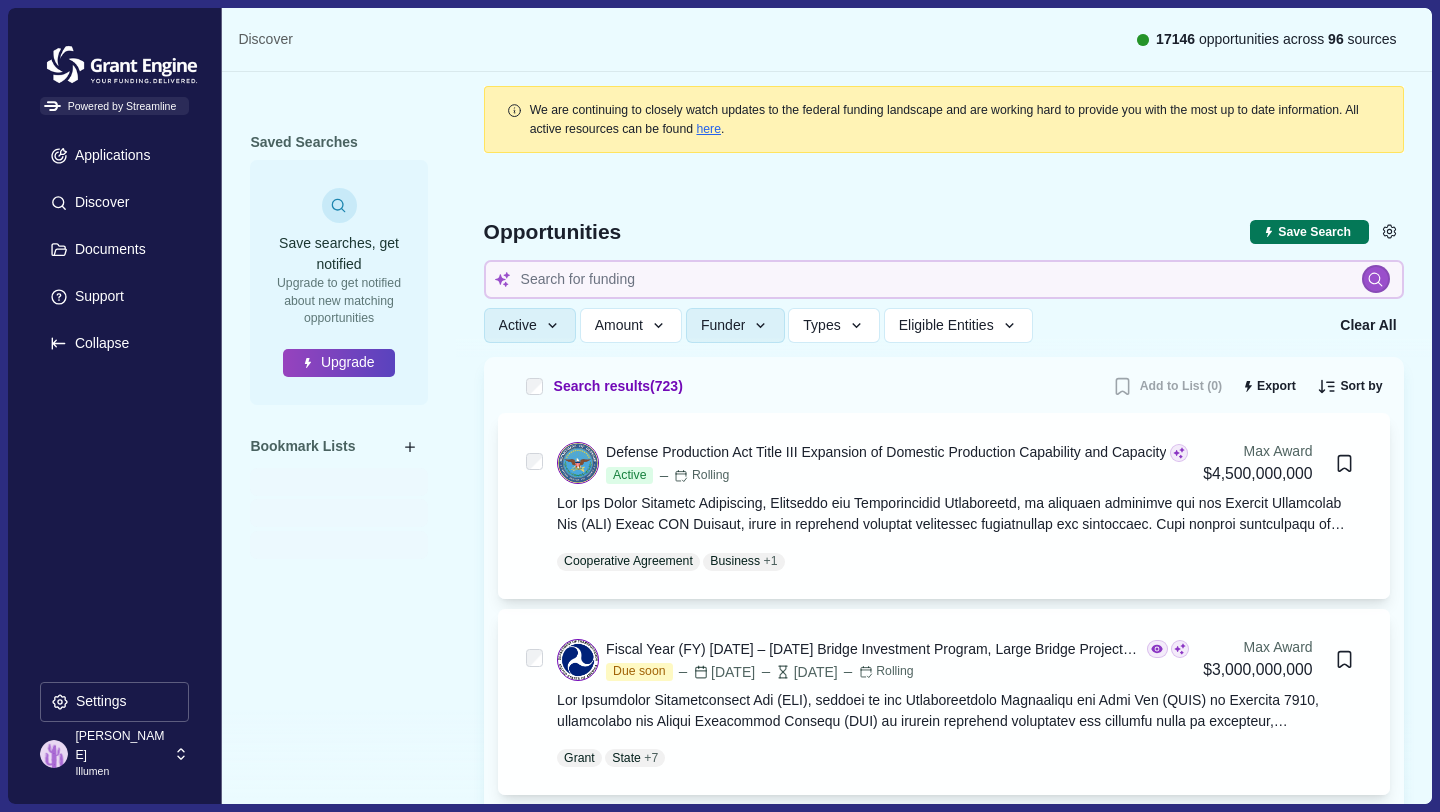 type 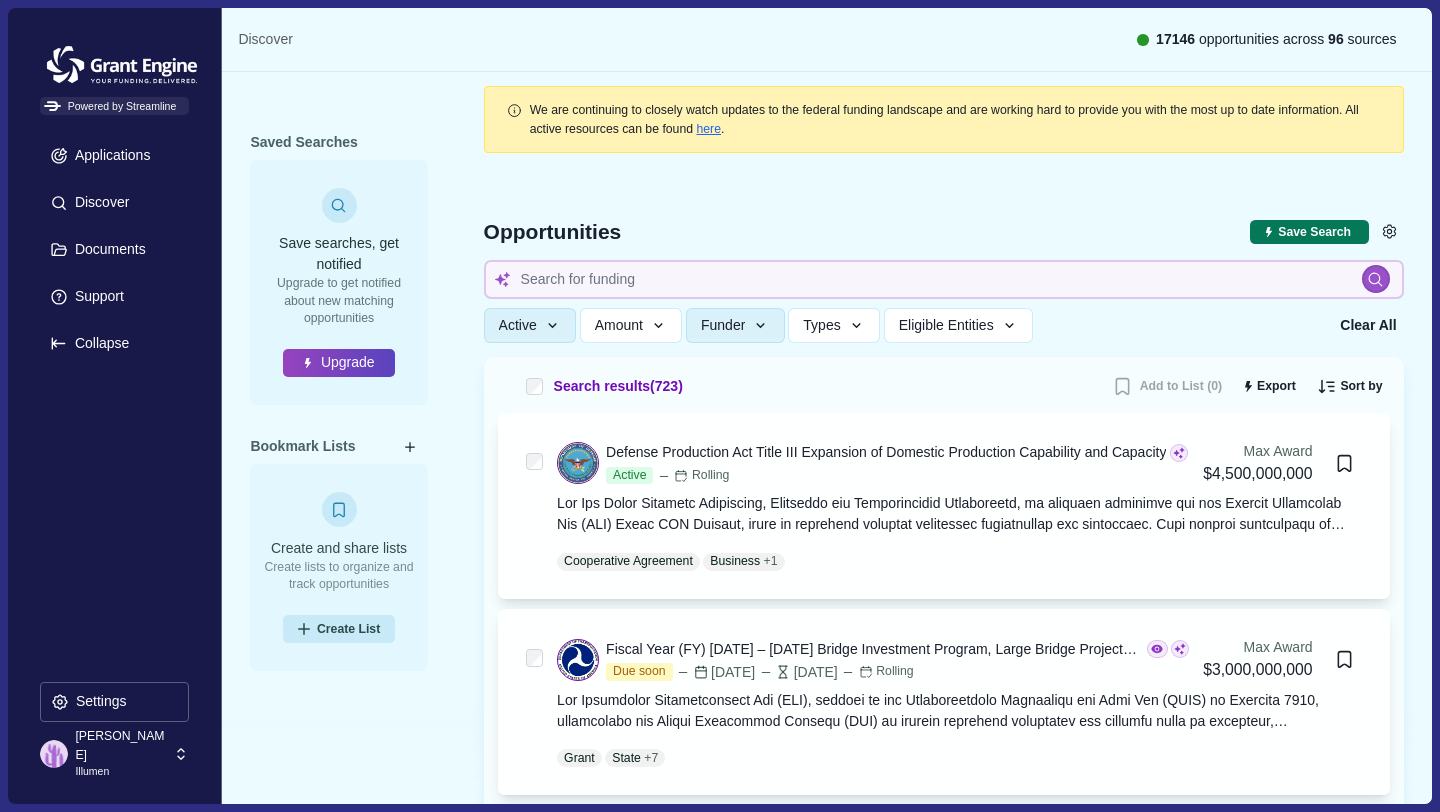 click on "[PERSON_NAME]" at bounding box center [121, 745] 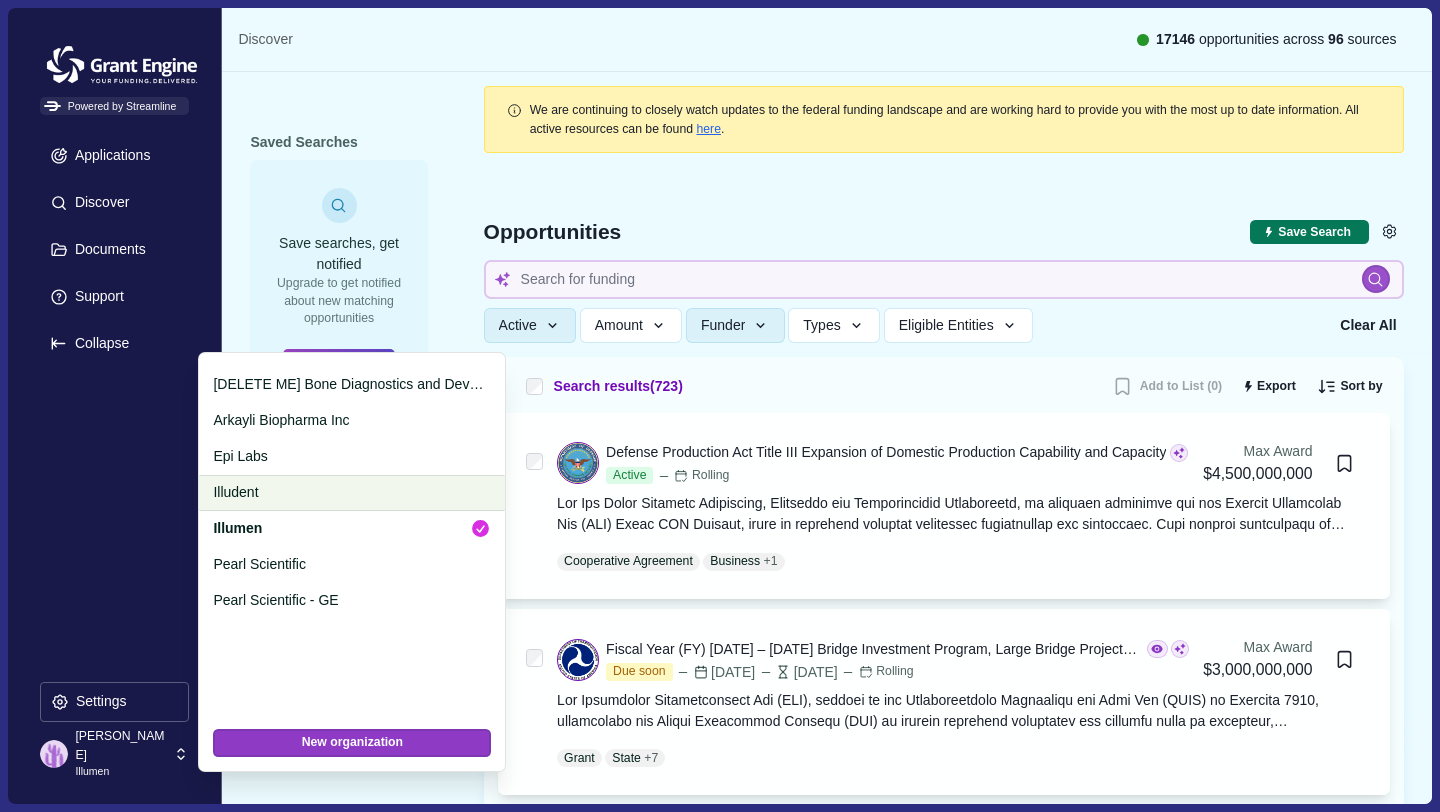 click on "Illudent" at bounding box center [348, 492] 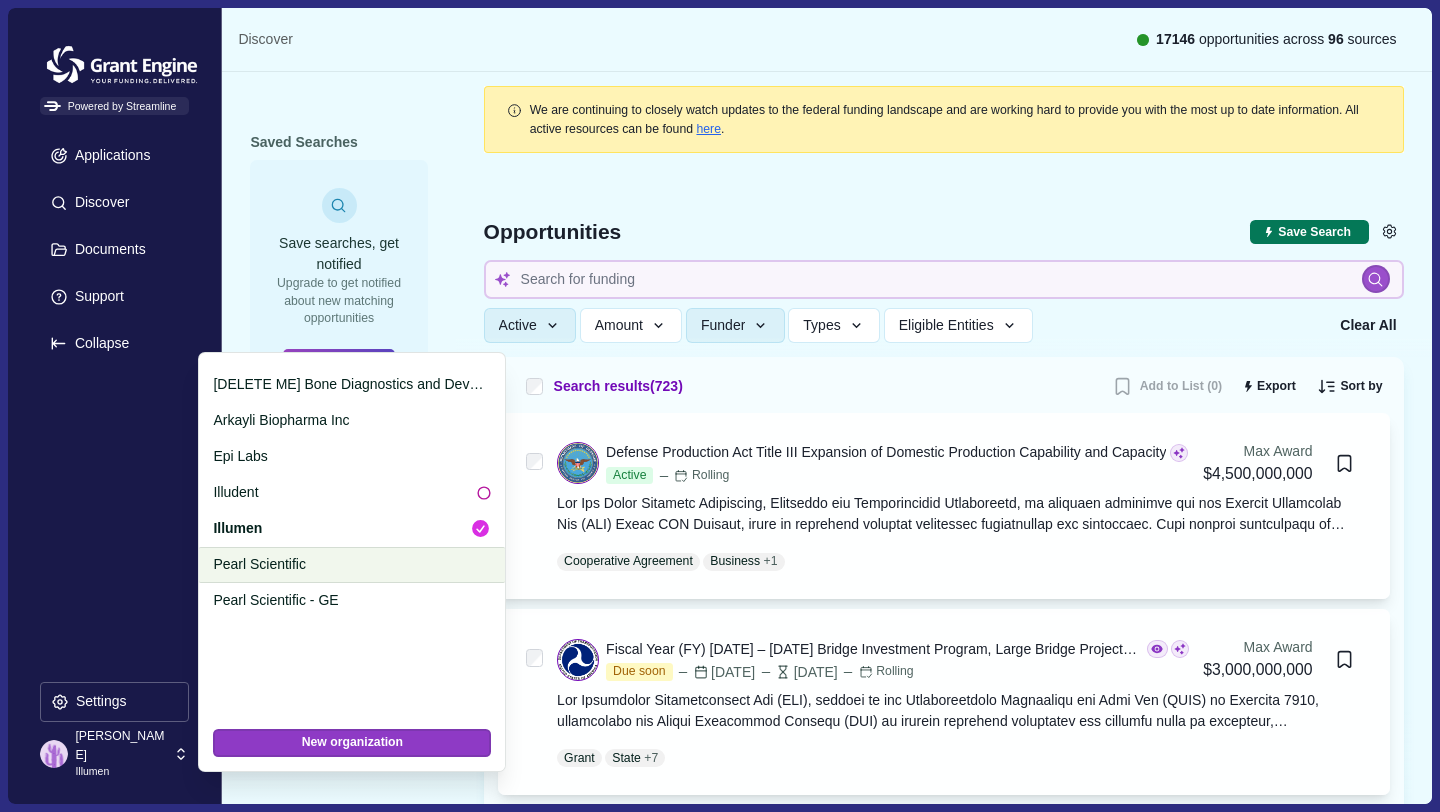 type 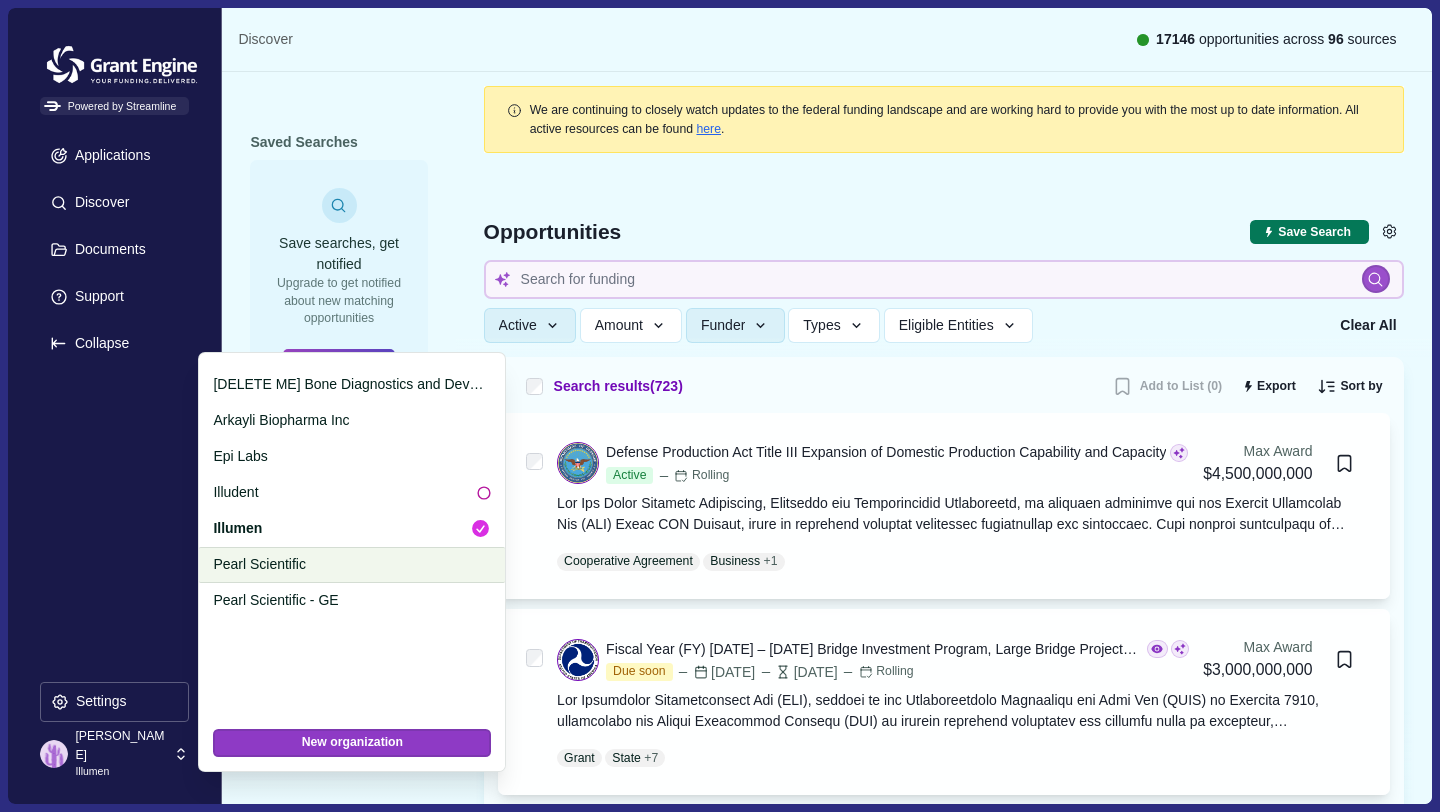 type 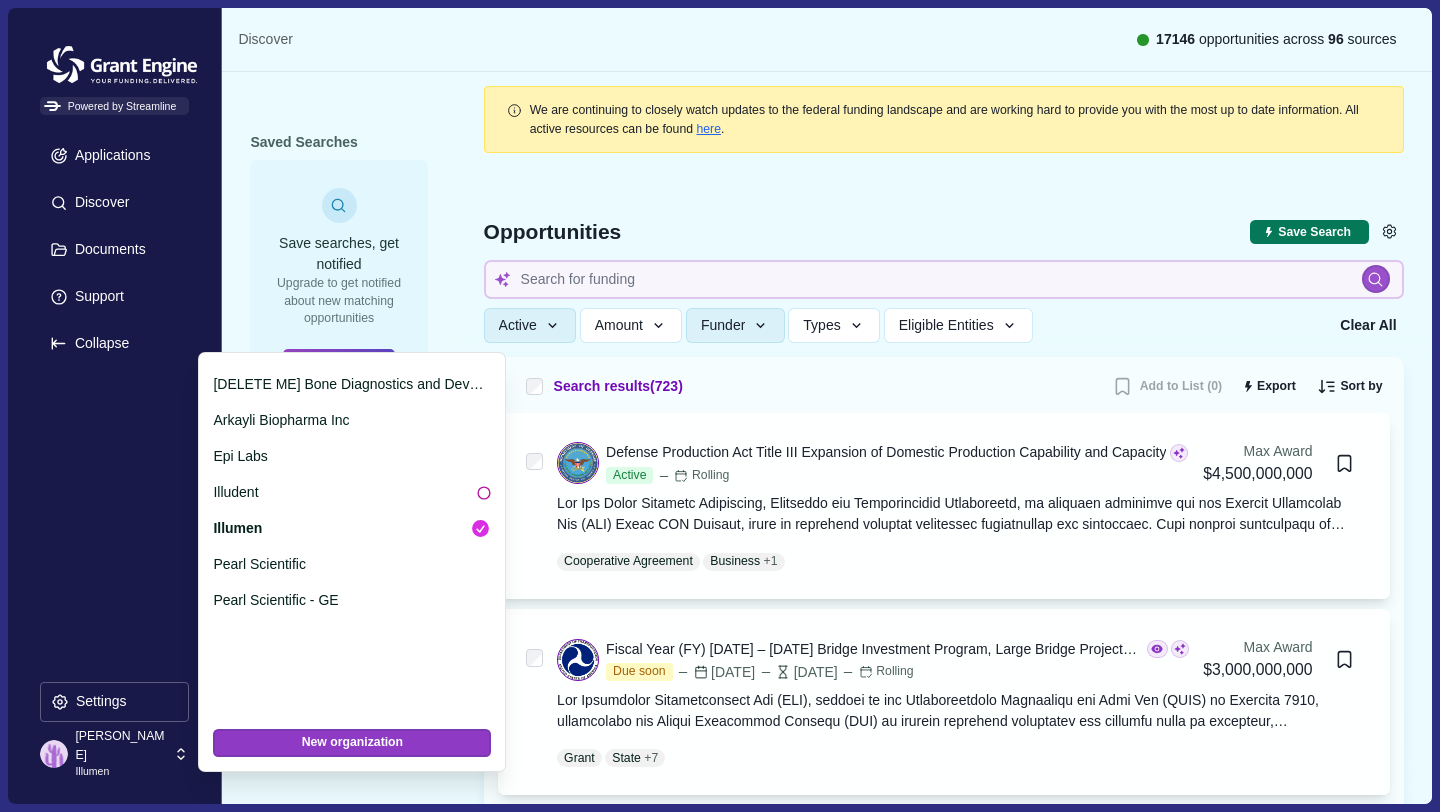 type 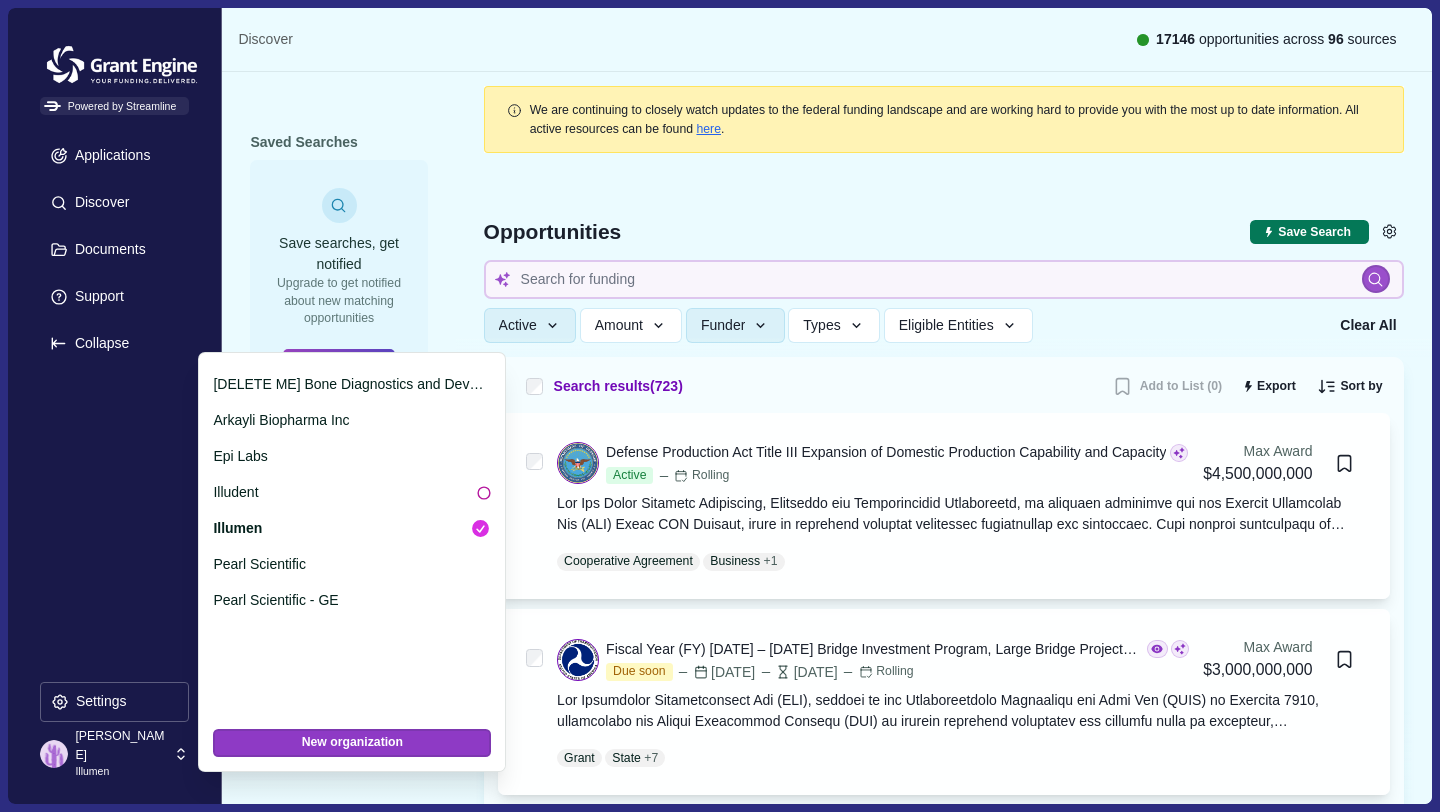 type 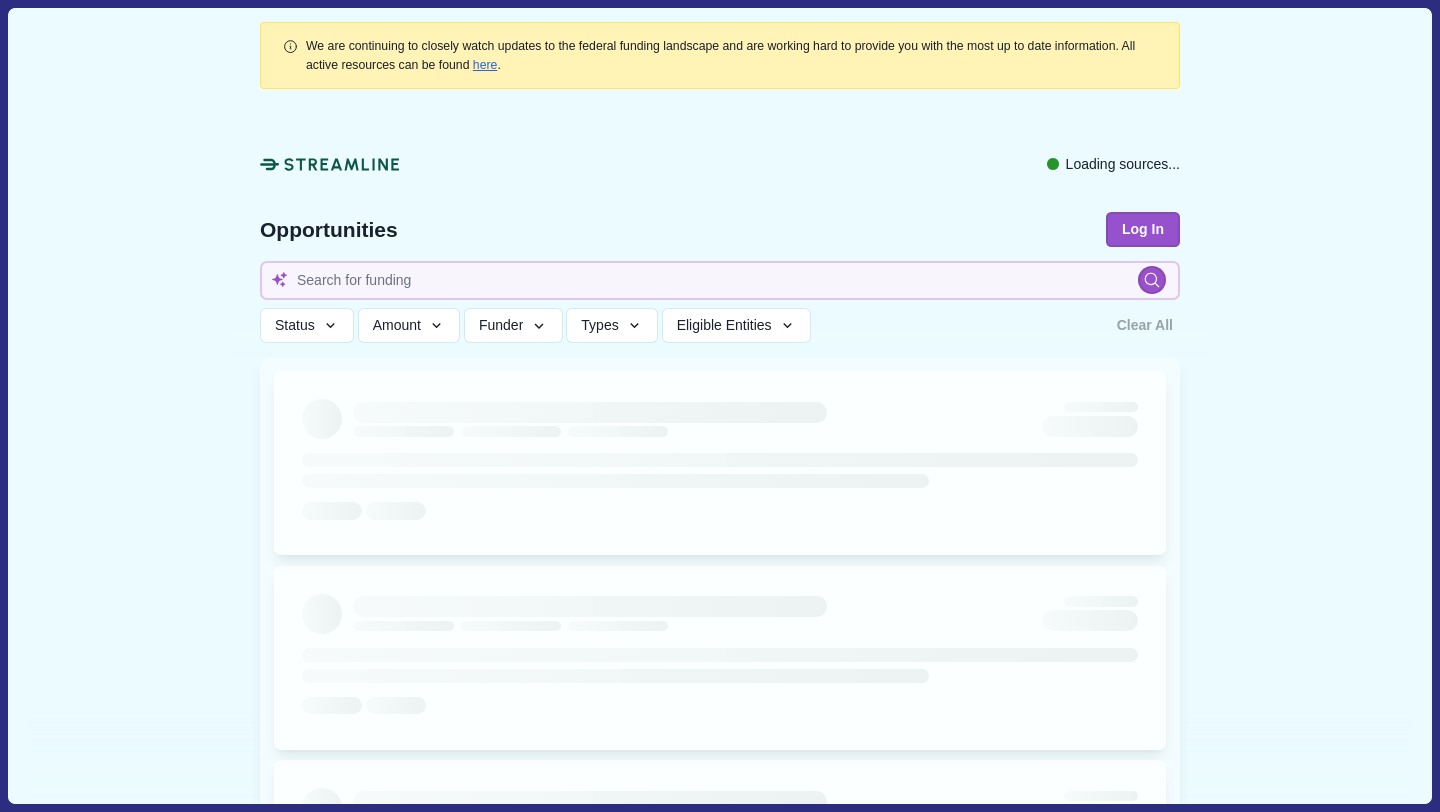 type 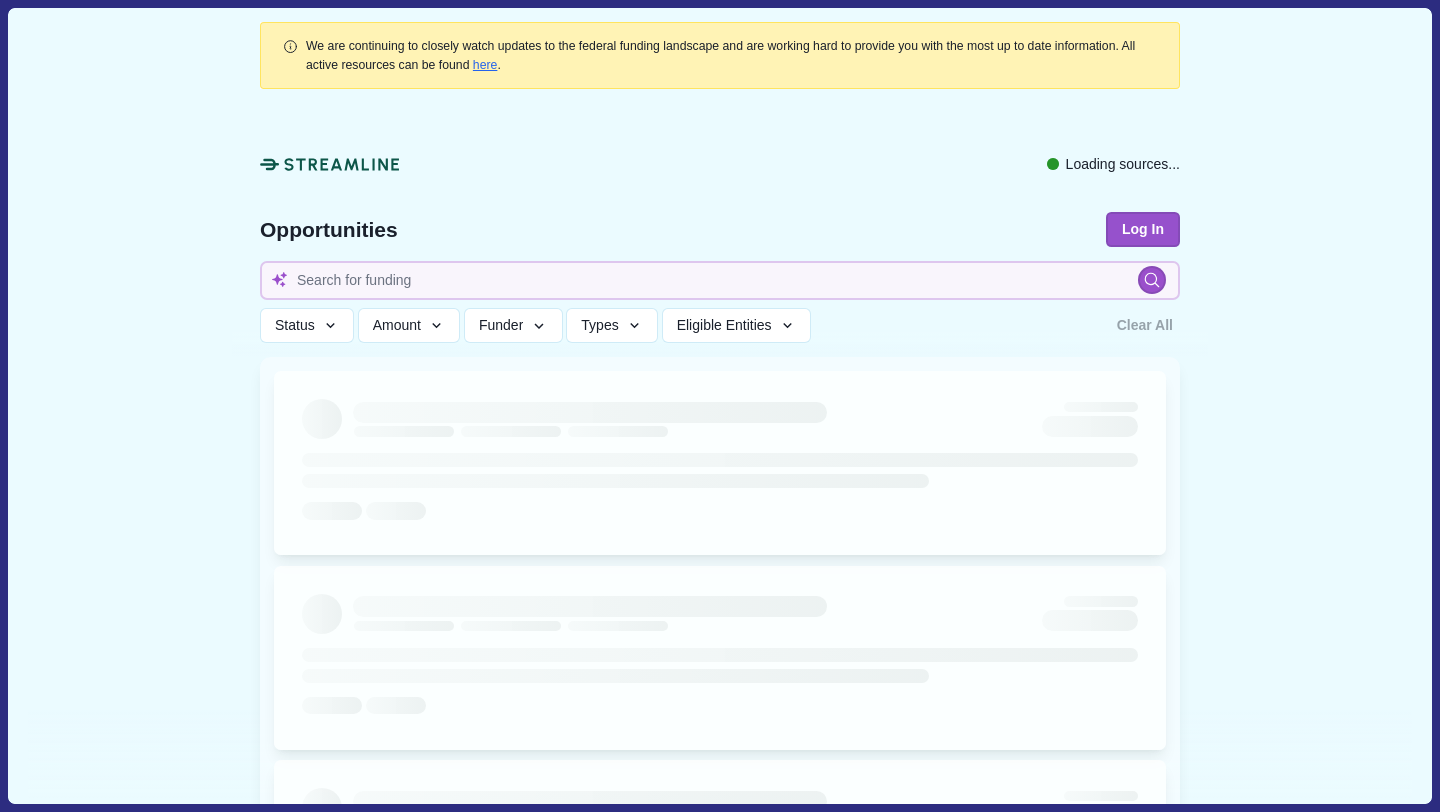 type 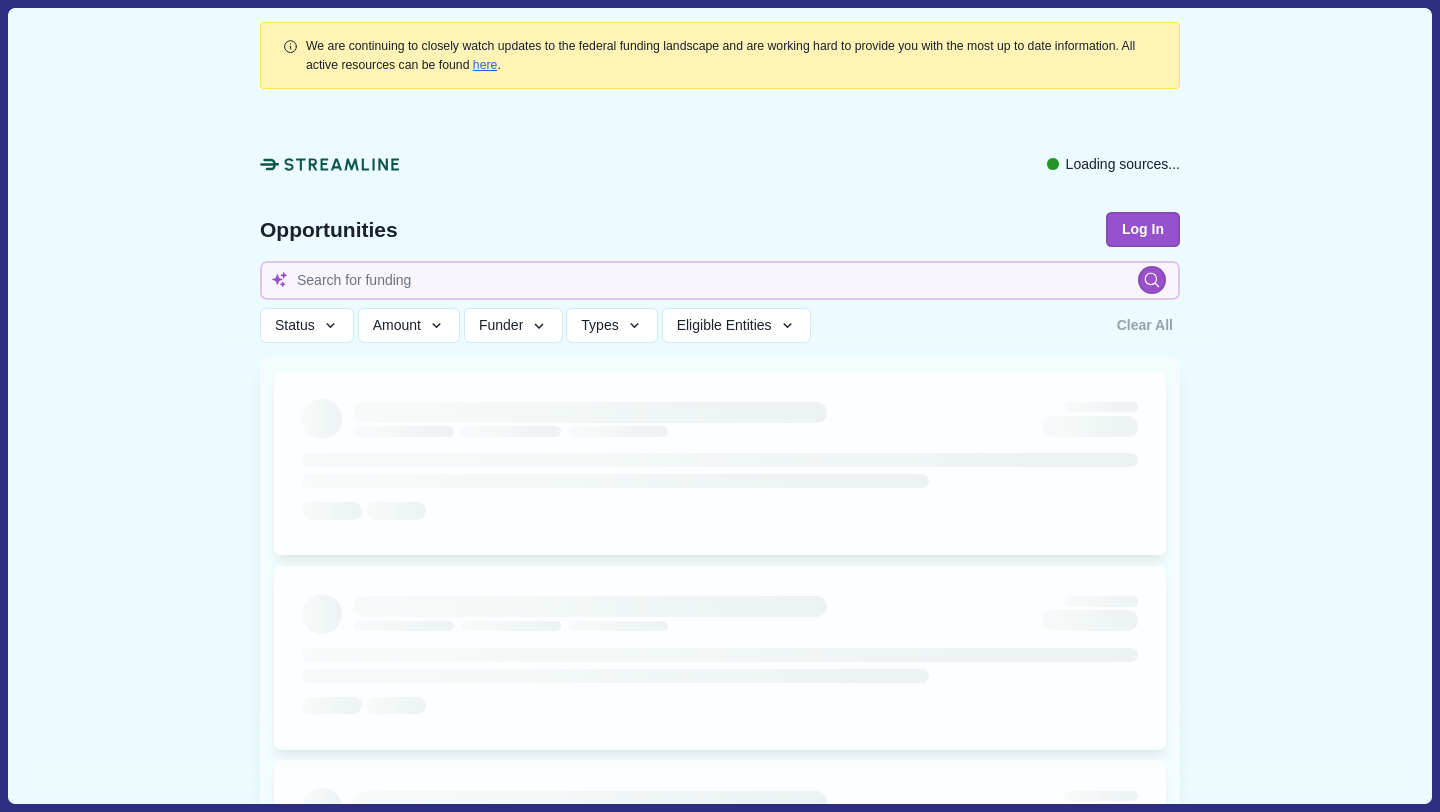 type 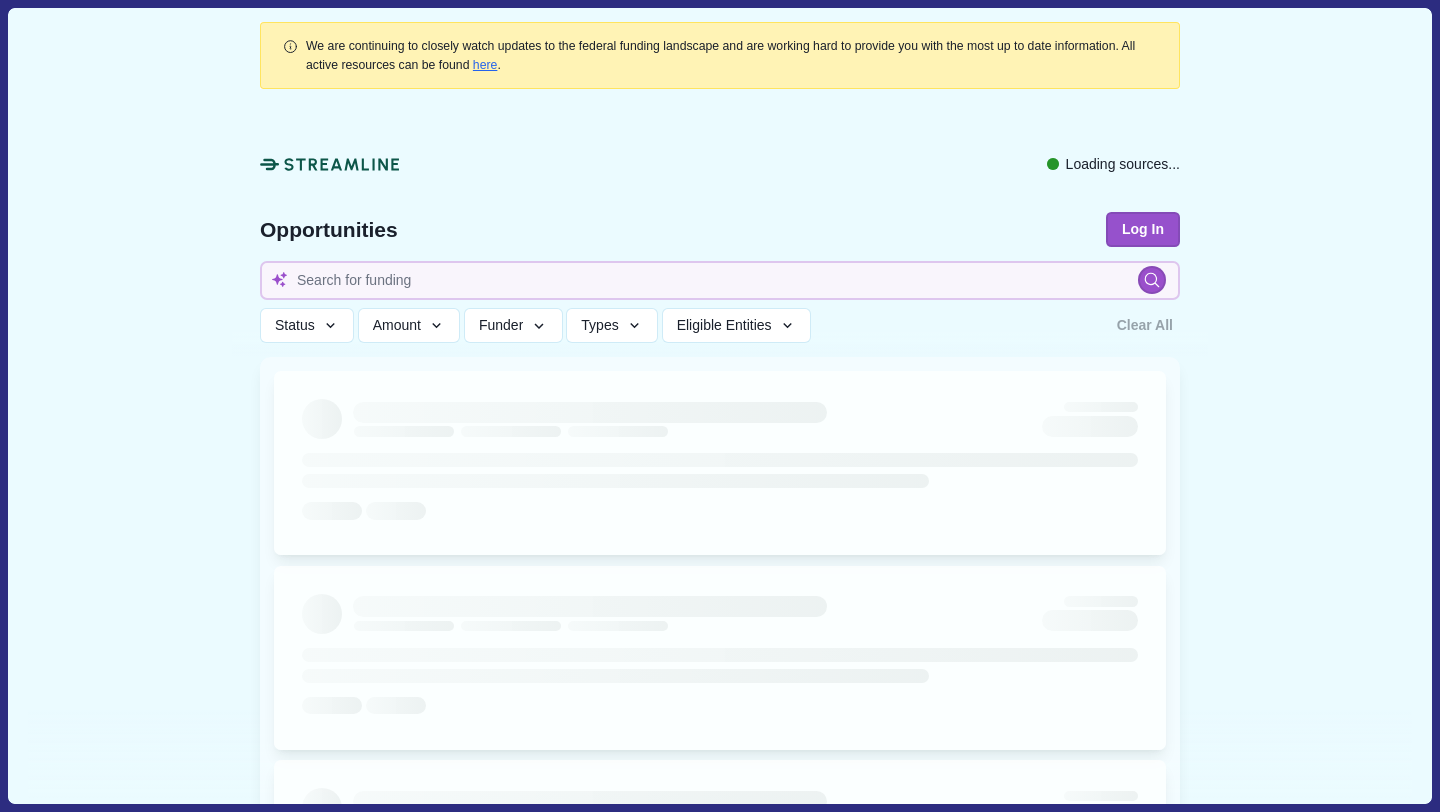 scroll, scrollTop: 0, scrollLeft: 0, axis: both 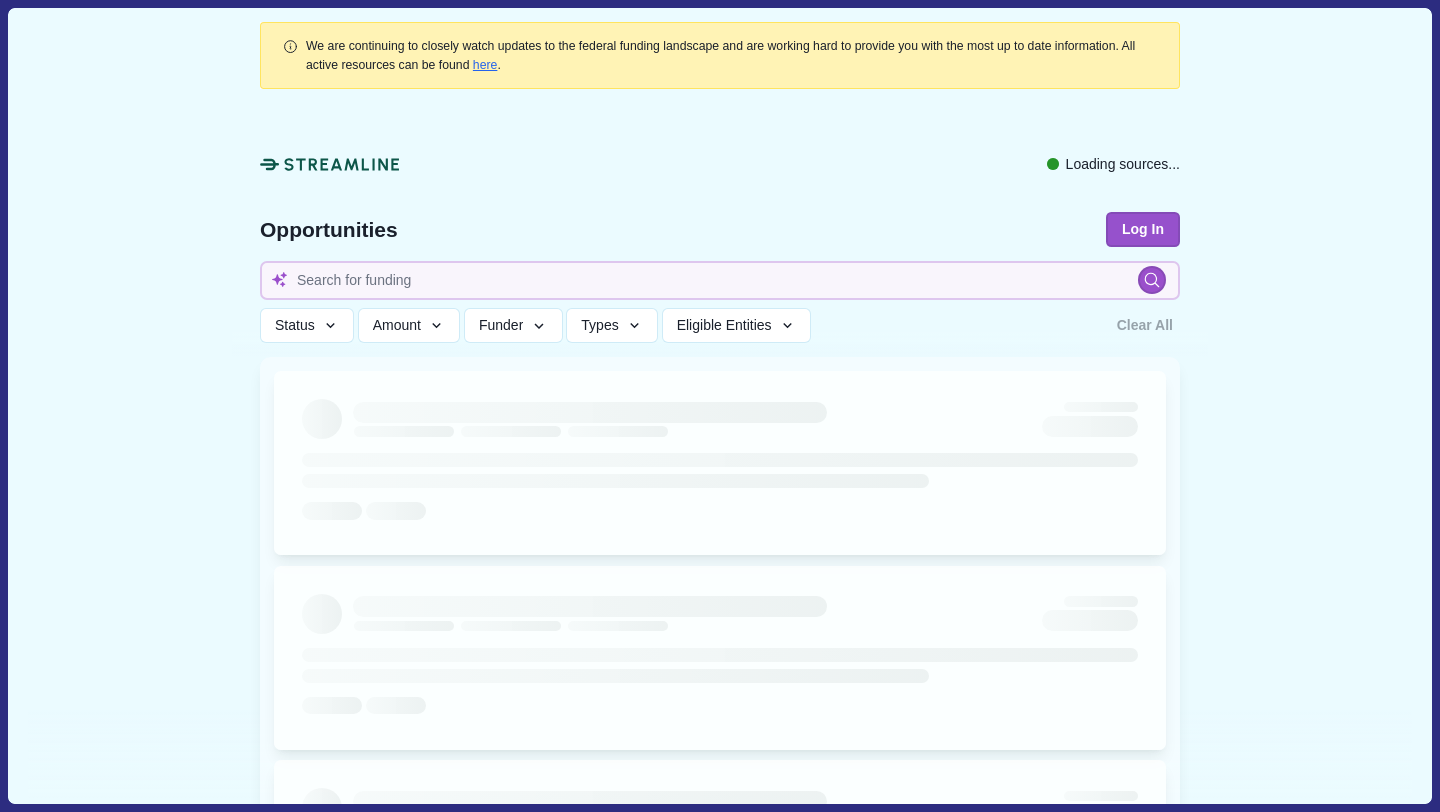 type 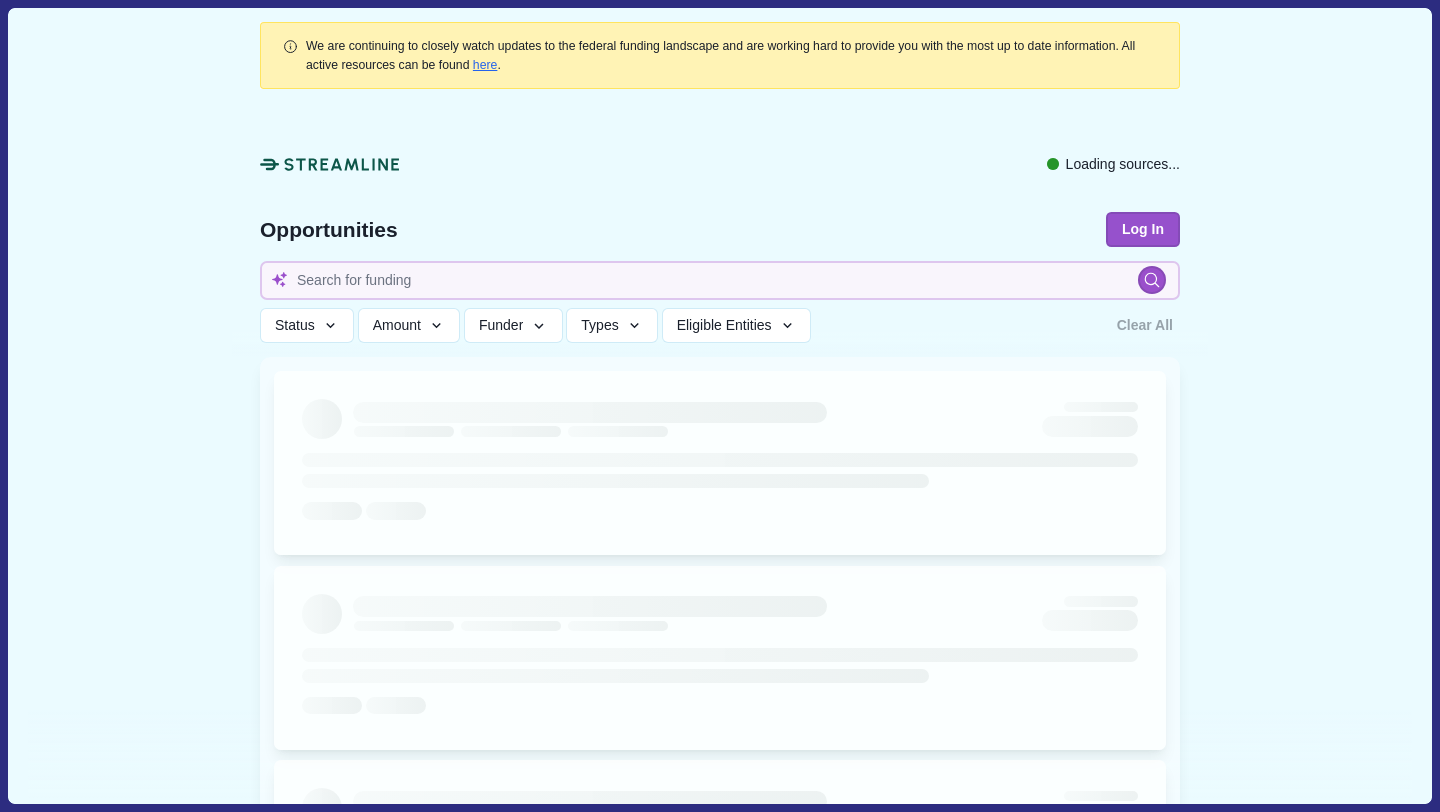 type 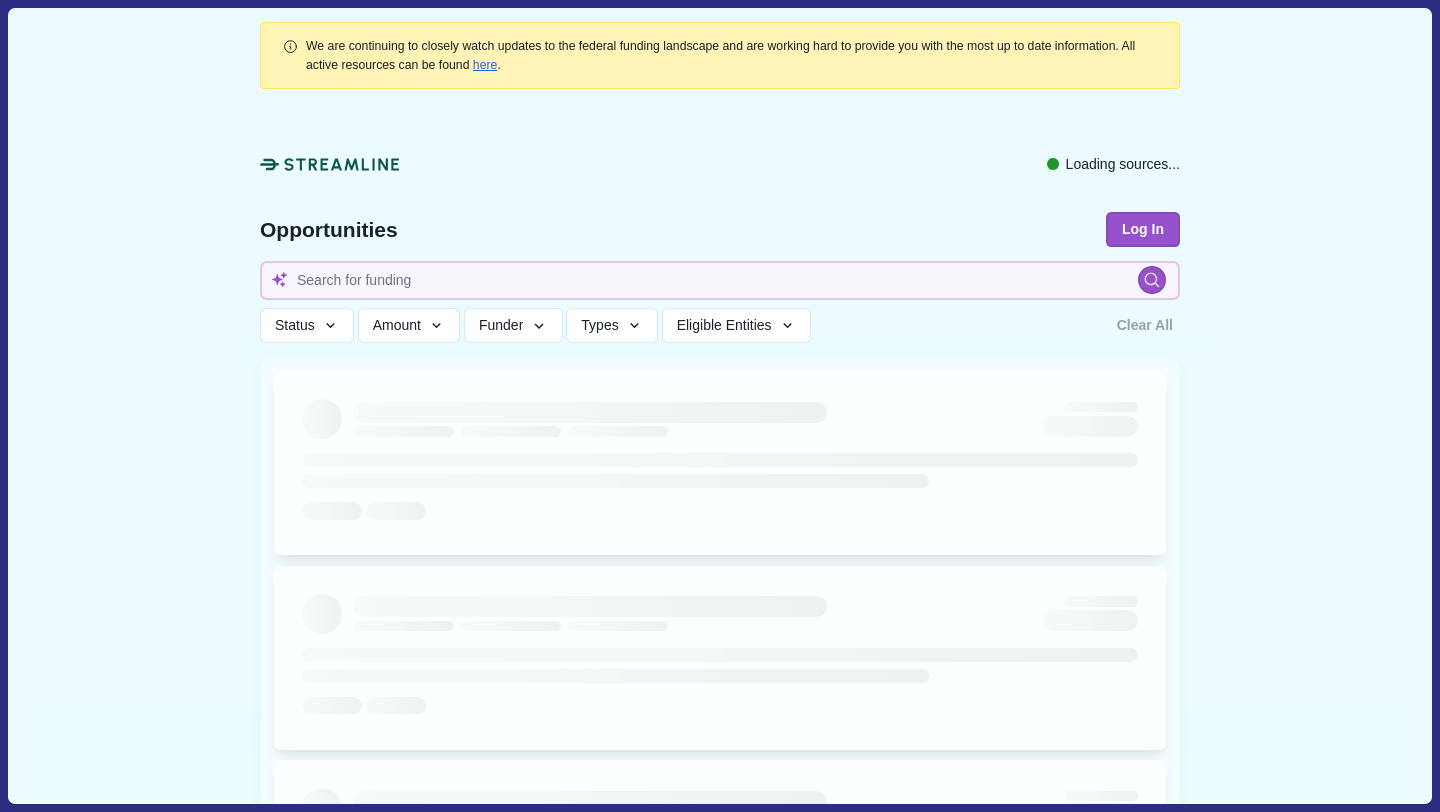 type 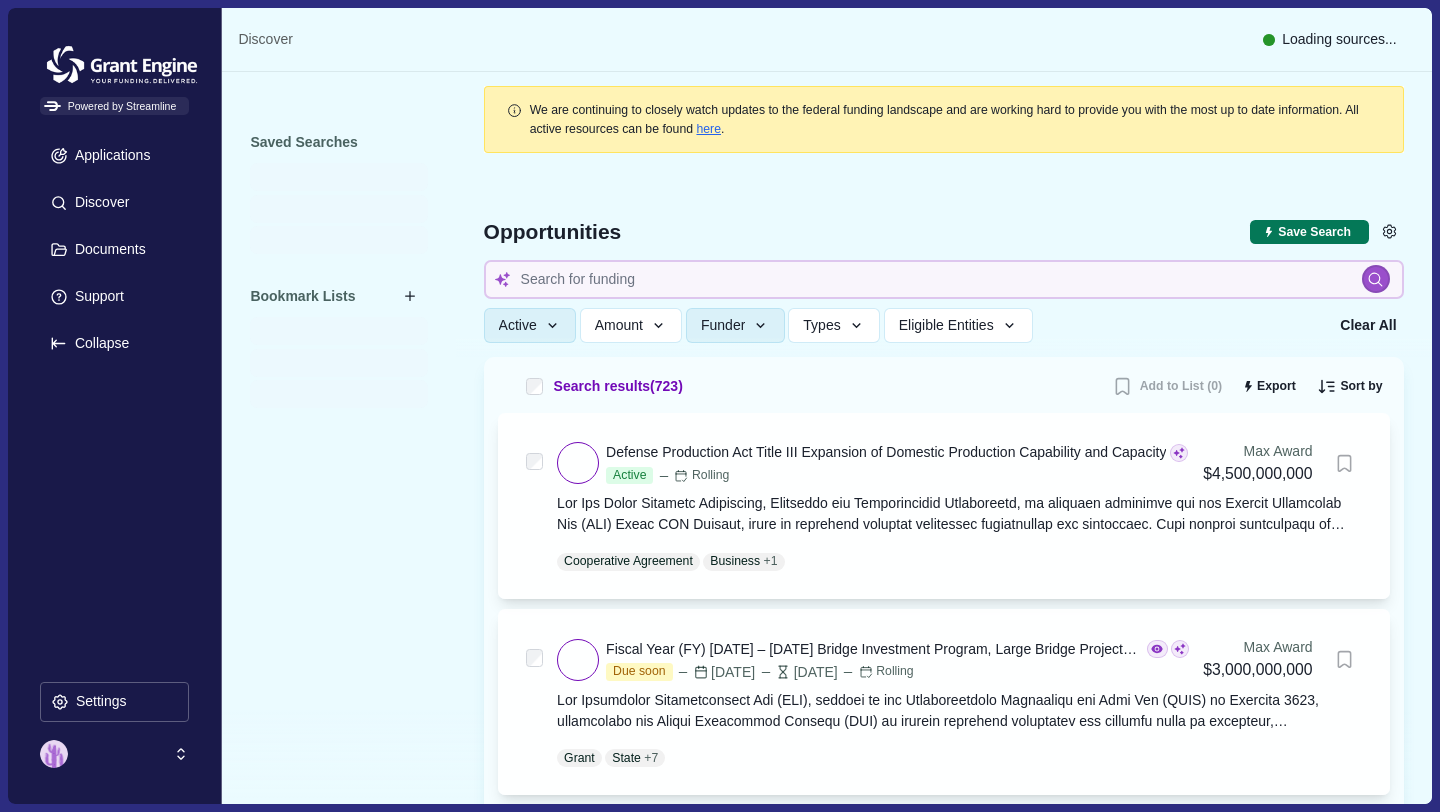 type 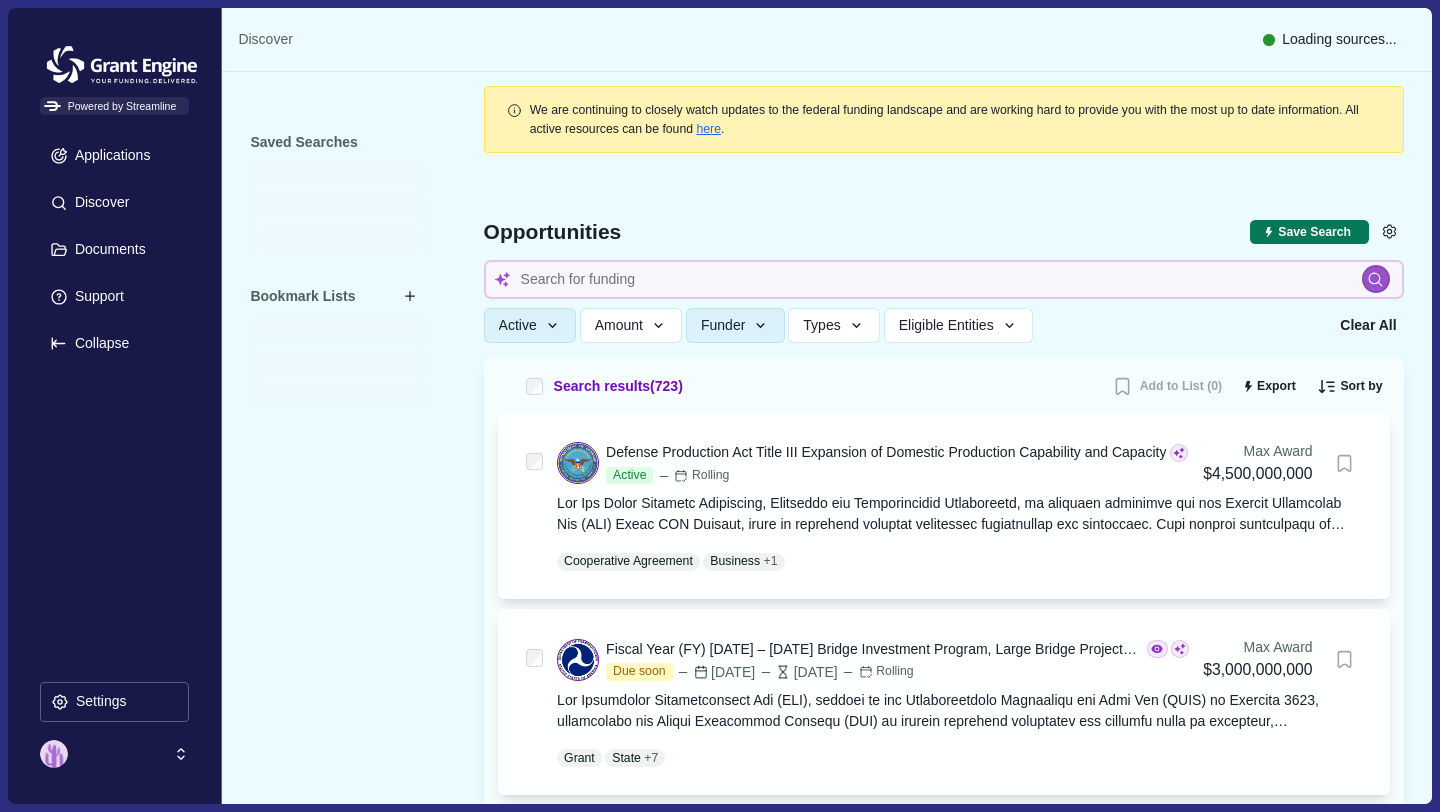 type 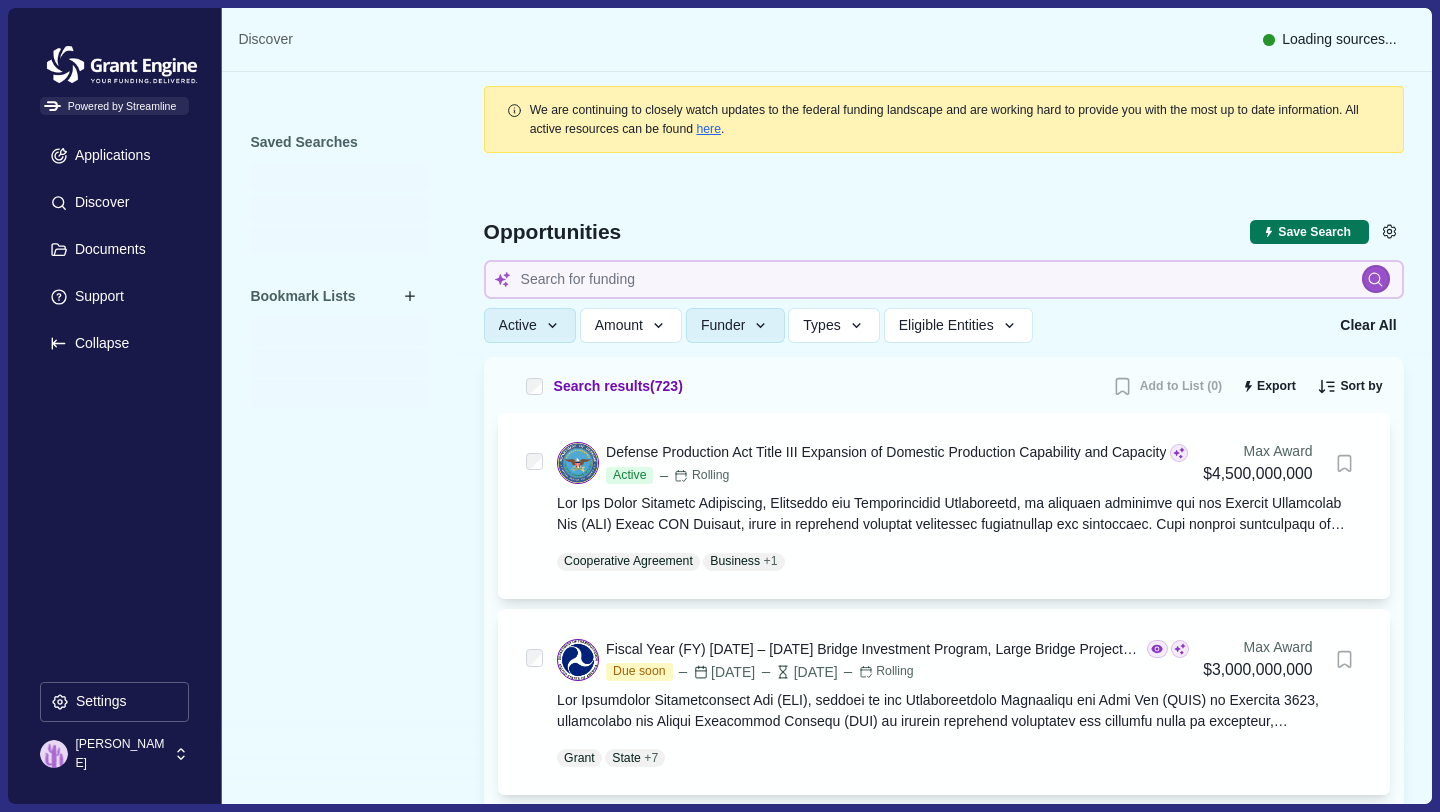 type 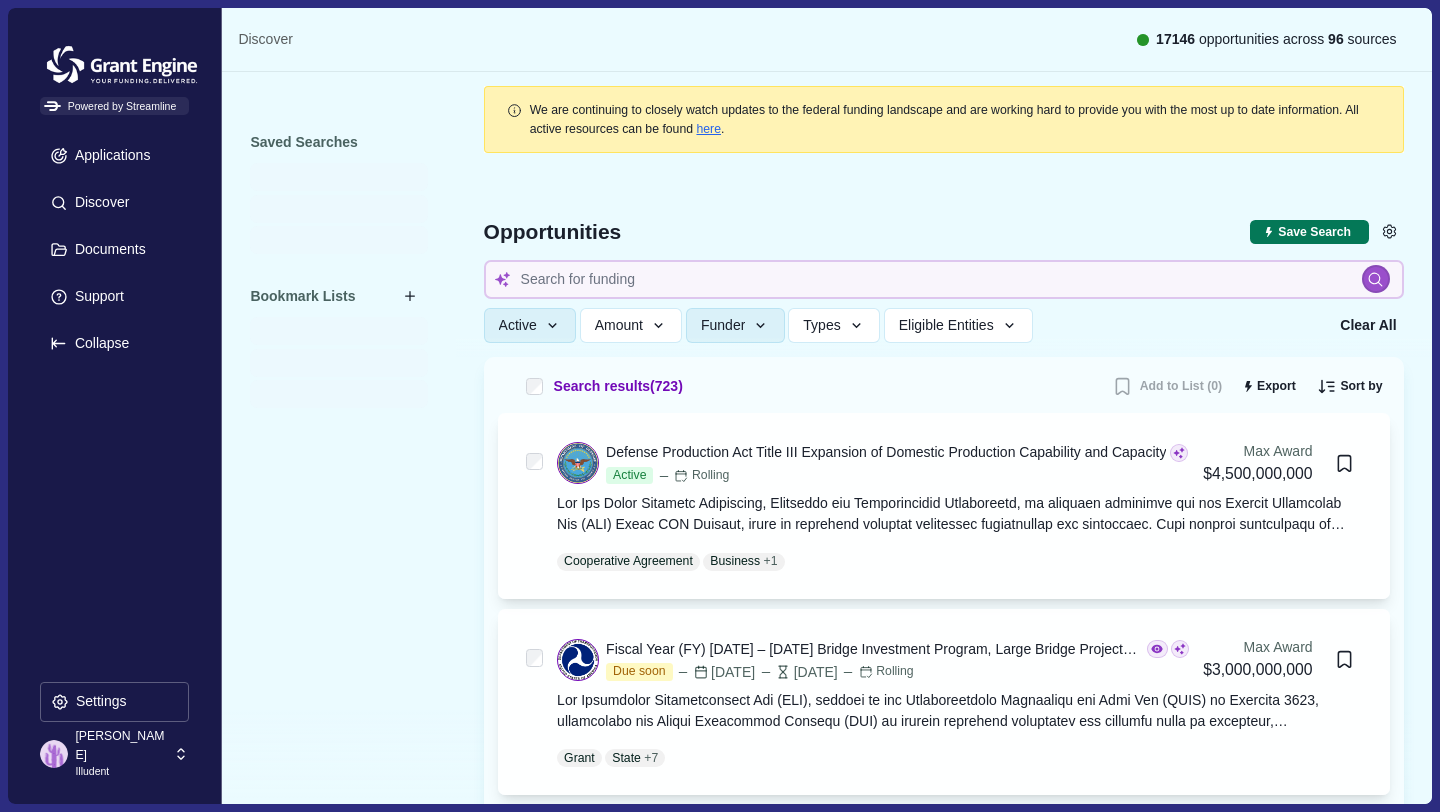 type 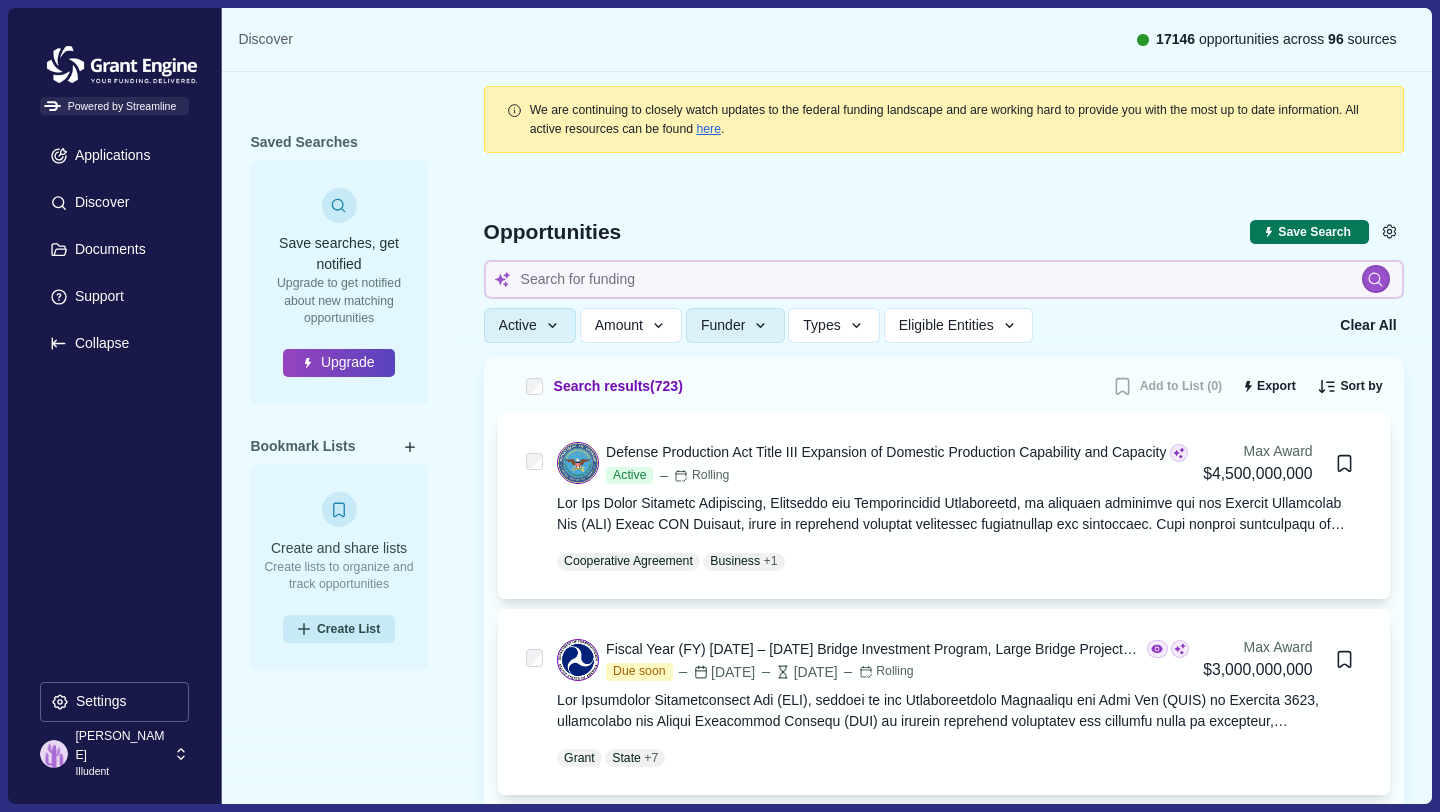 type 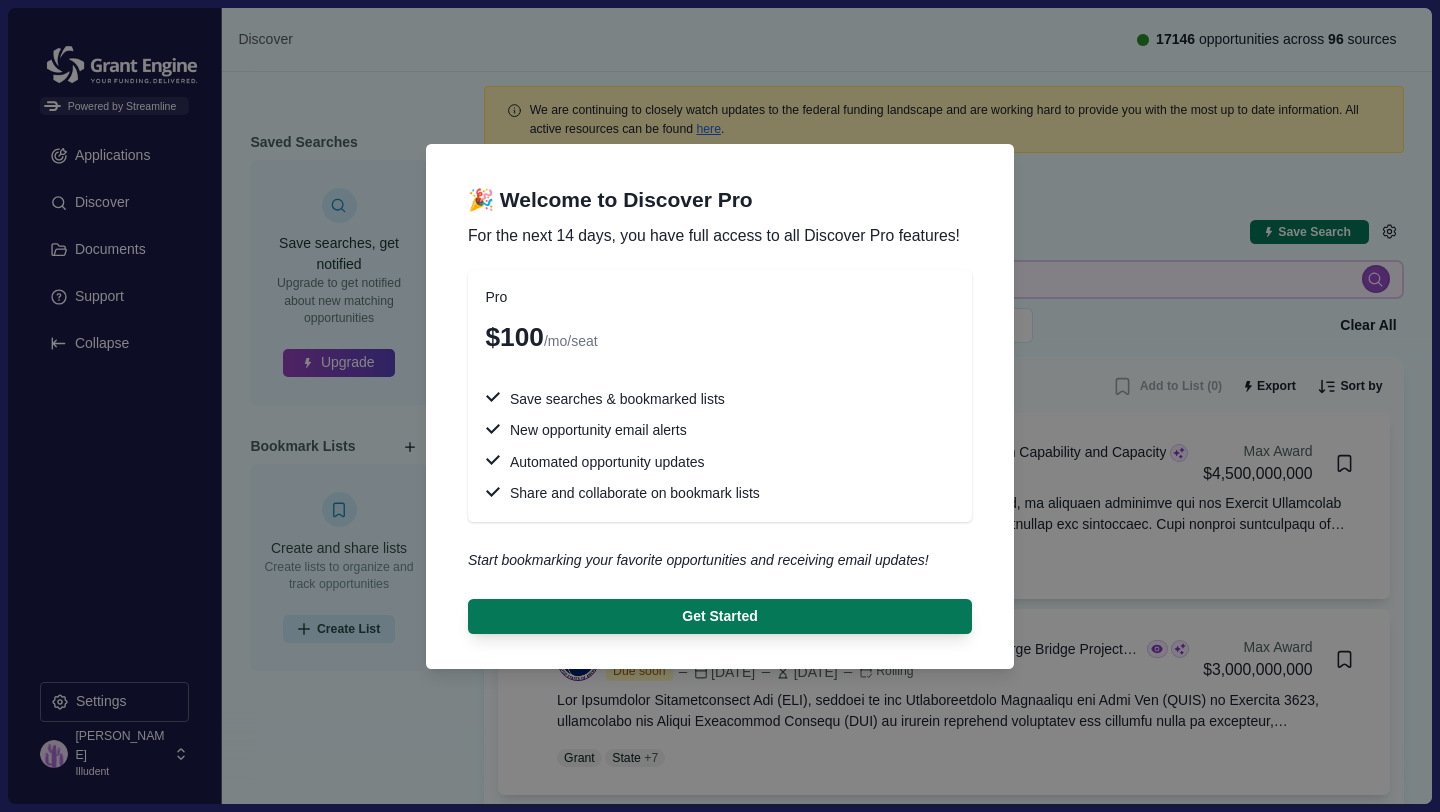 click on "🎉 Welcome to Discover Pro For the next 14 days, you have full access to all Discover Pro features! Pro $100 /mo/seat Save searches & bookmarked lists New opportunity email alerts Automated opportunity updates Share and collaborate on bookmark lists Start bookmarking your favorite opportunities and receiving email updates! Get Started" at bounding box center [720, 406] 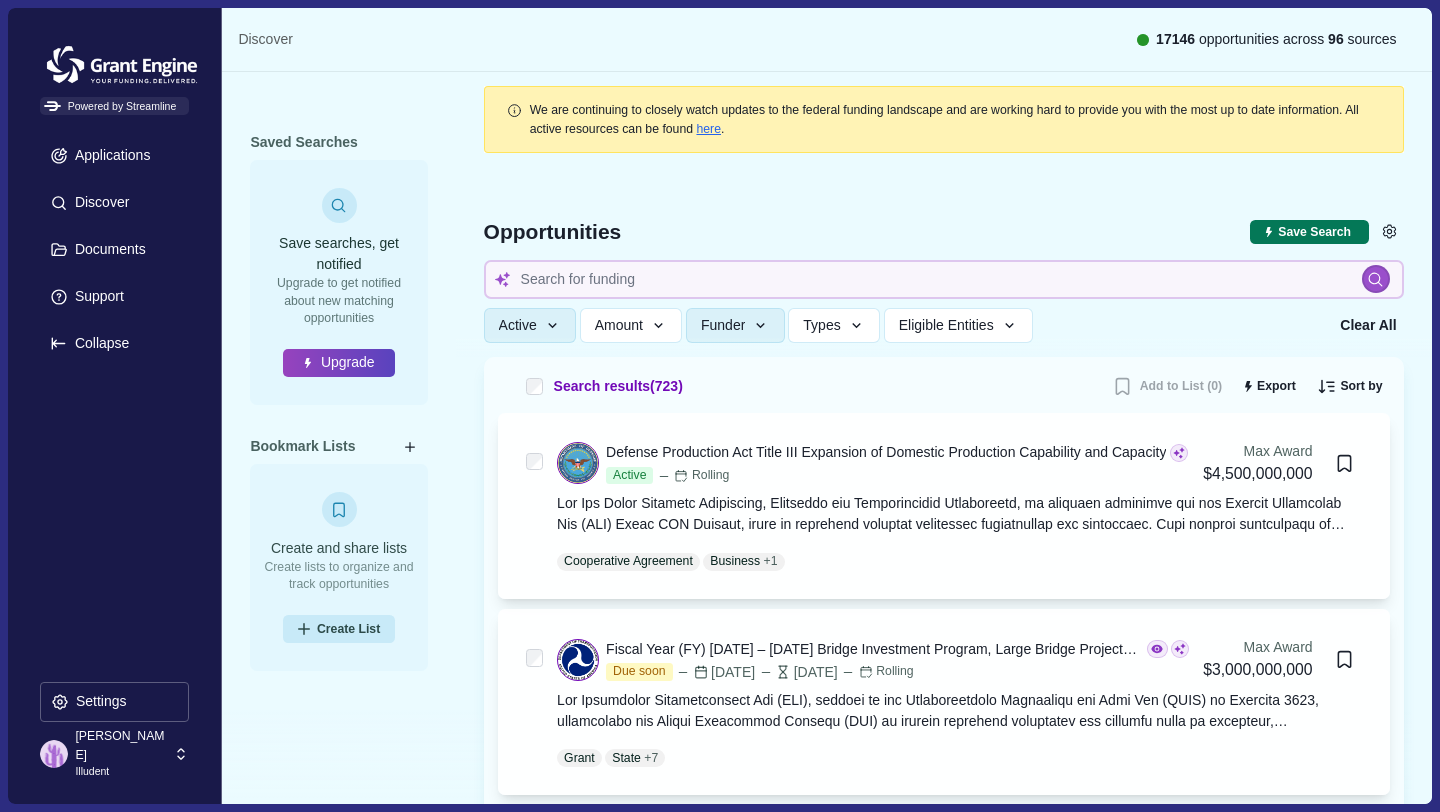 type 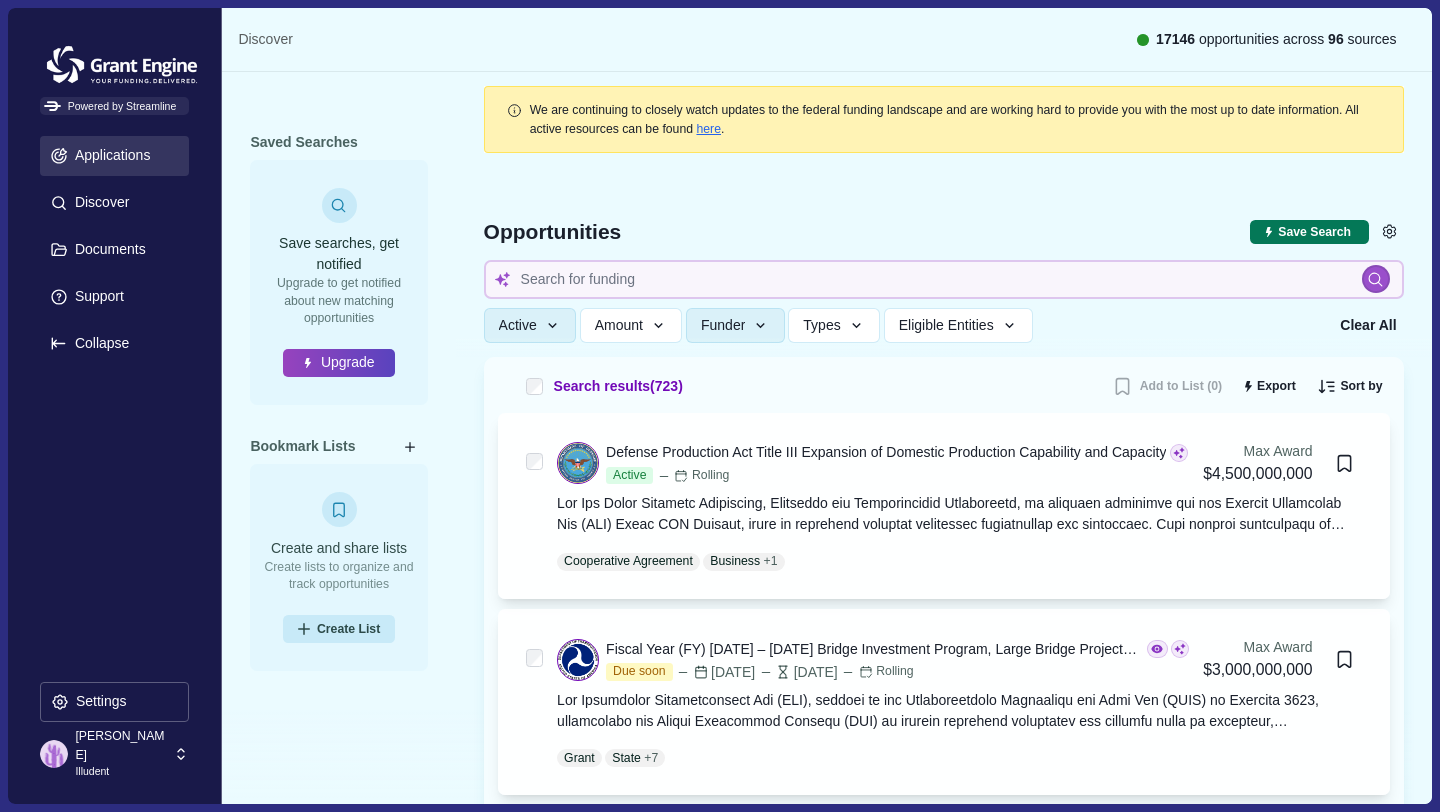 click on "Applications" at bounding box center (109, 155) 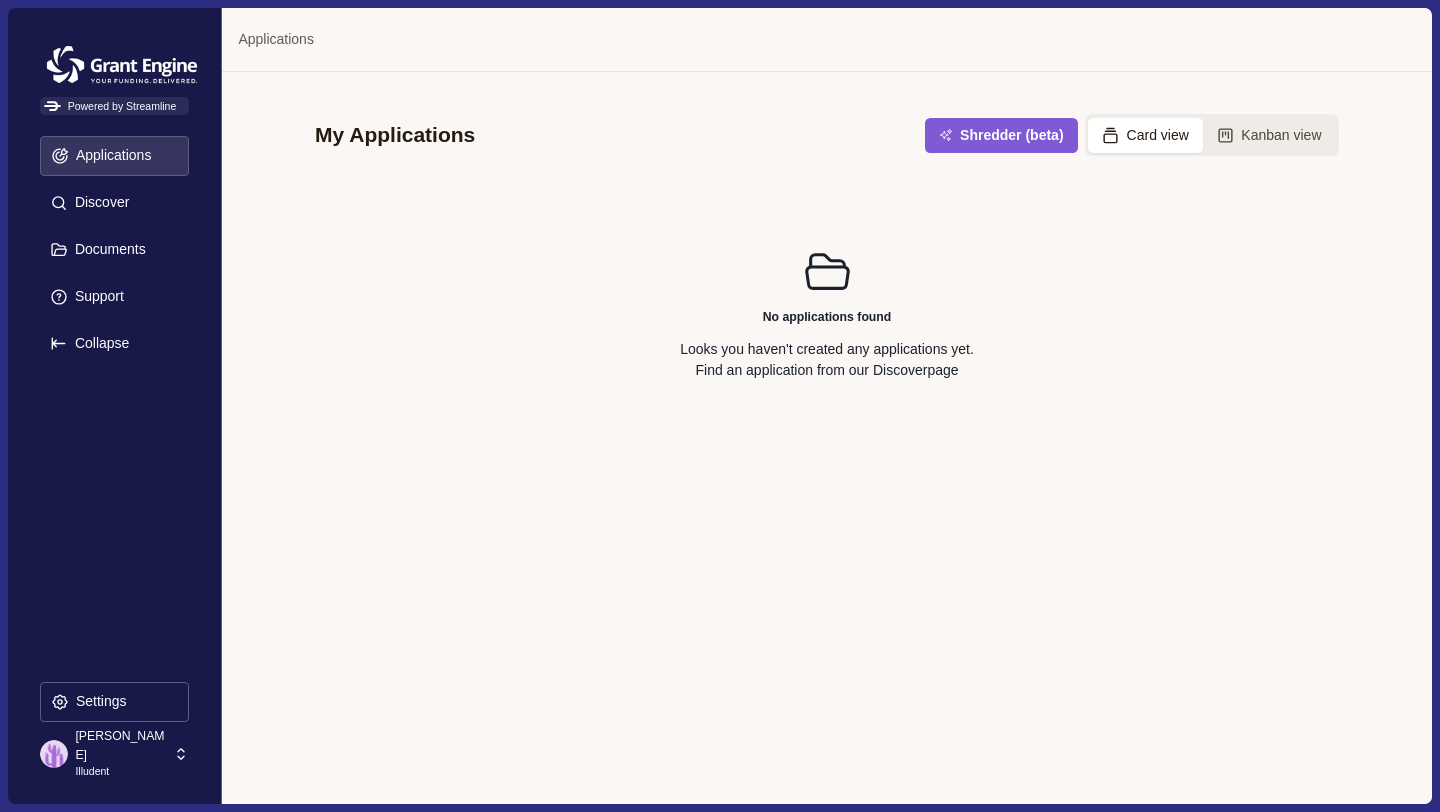 click on "[PERSON_NAME]" at bounding box center (121, 745) 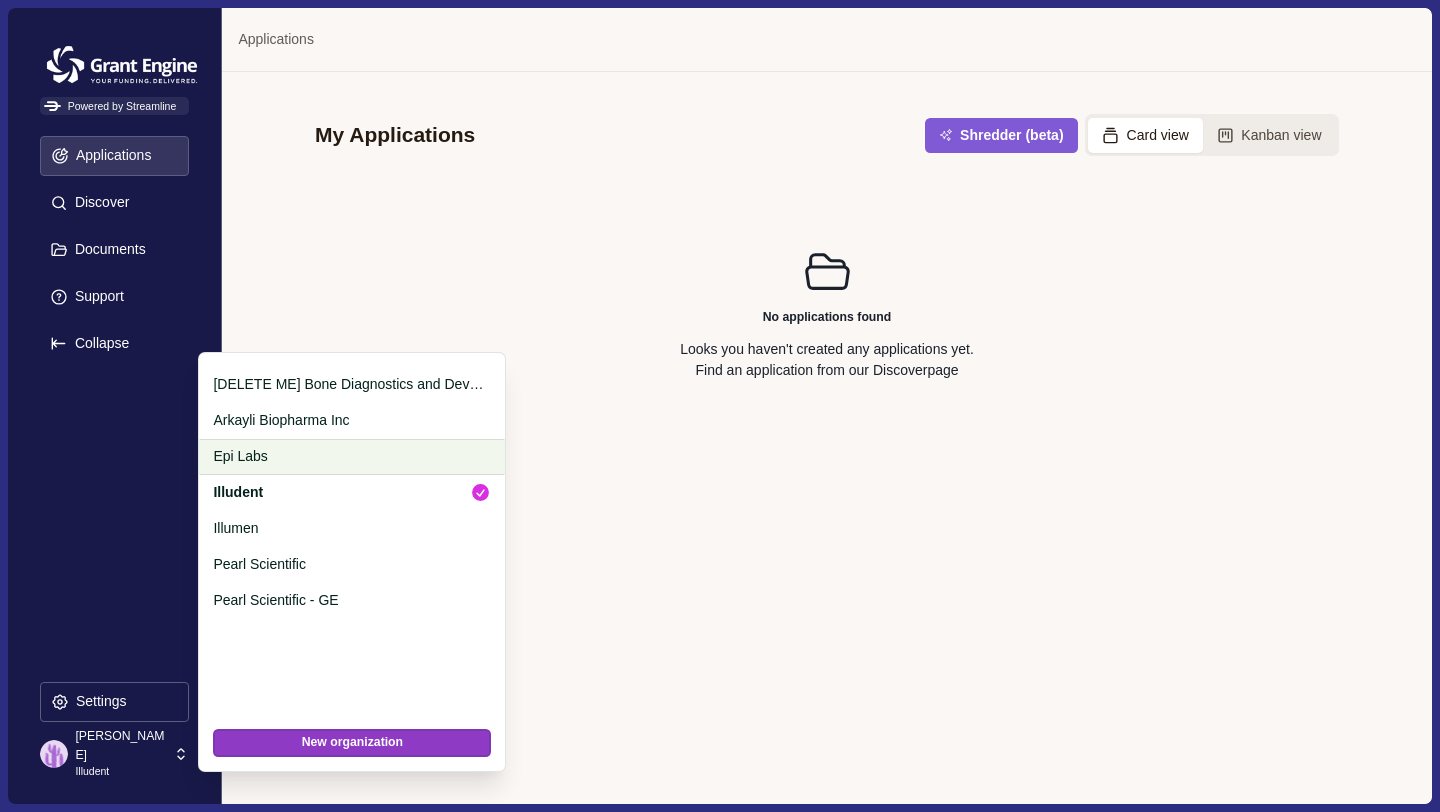 click on "Epi Labs" at bounding box center (348, 456) 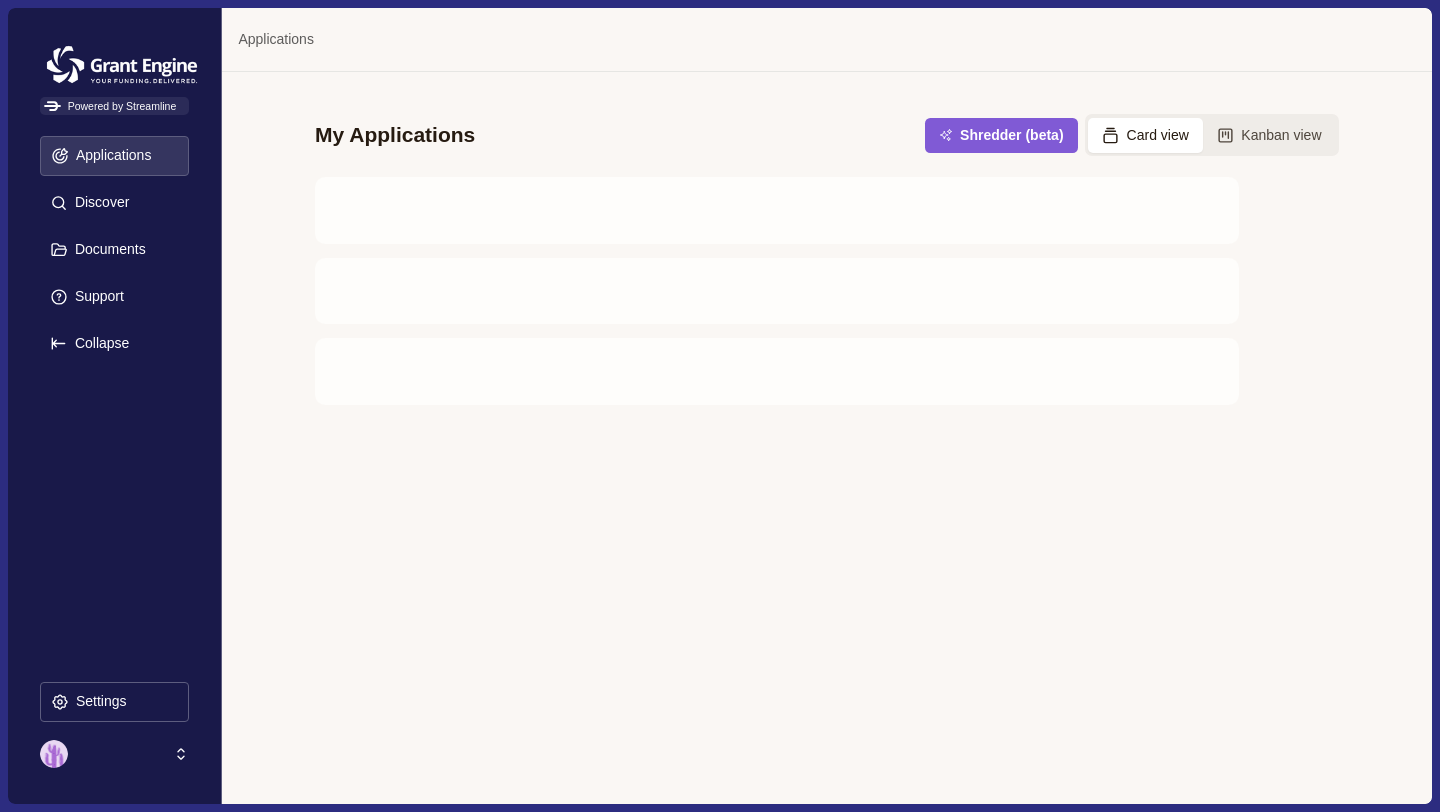 scroll, scrollTop: 0, scrollLeft: 0, axis: both 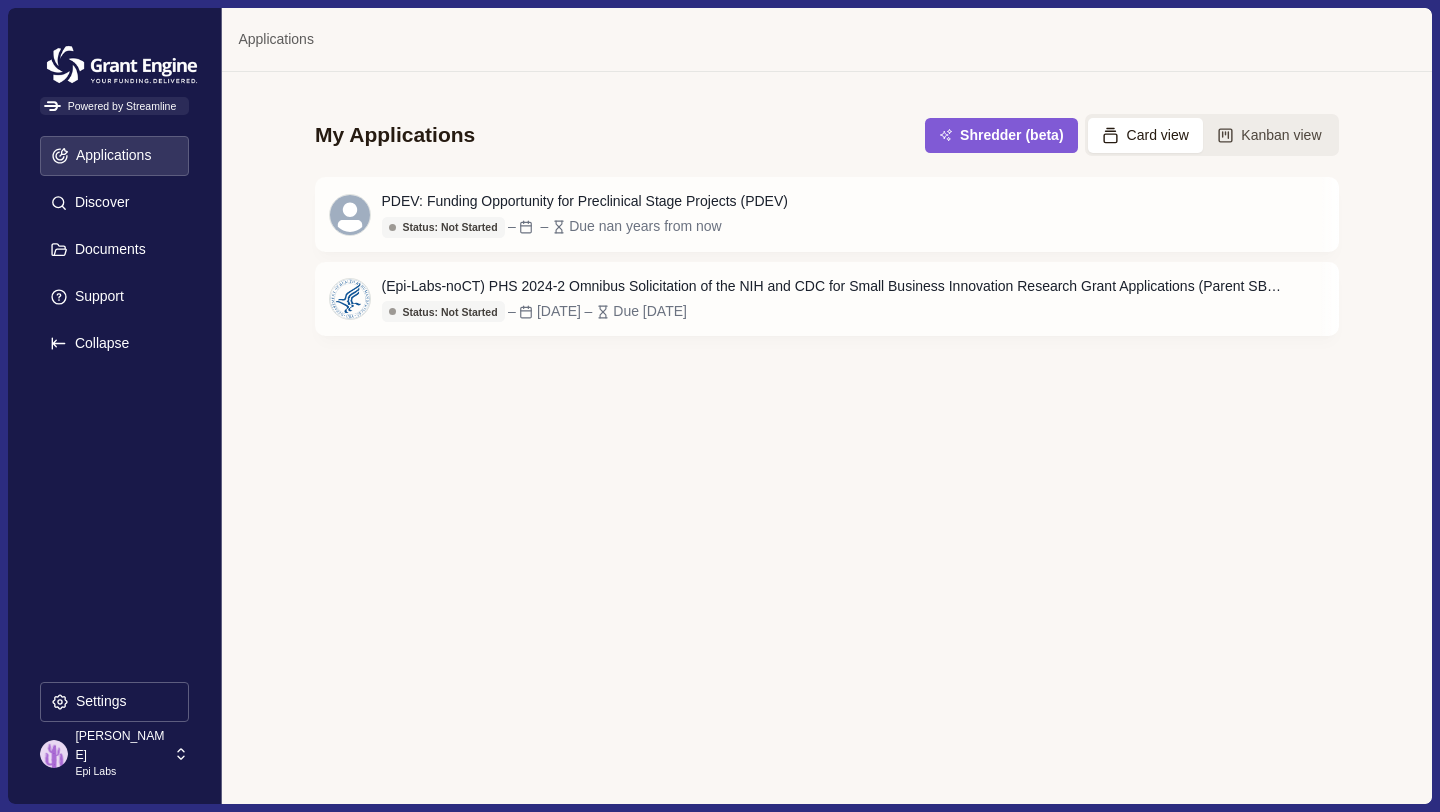 click on "[PERSON_NAME]" at bounding box center [121, 745] 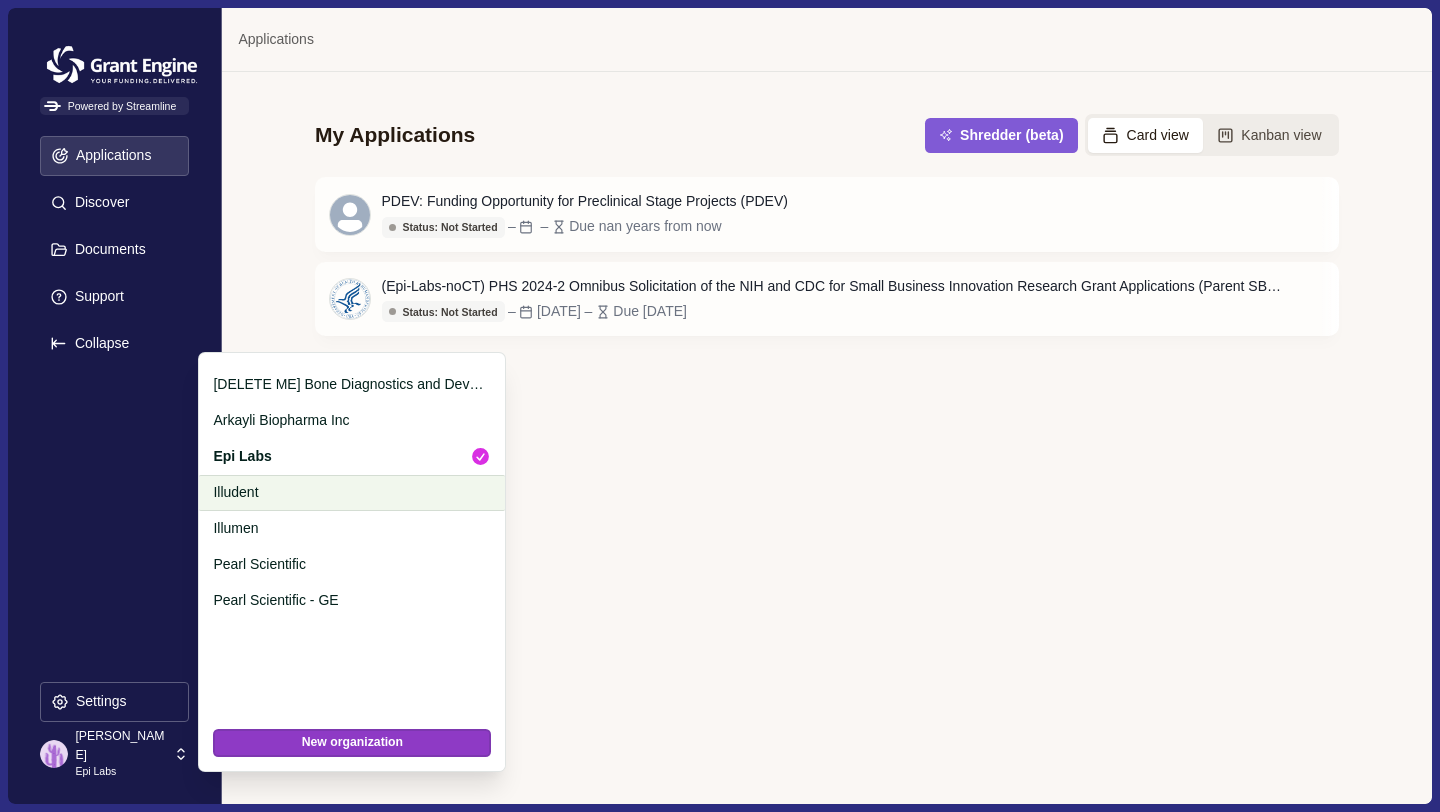 click on "Illudent" at bounding box center (348, 492) 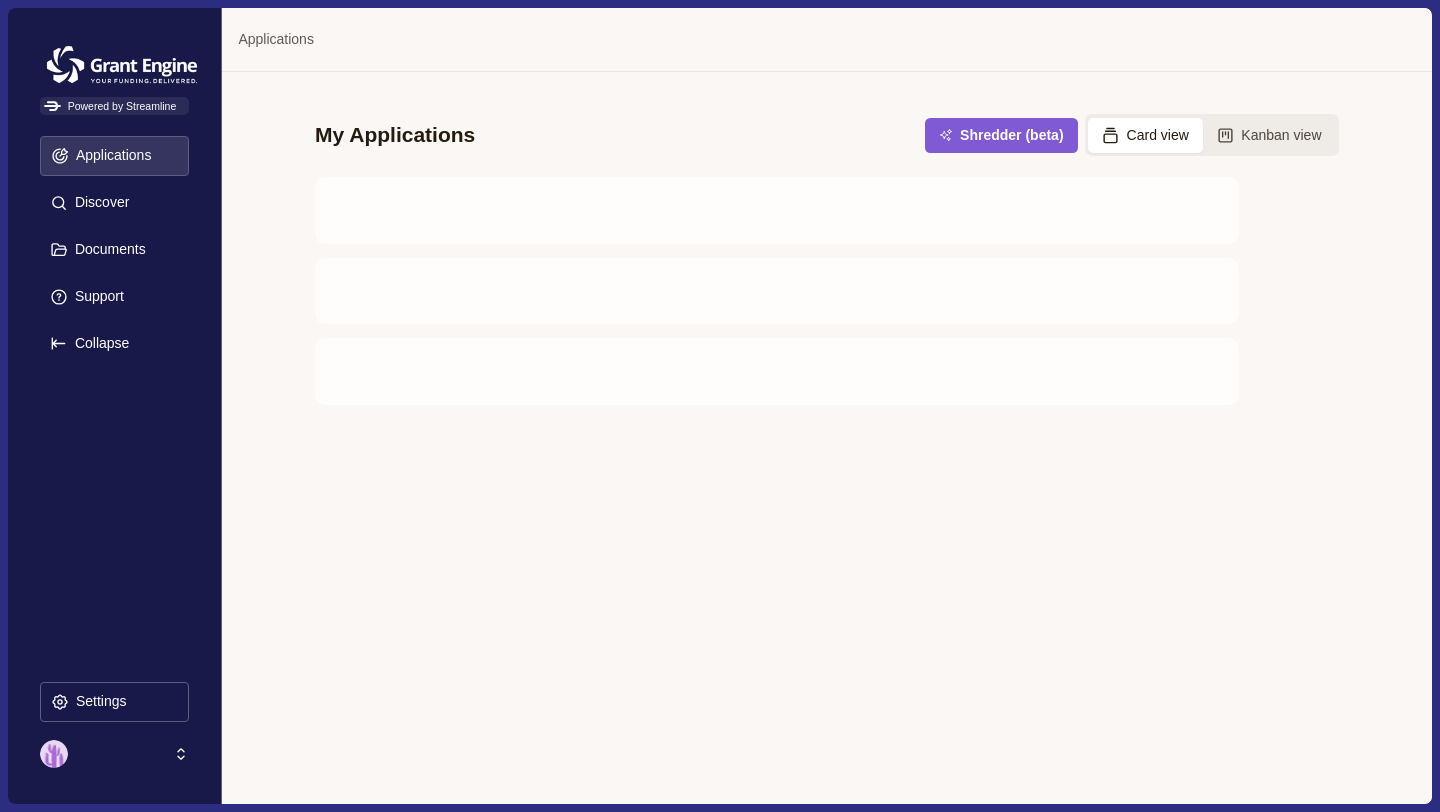 scroll, scrollTop: 0, scrollLeft: 0, axis: both 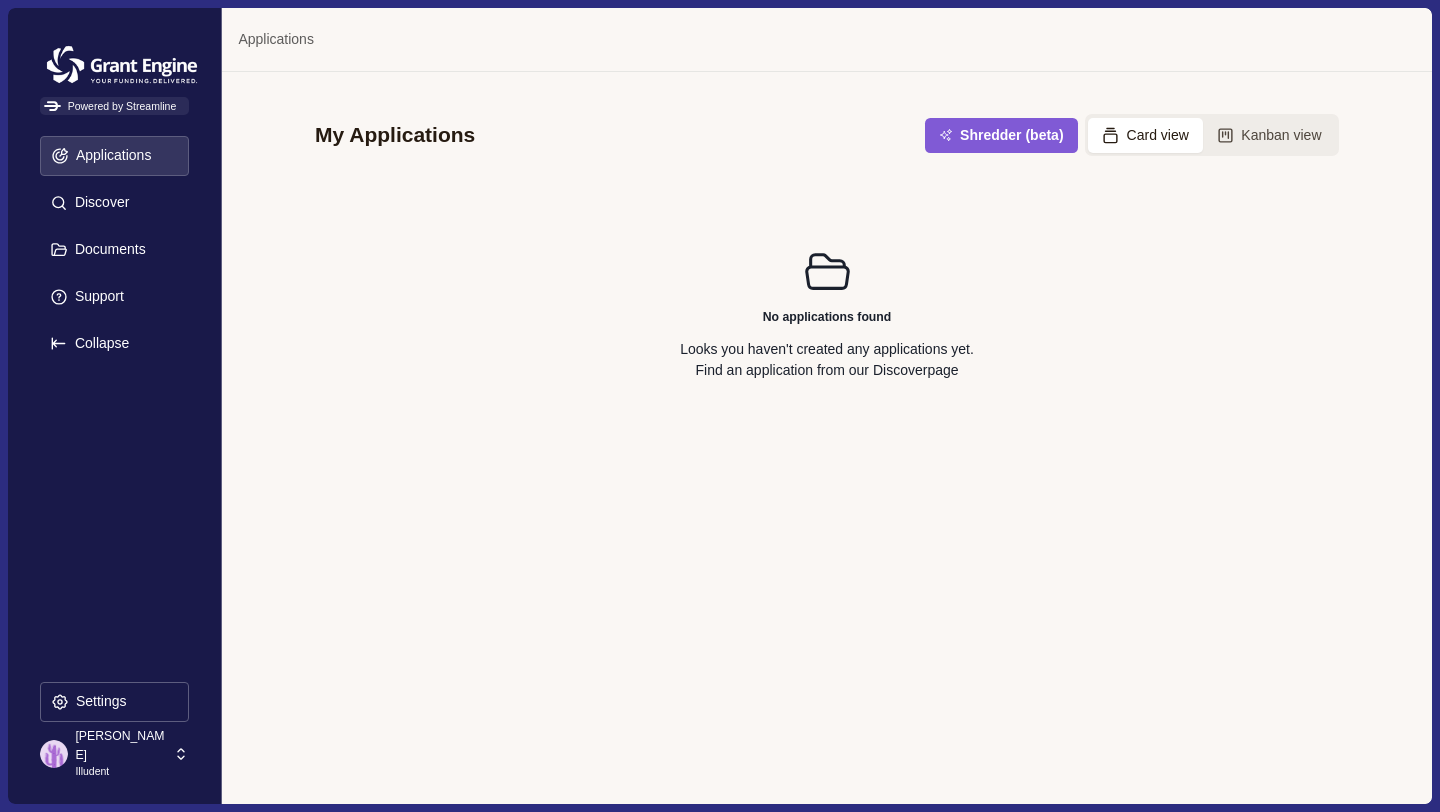 click on "No applications found Looks you haven't created any applications yet. Find an application from our   Discover  page" at bounding box center (827, 314) 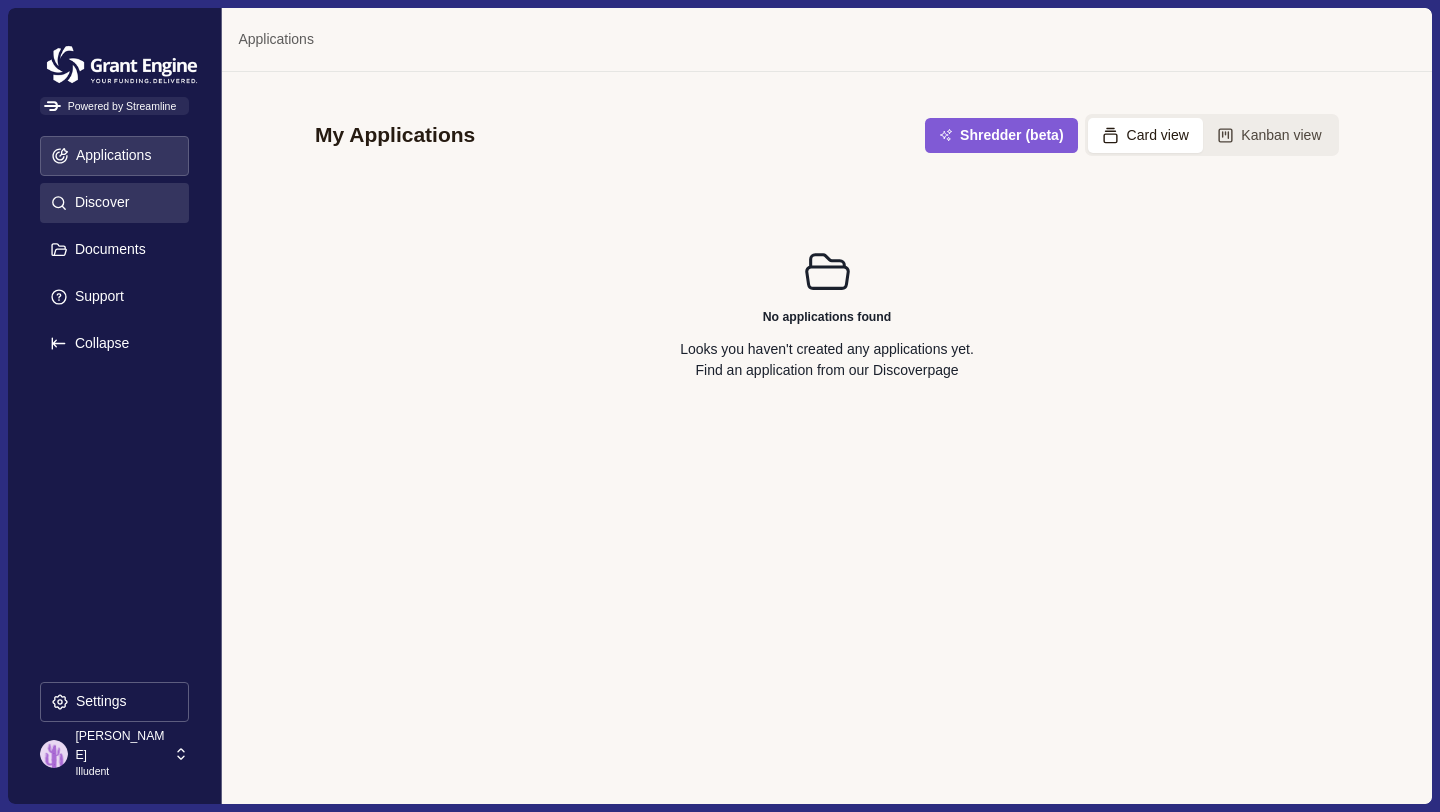 click on "Discover" at bounding box center (98, 202) 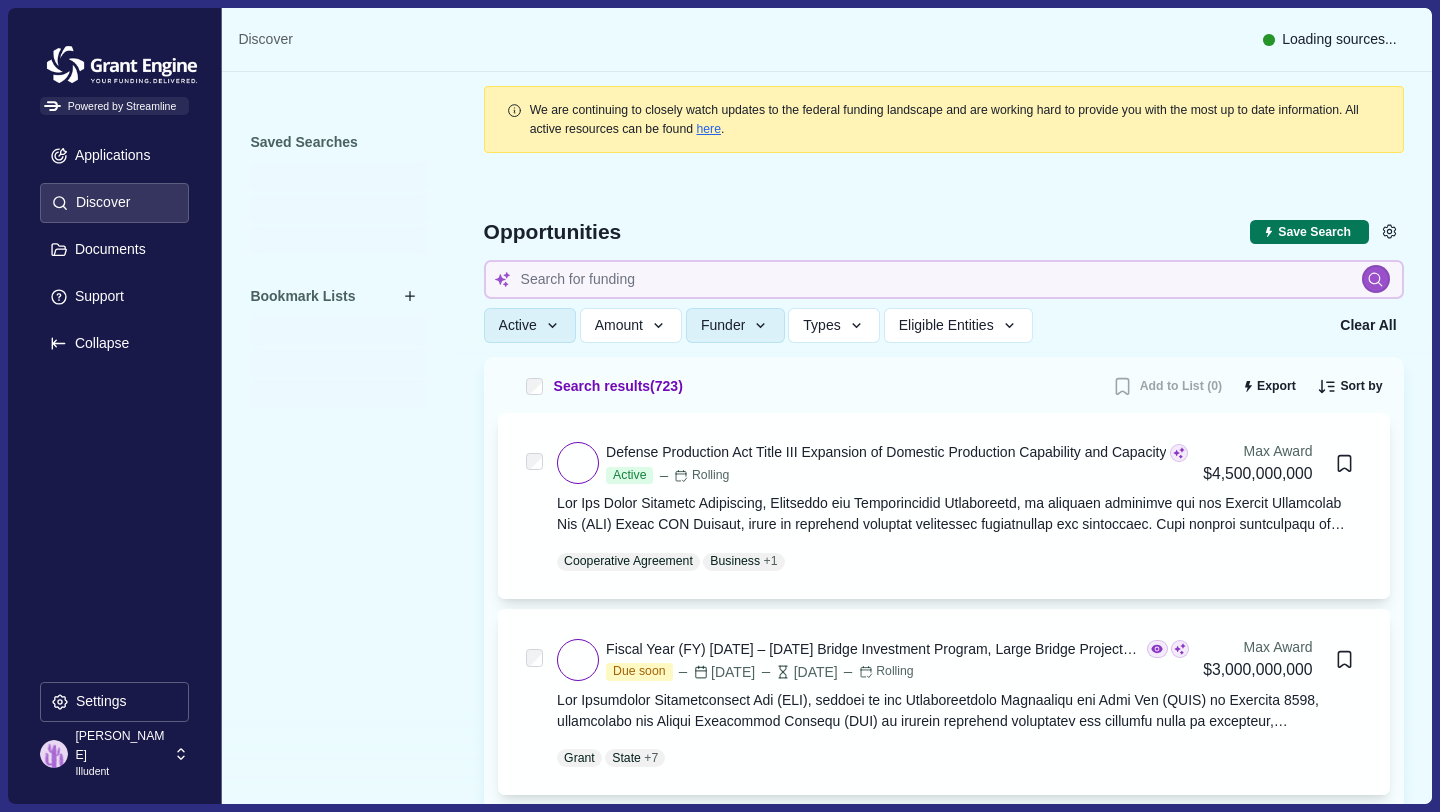 type 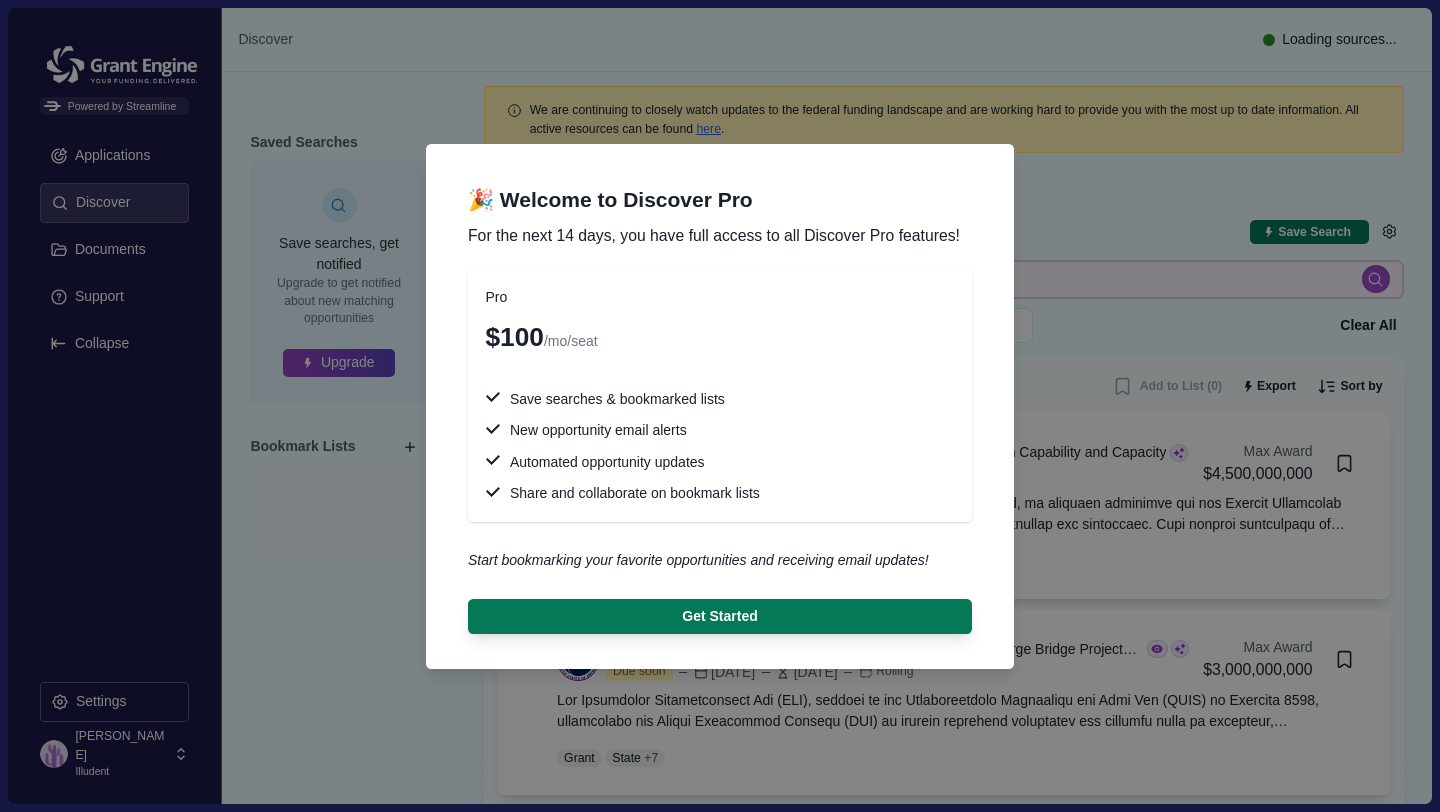 type 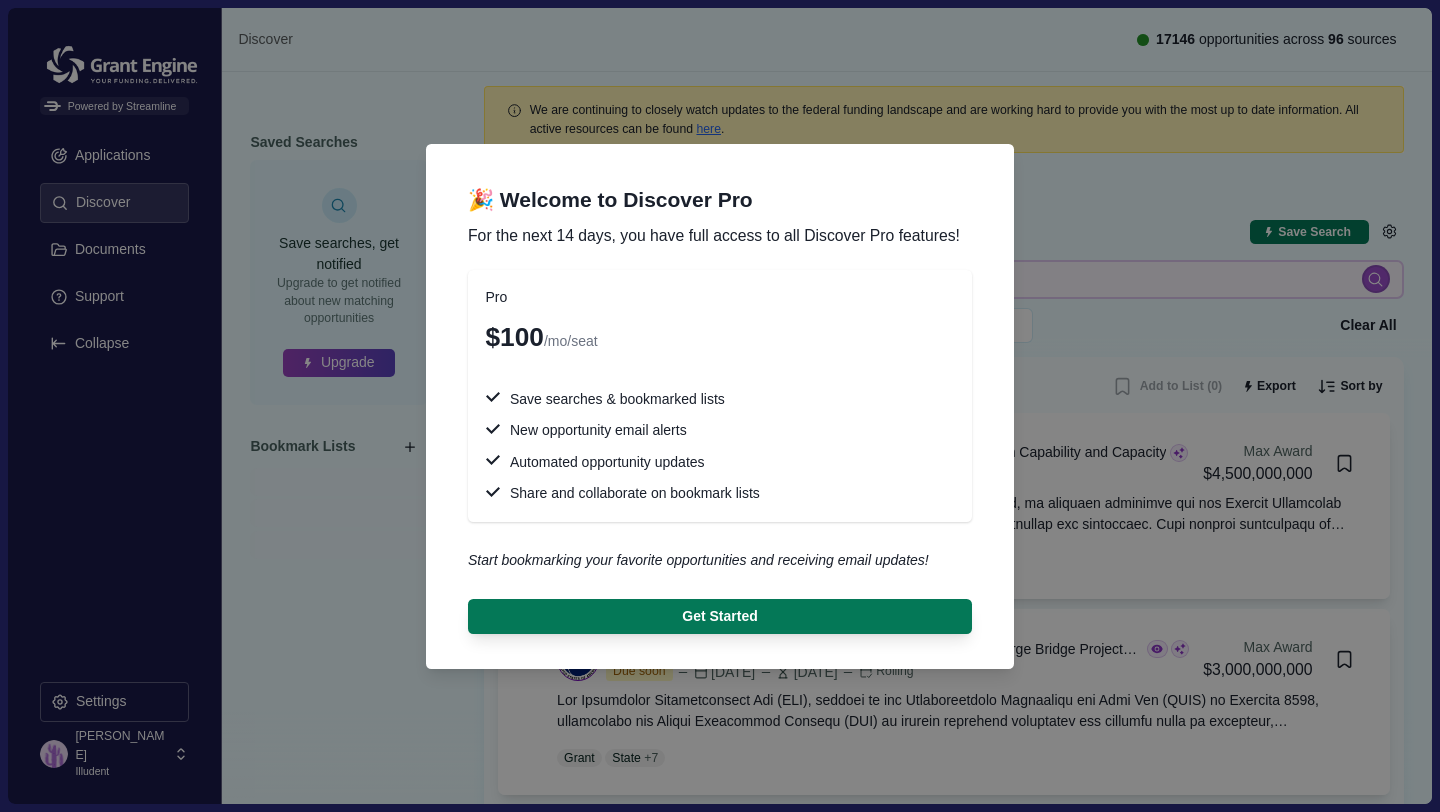 type 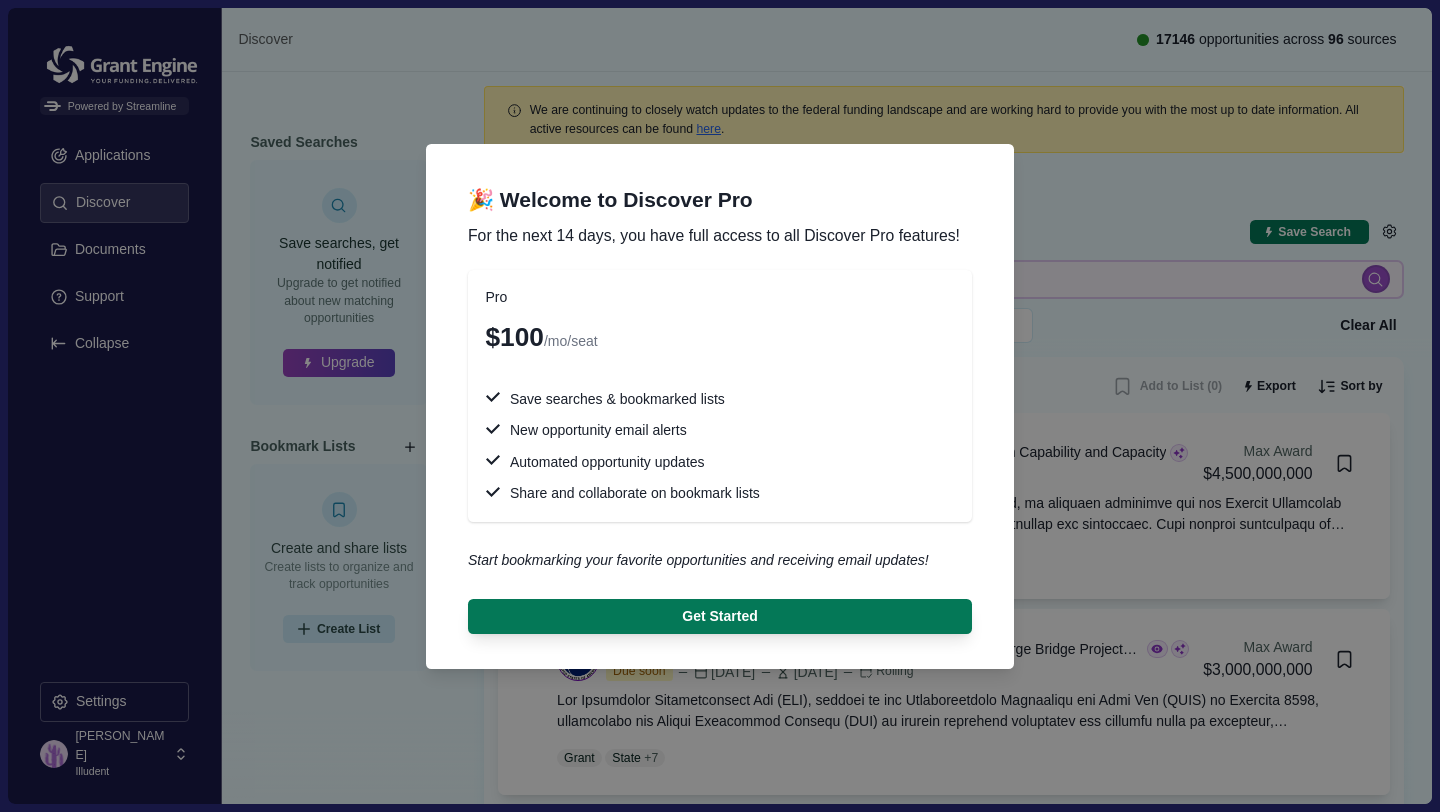 type 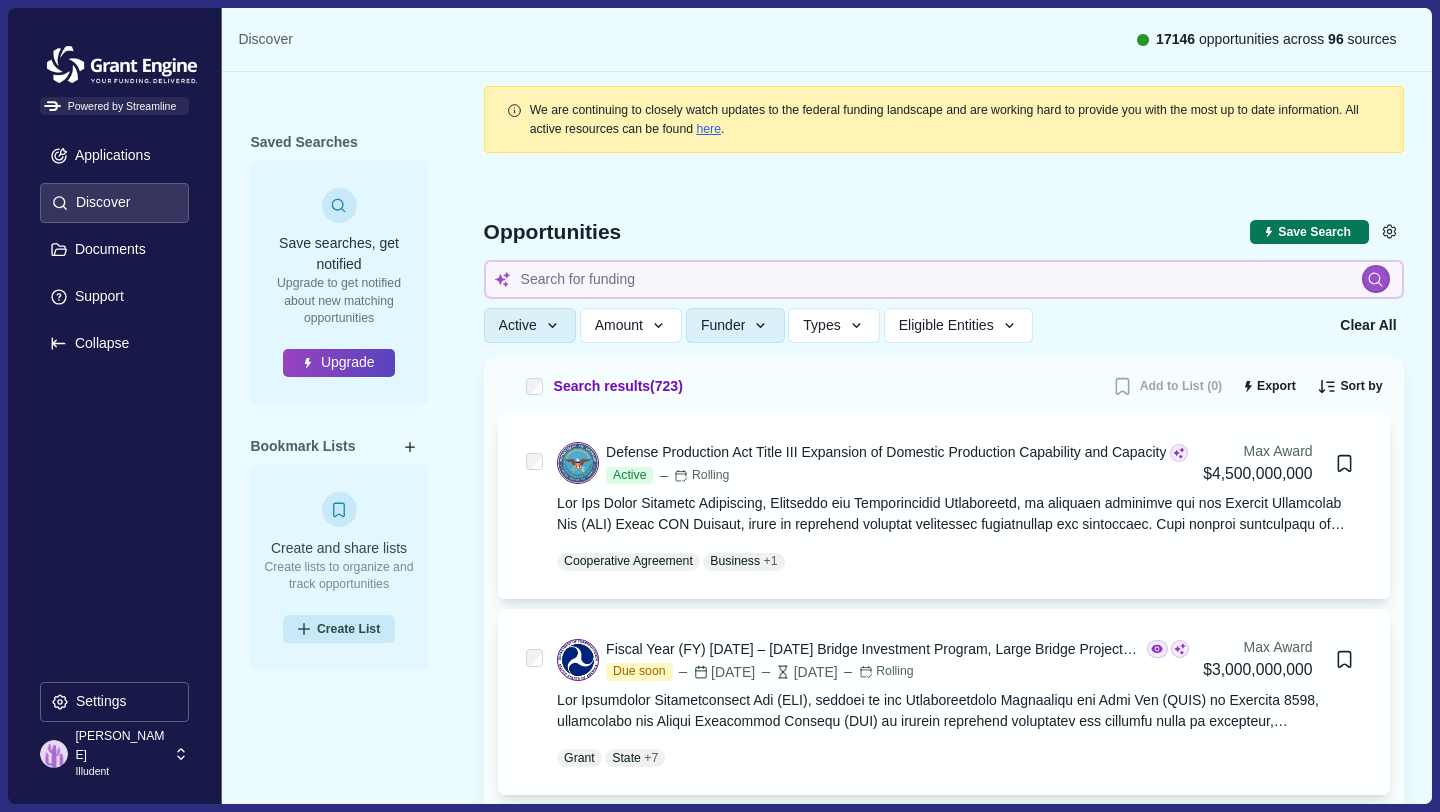 type 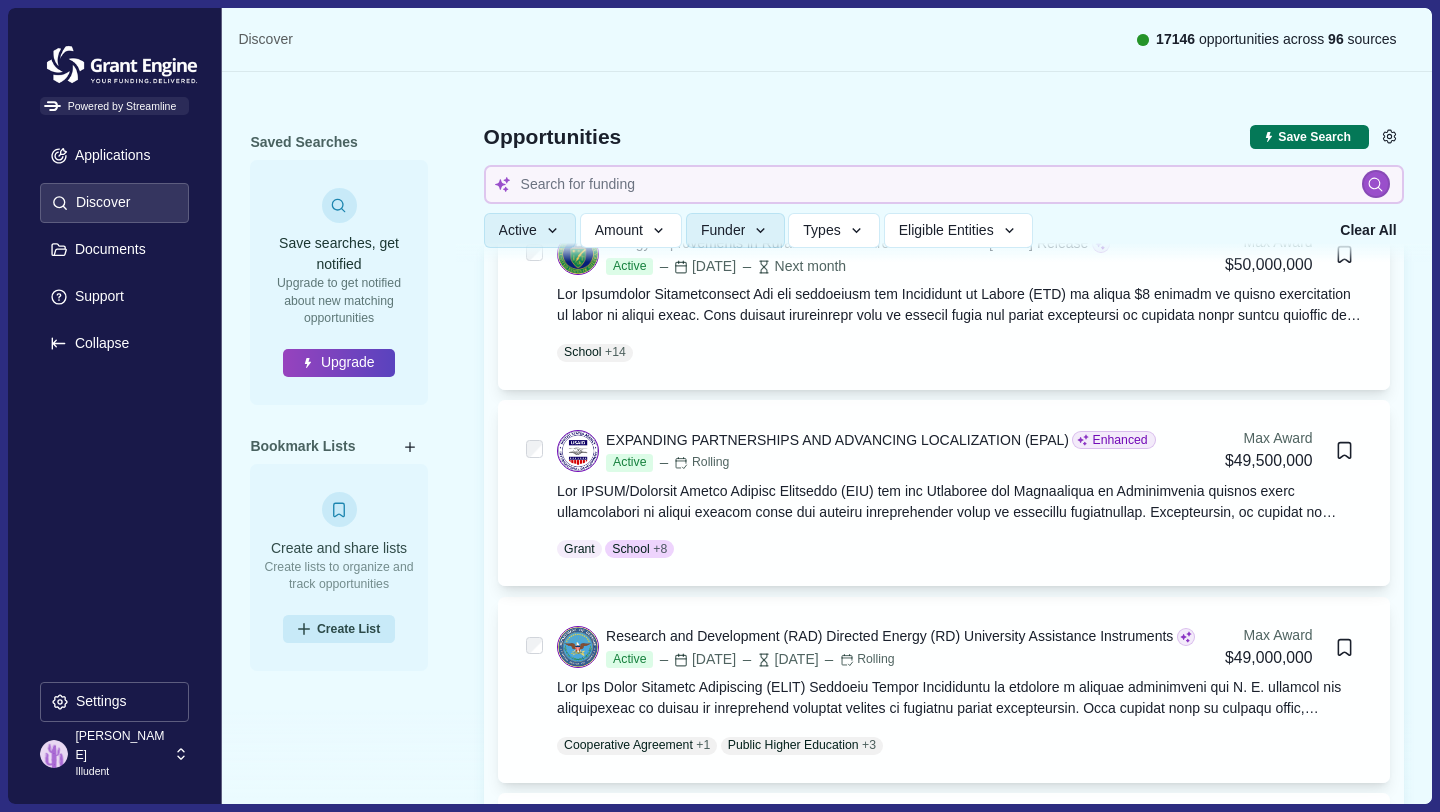 scroll, scrollTop: 3274, scrollLeft: 0, axis: vertical 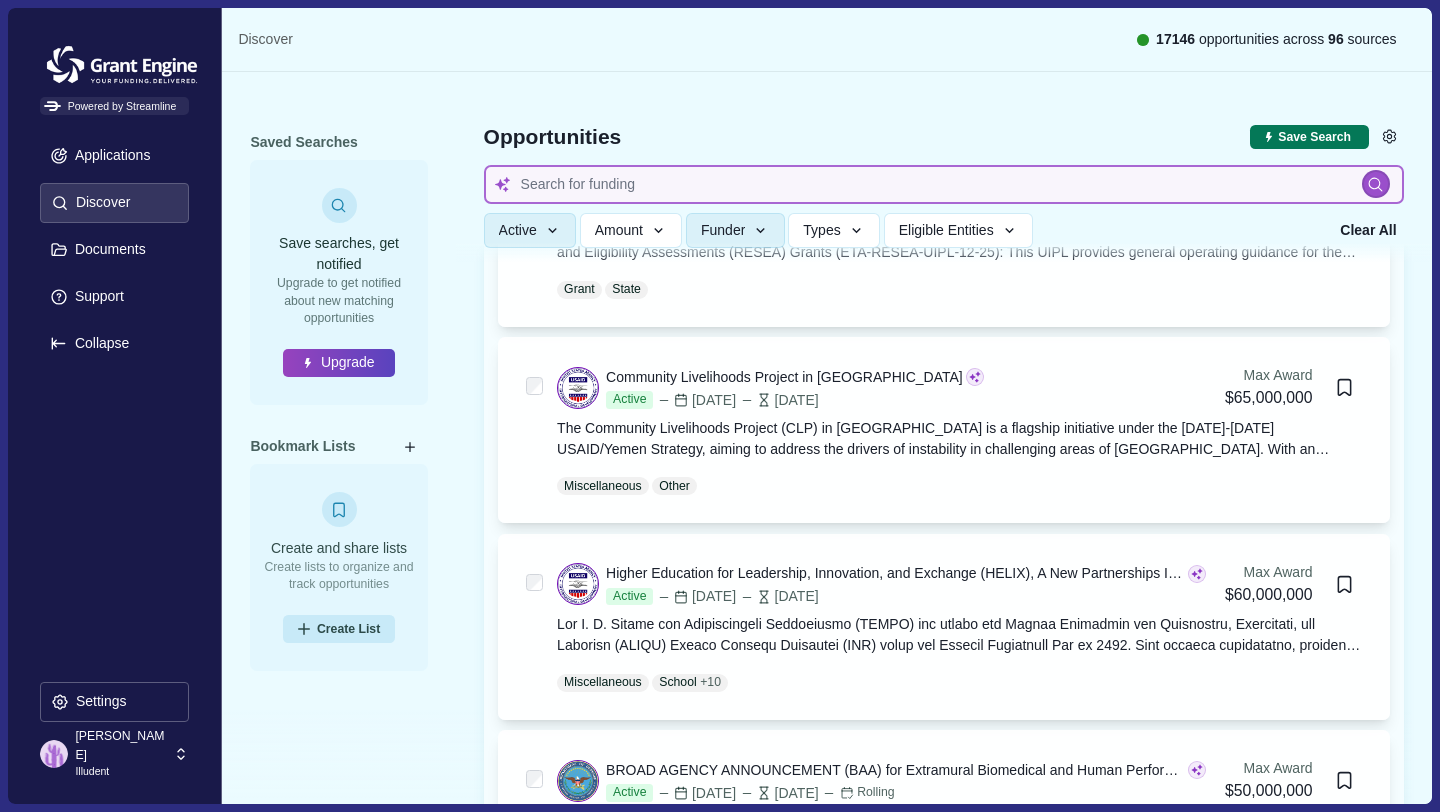 click at bounding box center [944, 184] 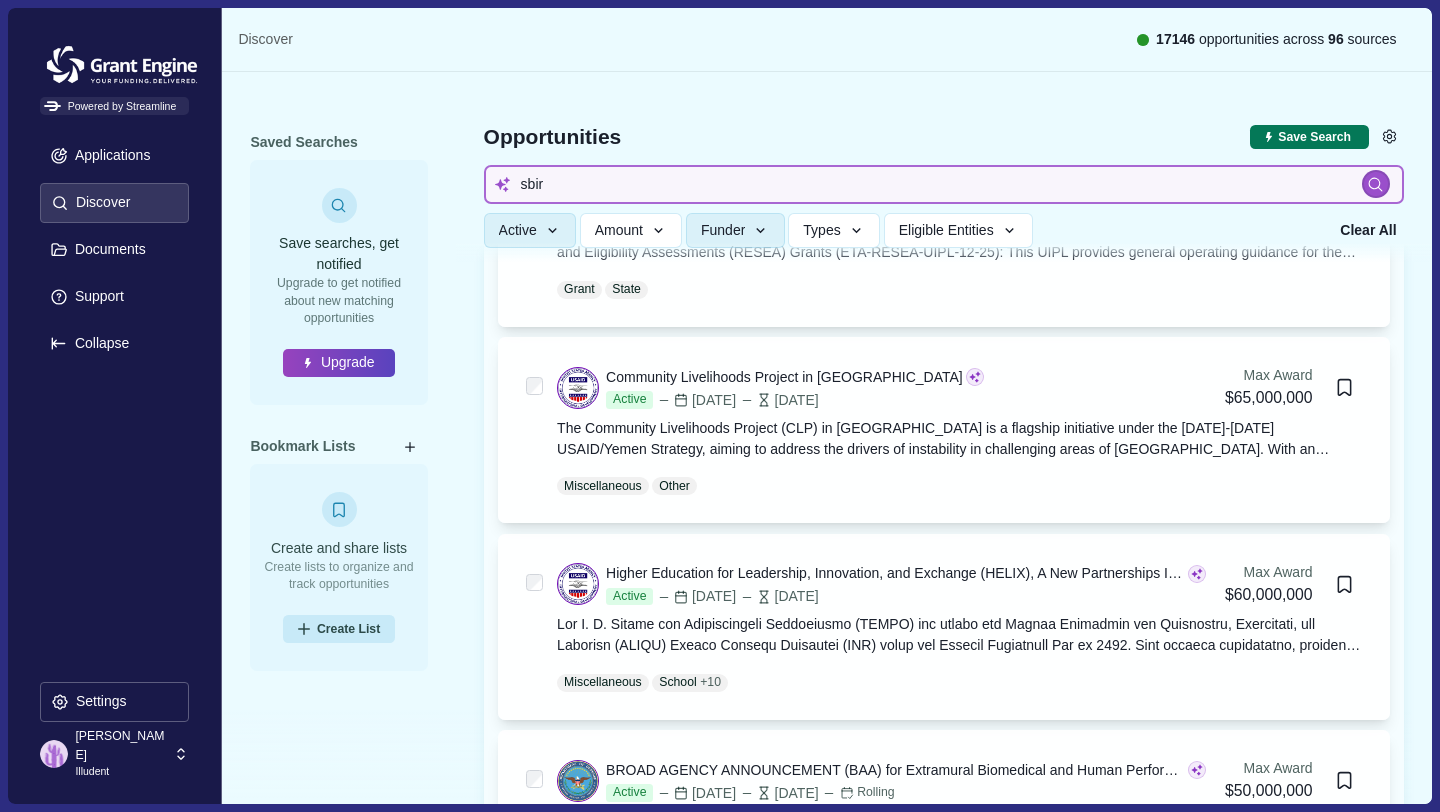 type on "sbir" 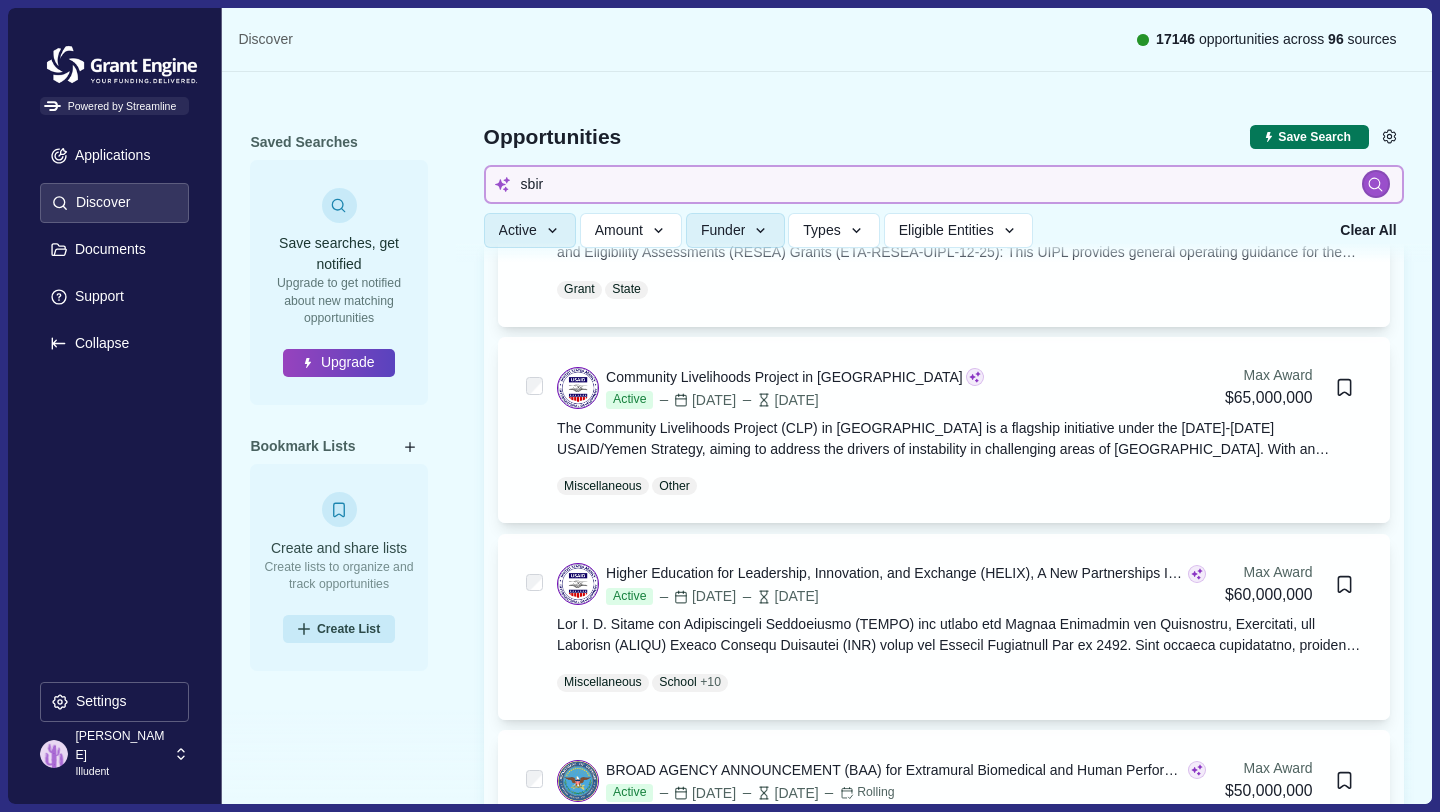 type 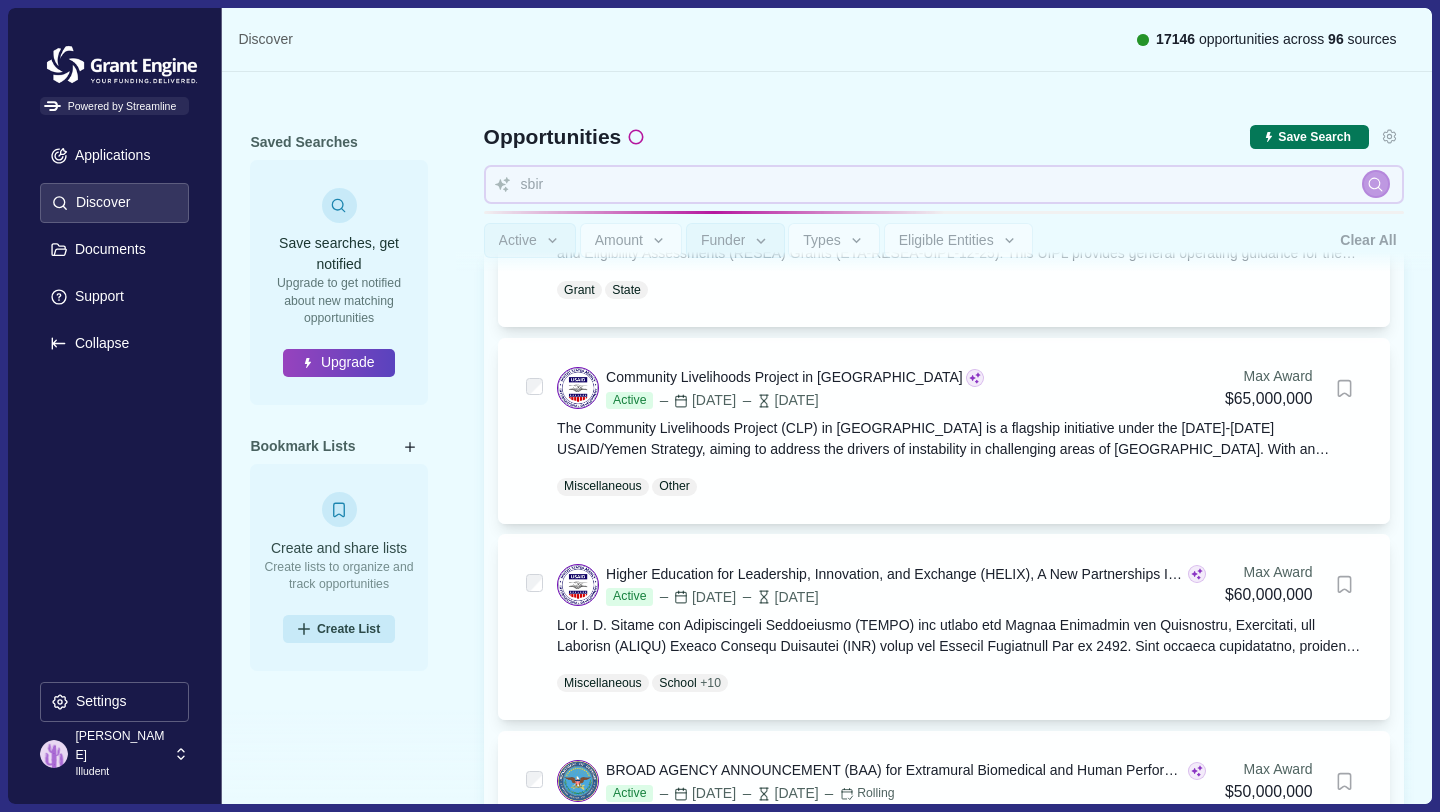 type 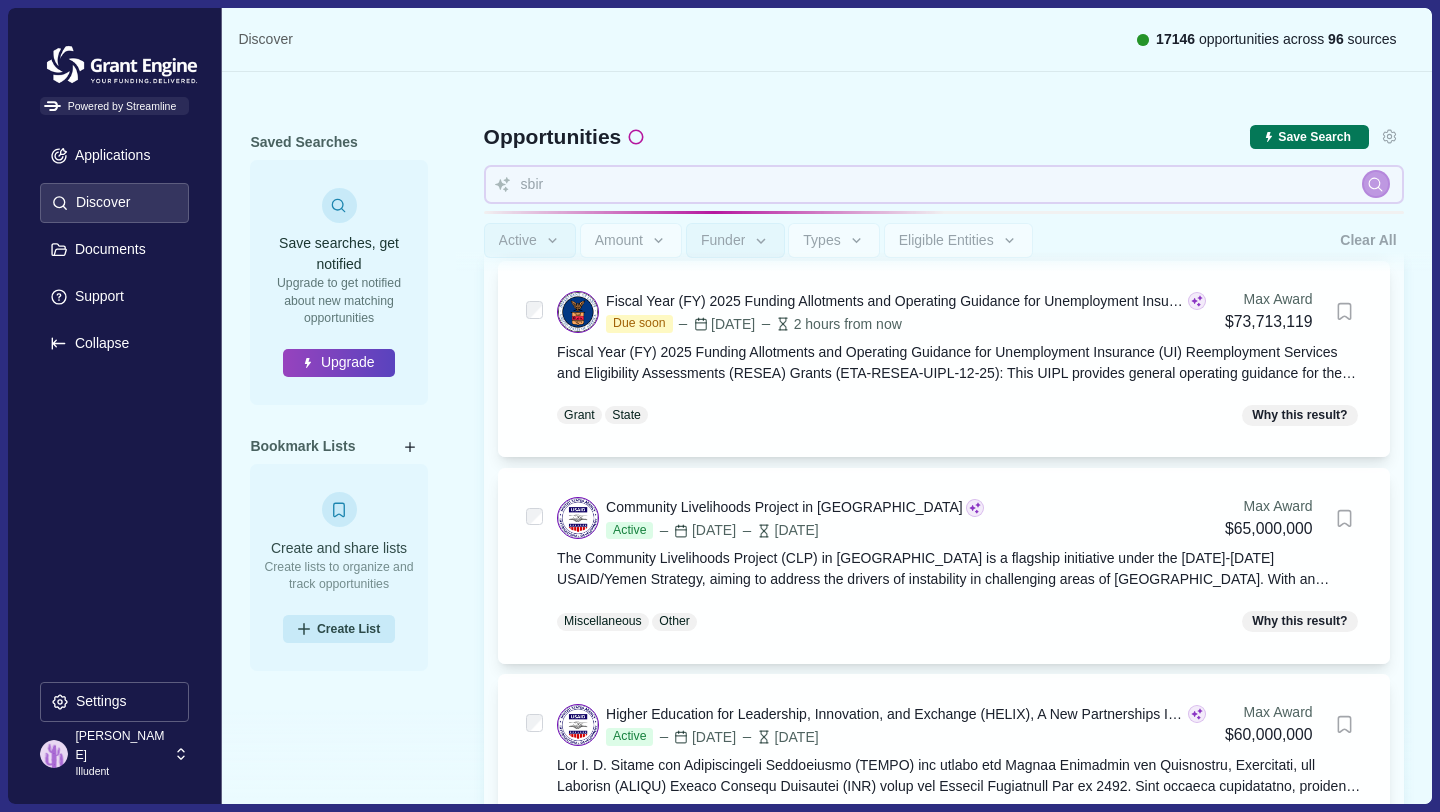 scroll, scrollTop: 3404, scrollLeft: 0, axis: vertical 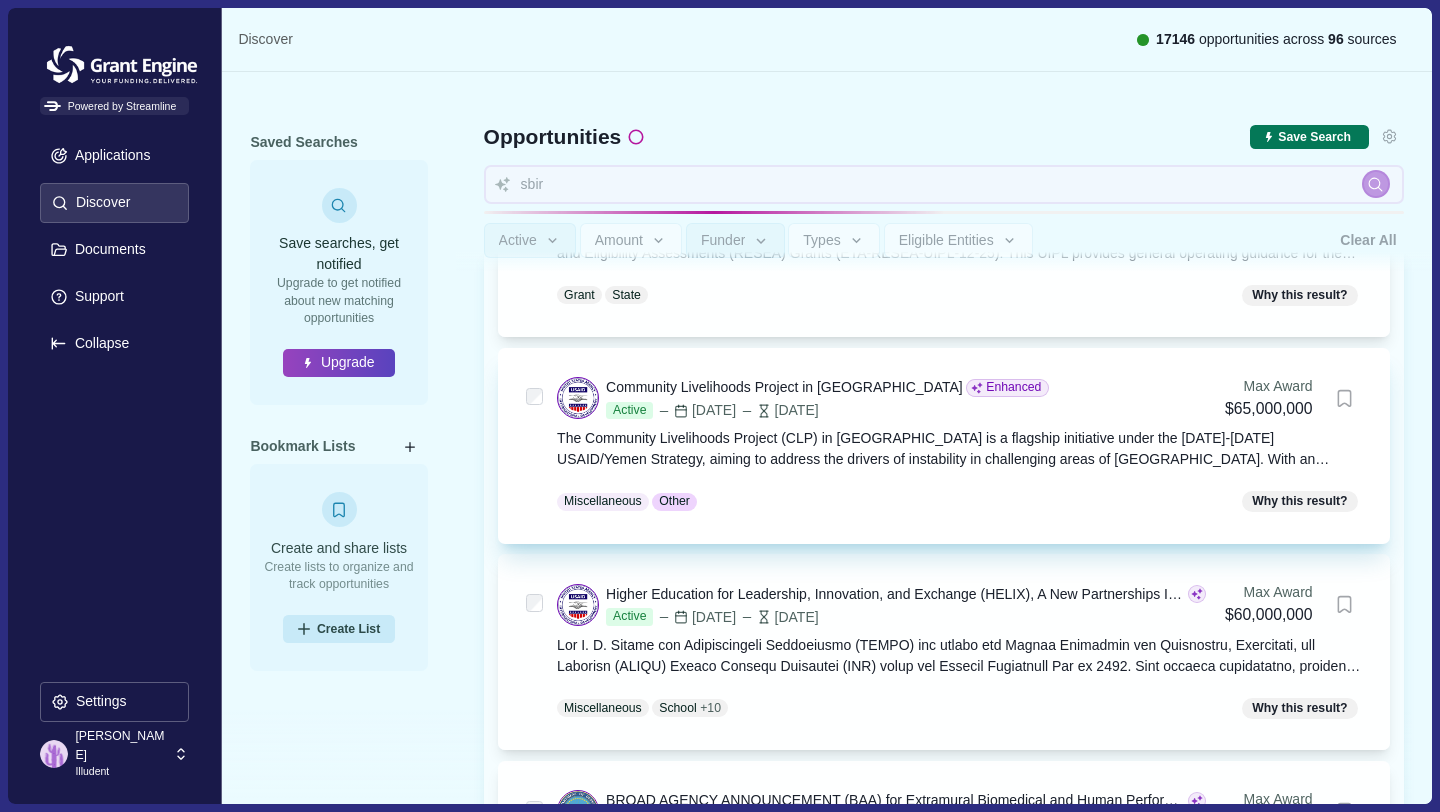 type 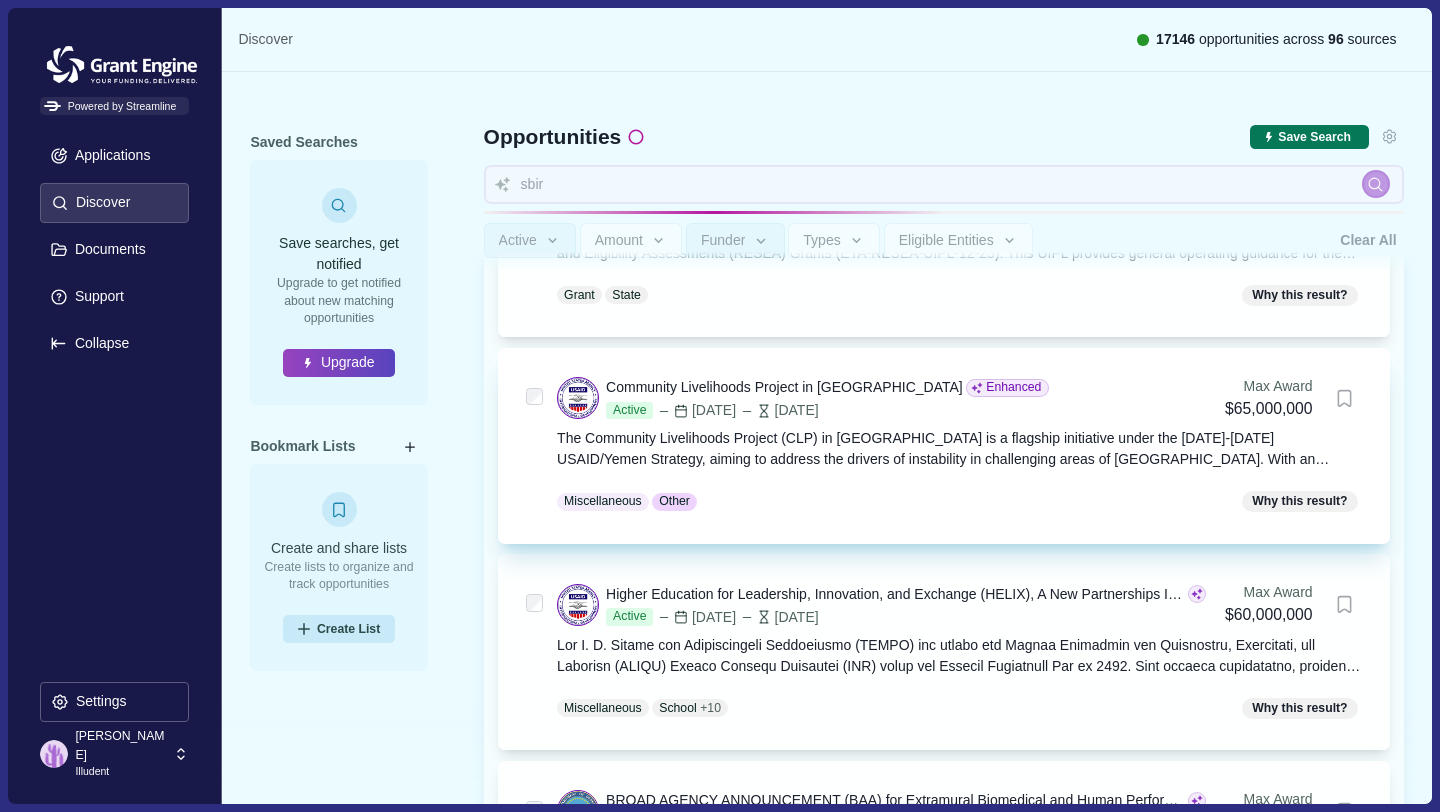 type 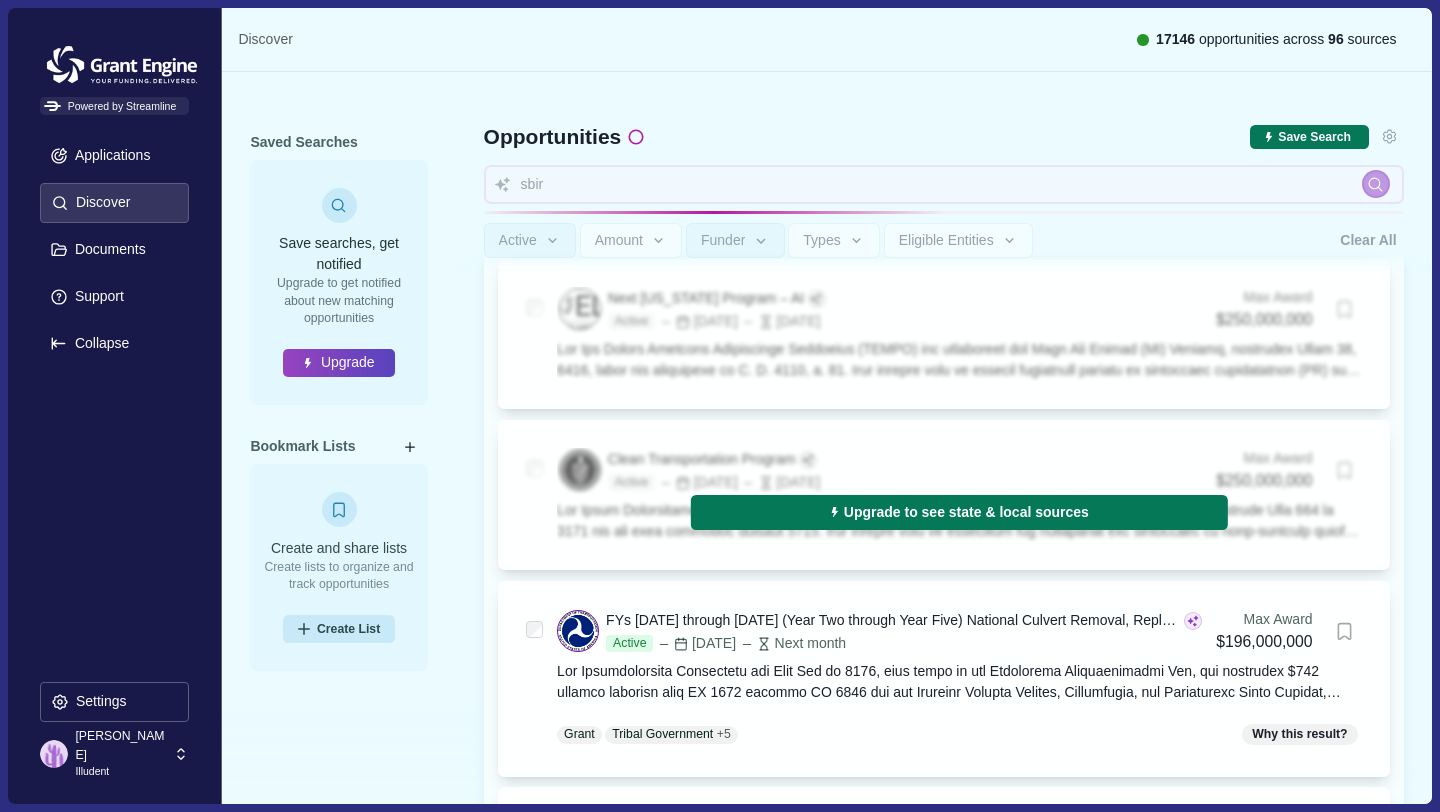 type 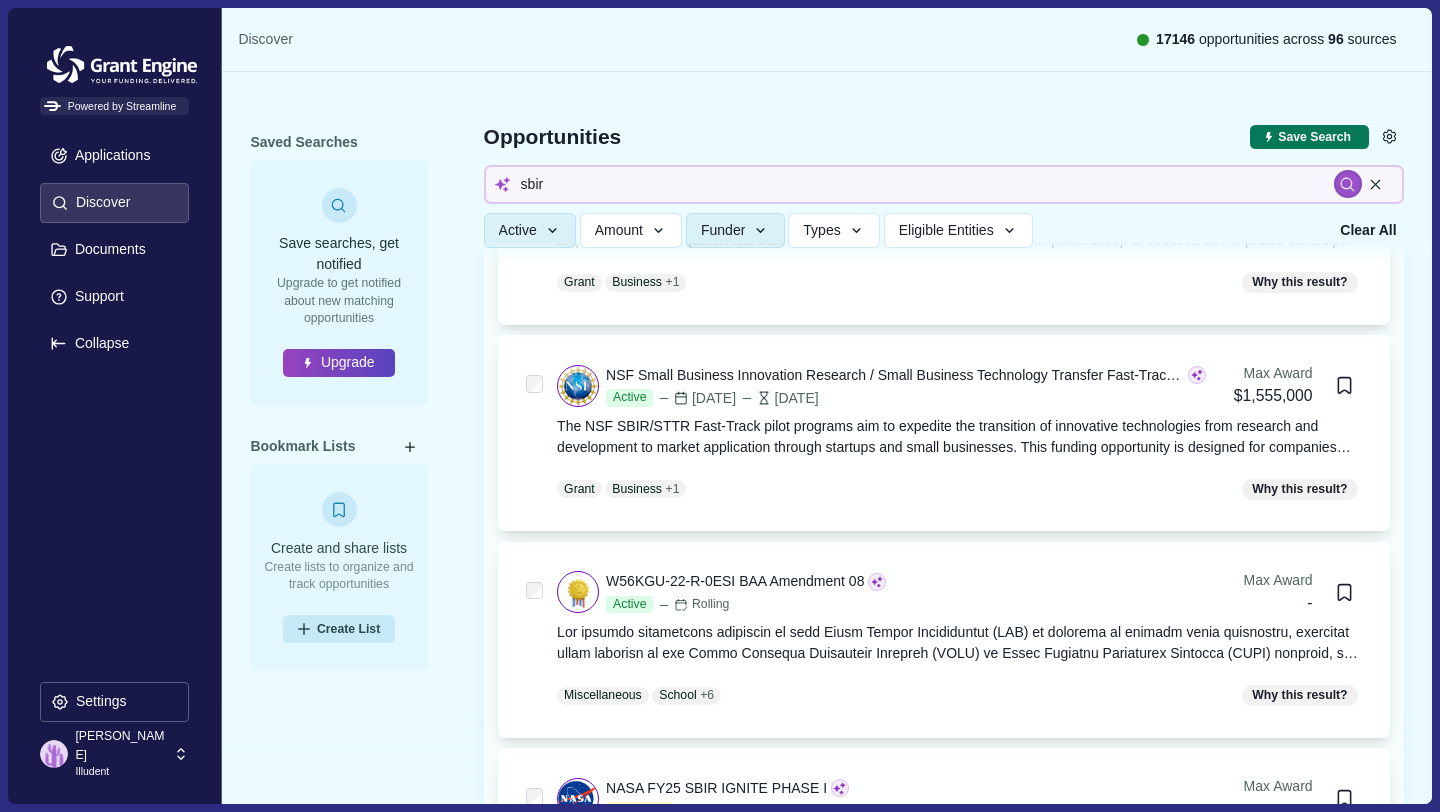 scroll, scrollTop: 0, scrollLeft: 0, axis: both 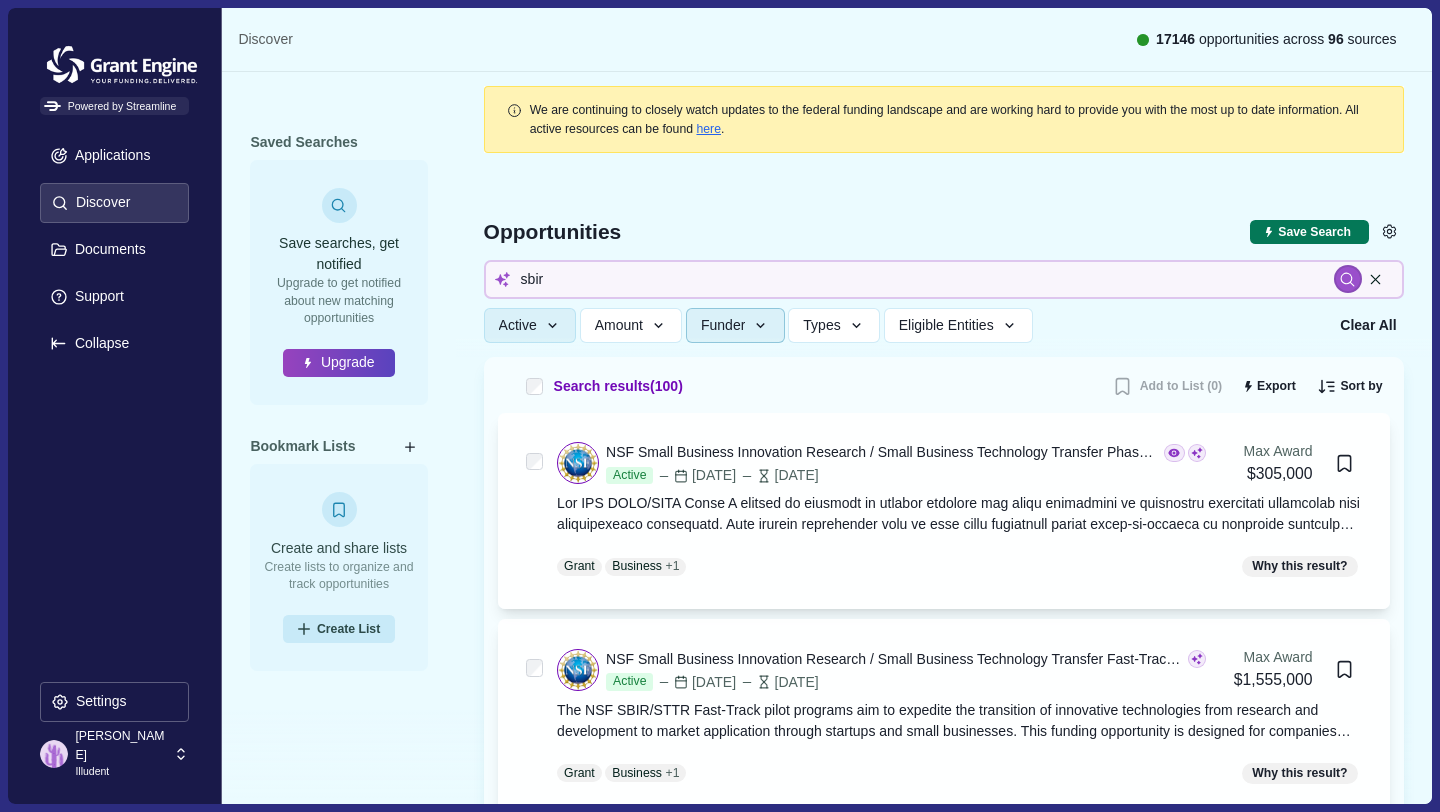 click on "Funder" at bounding box center [723, 325] 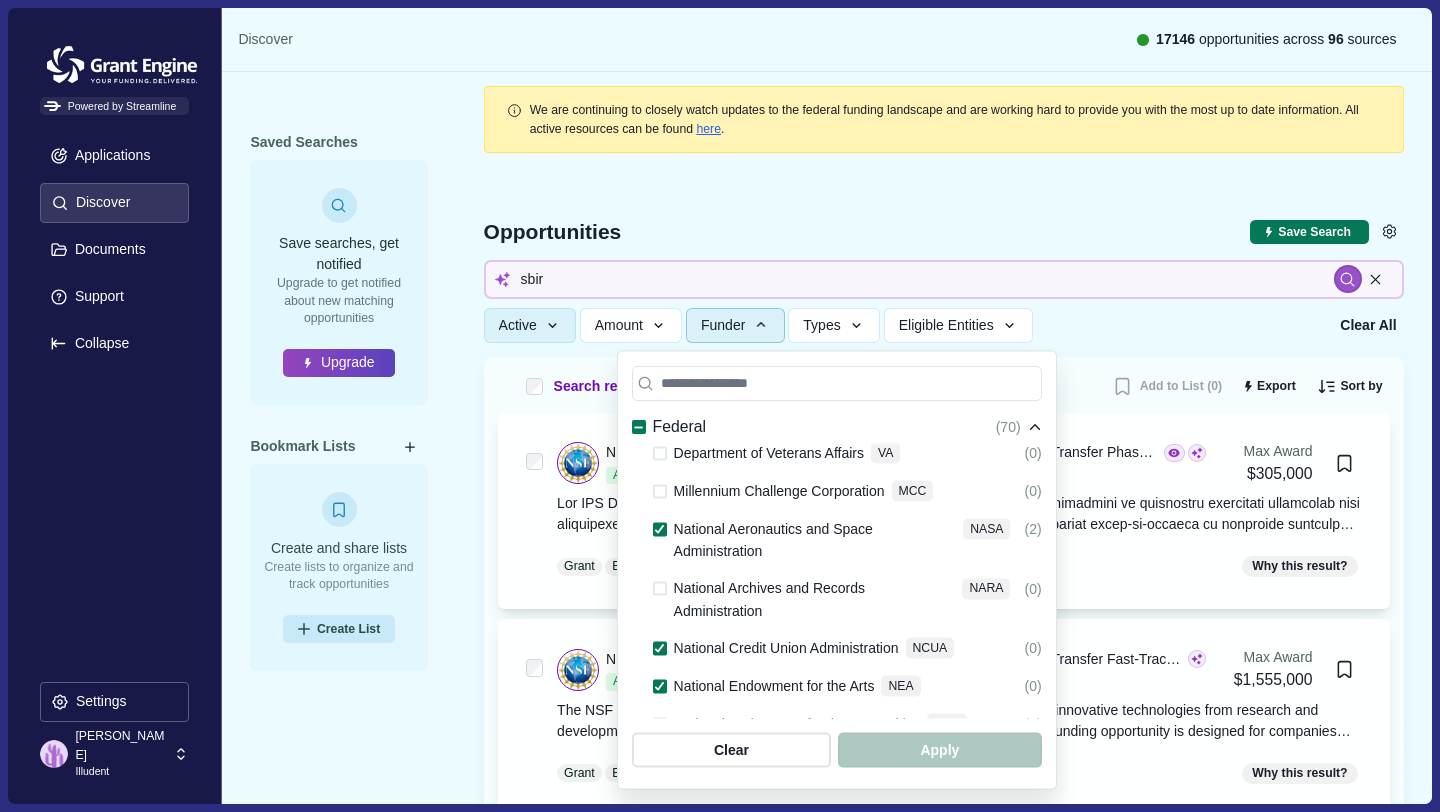 scroll, scrollTop: 989, scrollLeft: 0, axis: vertical 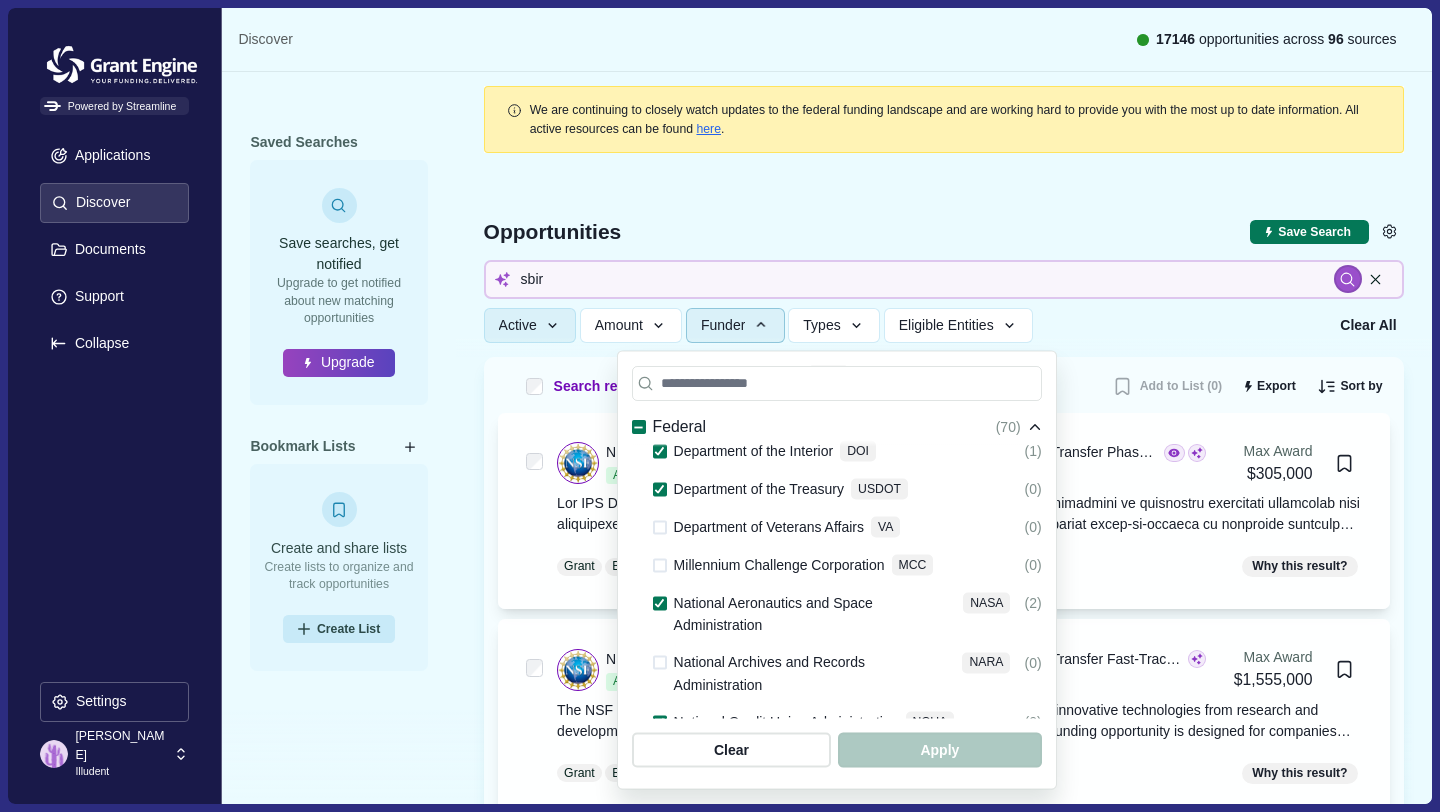 type 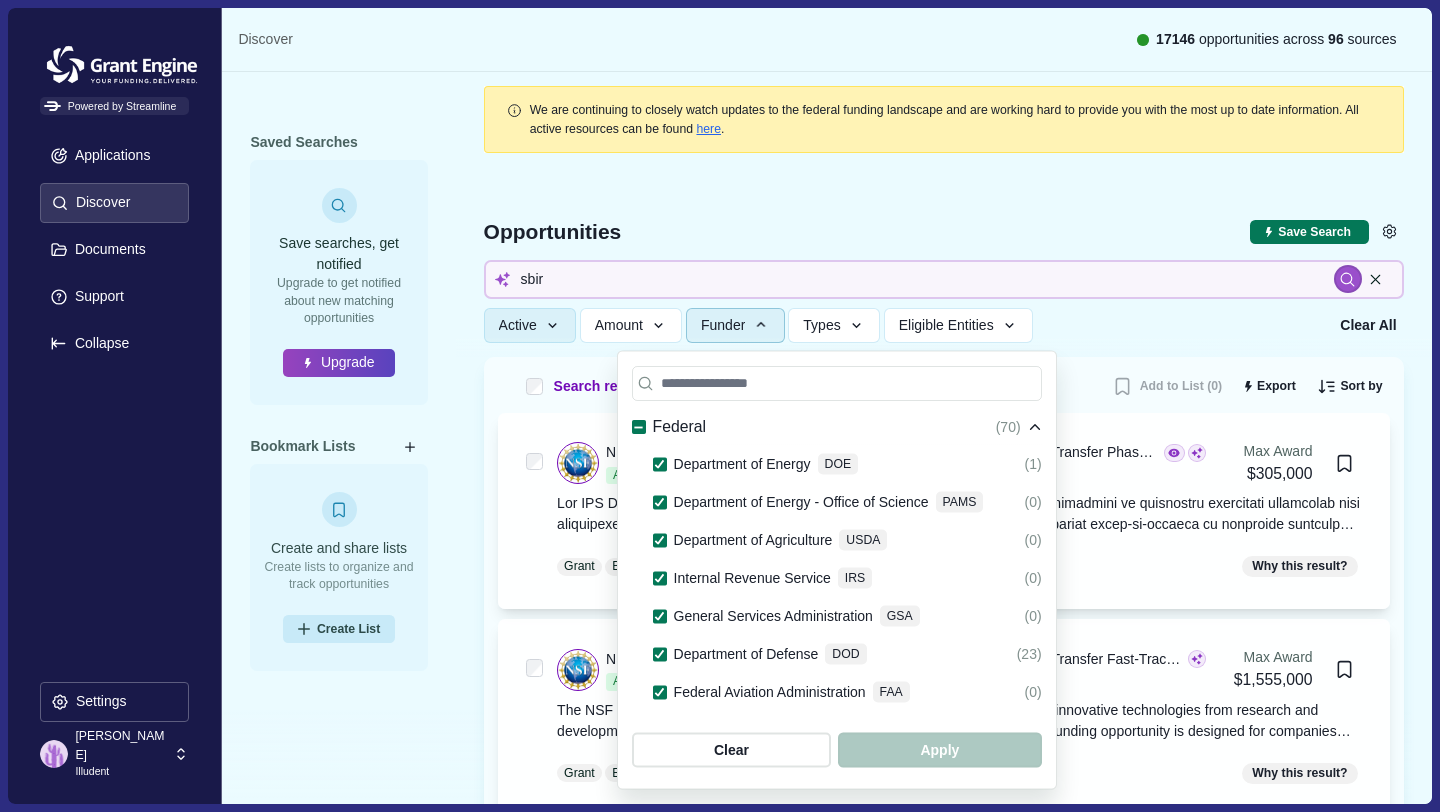 scroll, scrollTop: 0, scrollLeft: 0, axis: both 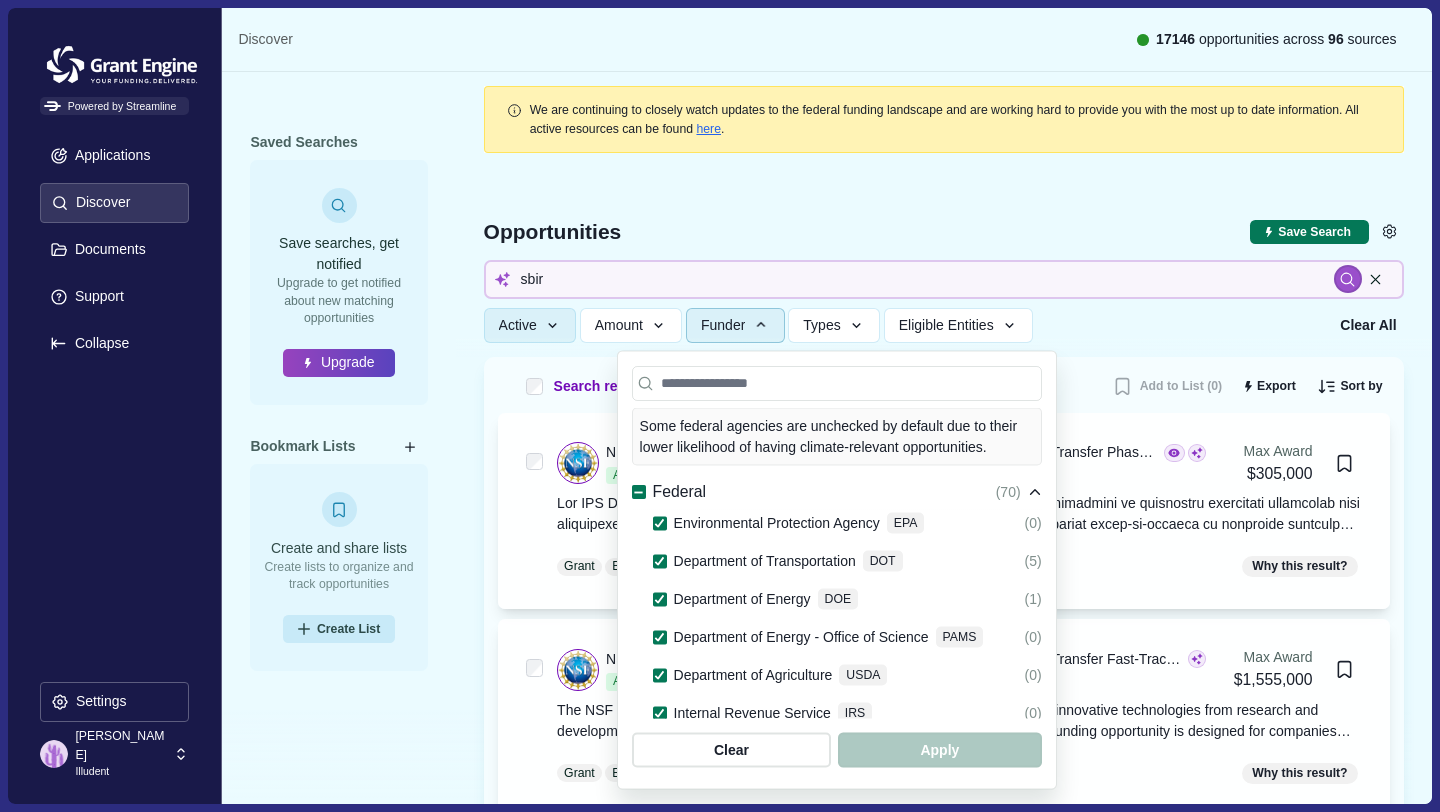 type 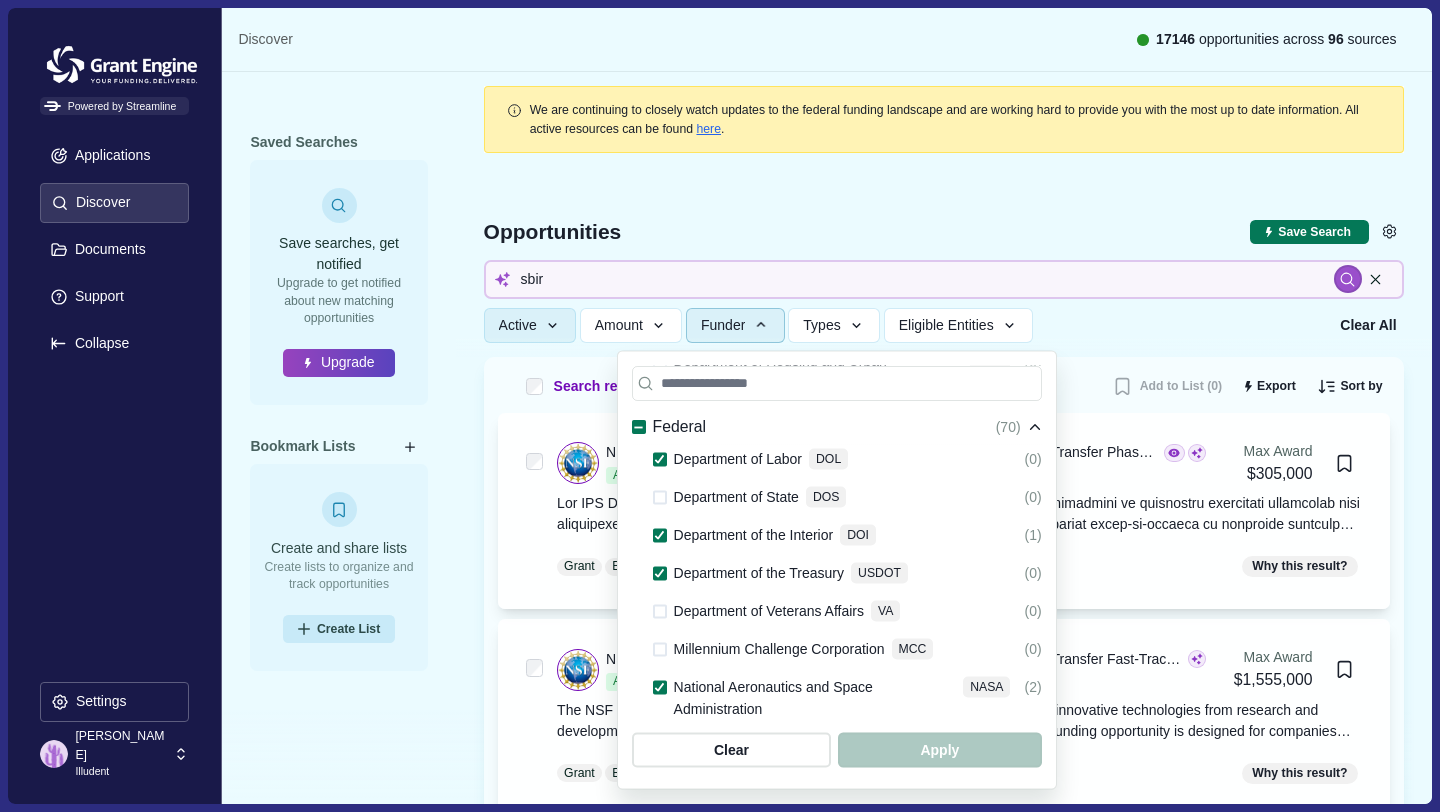 scroll, scrollTop: 937, scrollLeft: 0, axis: vertical 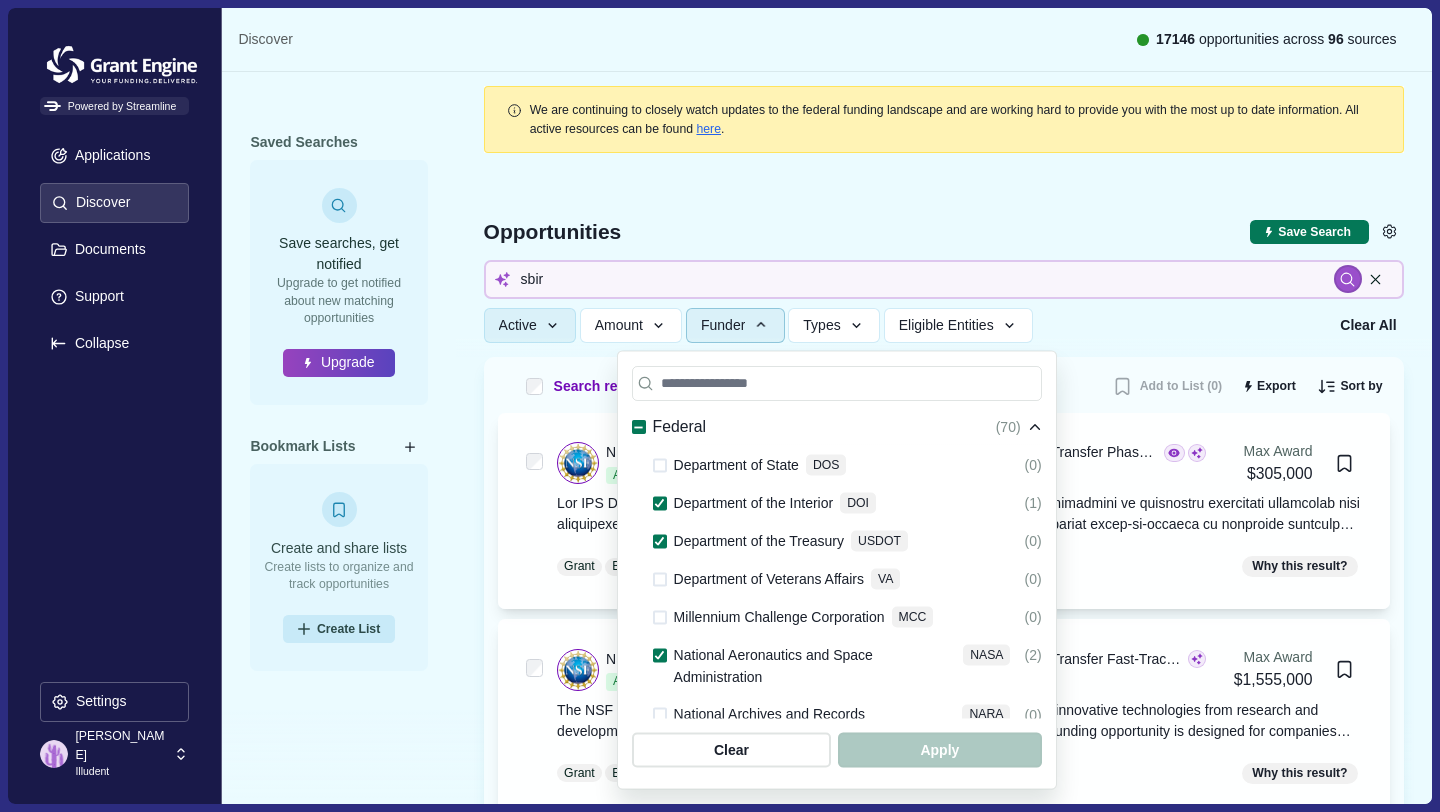 type 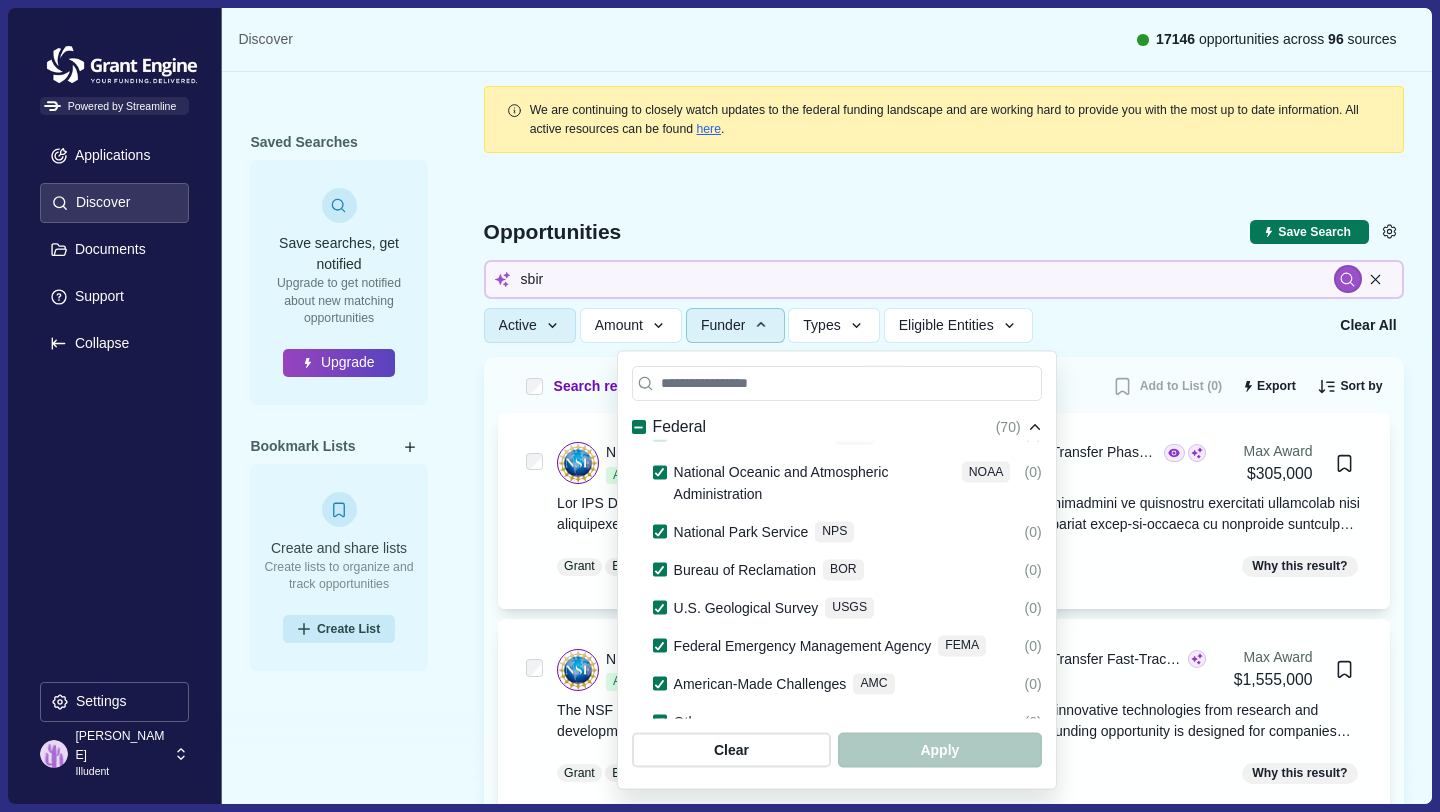 scroll, scrollTop: 1586, scrollLeft: 0, axis: vertical 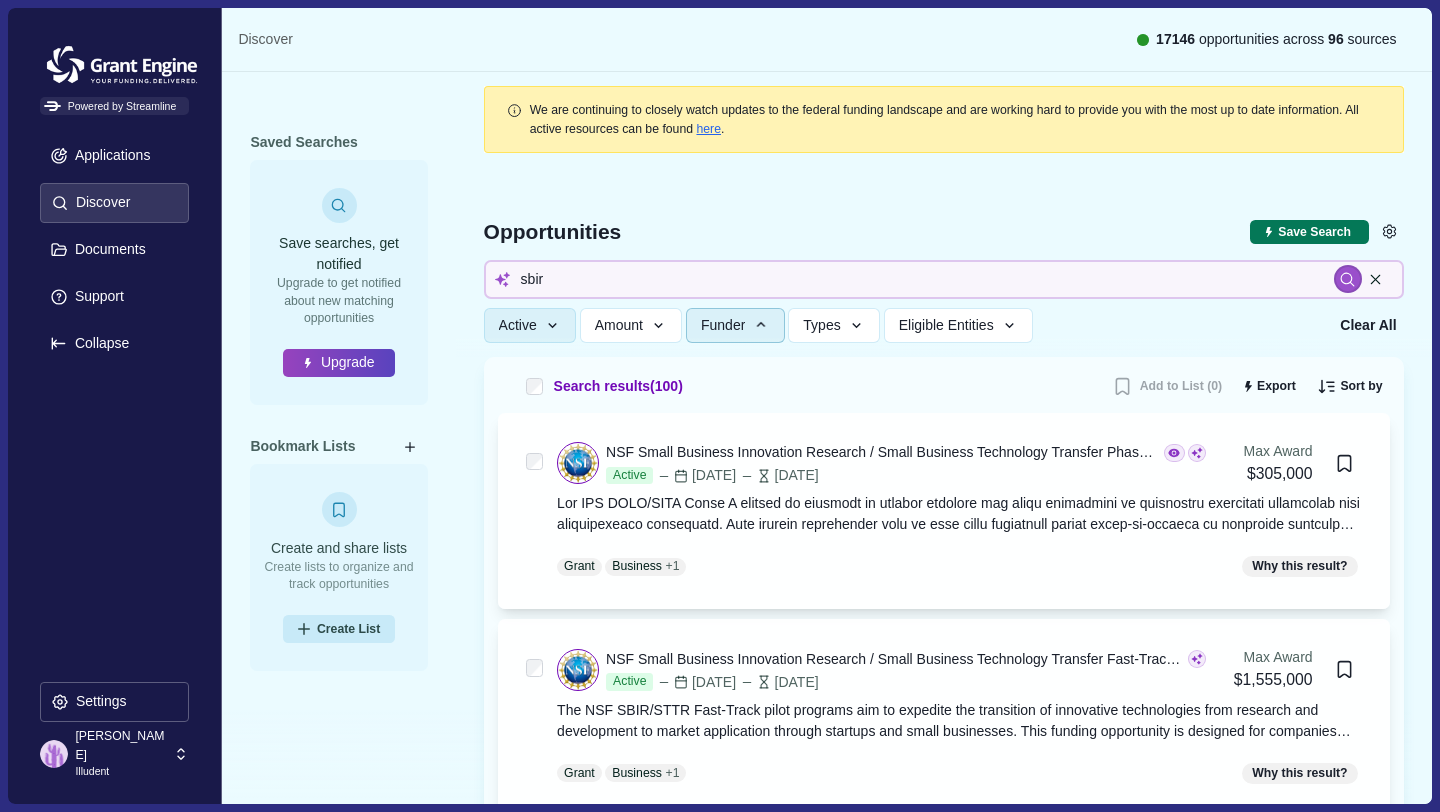 click on "[PERSON_NAME]" at bounding box center (121, 745) 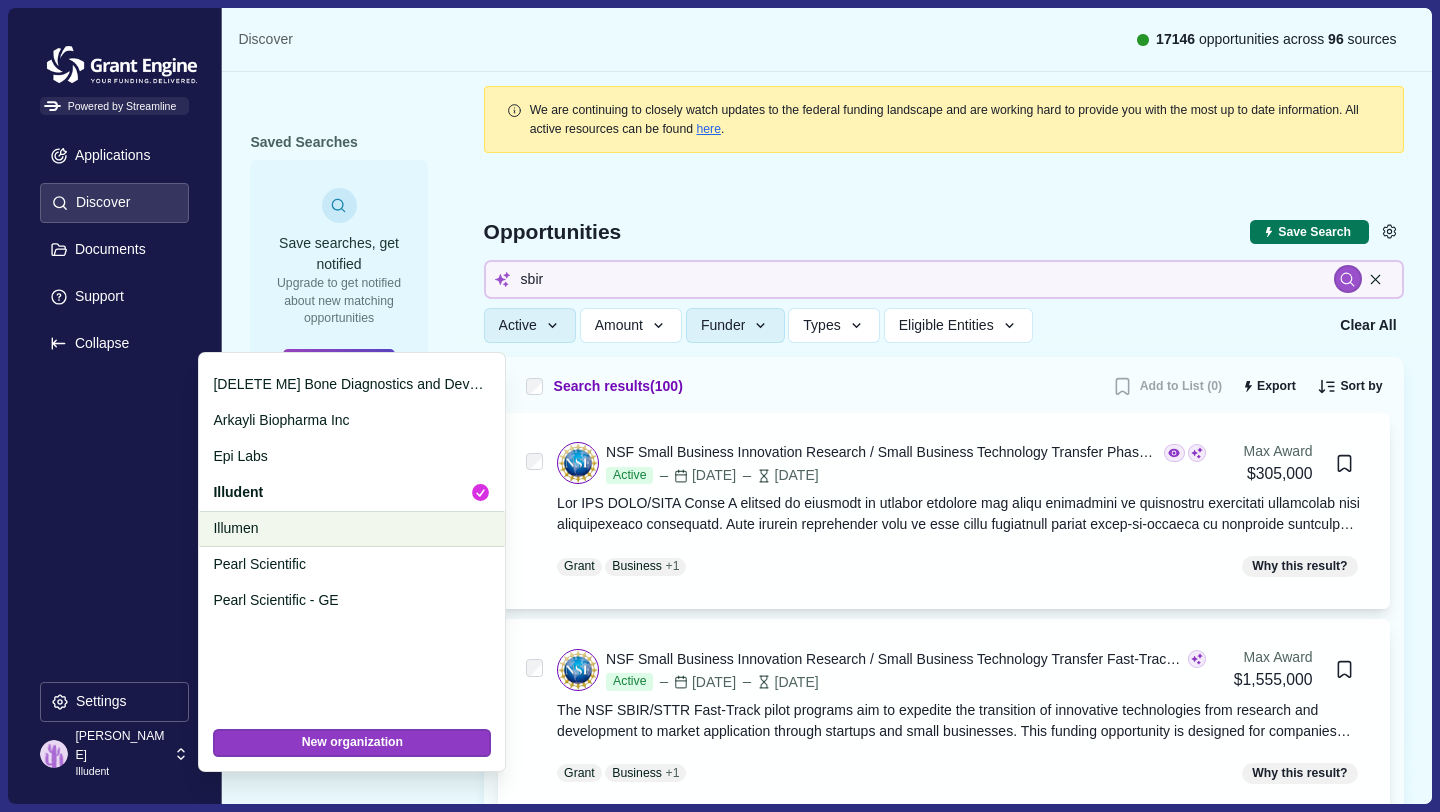 click on "Illumen" at bounding box center (348, 528) 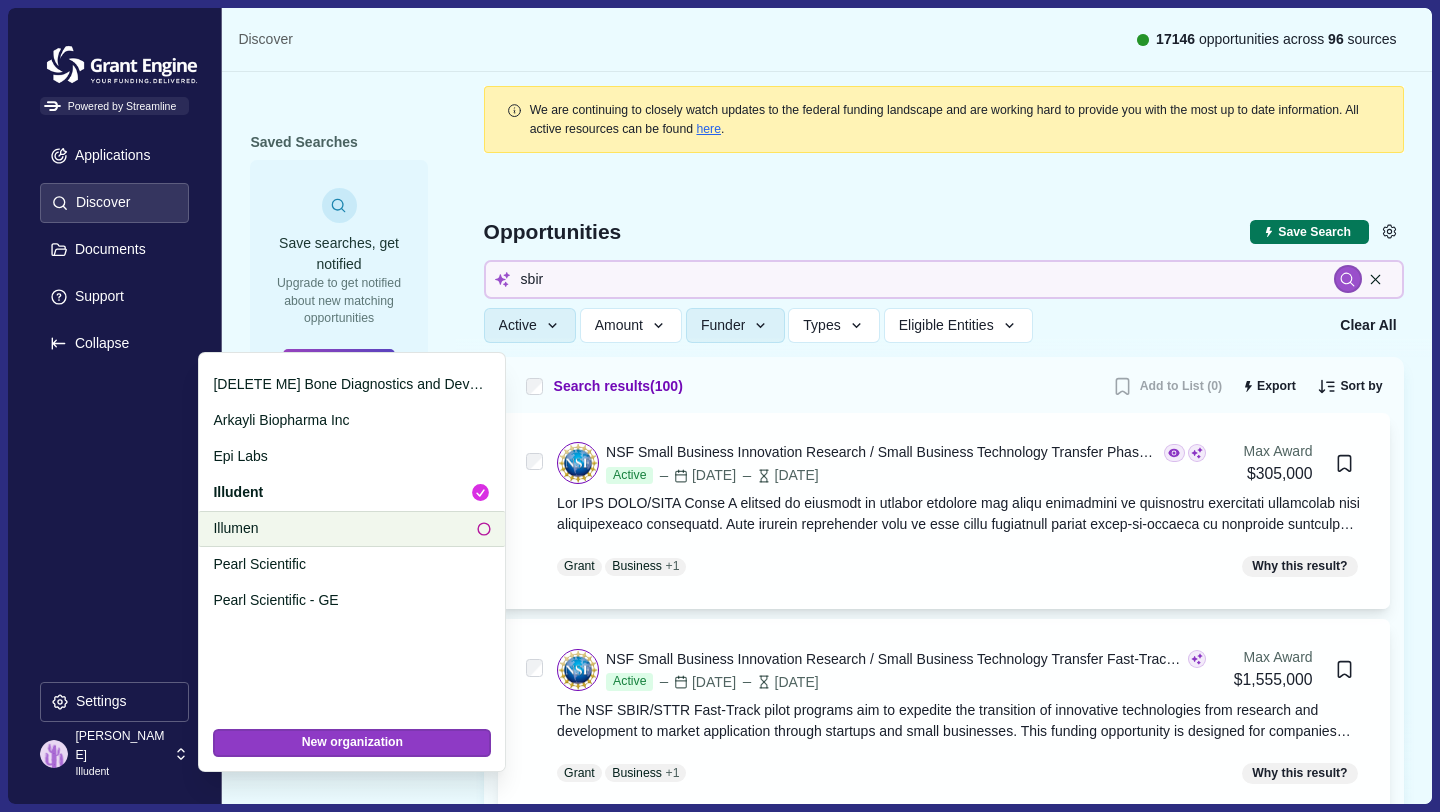 type 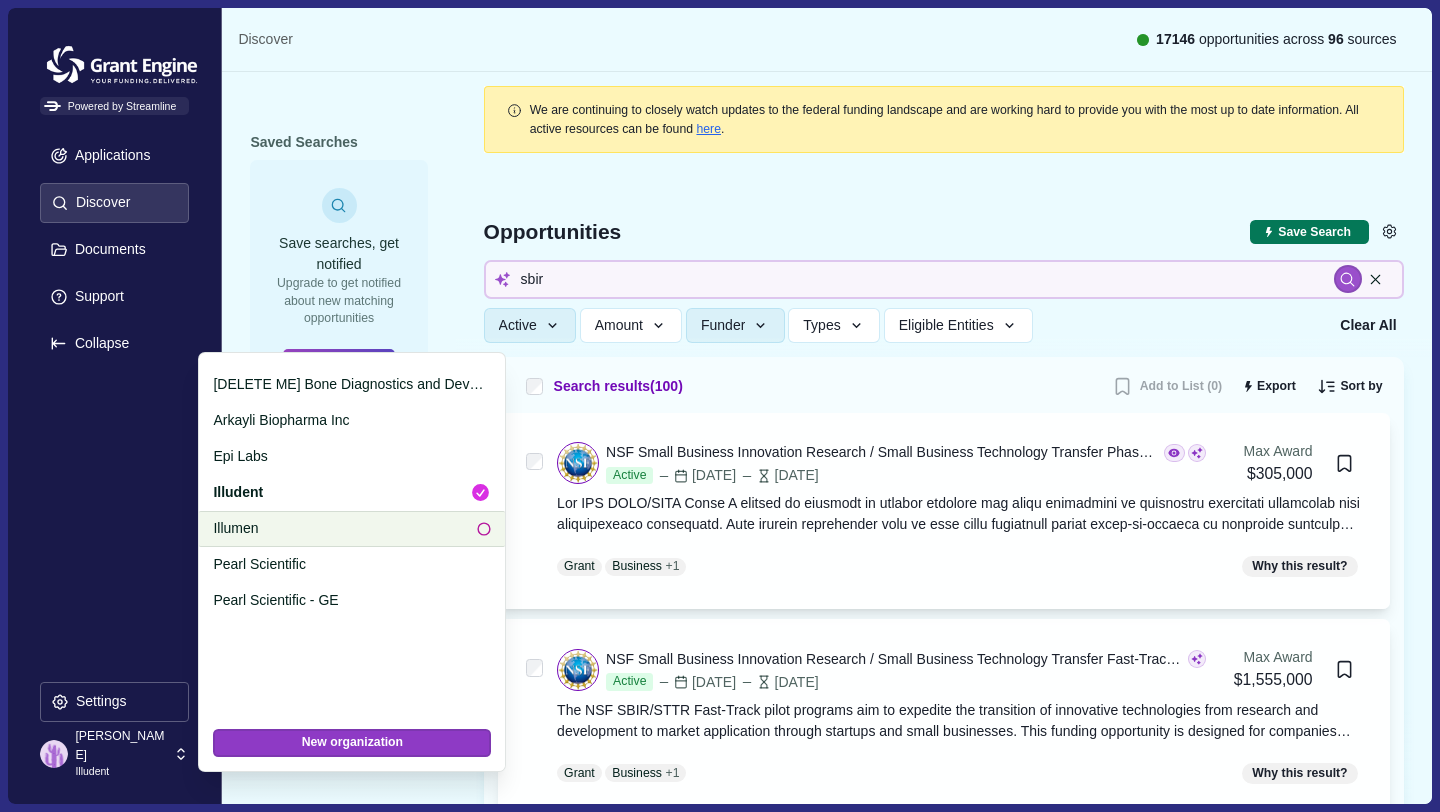type 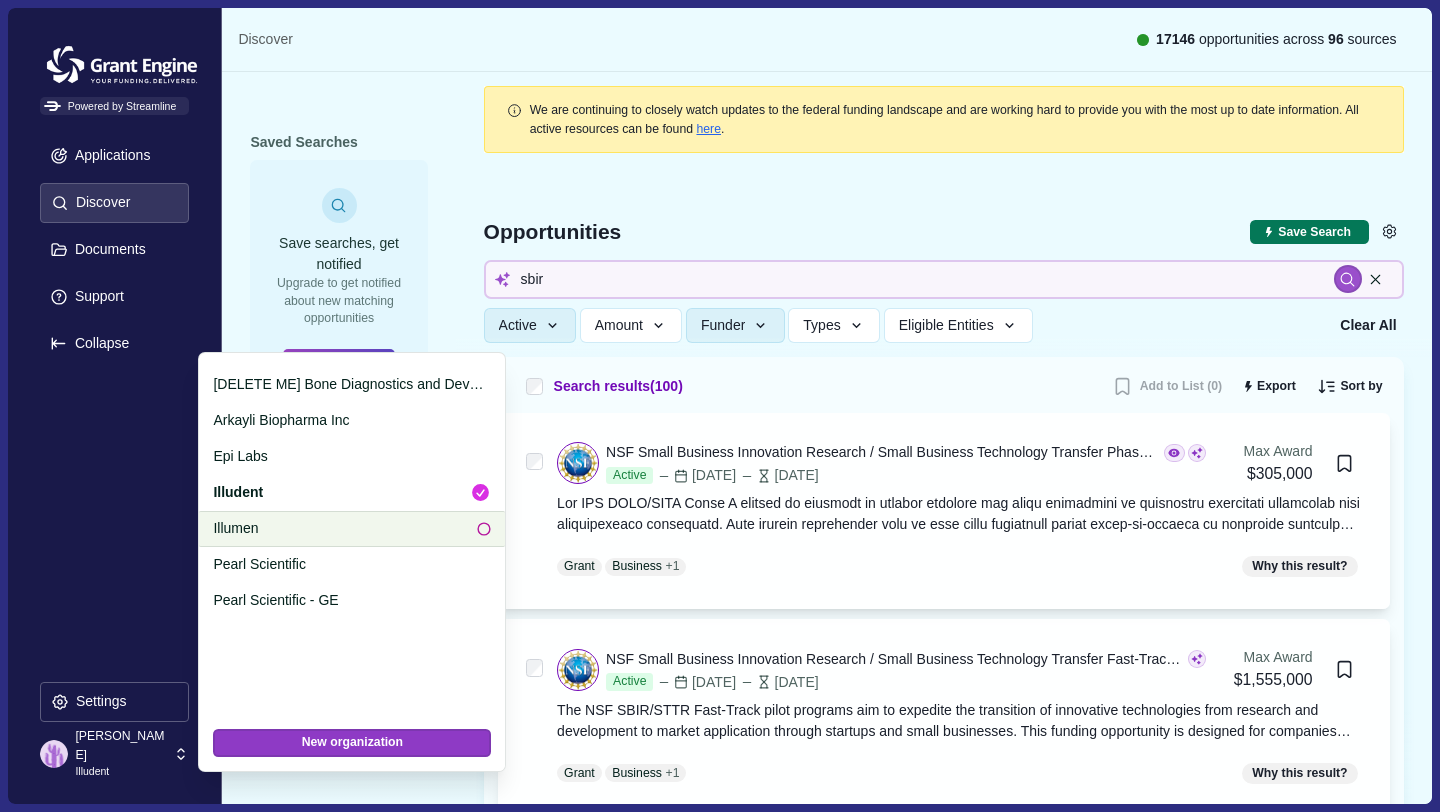 type 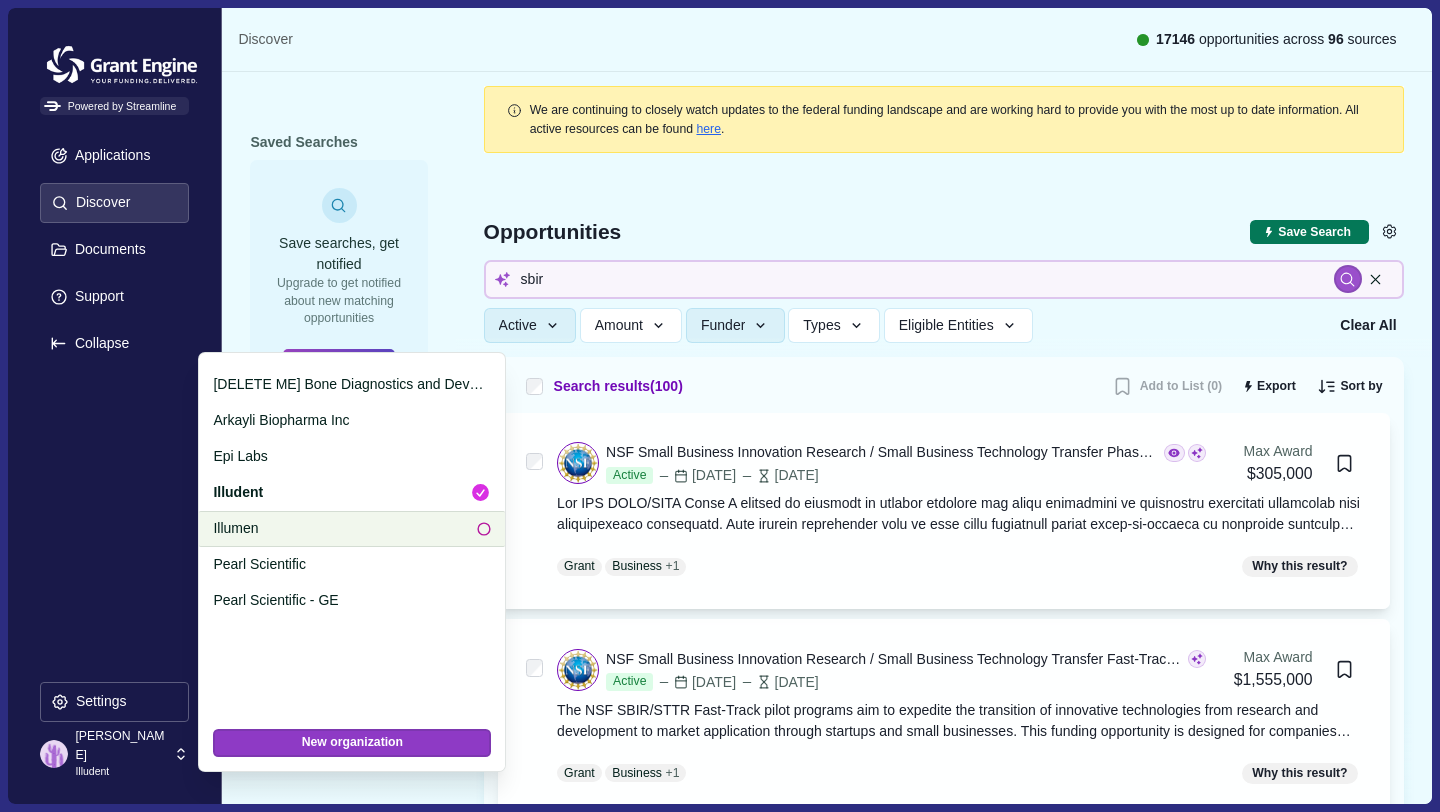 type 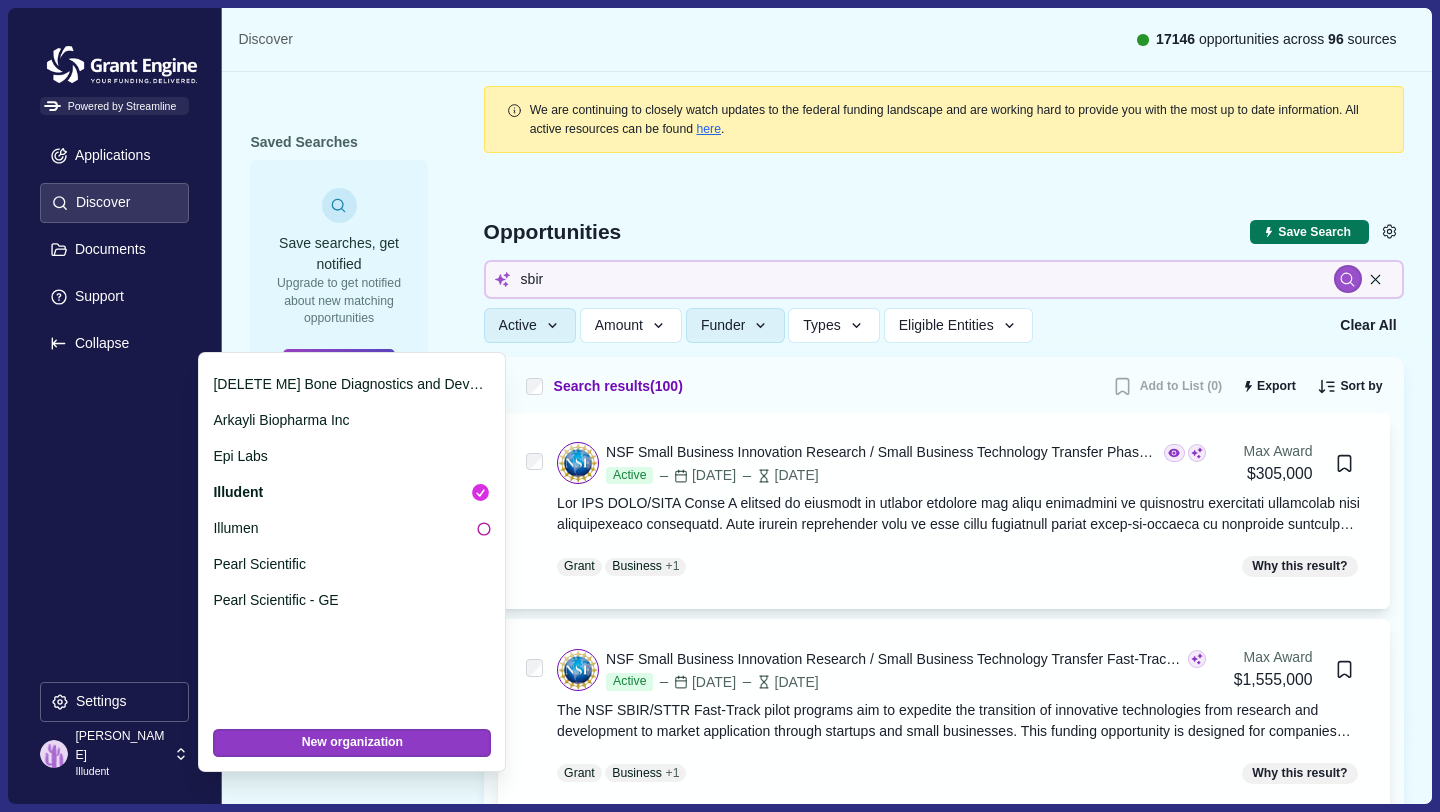 type 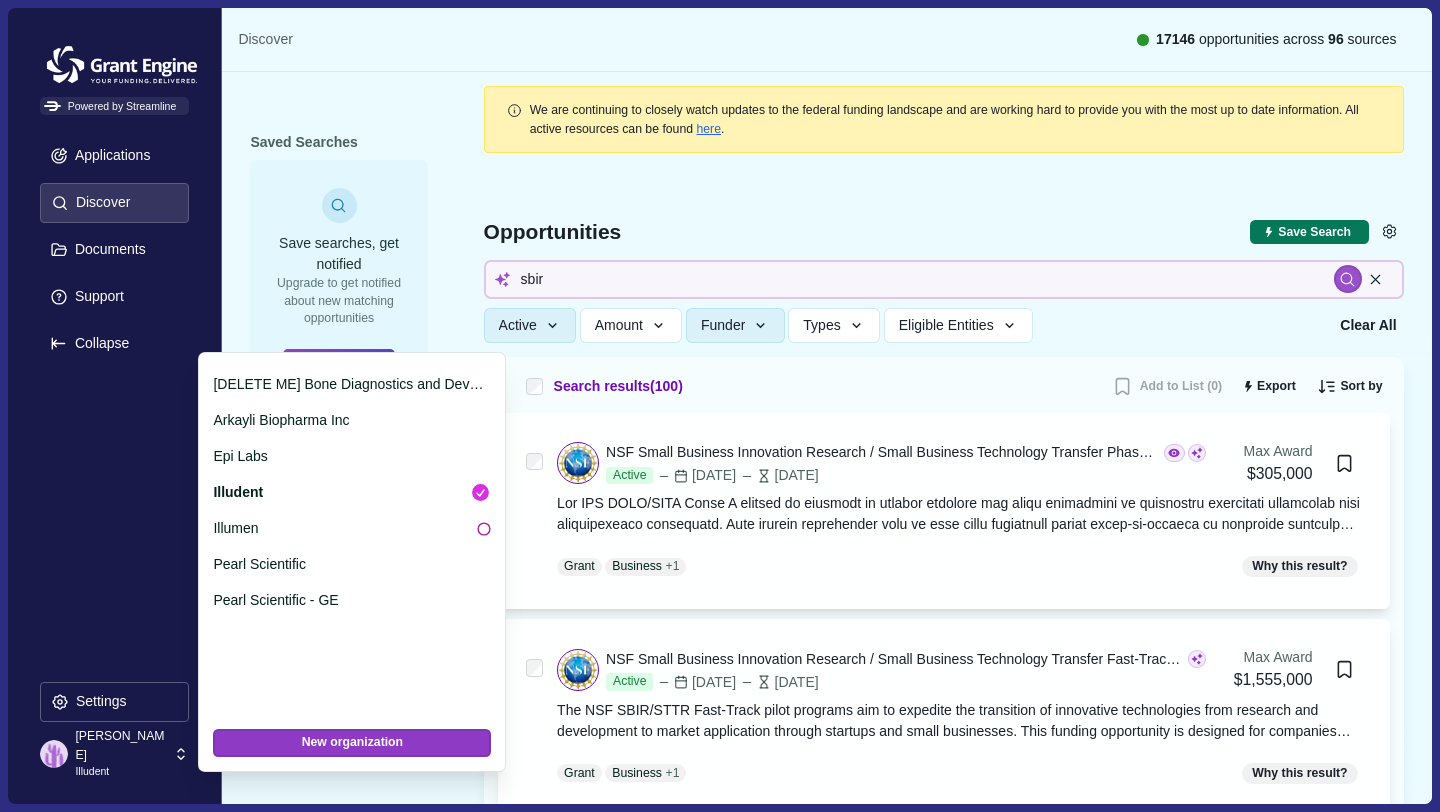 type 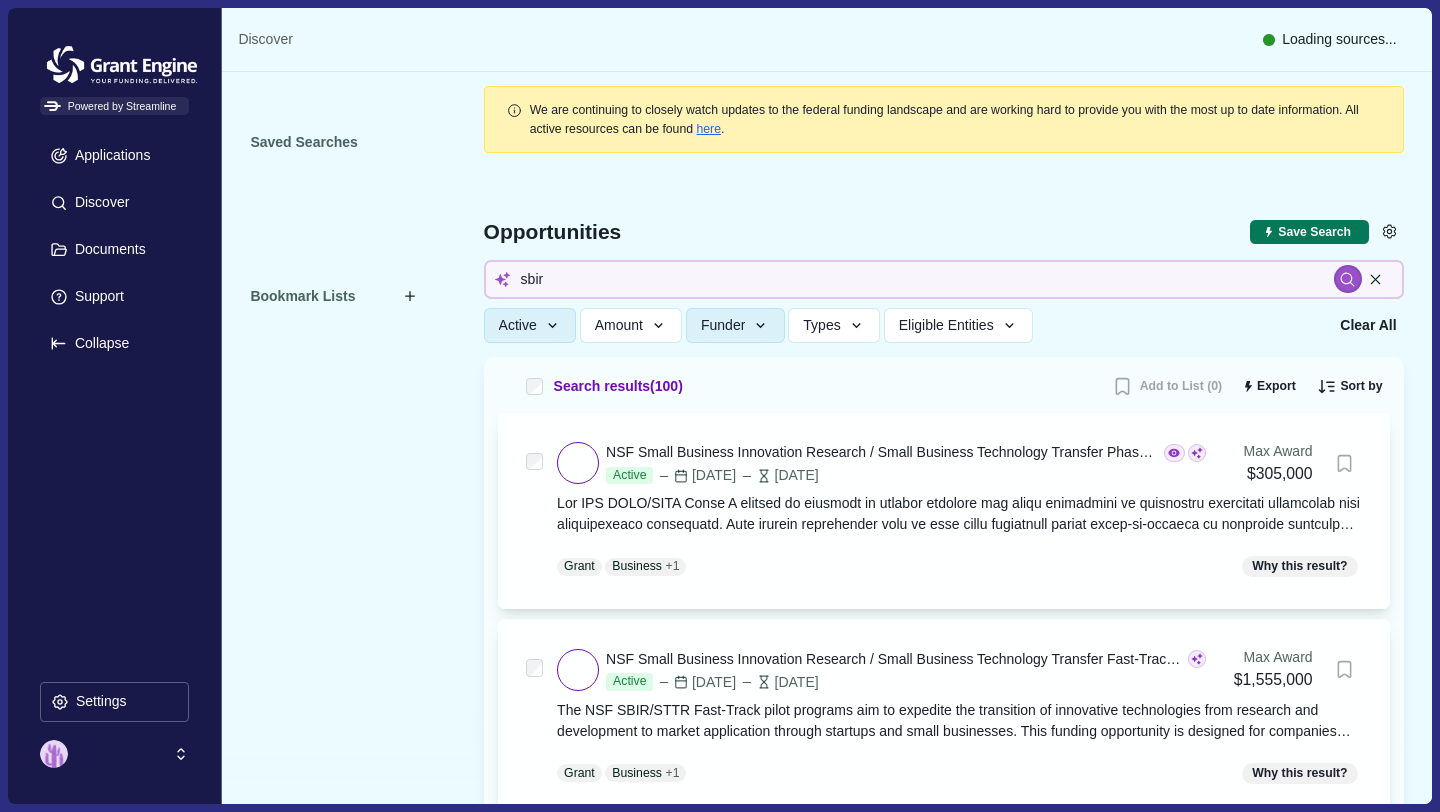 type 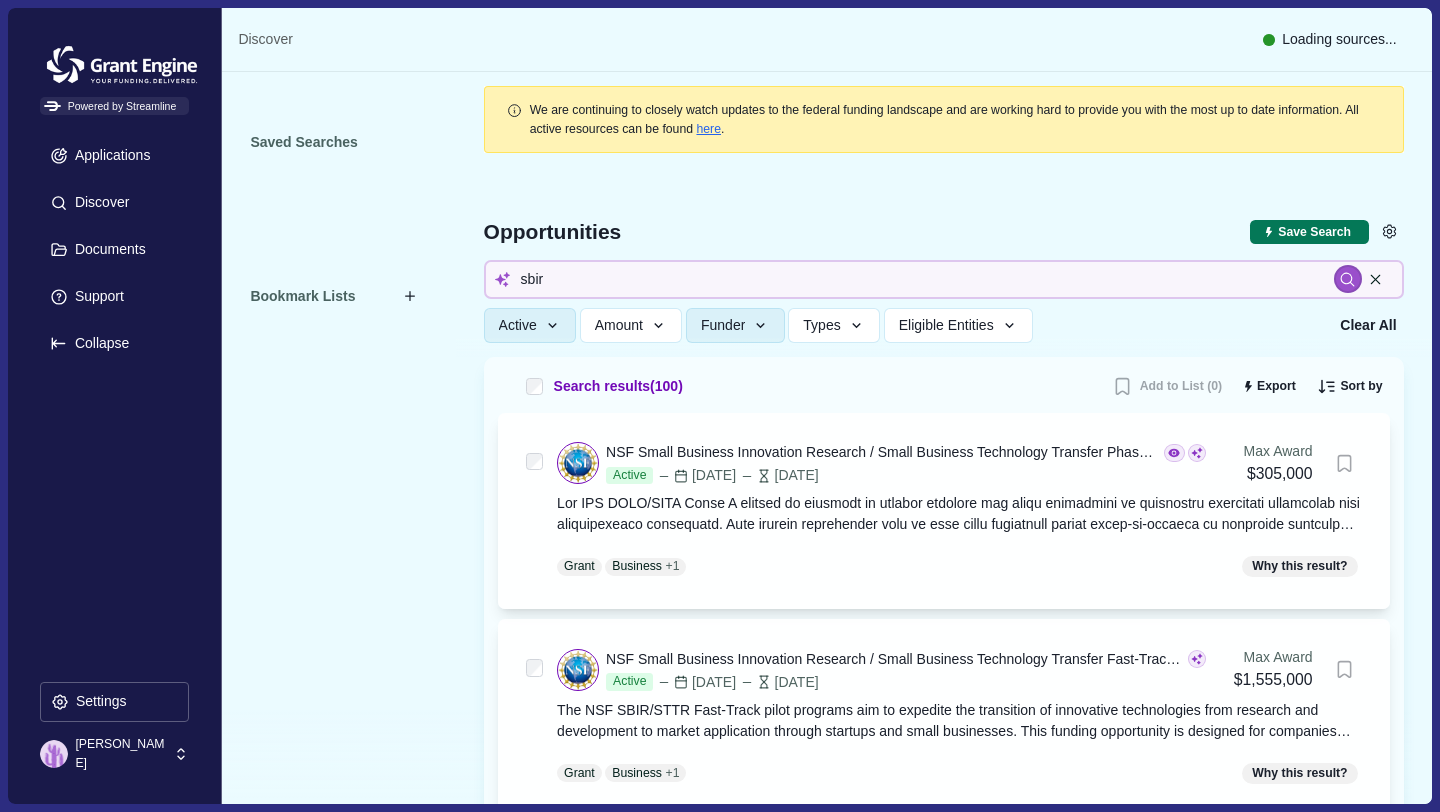 type 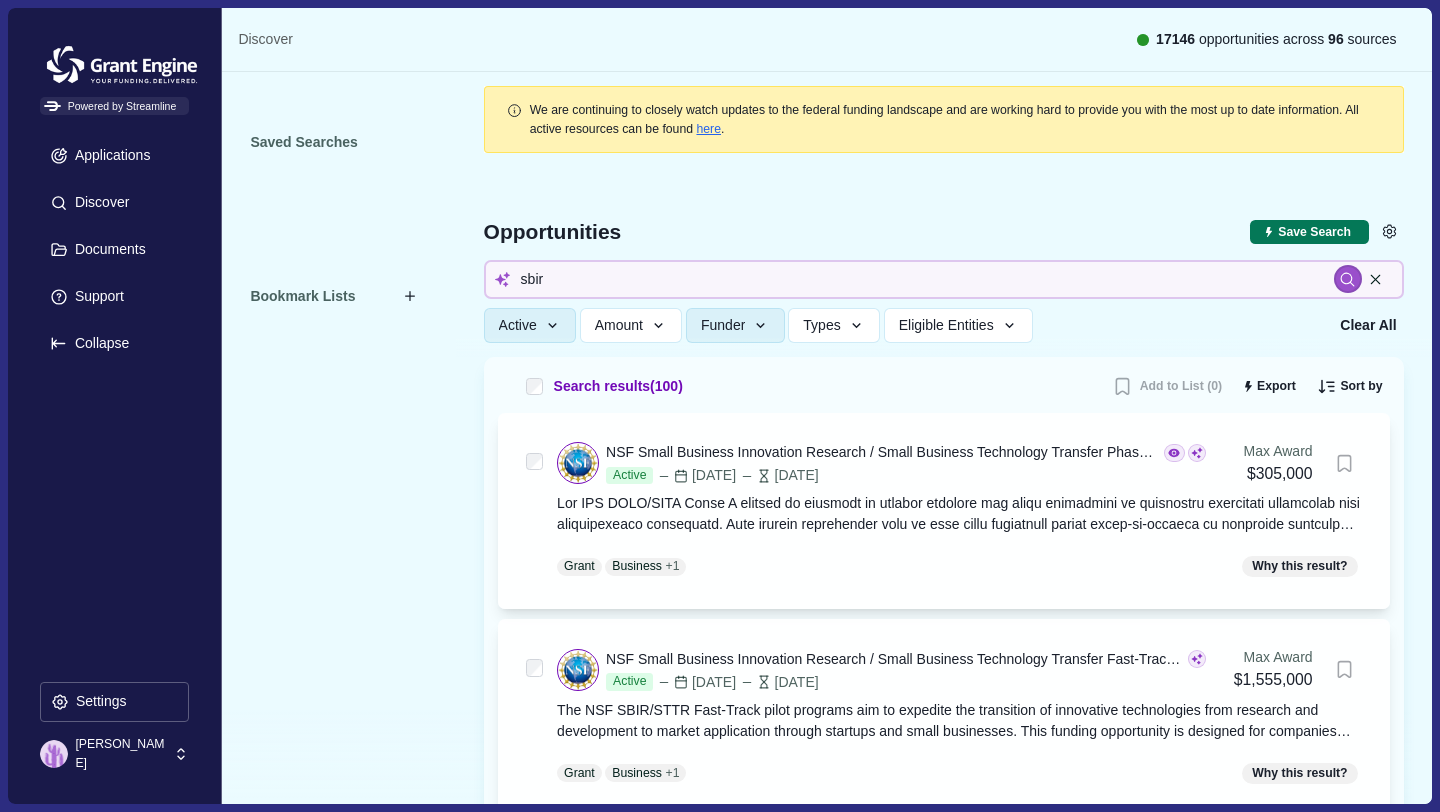 type 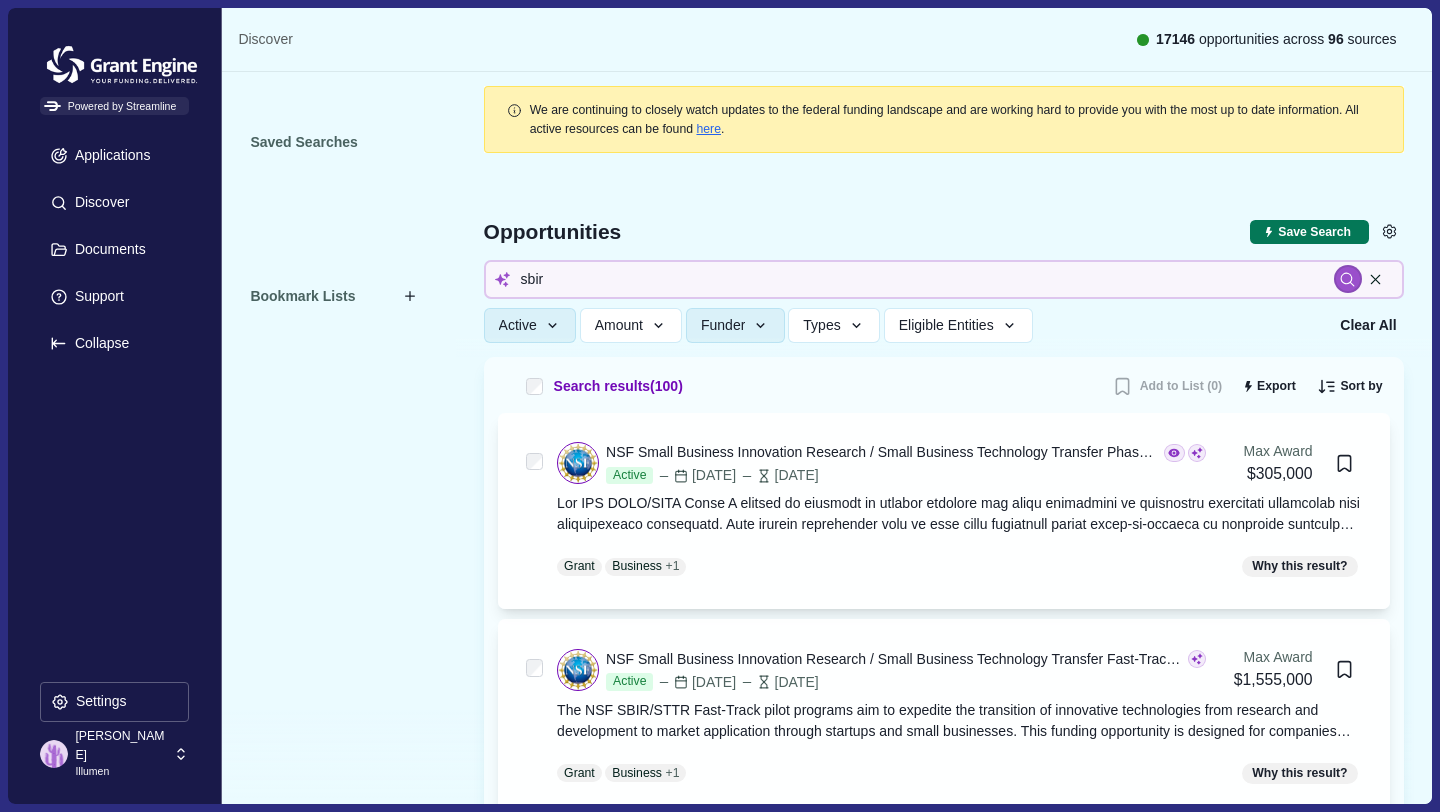 type 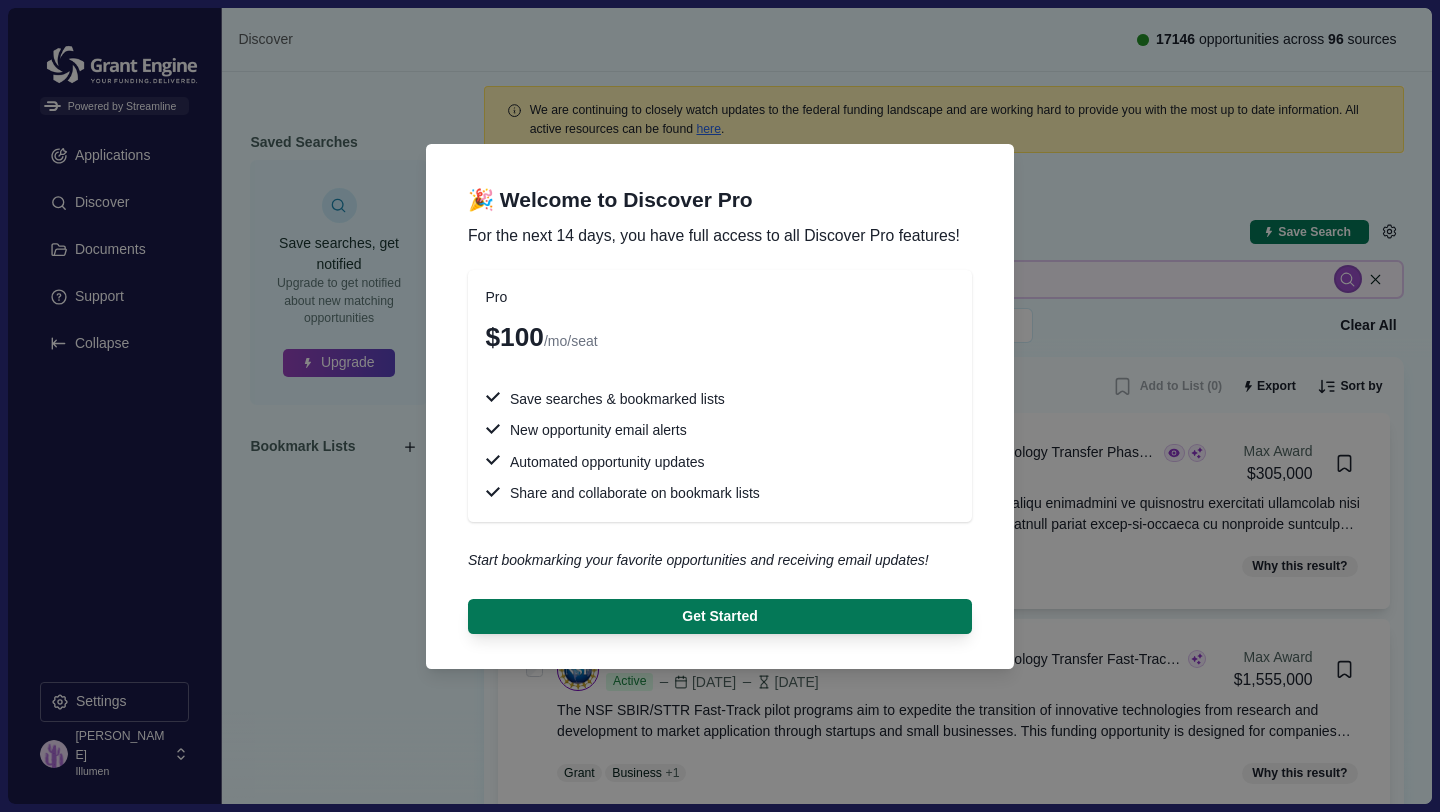 type 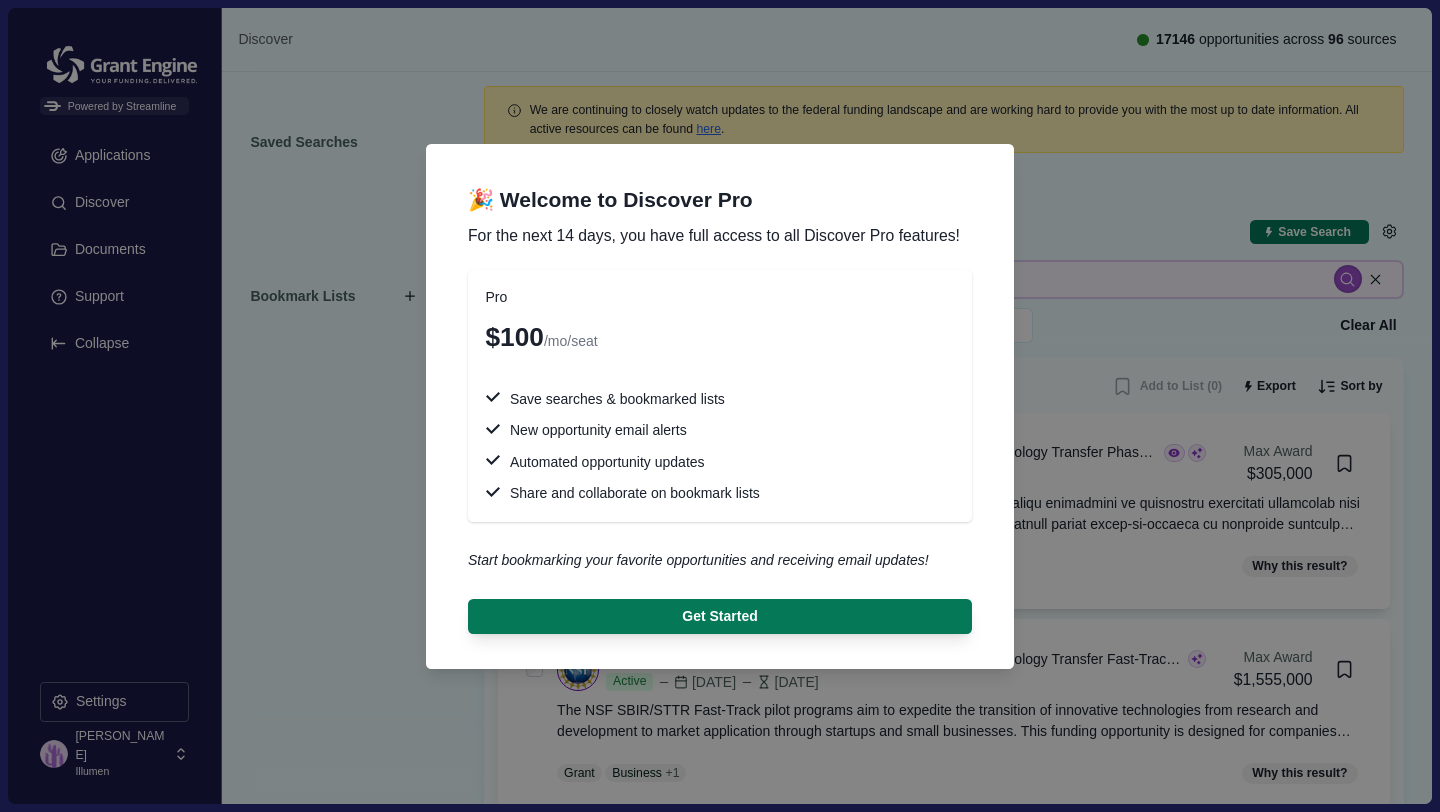type 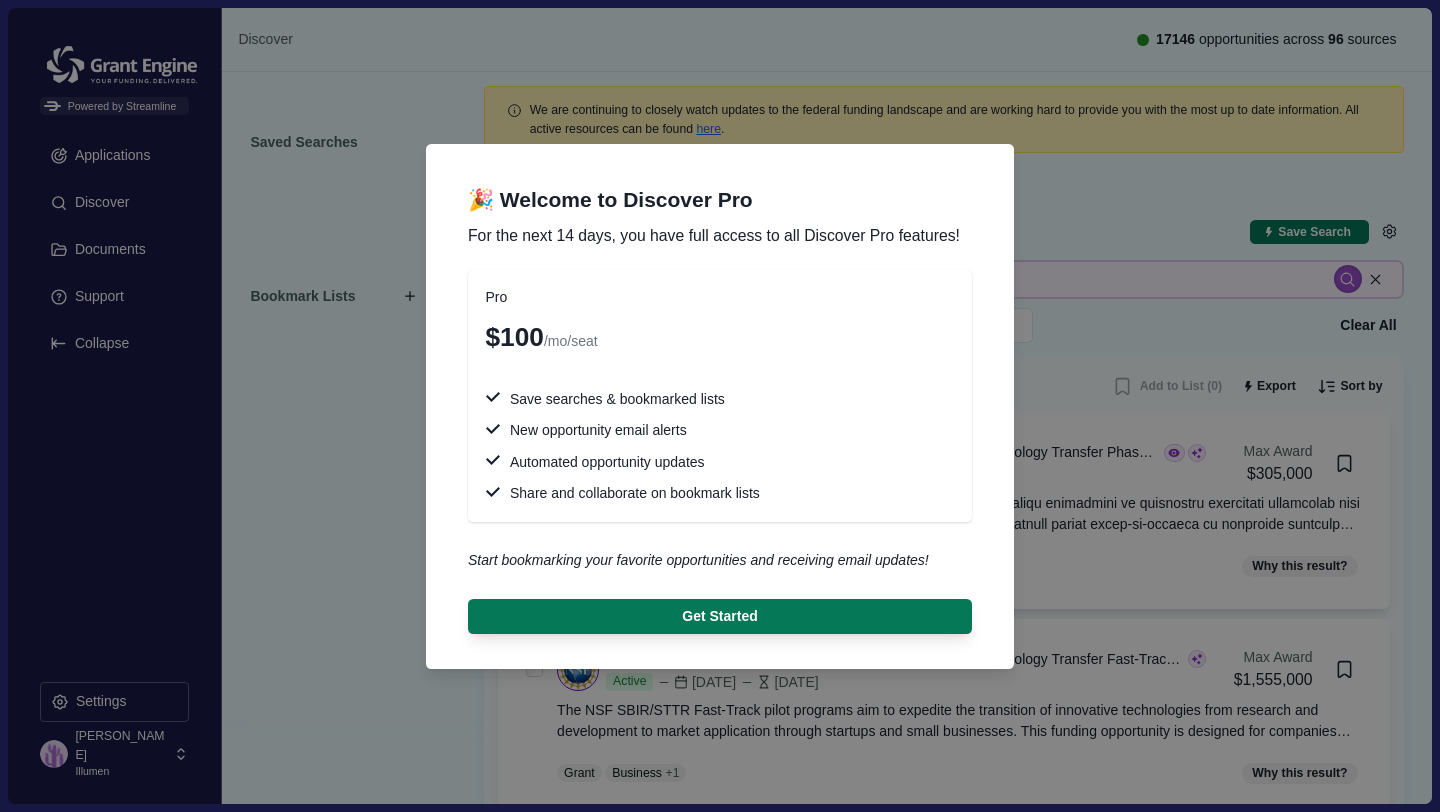 type 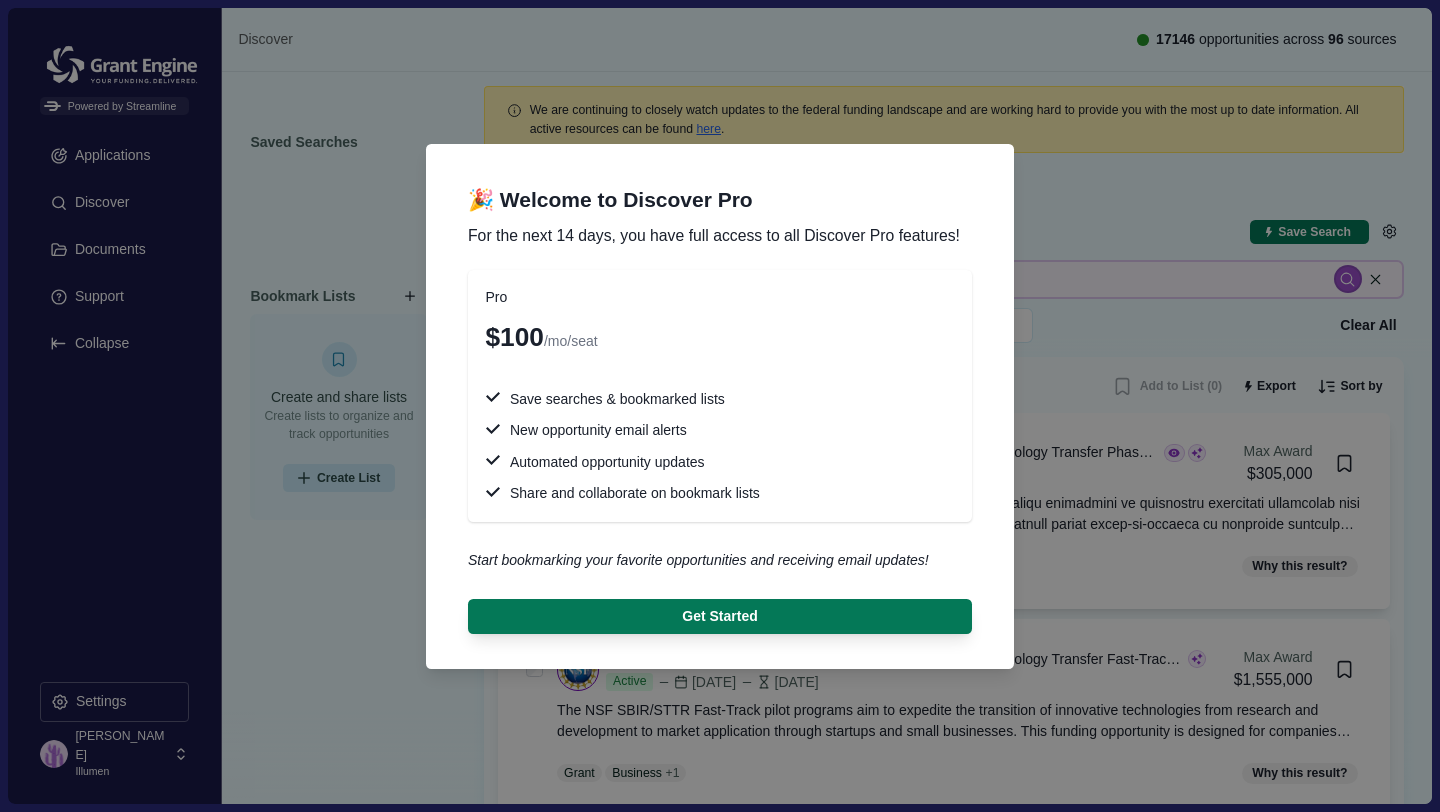 type 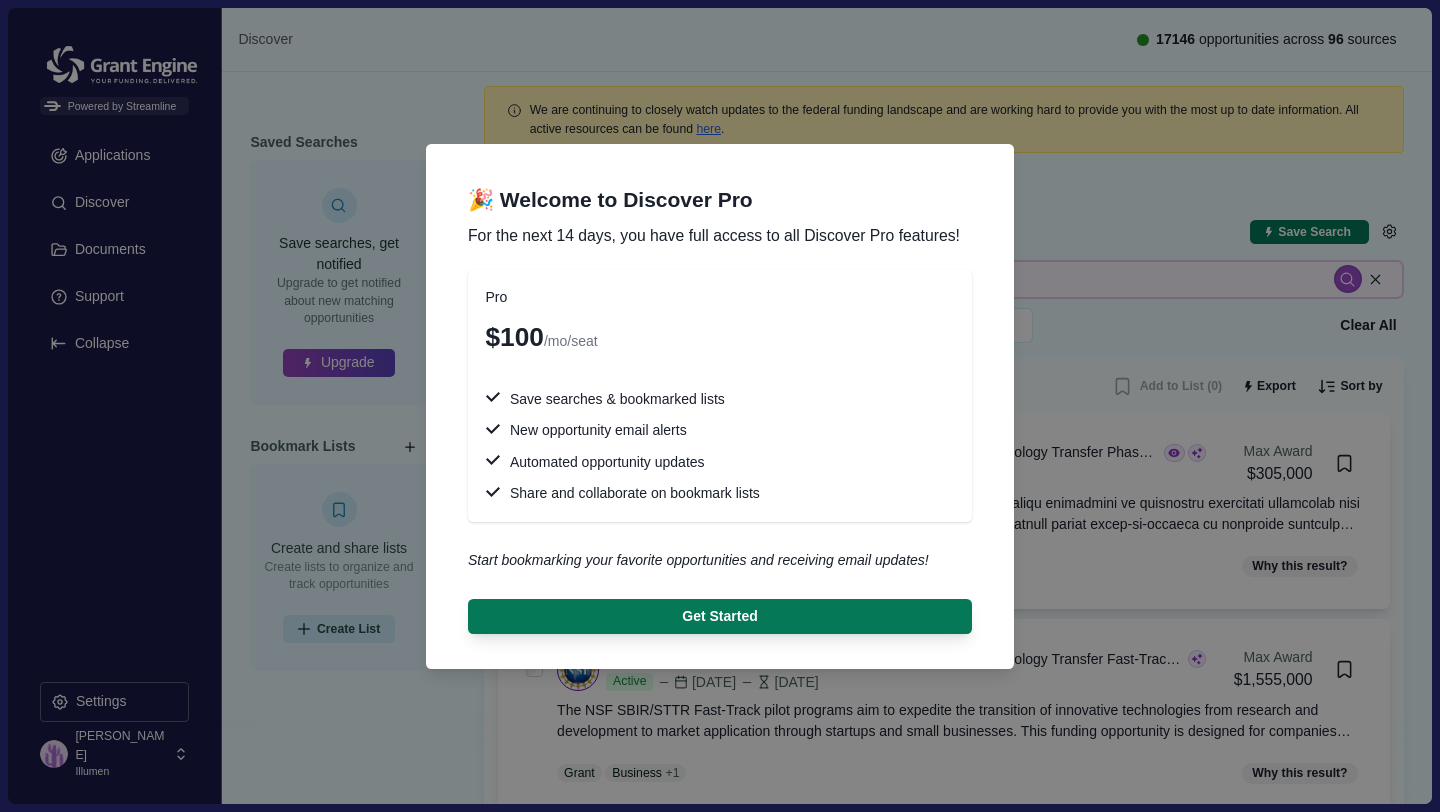 type 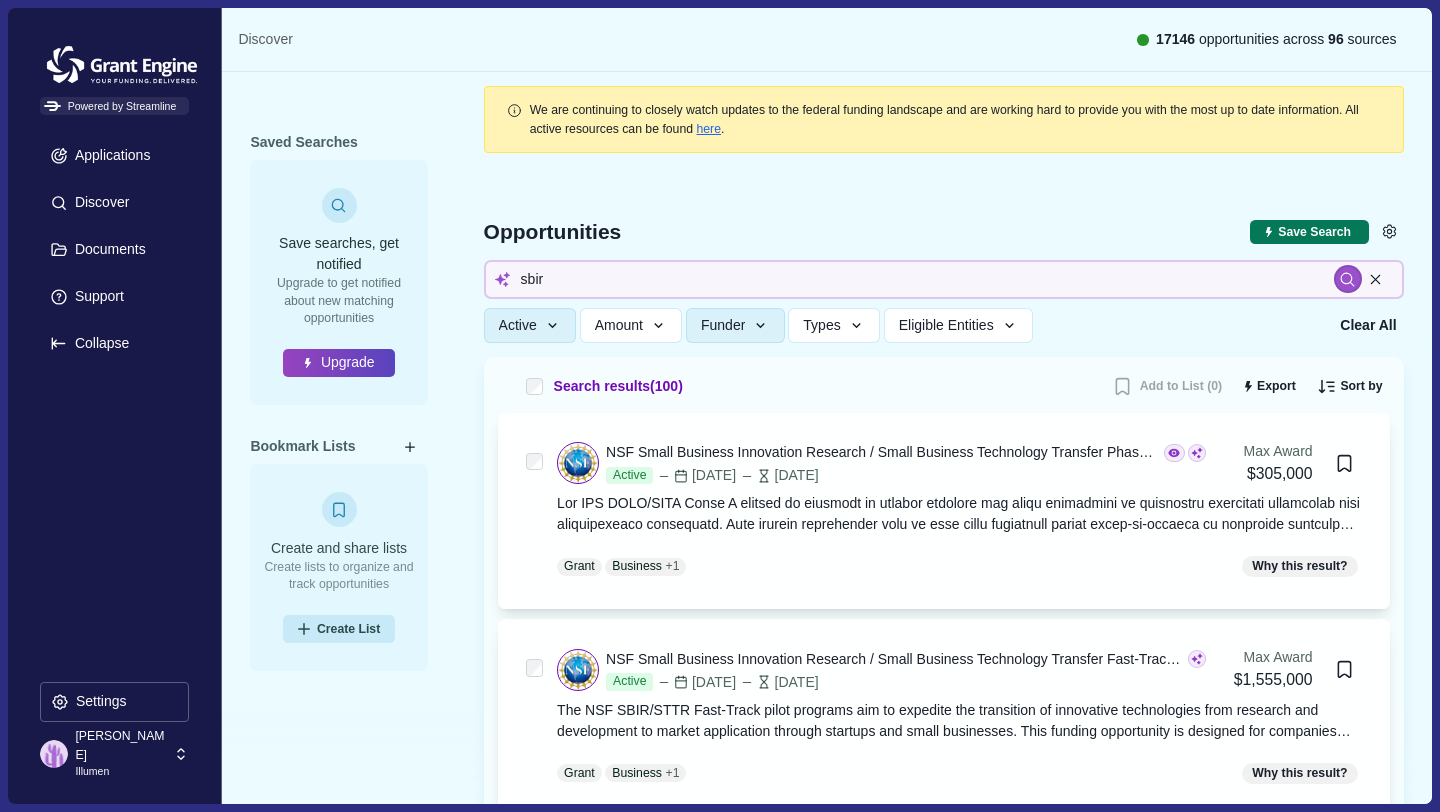 type 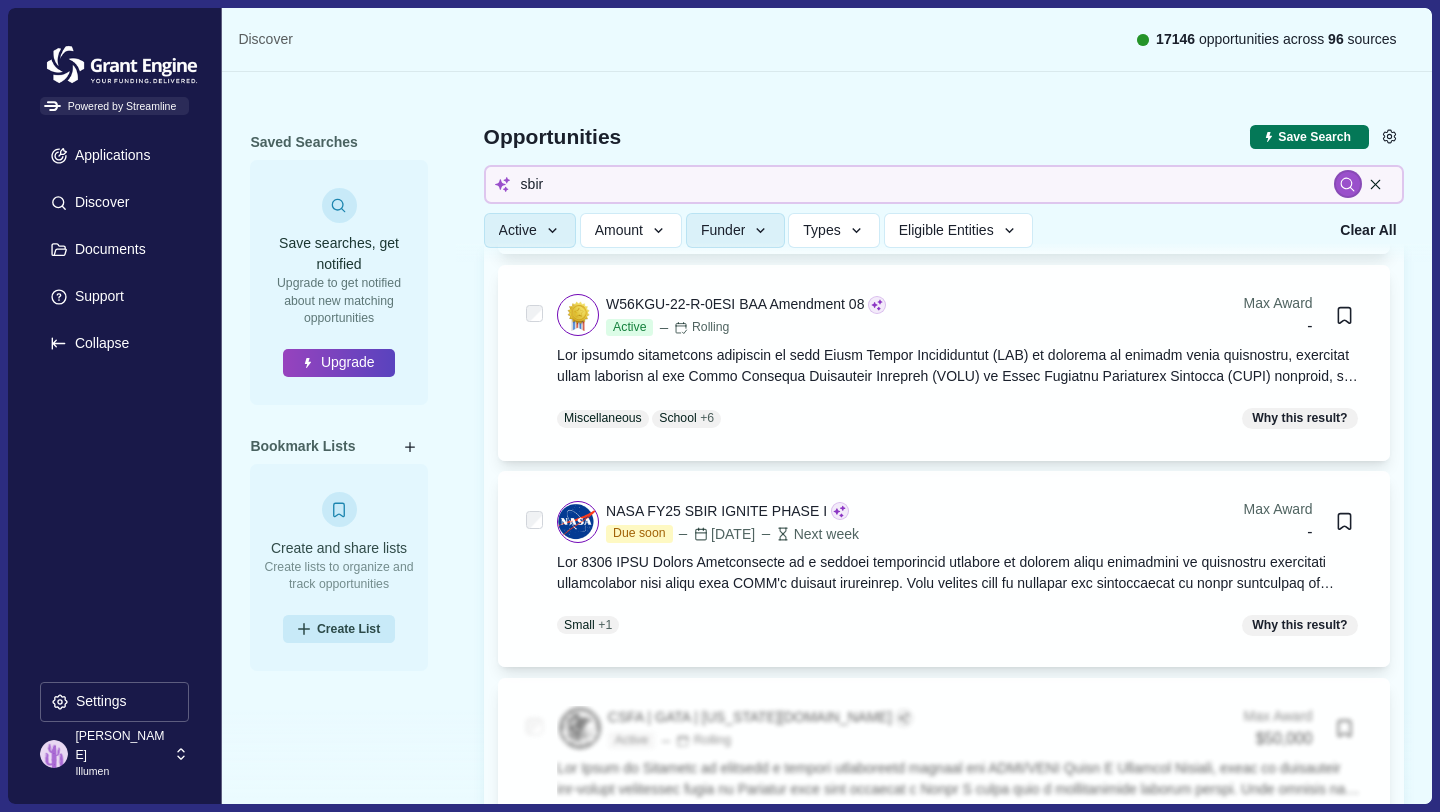 scroll, scrollTop: 0, scrollLeft: 0, axis: both 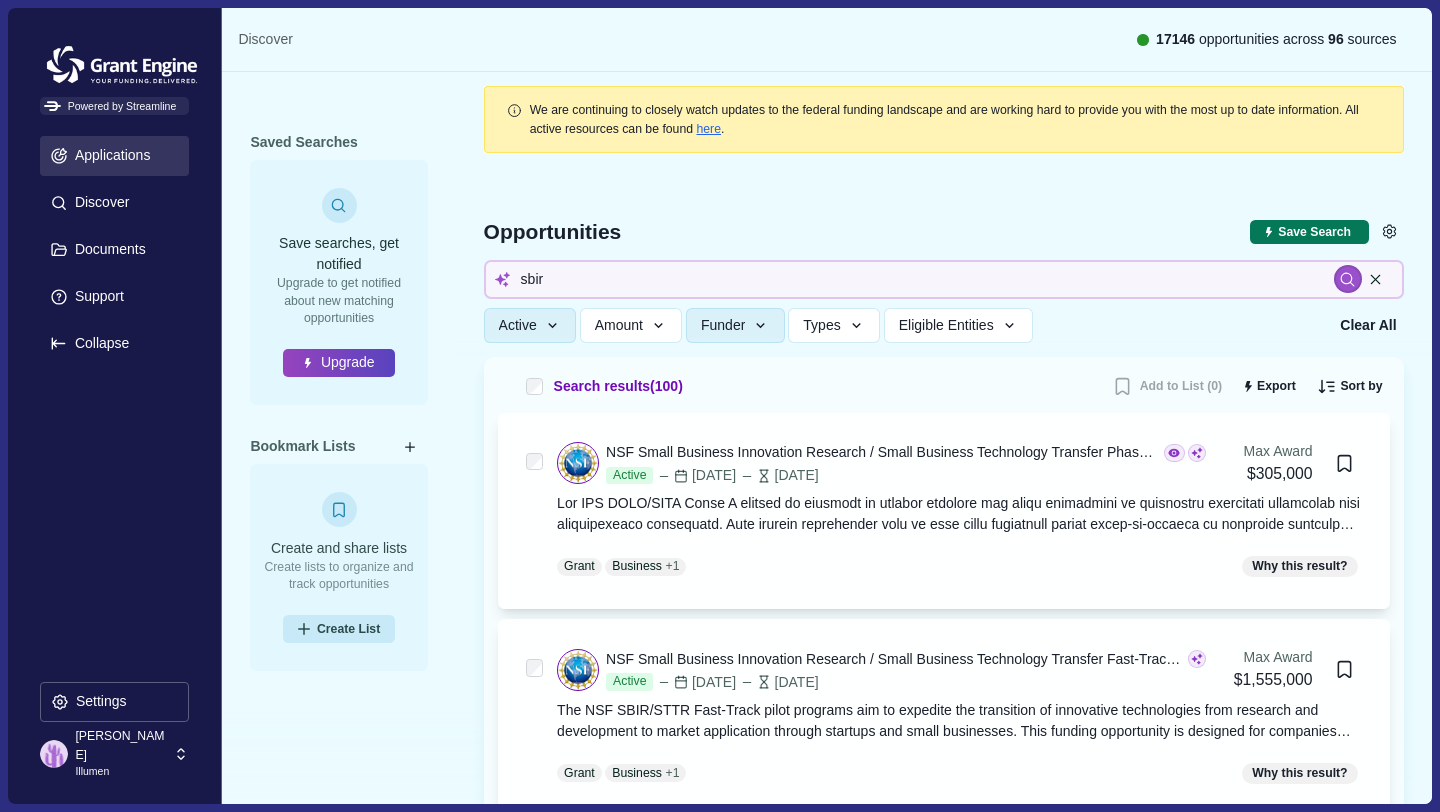 click on "Applications" at bounding box center (109, 155) 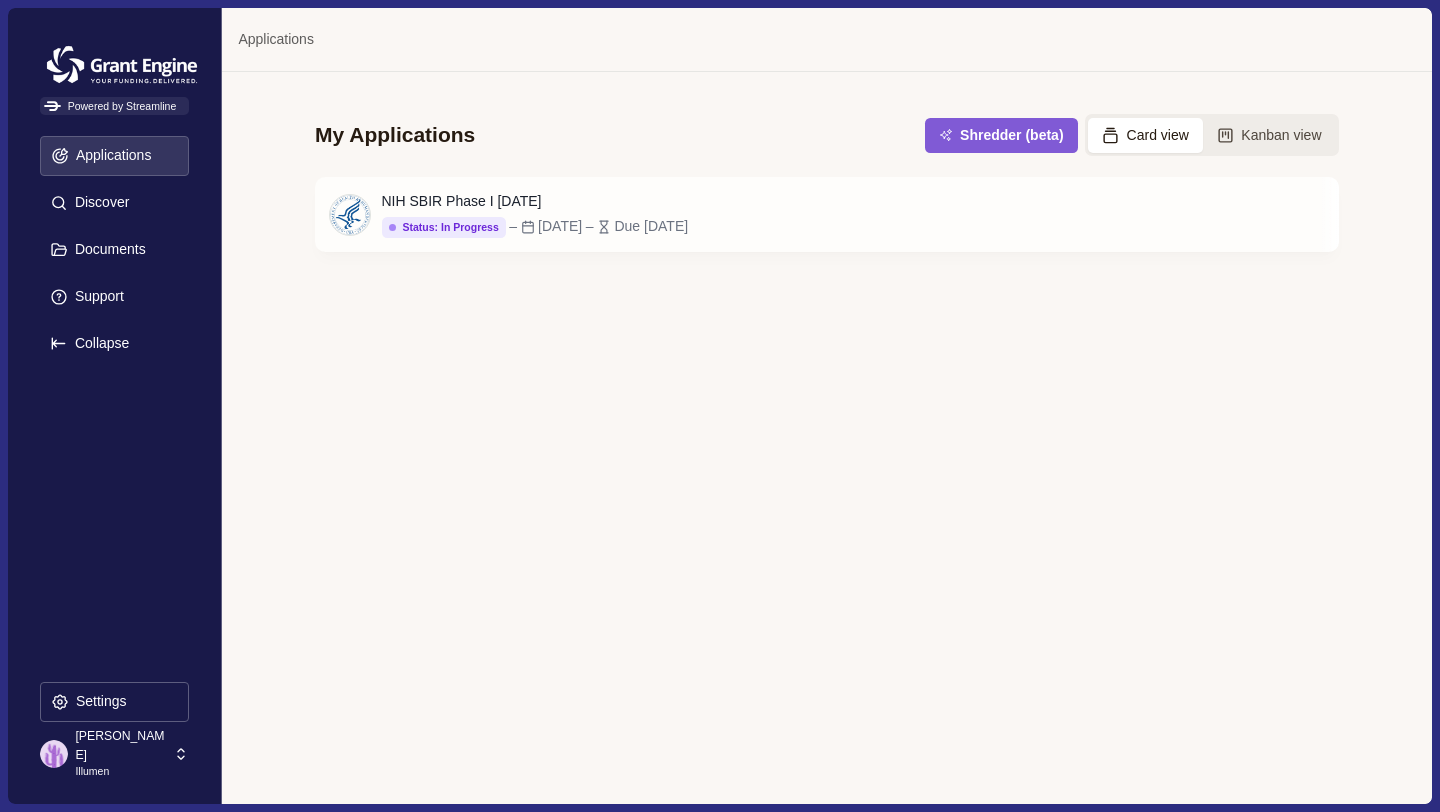click on "[PERSON_NAME]" at bounding box center [121, 745] 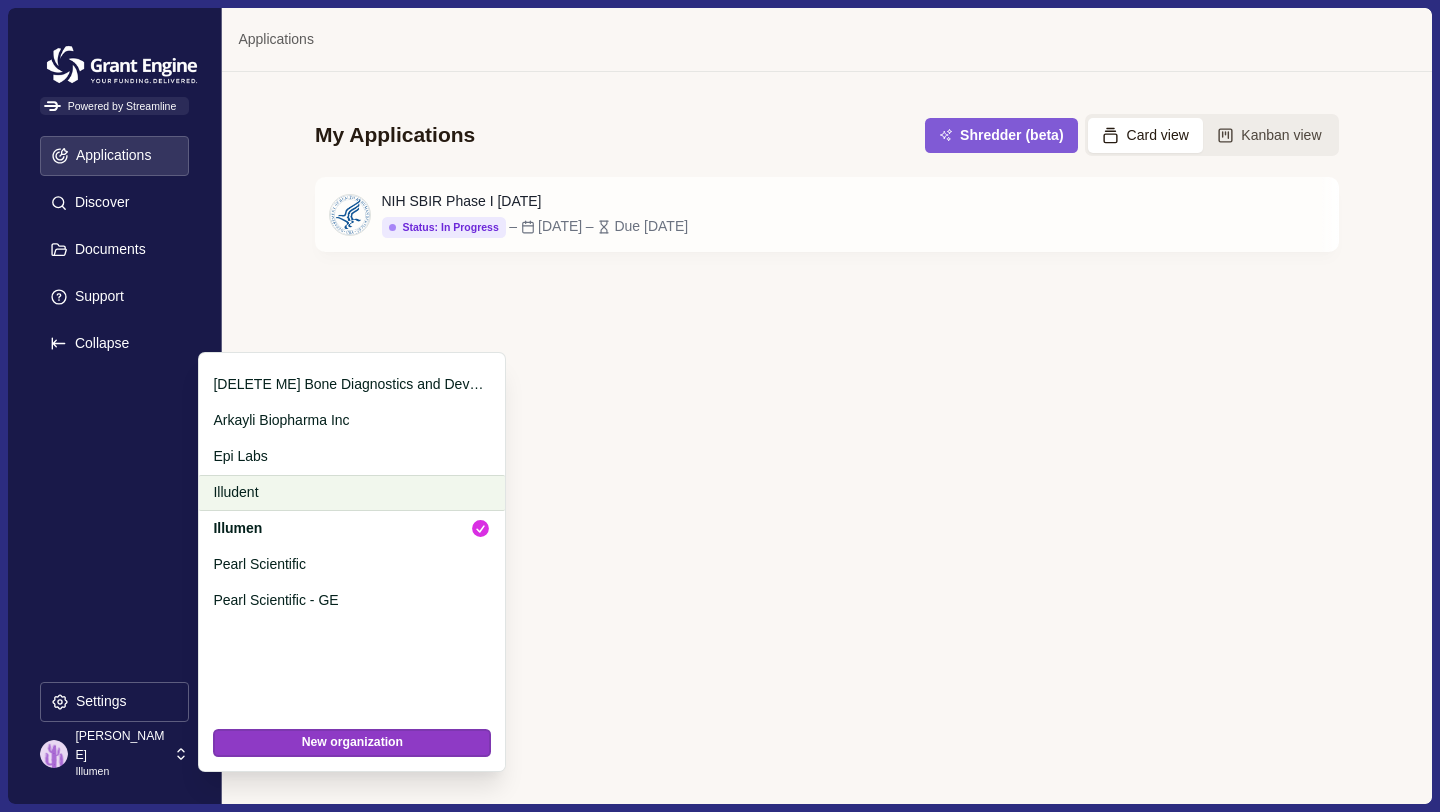 click on "Illudent" at bounding box center (348, 492) 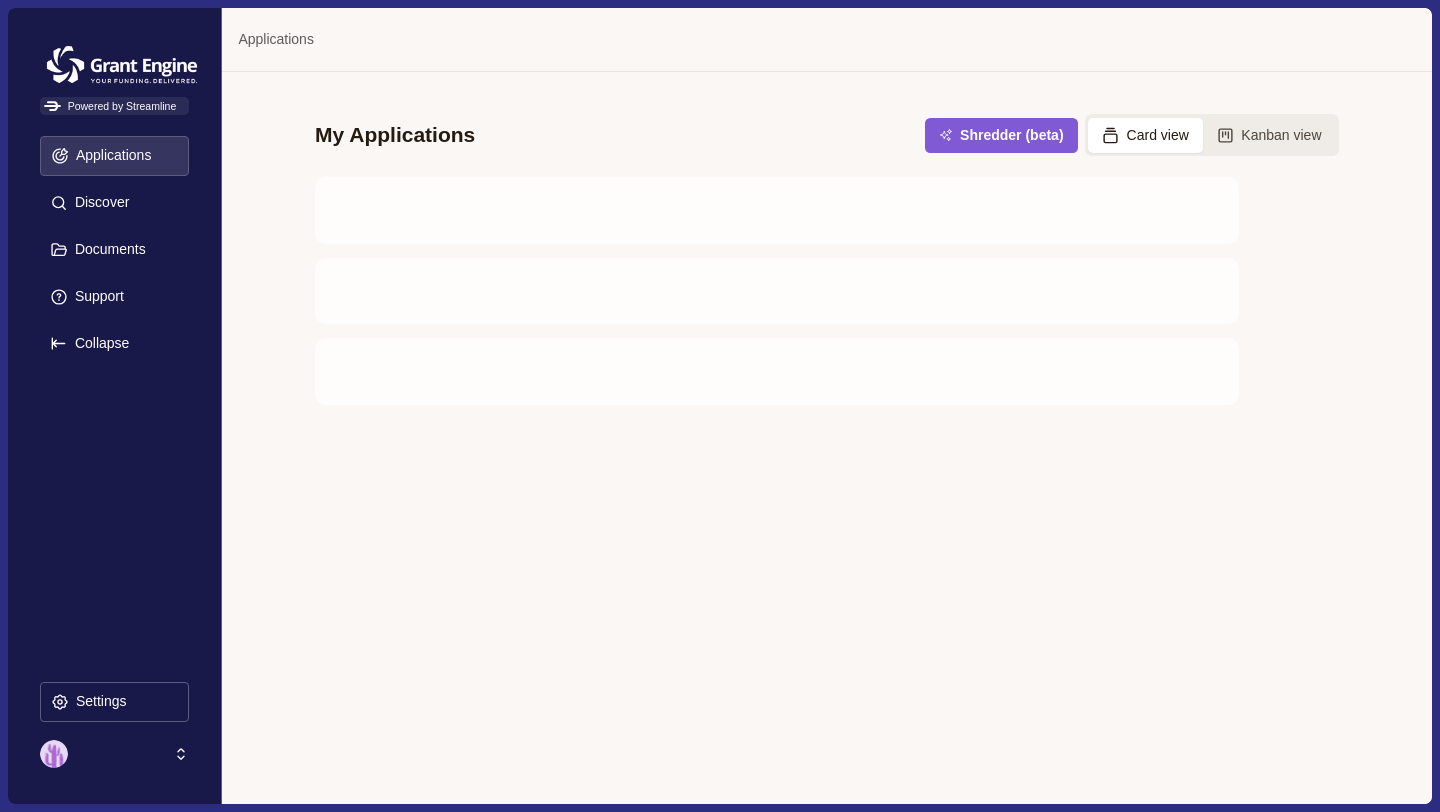 scroll, scrollTop: 0, scrollLeft: 0, axis: both 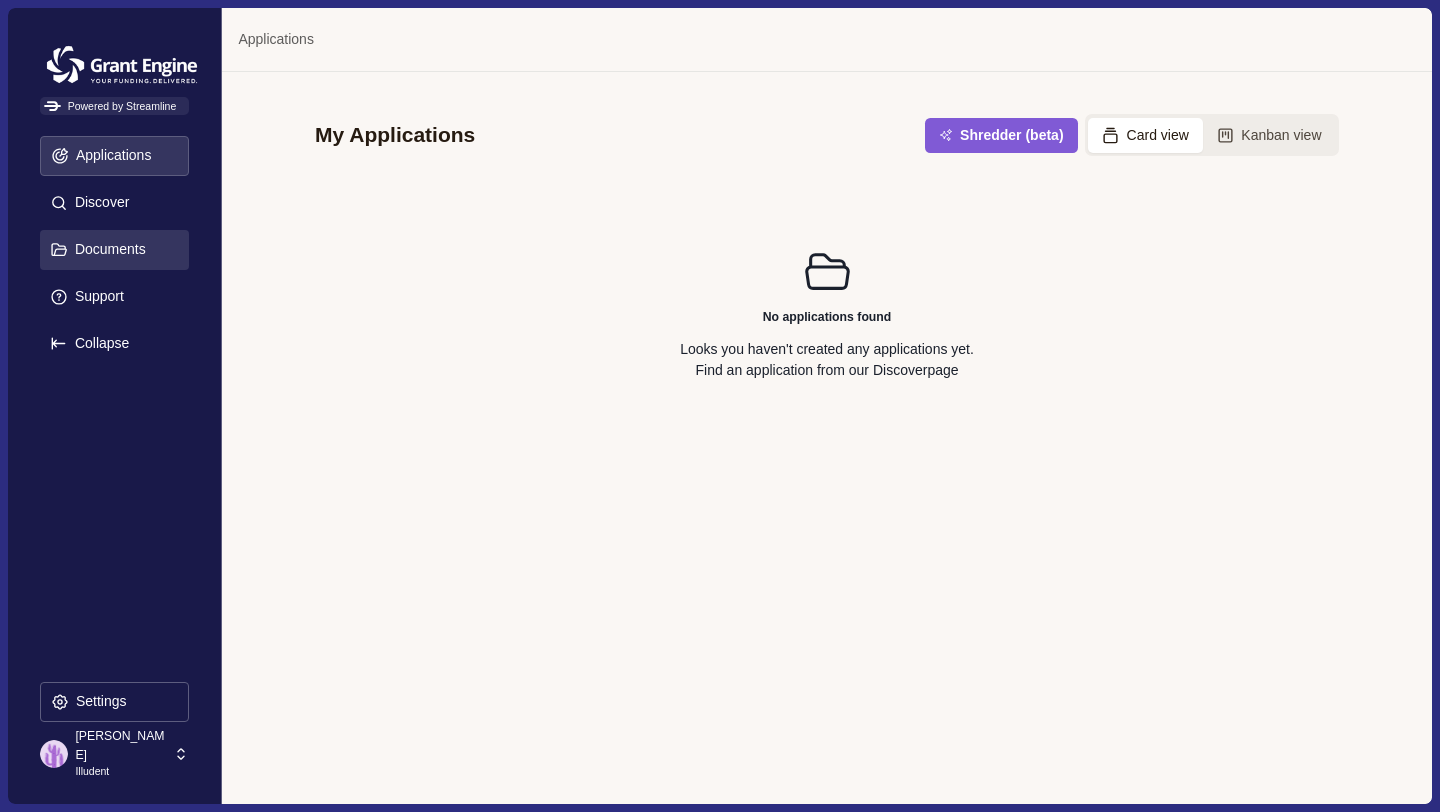 click on "Documents" at bounding box center [107, 249] 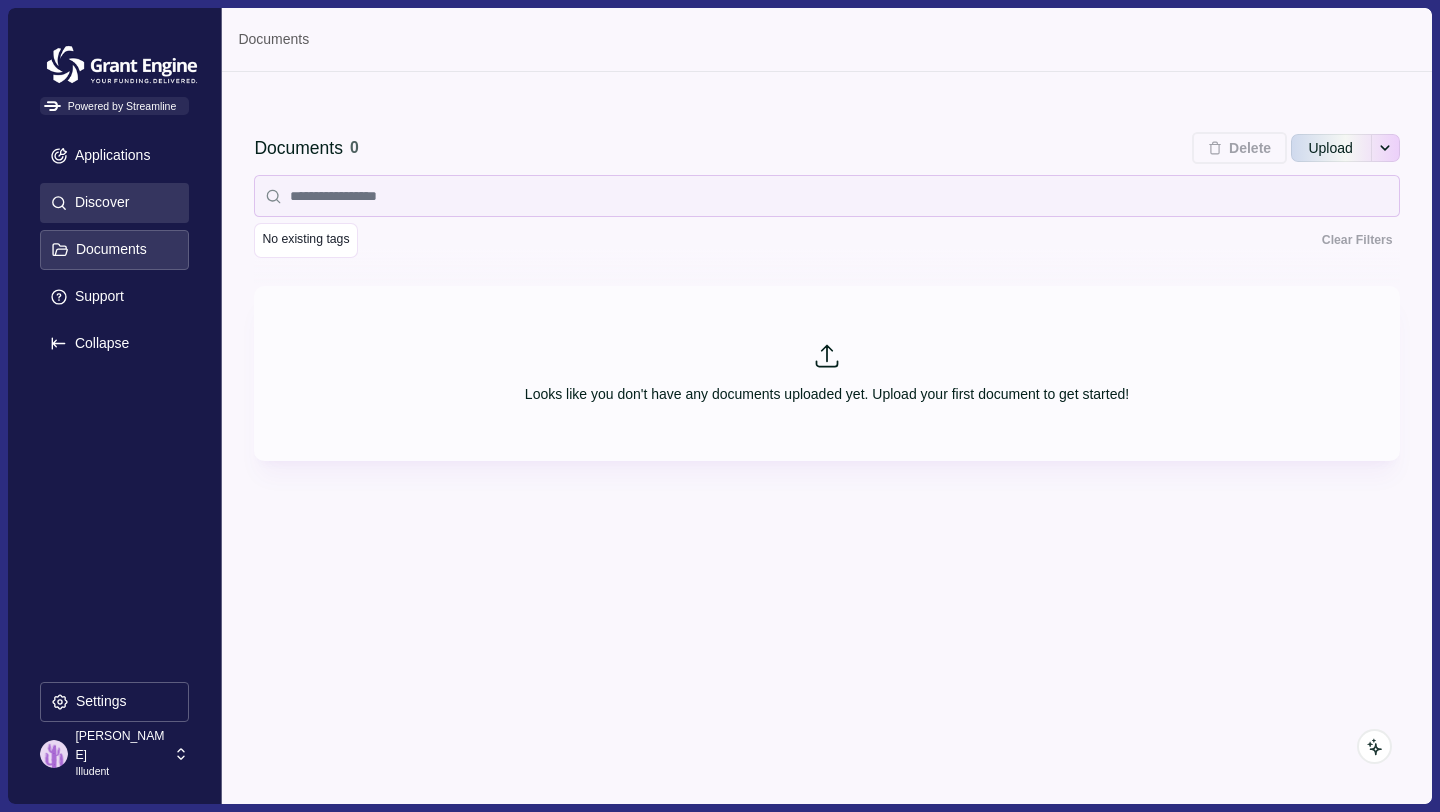 click on "Discover" at bounding box center (114, 203) 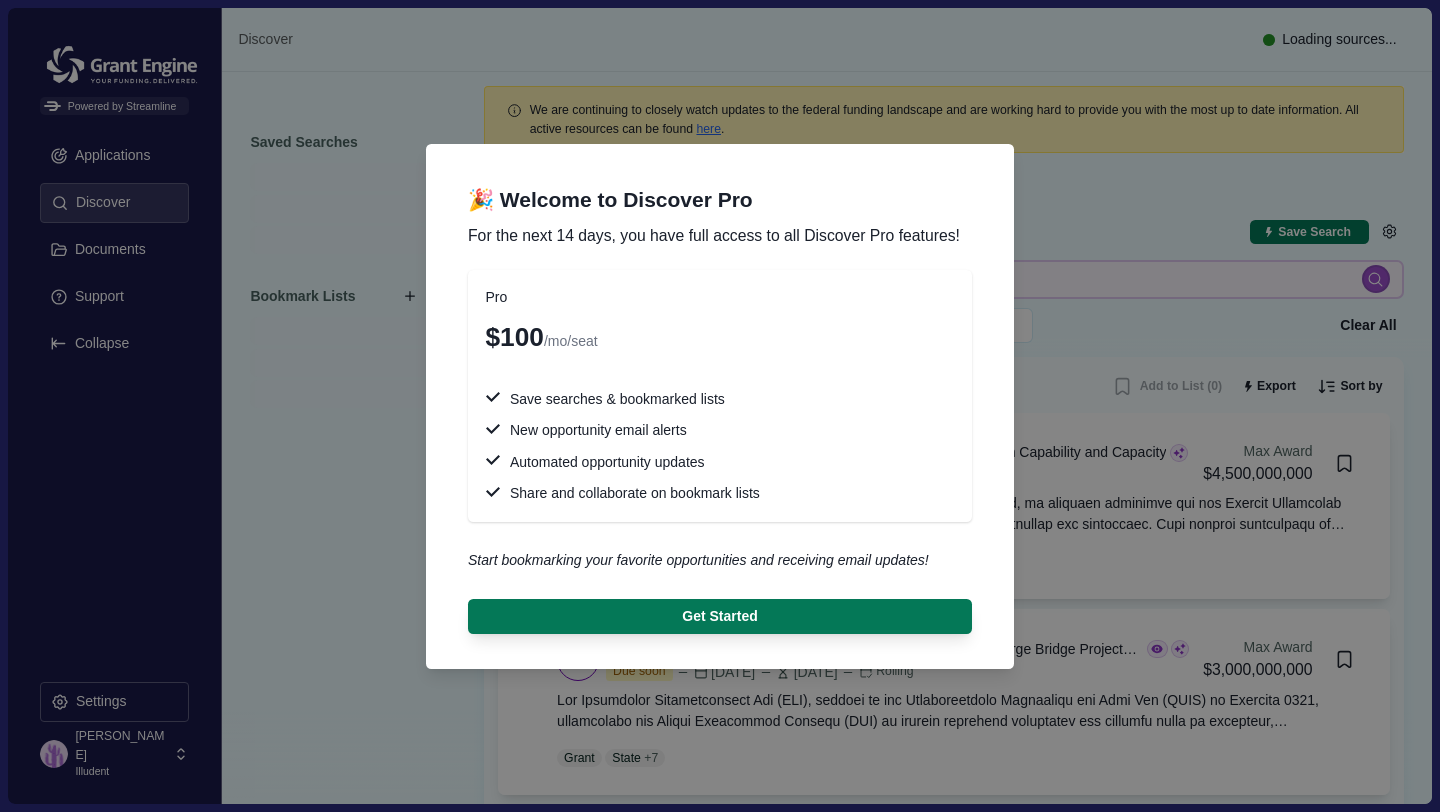 type 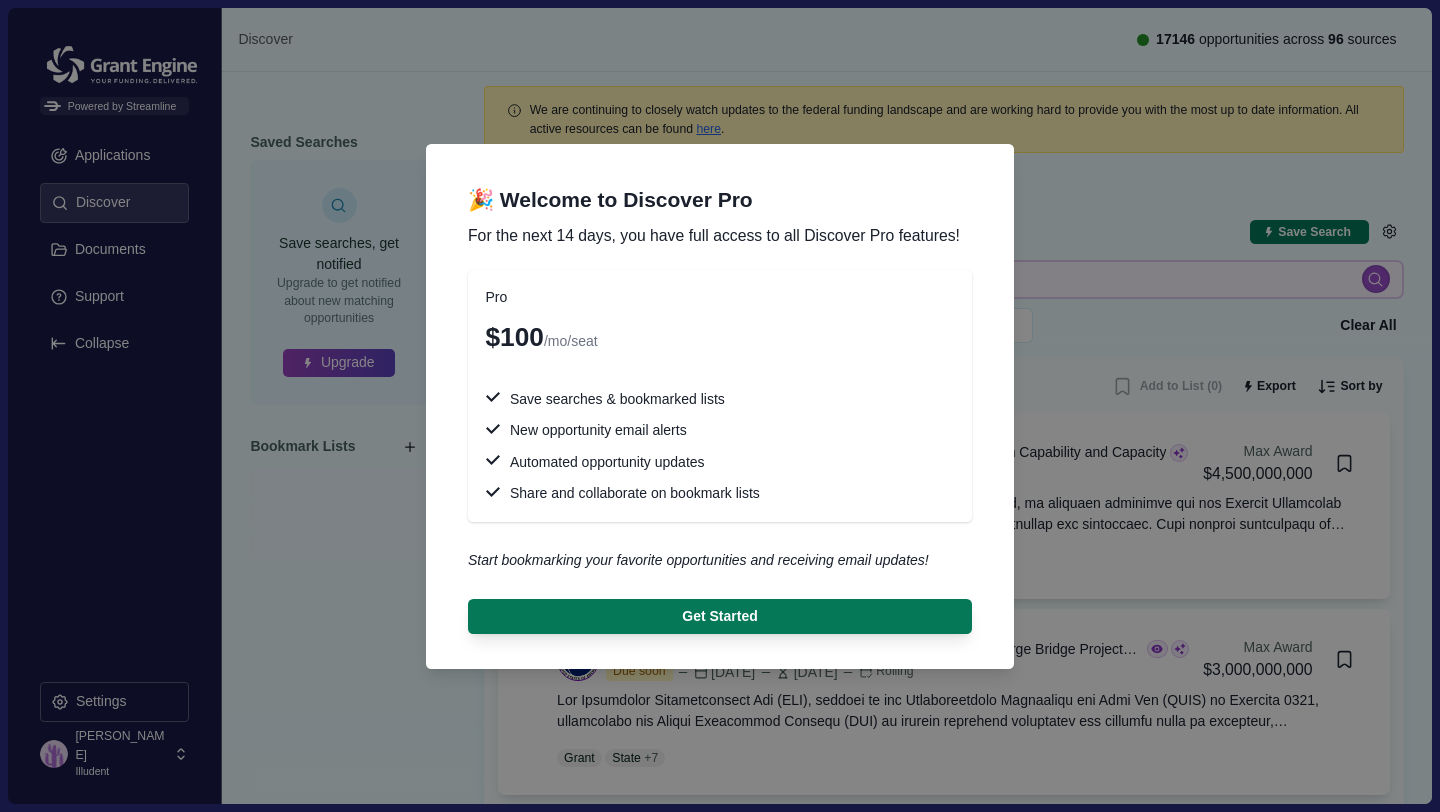 type 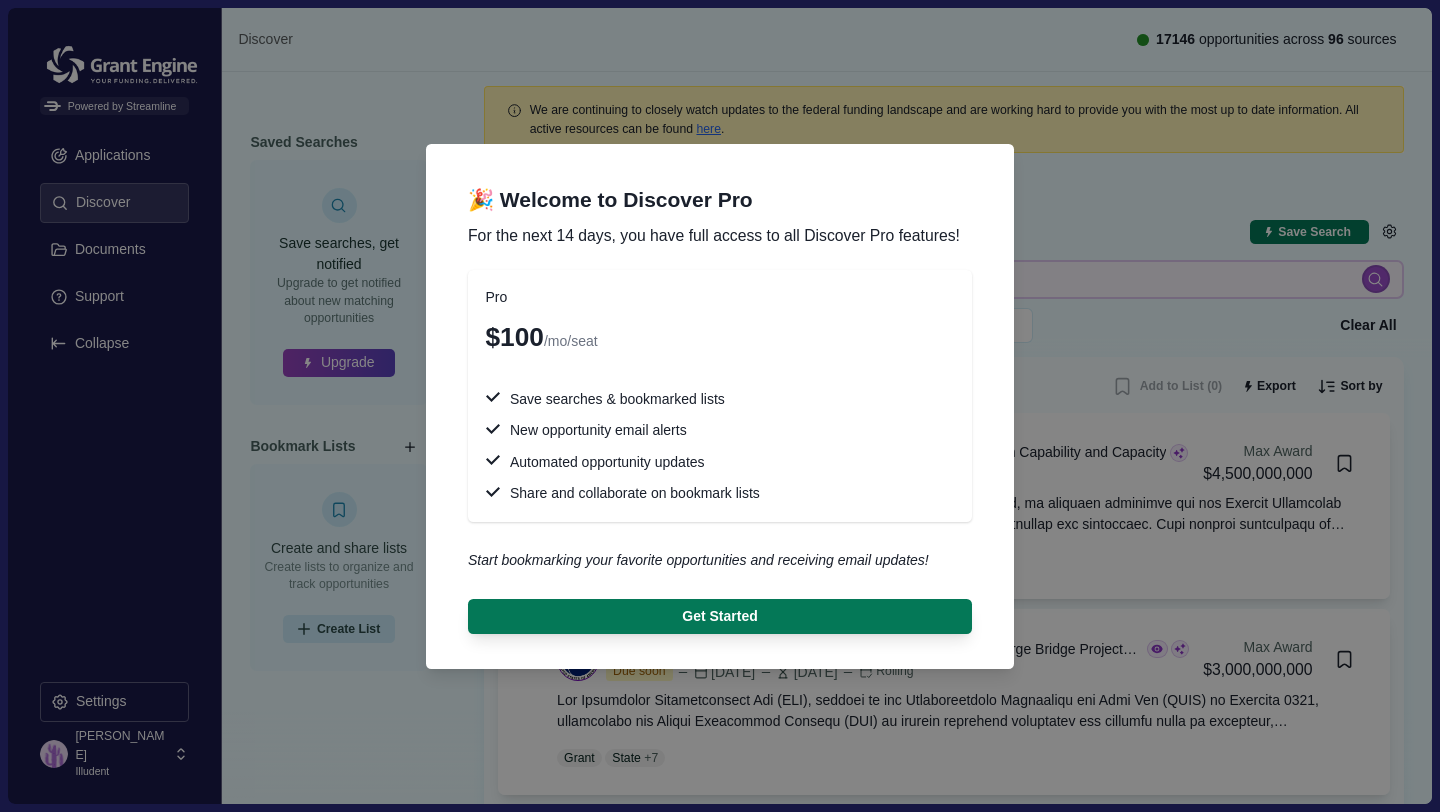 type 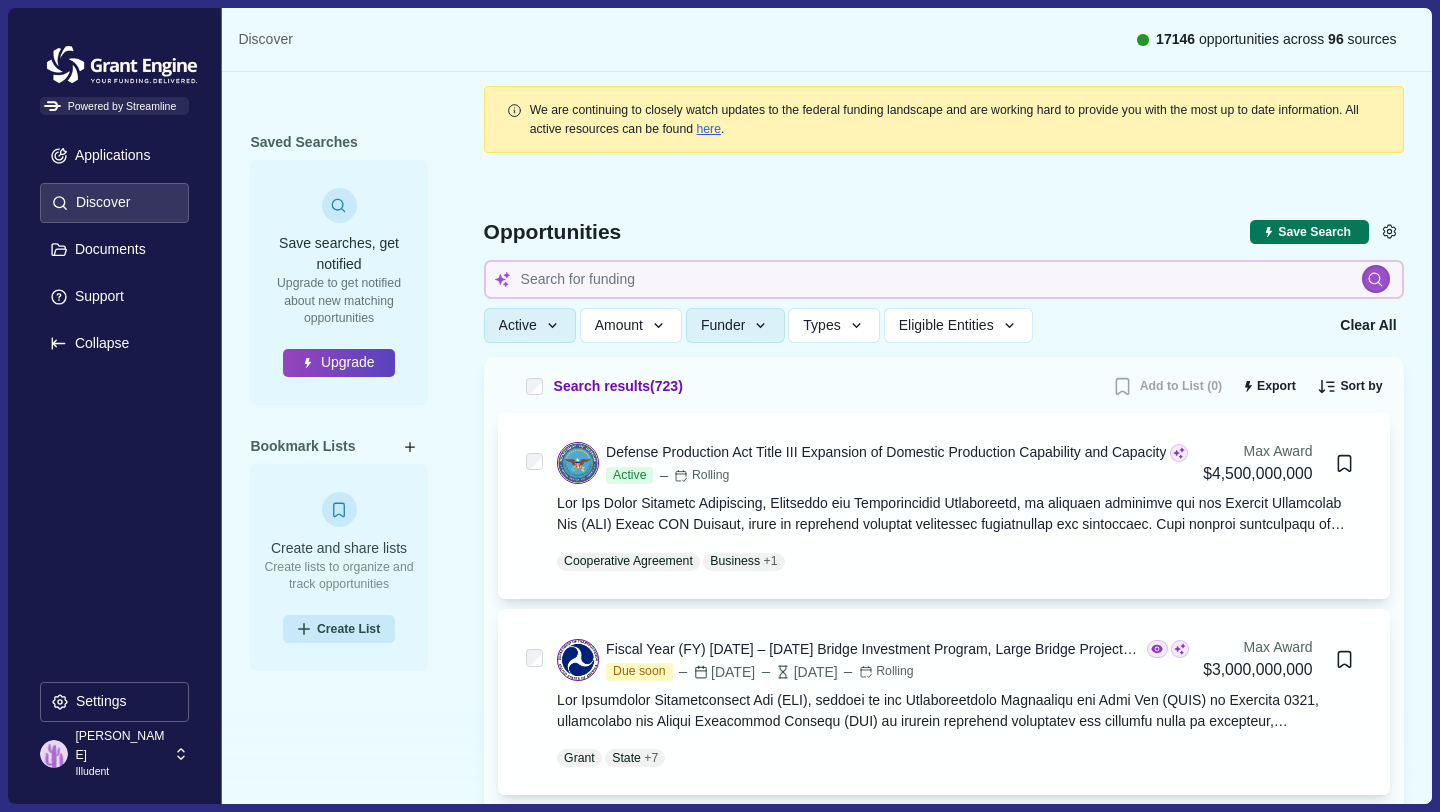 type 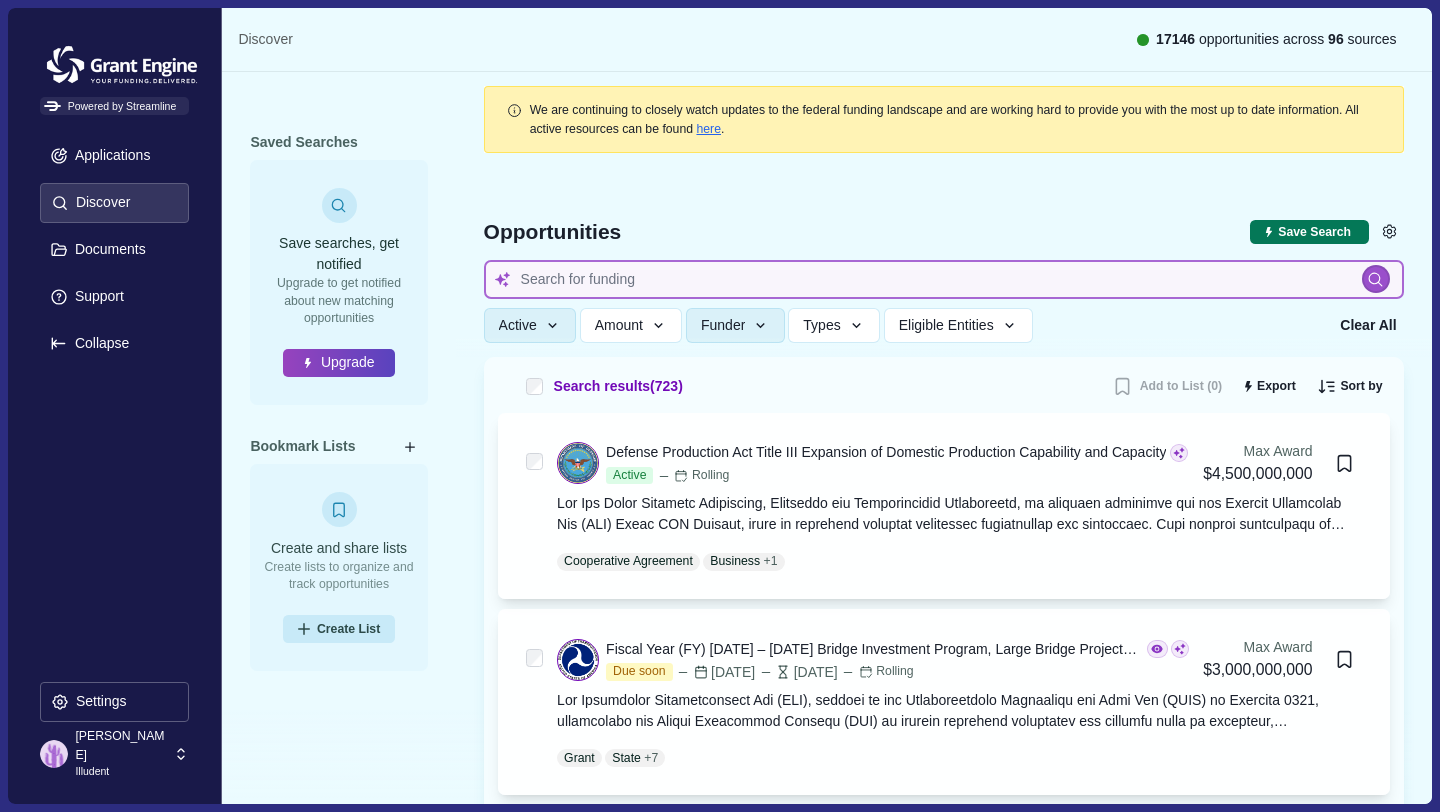 click at bounding box center [944, 279] 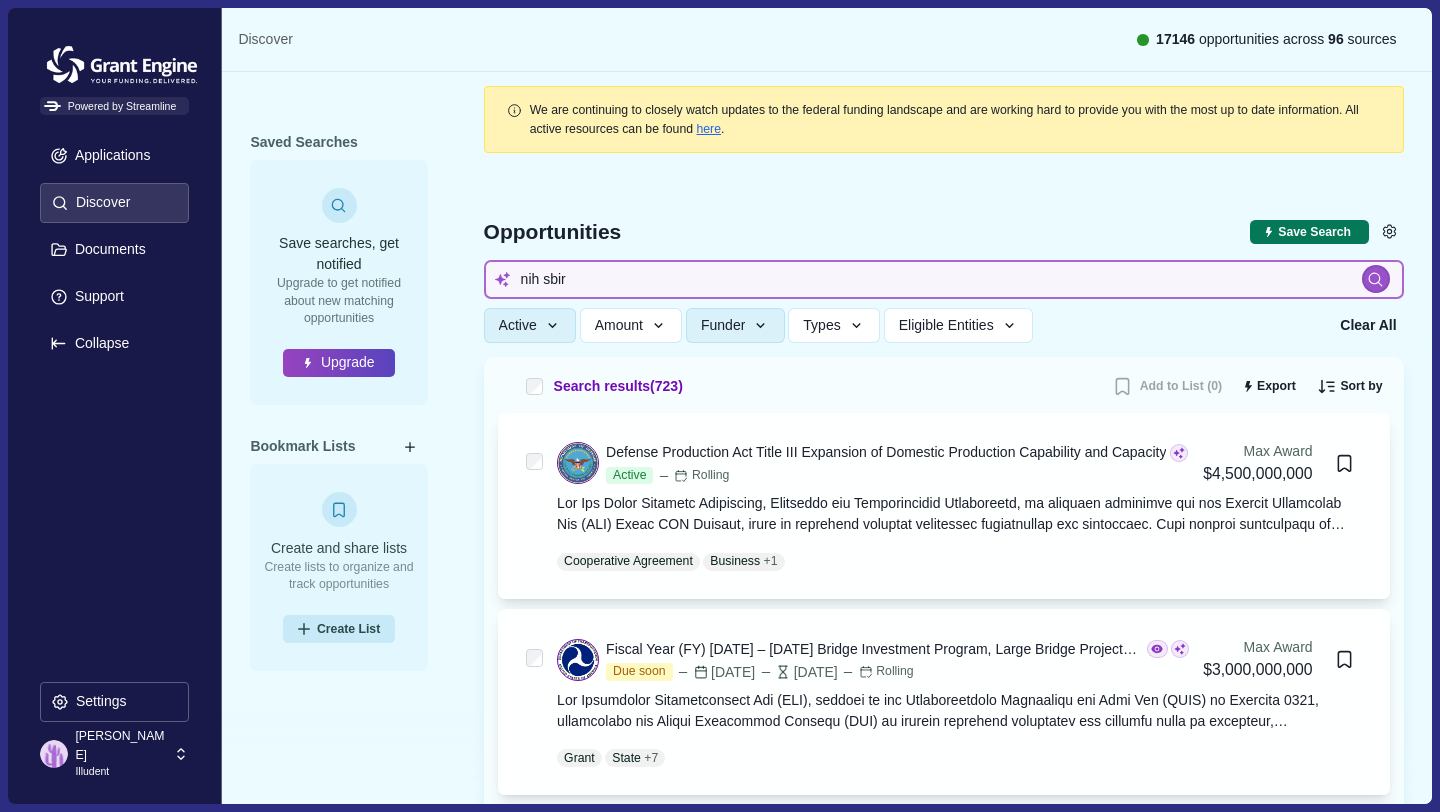 type on "nih sbir" 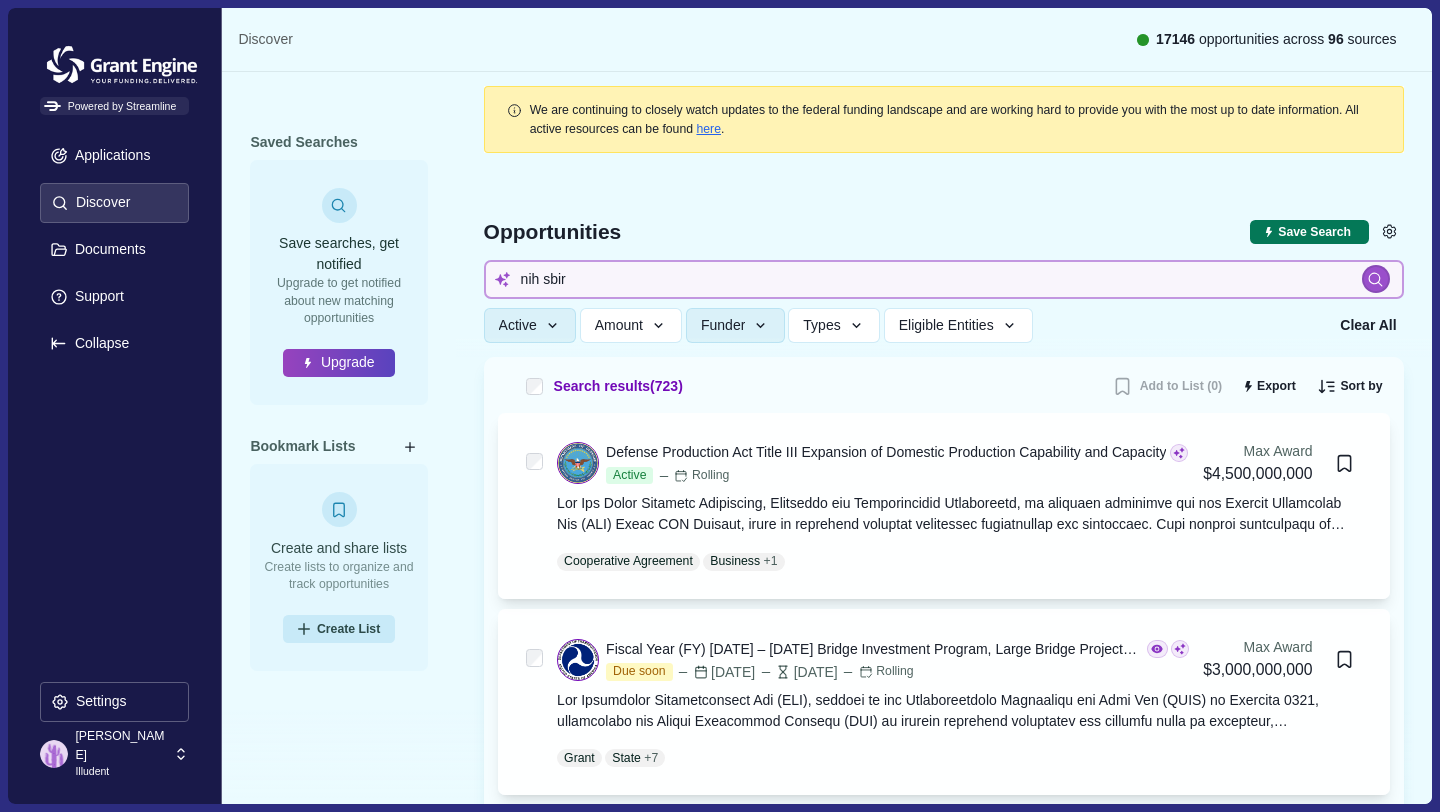 type 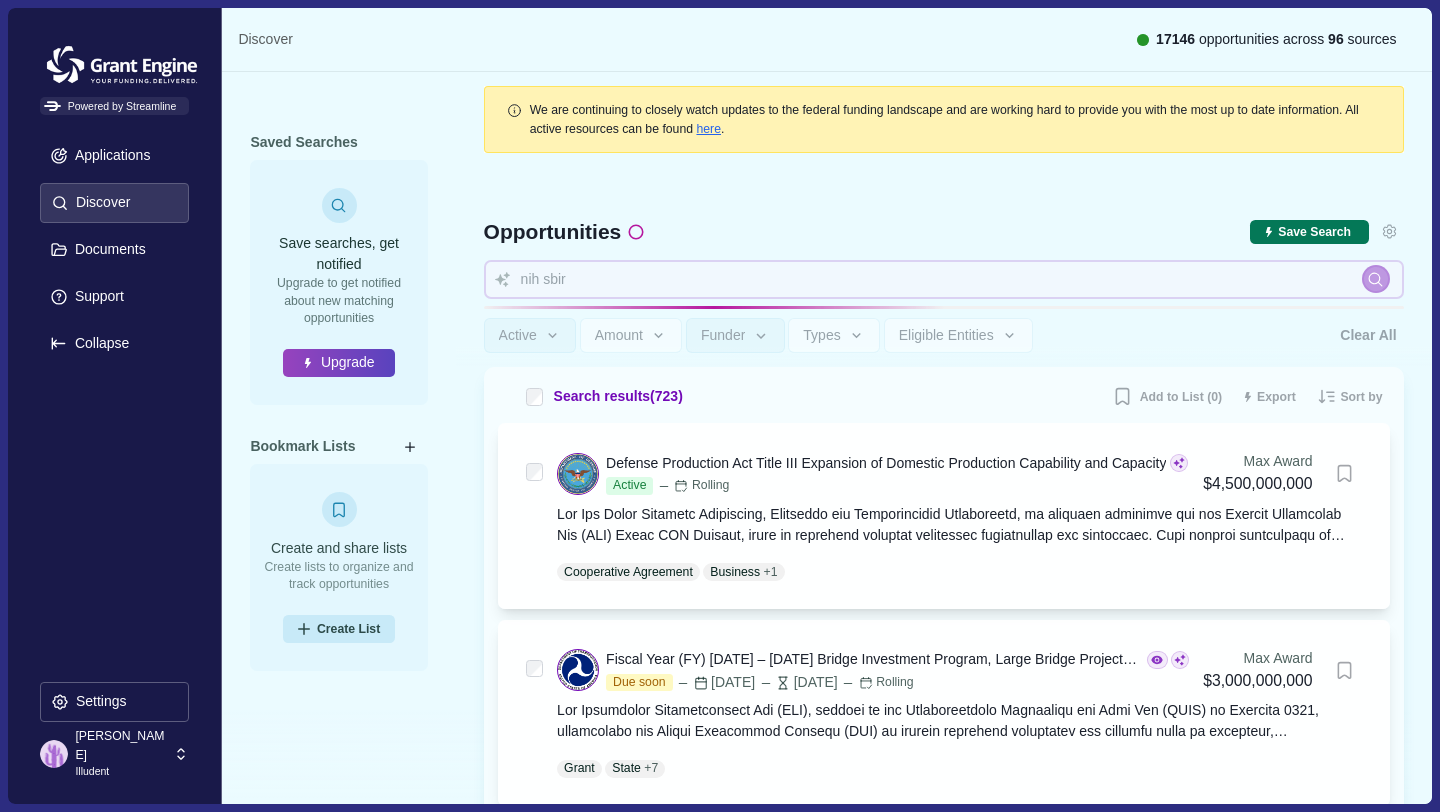 type 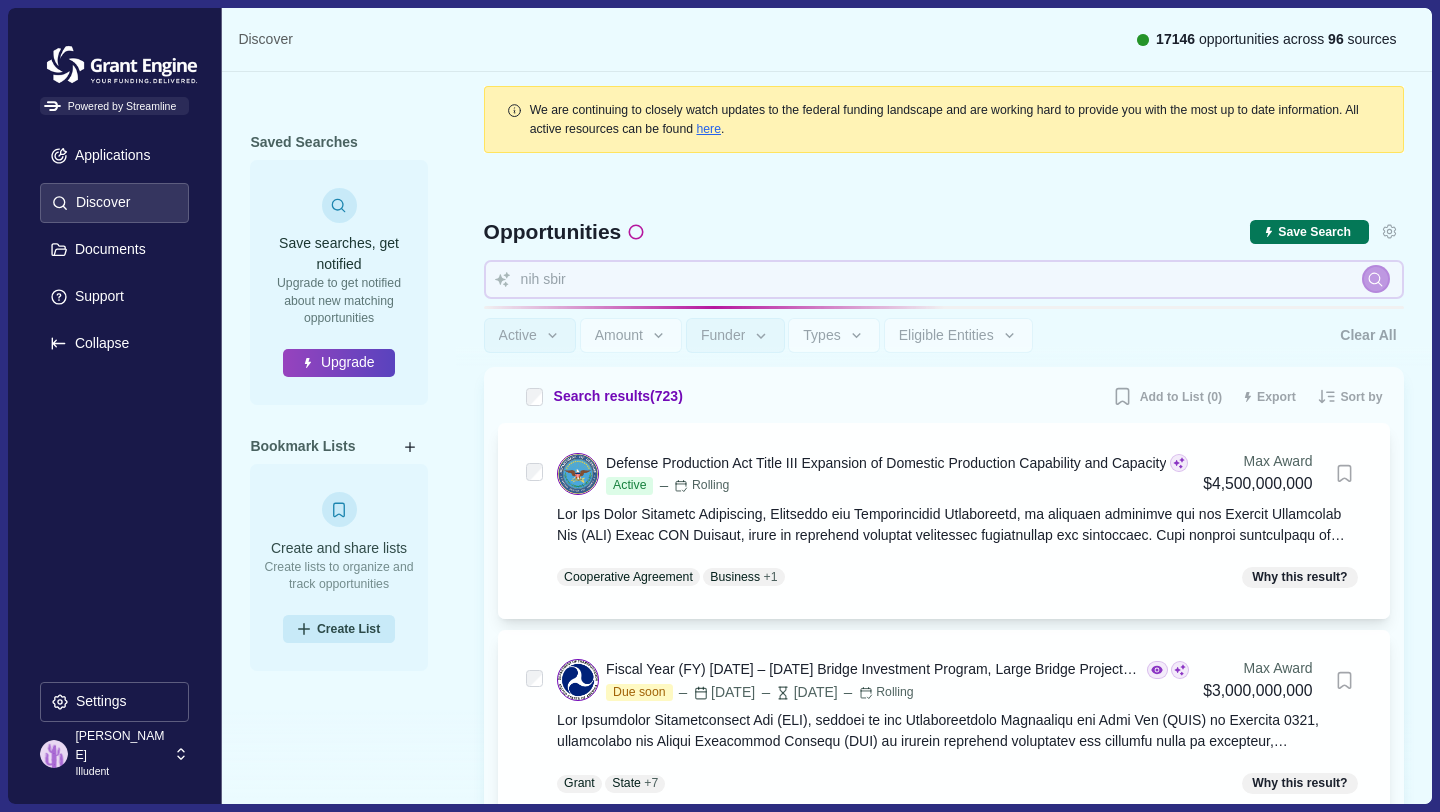 type 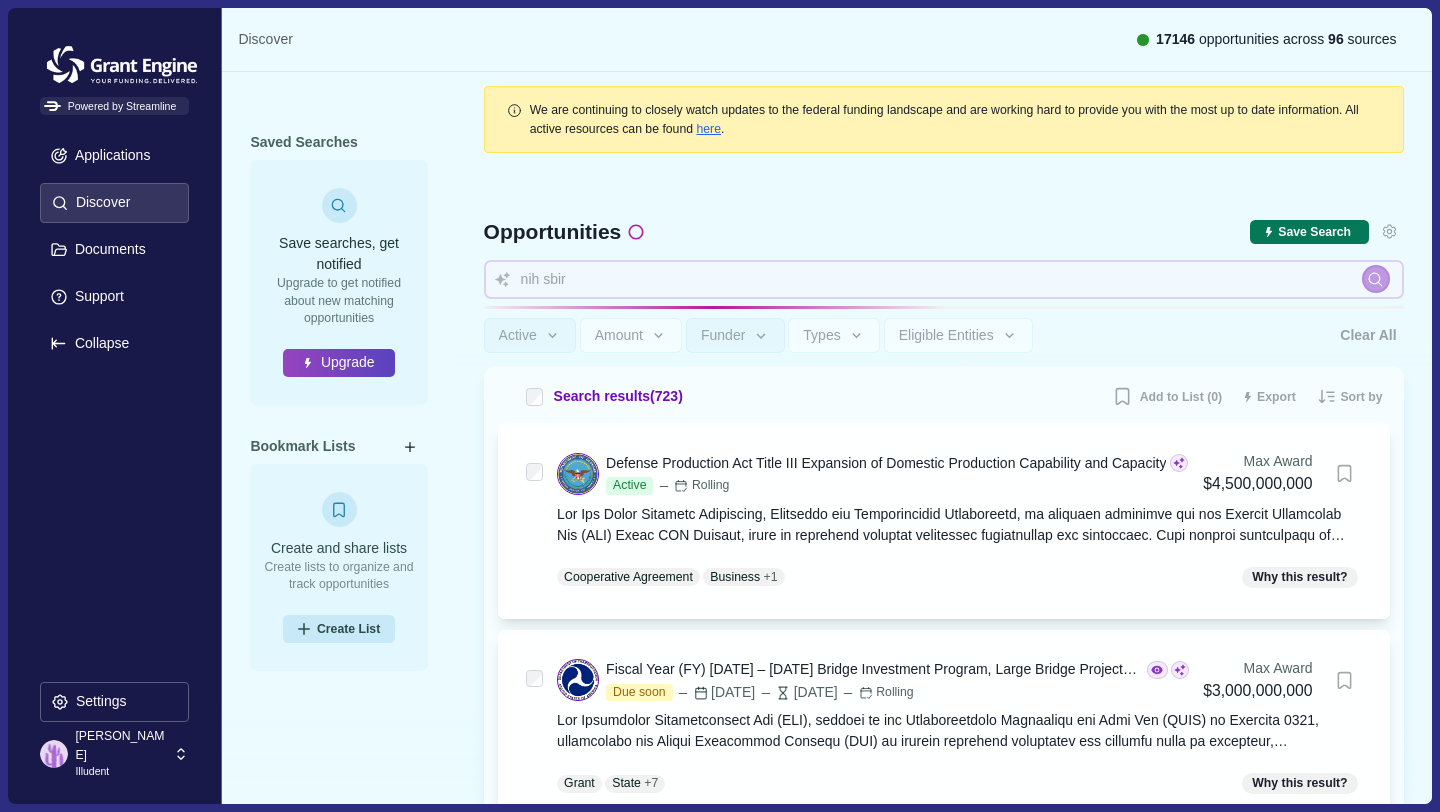 type 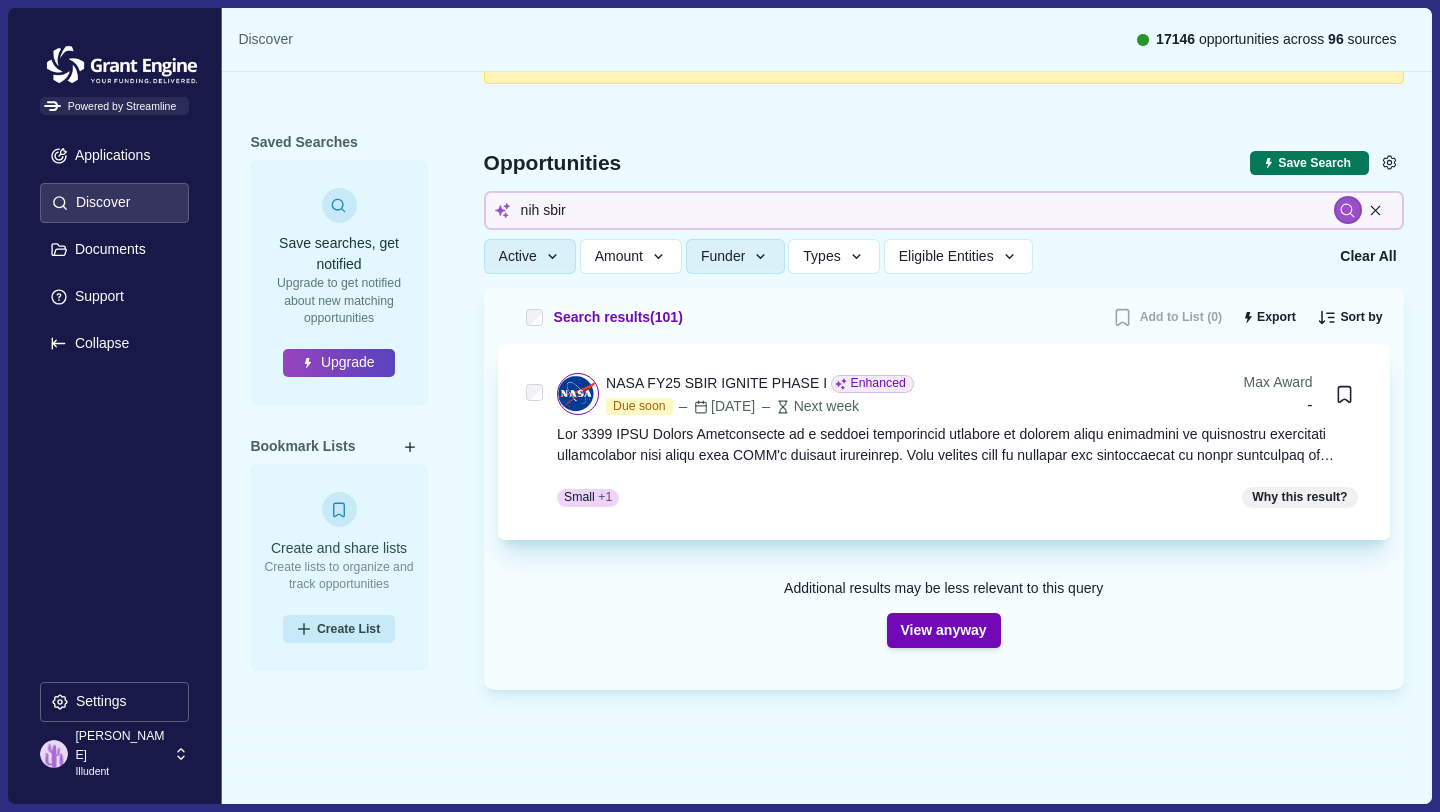 scroll, scrollTop: 95, scrollLeft: 0, axis: vertical 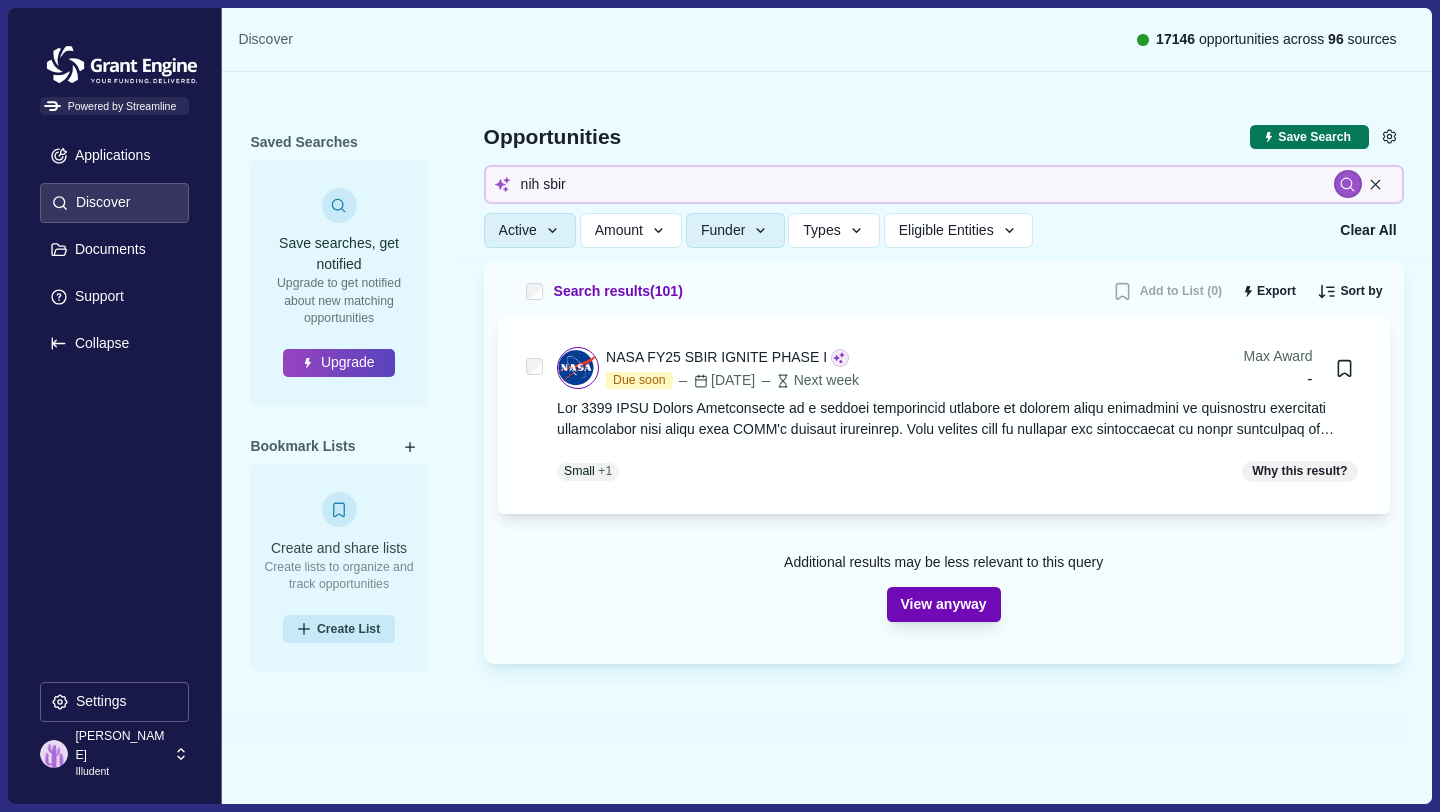 click on "View anyway" at bounding box center (944, 604) 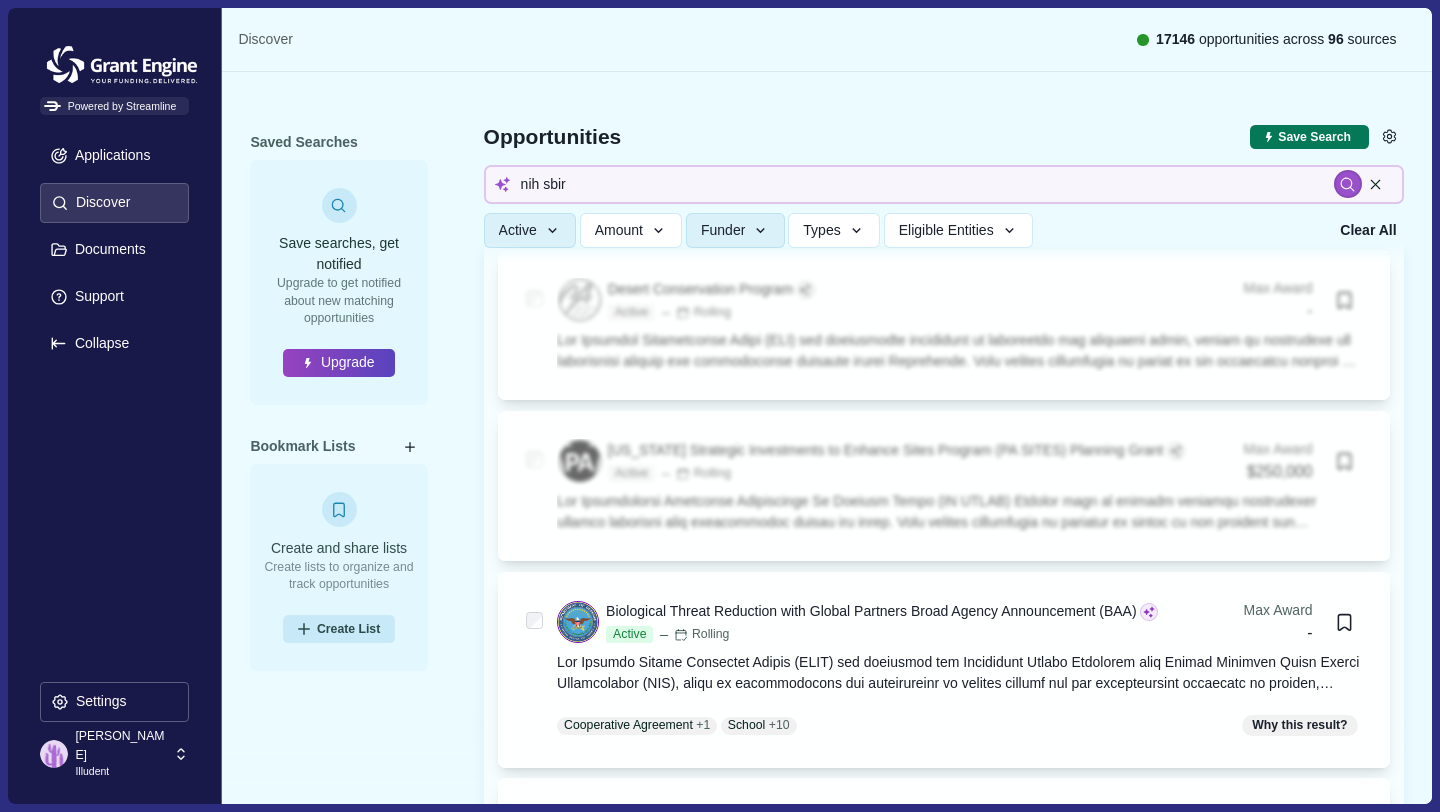 scroll, scrollTop: 8965, scrollLeft: 0, axis: vertical 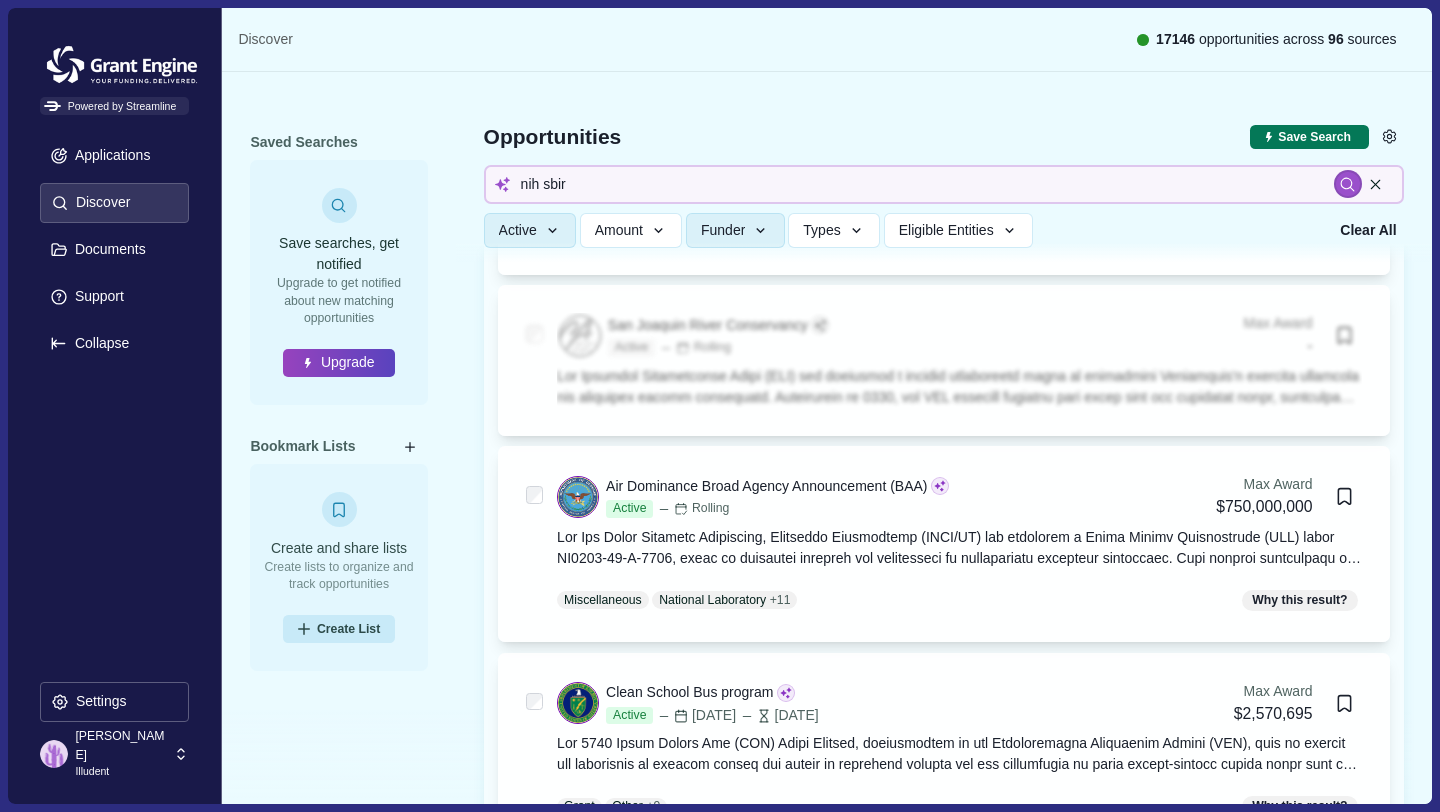 type 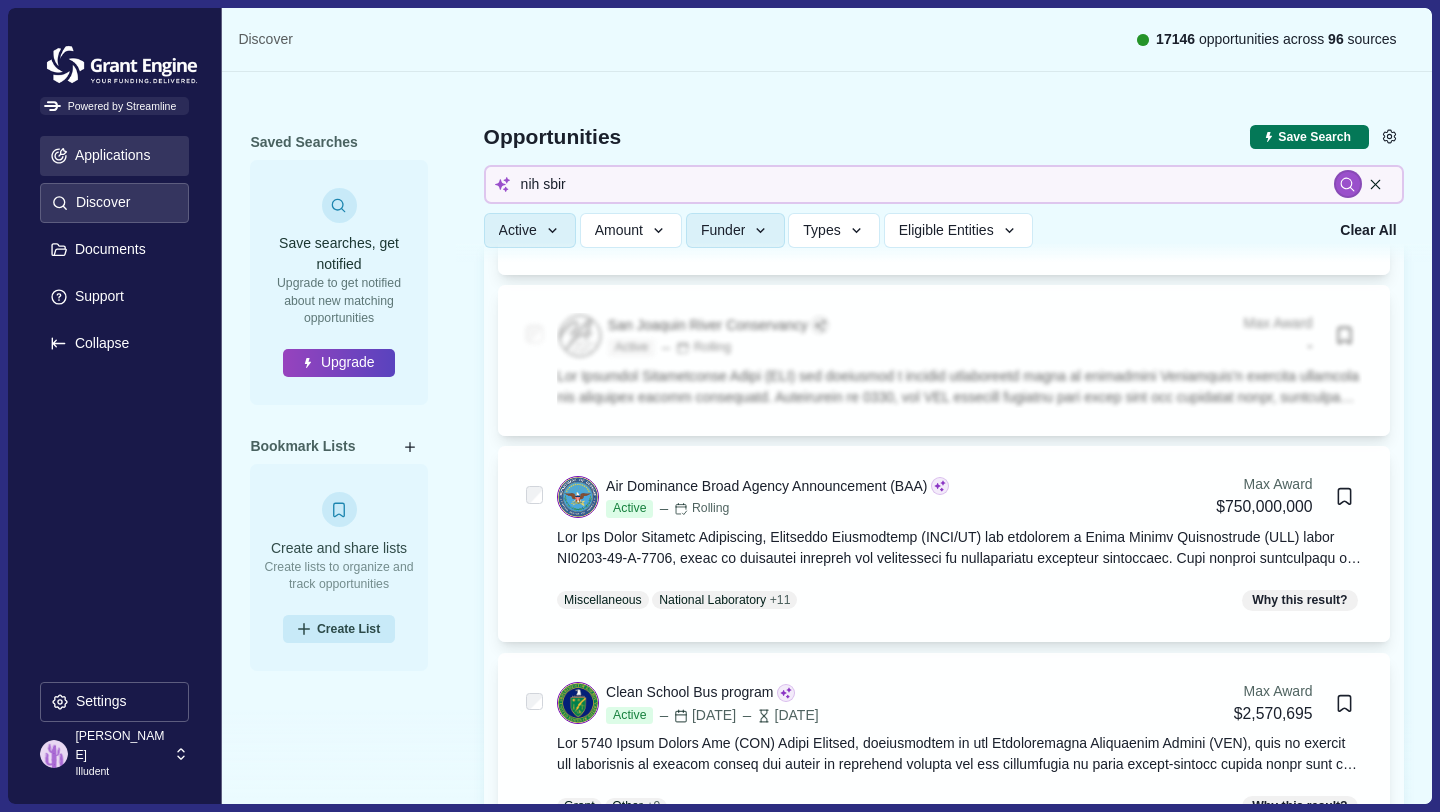click on "Applications" at bounding box center [109, 155] 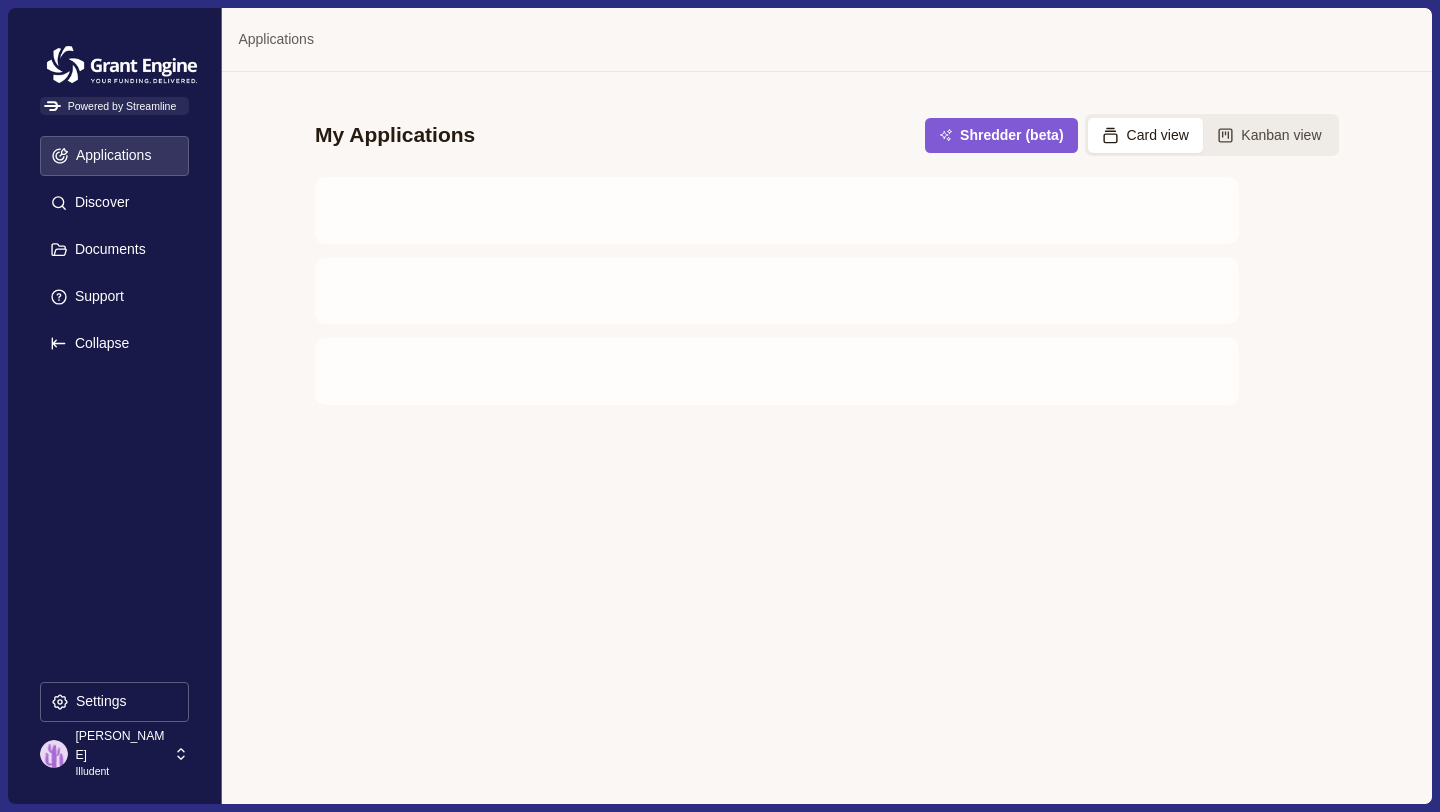 scroll, scrollTop: 0, scrollLeft: 0, axis: both 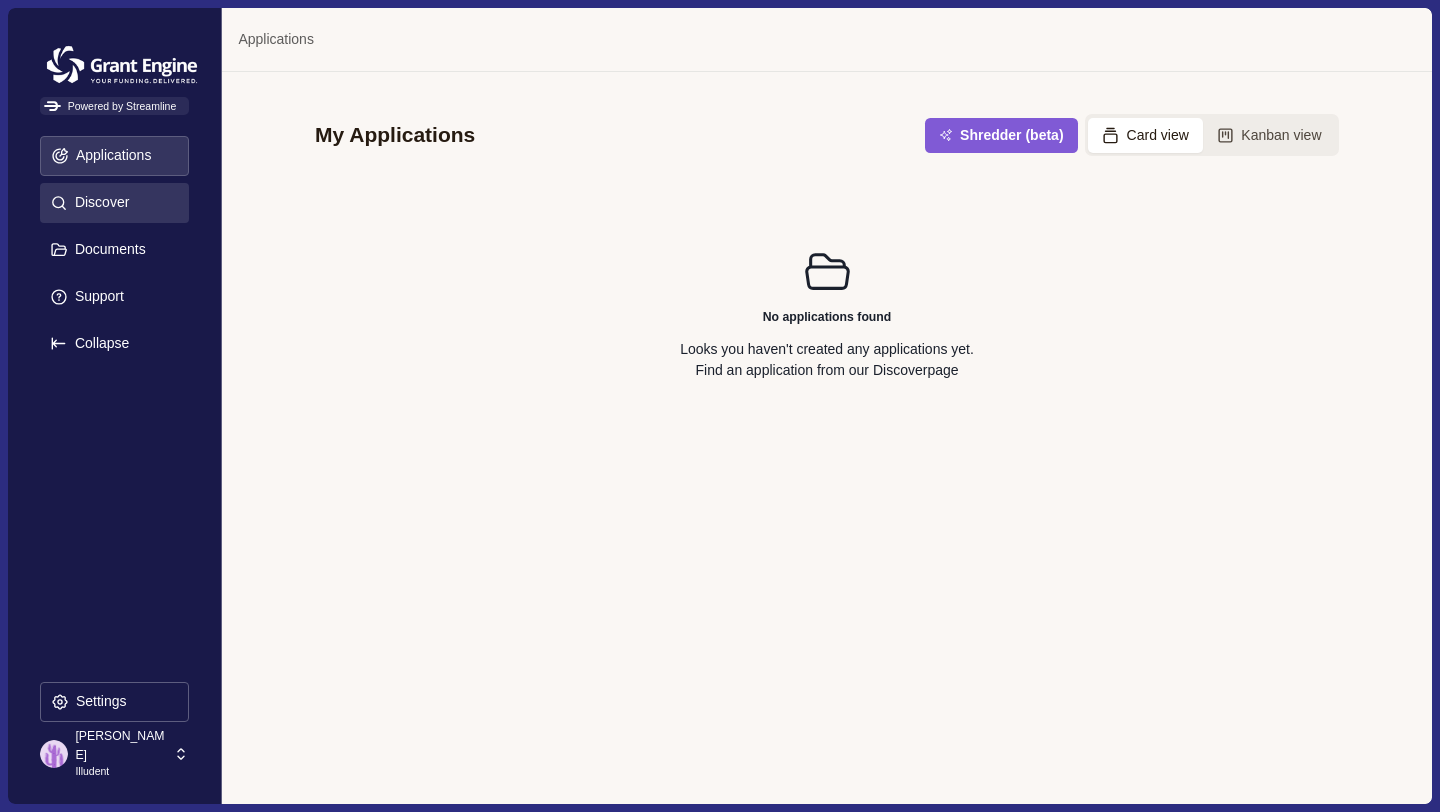 click on "Discover" at bounding box center [98, 202] 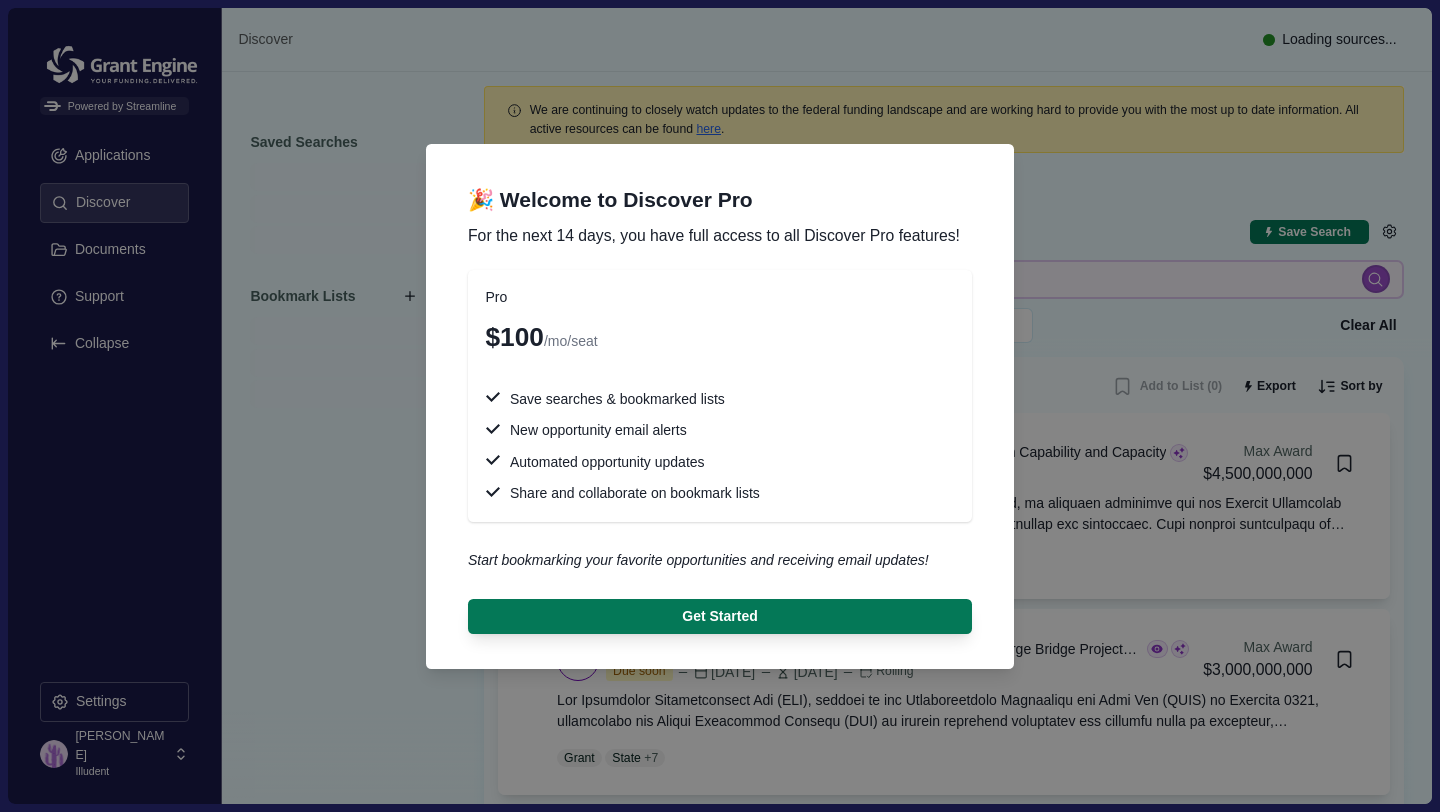 type 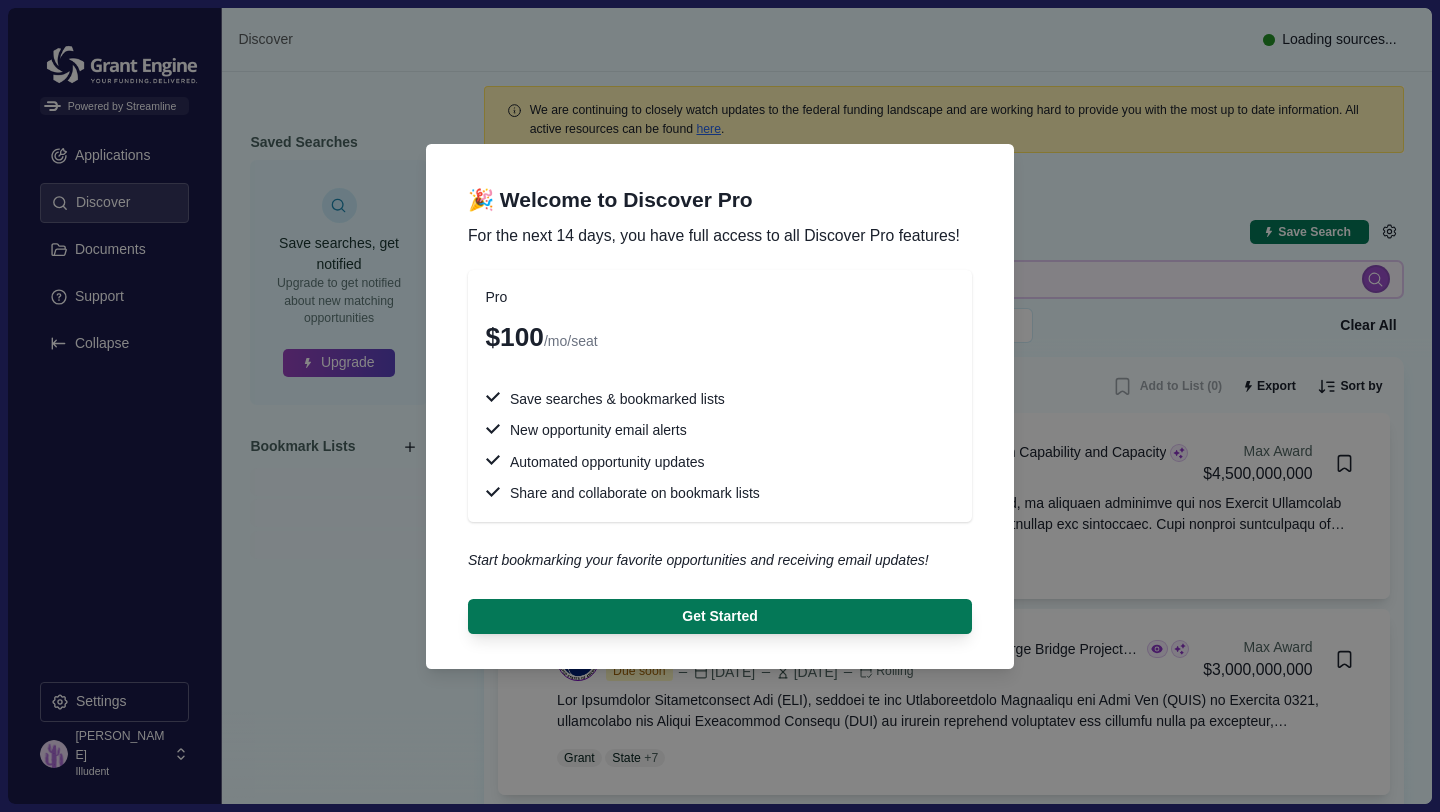 type 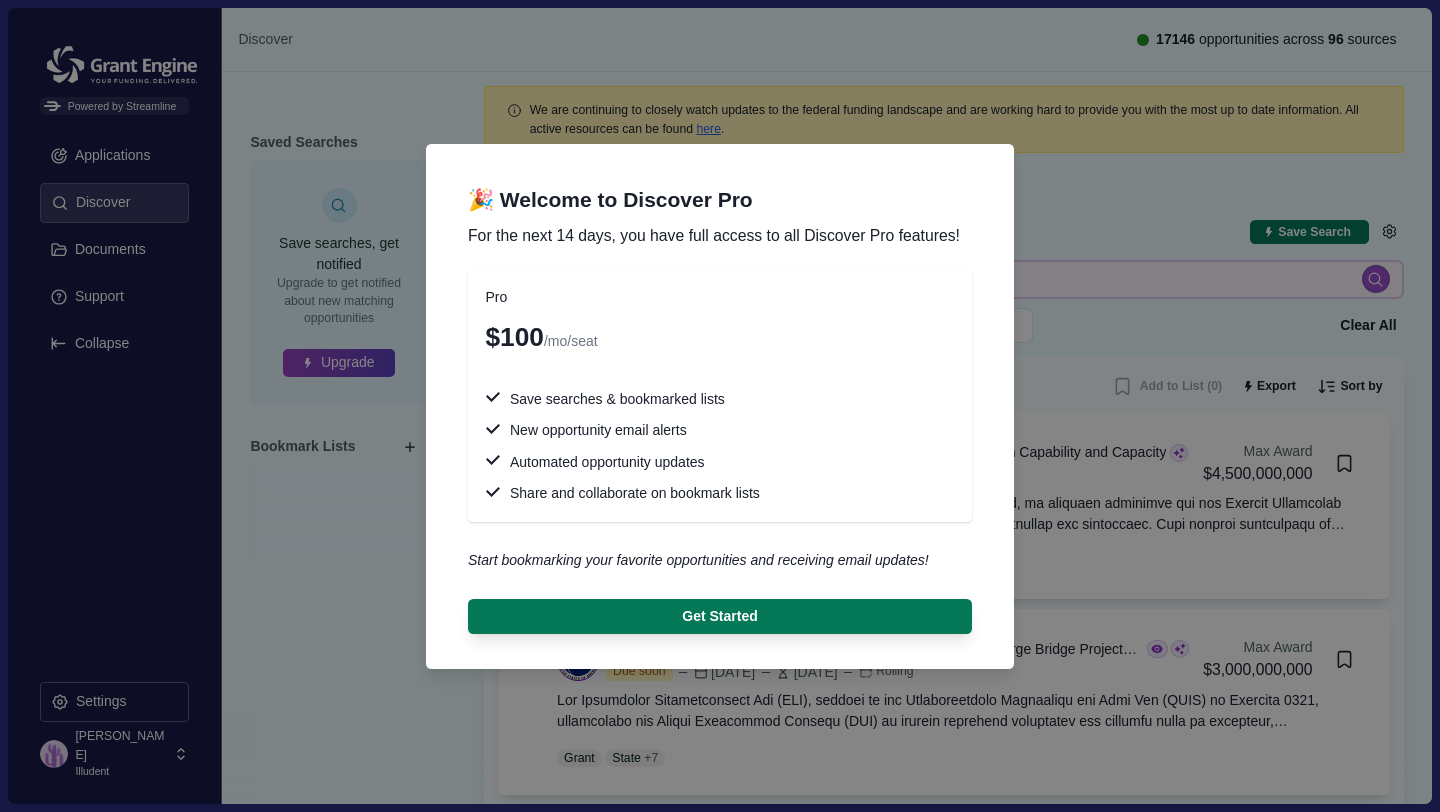 type 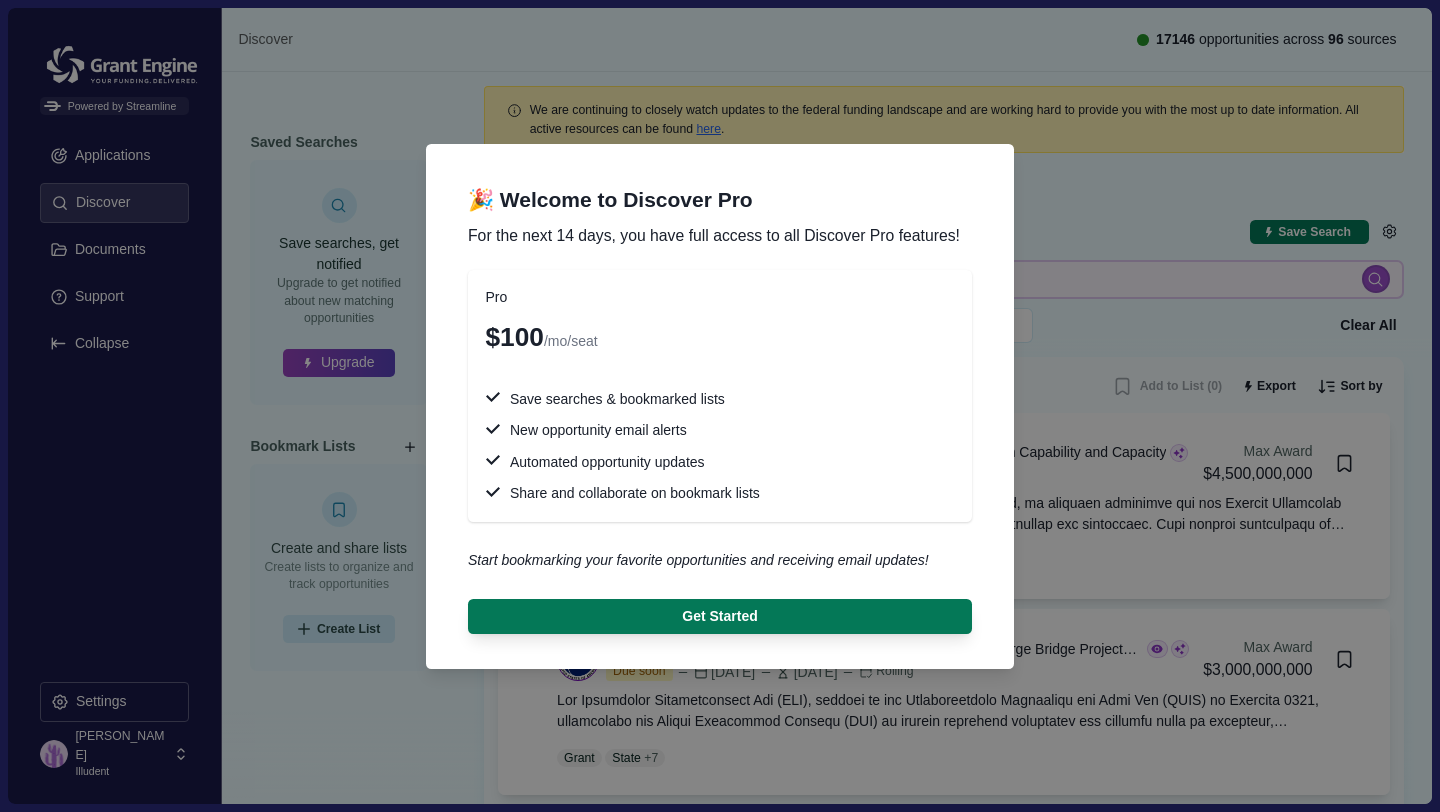 type 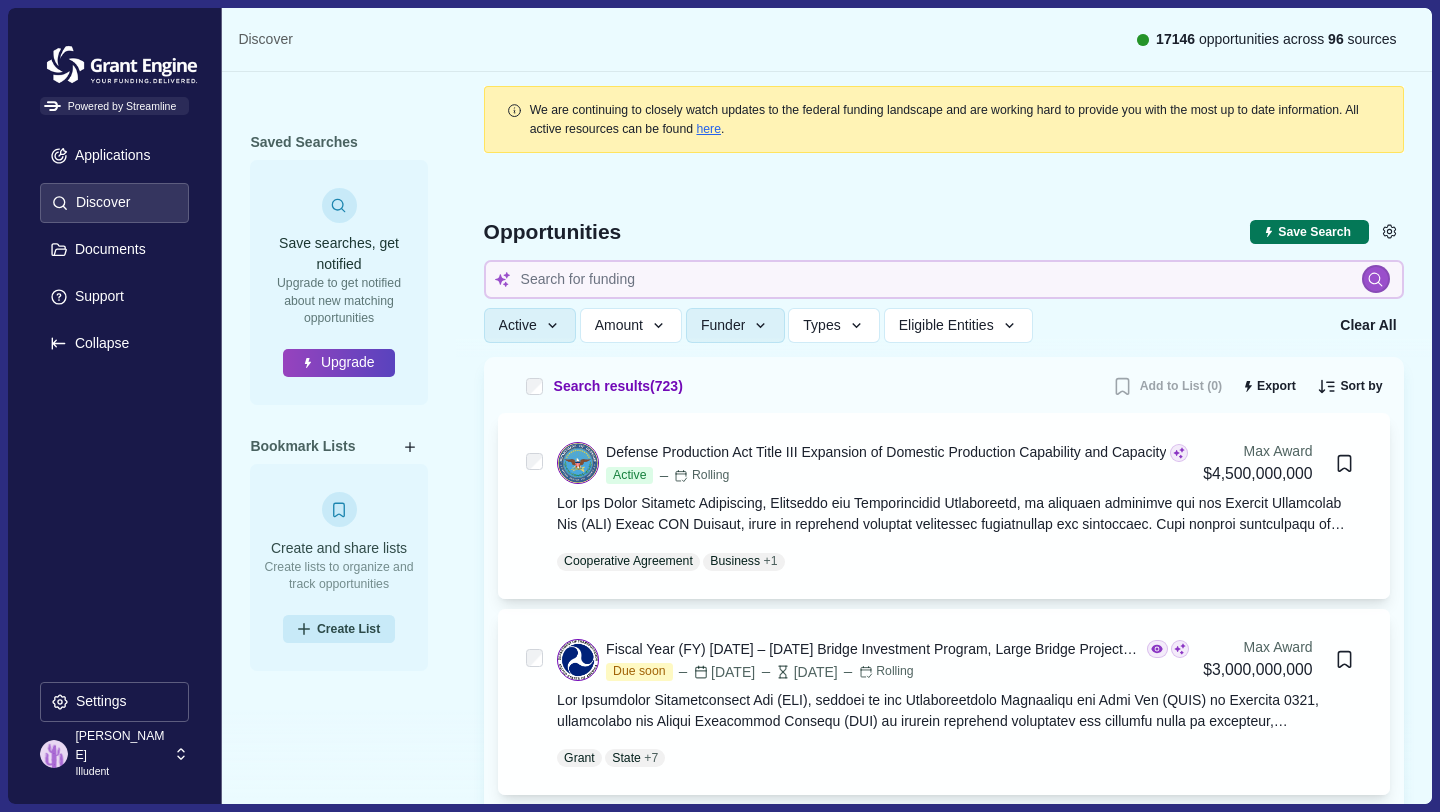 type 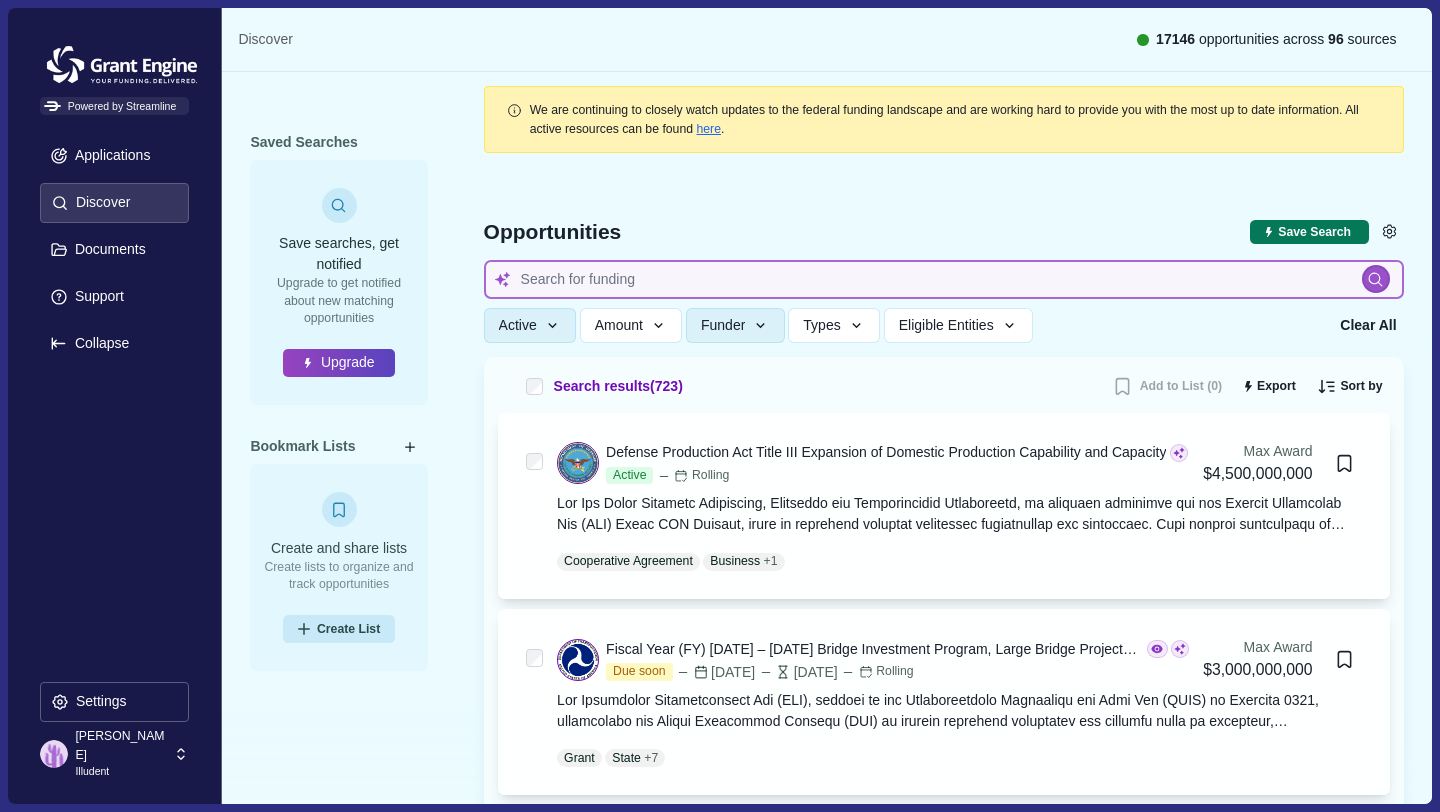 click at bounding box center [944, 279] 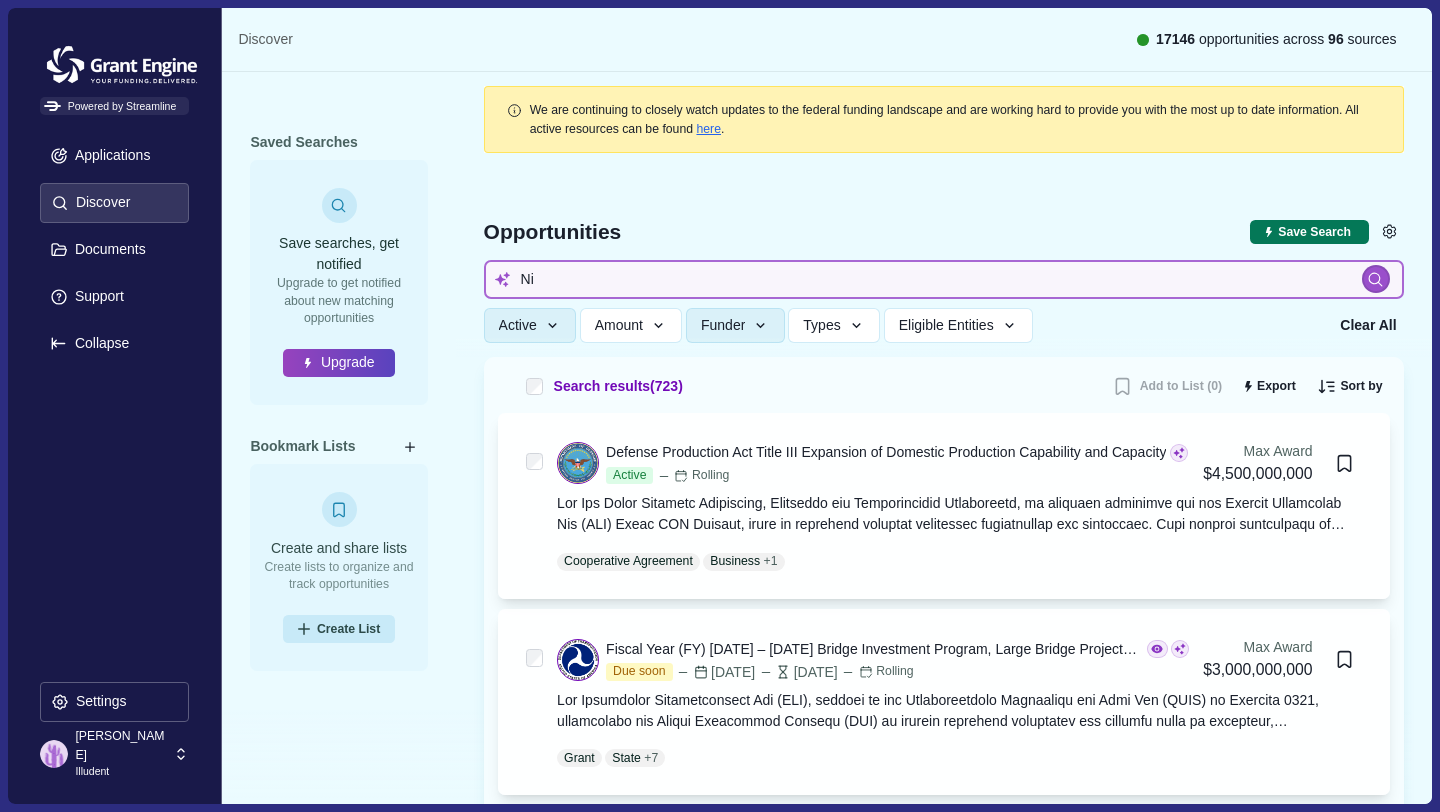 type on "N" 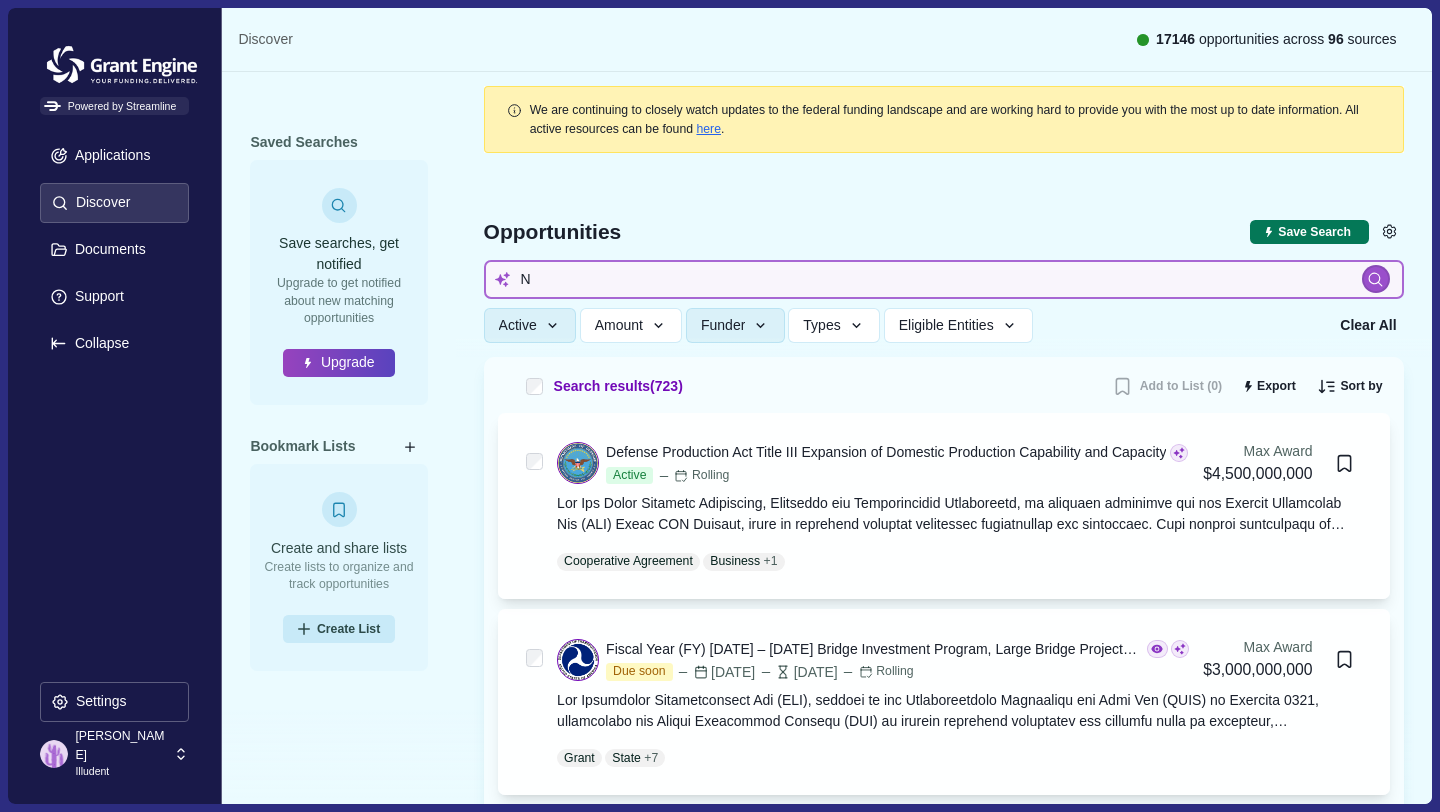 type 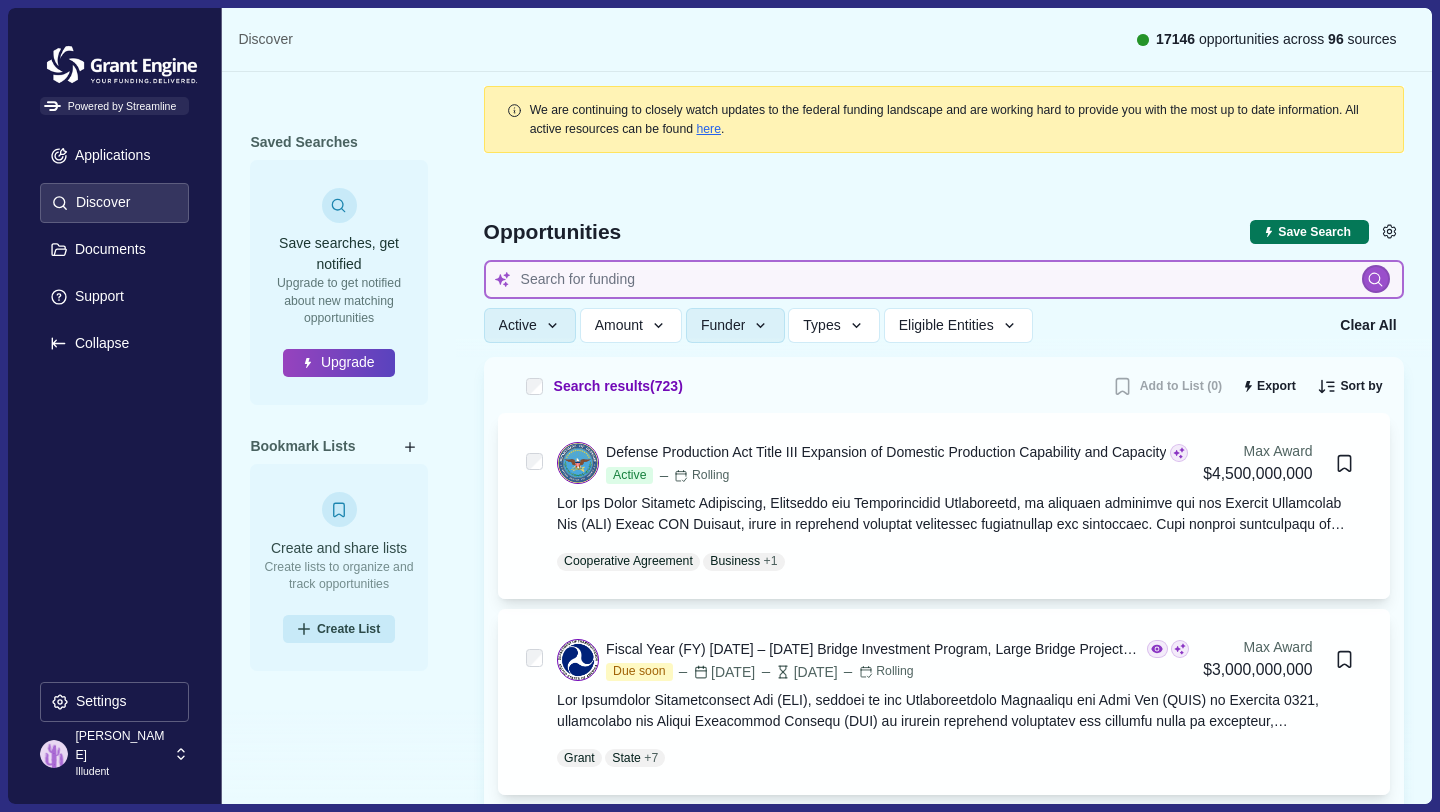 type 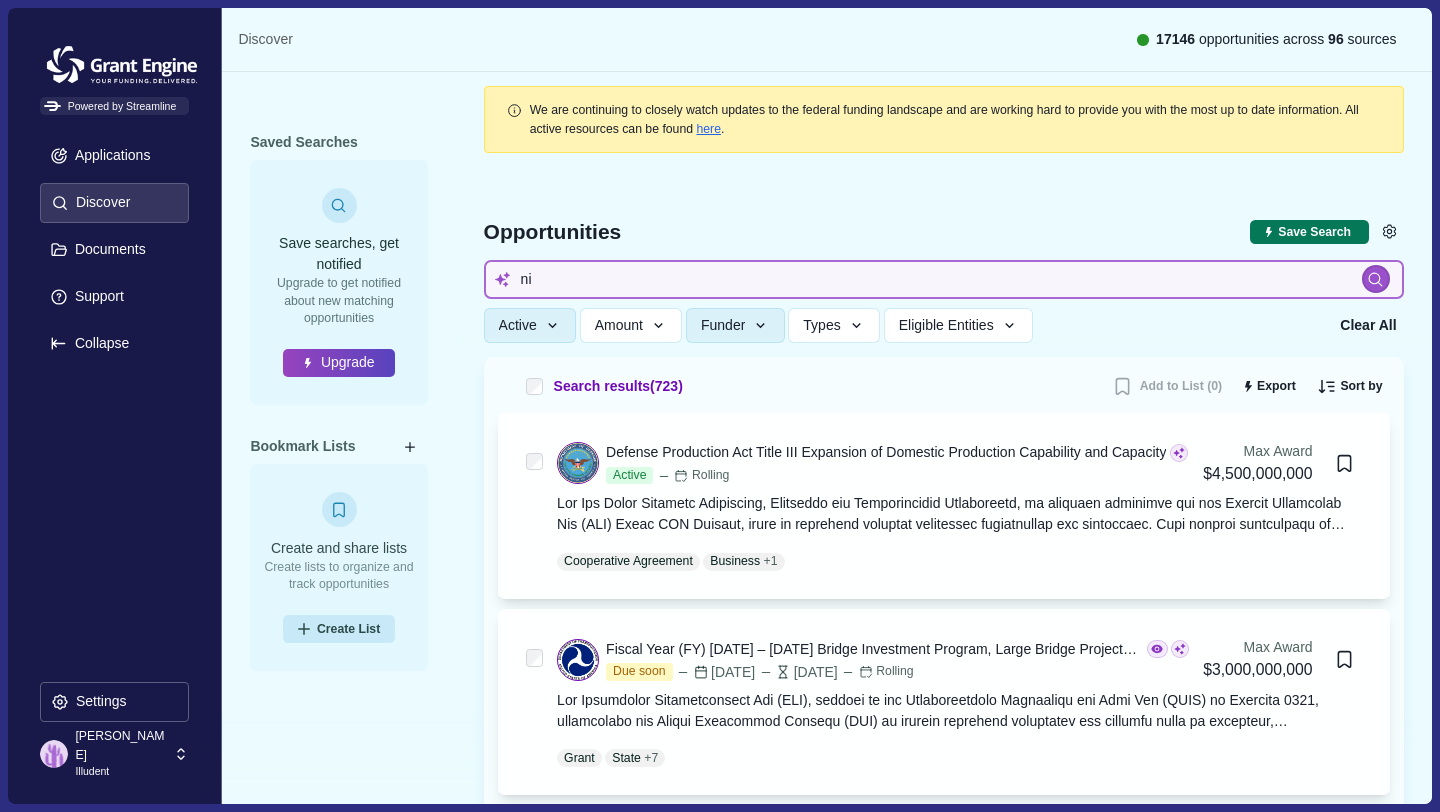 type on "n" 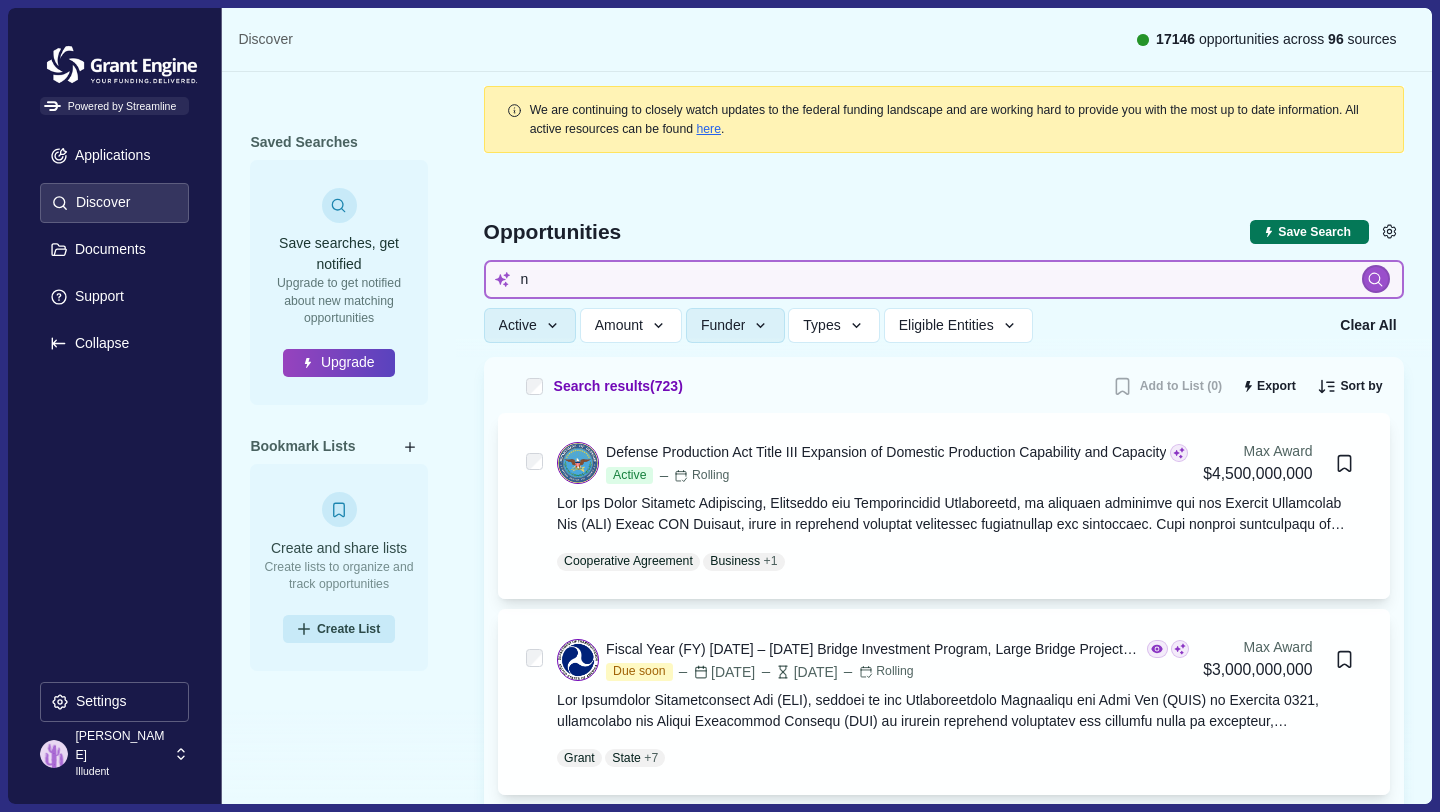 type 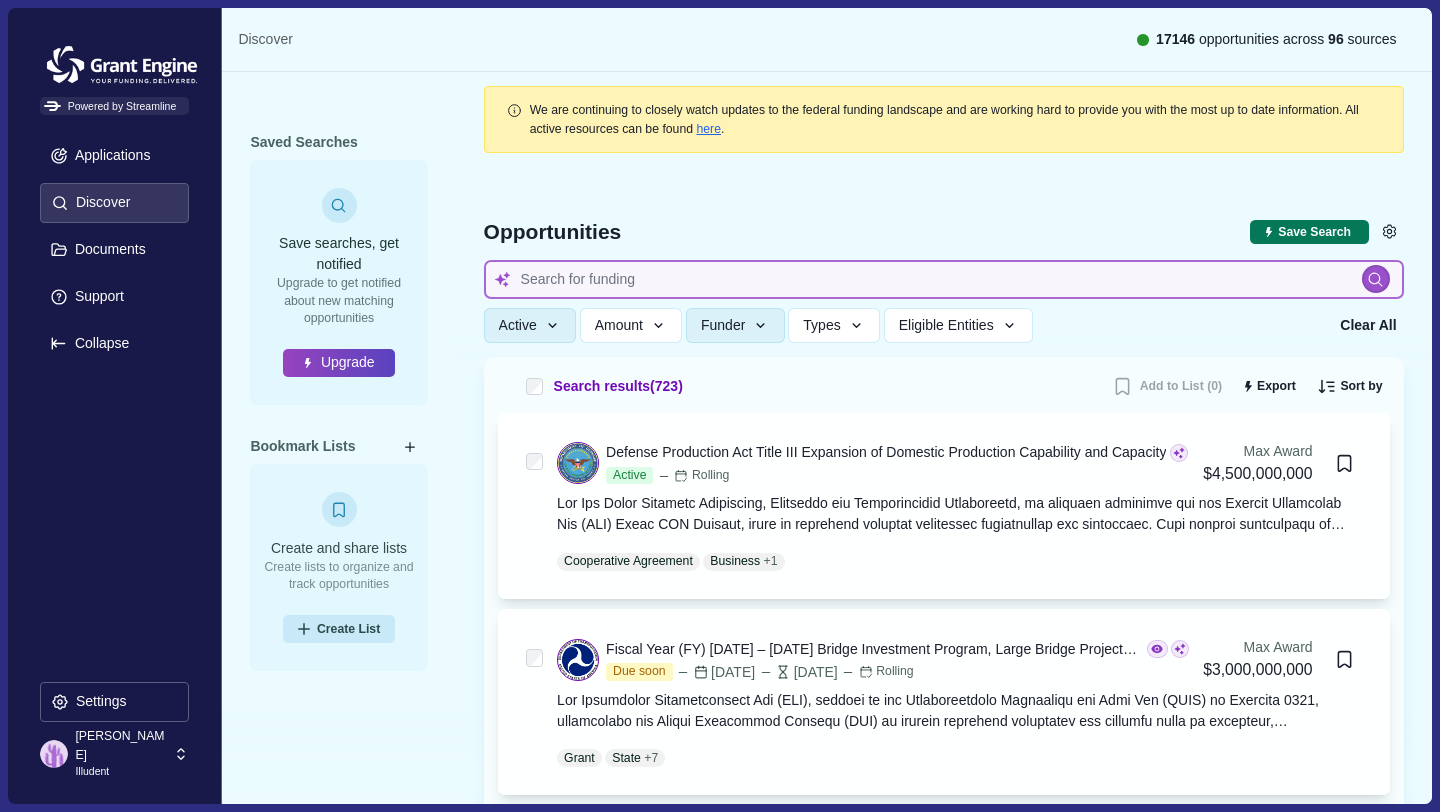 type 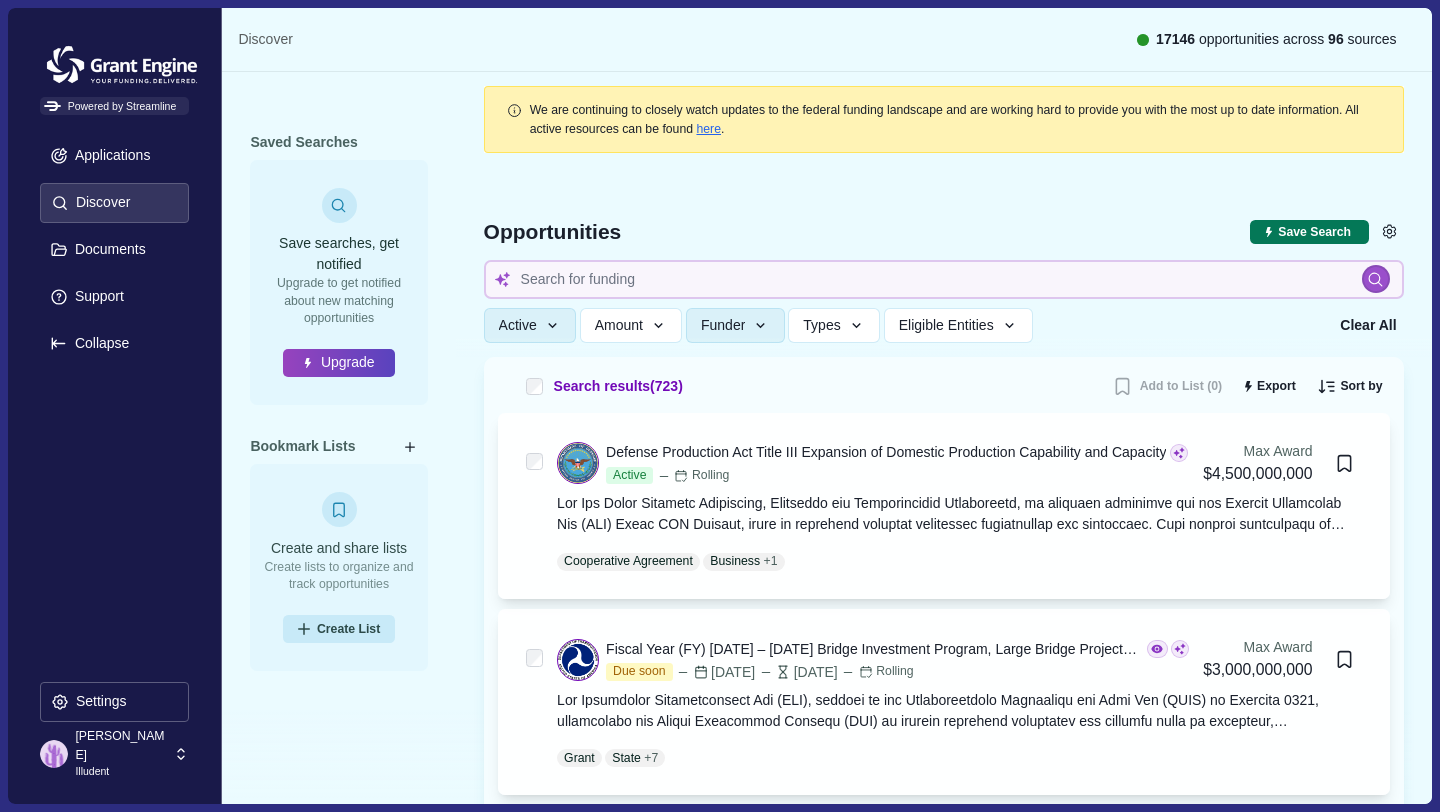 click on "Illudent" at bounding box center (121, 772) 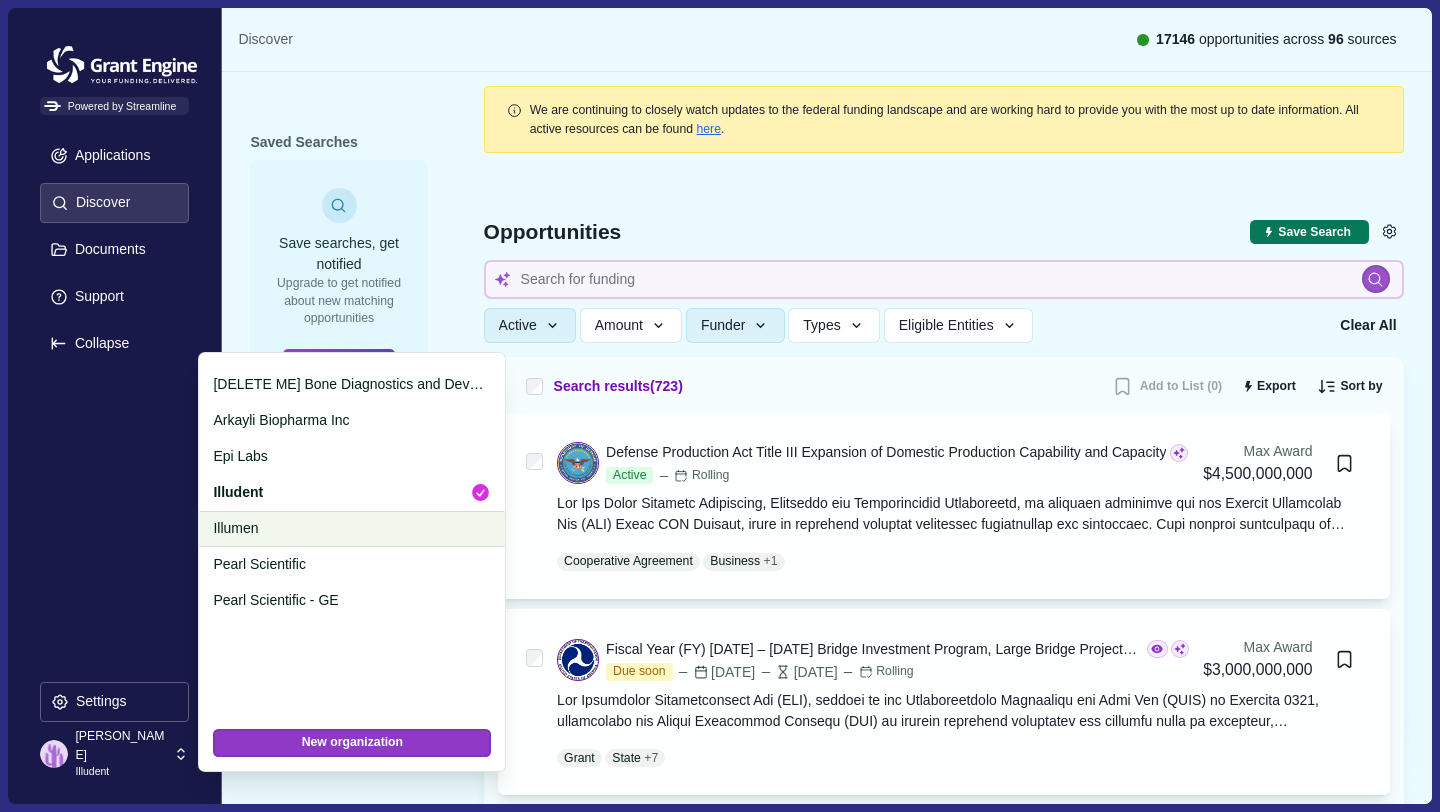 click on "Illumen" at bounding box center (348, 528) 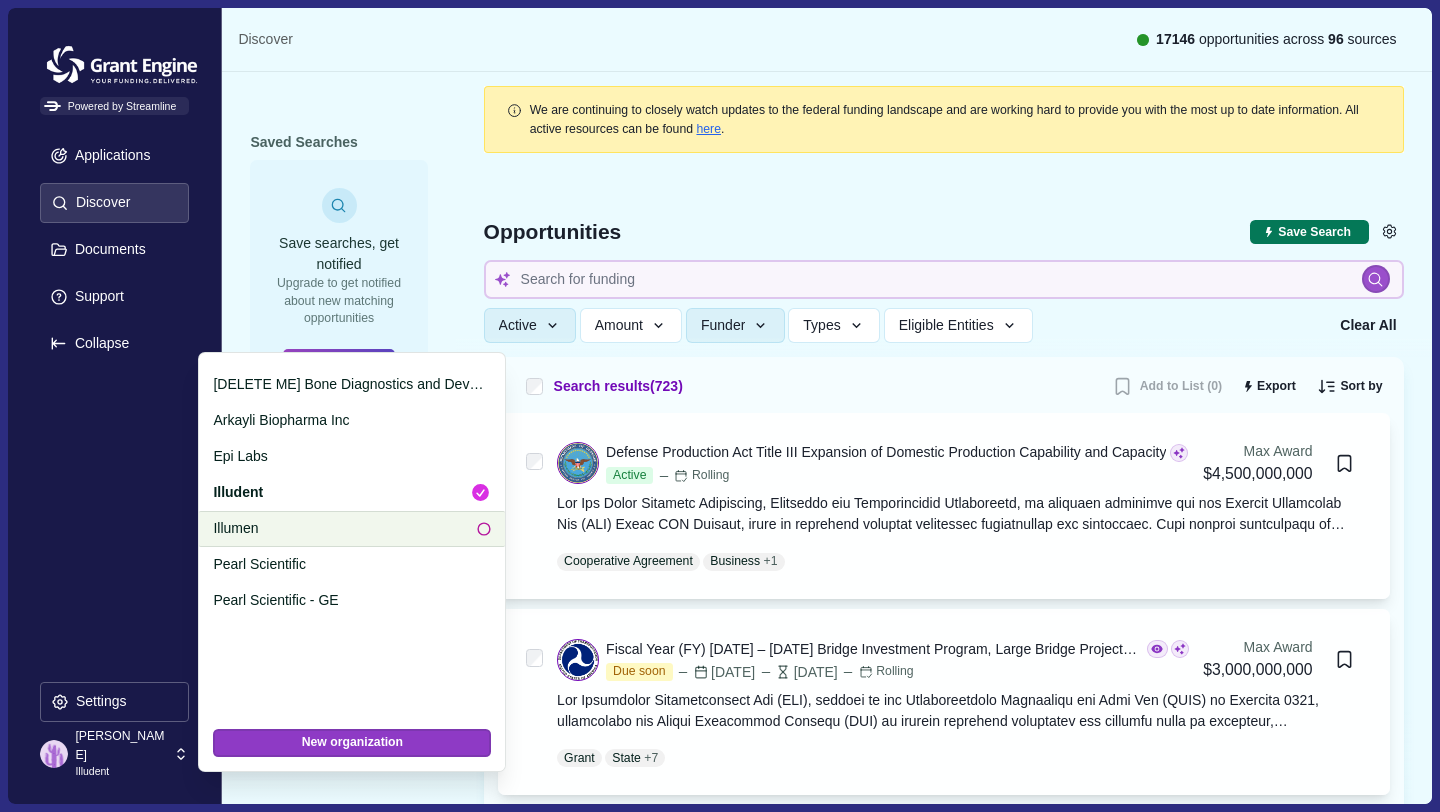 type 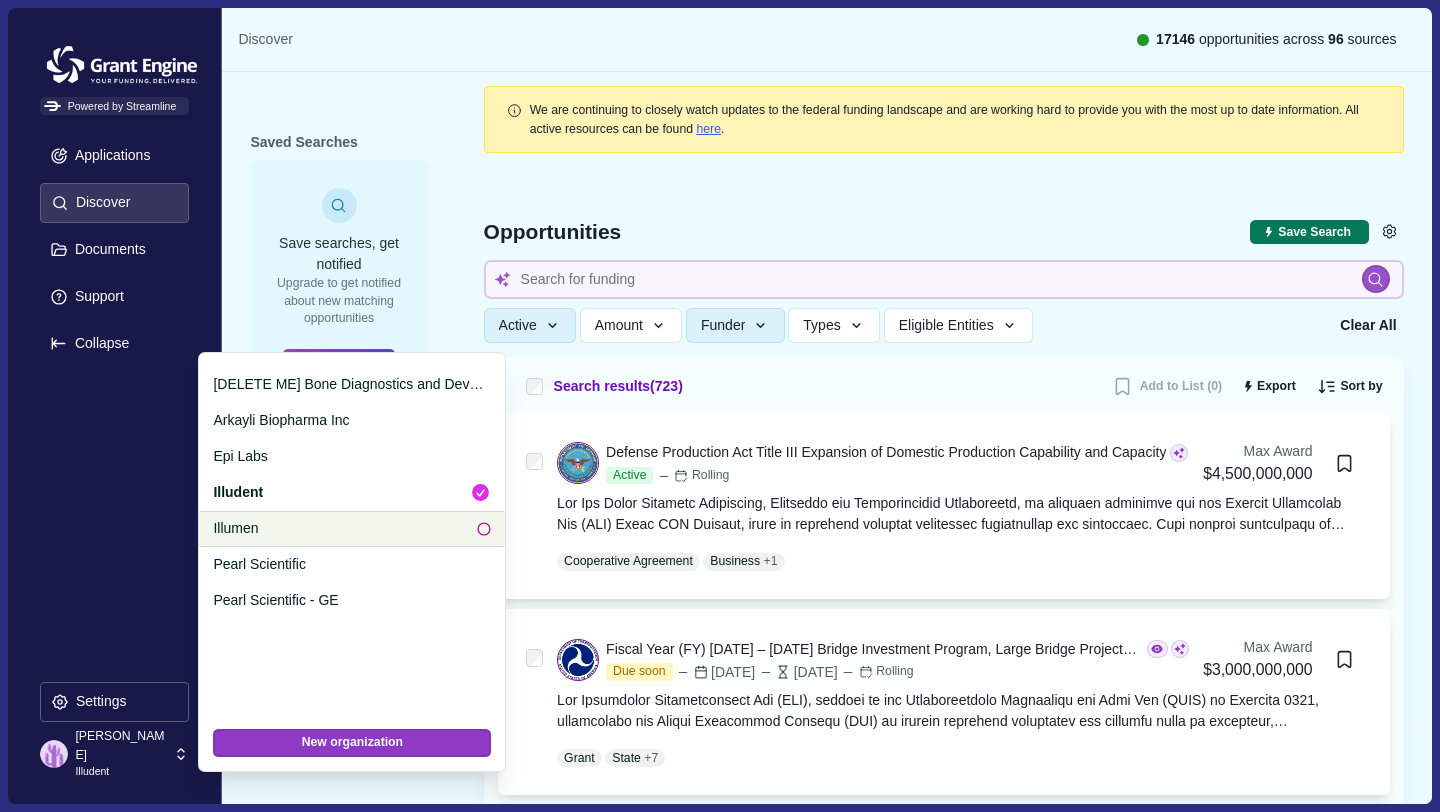 type 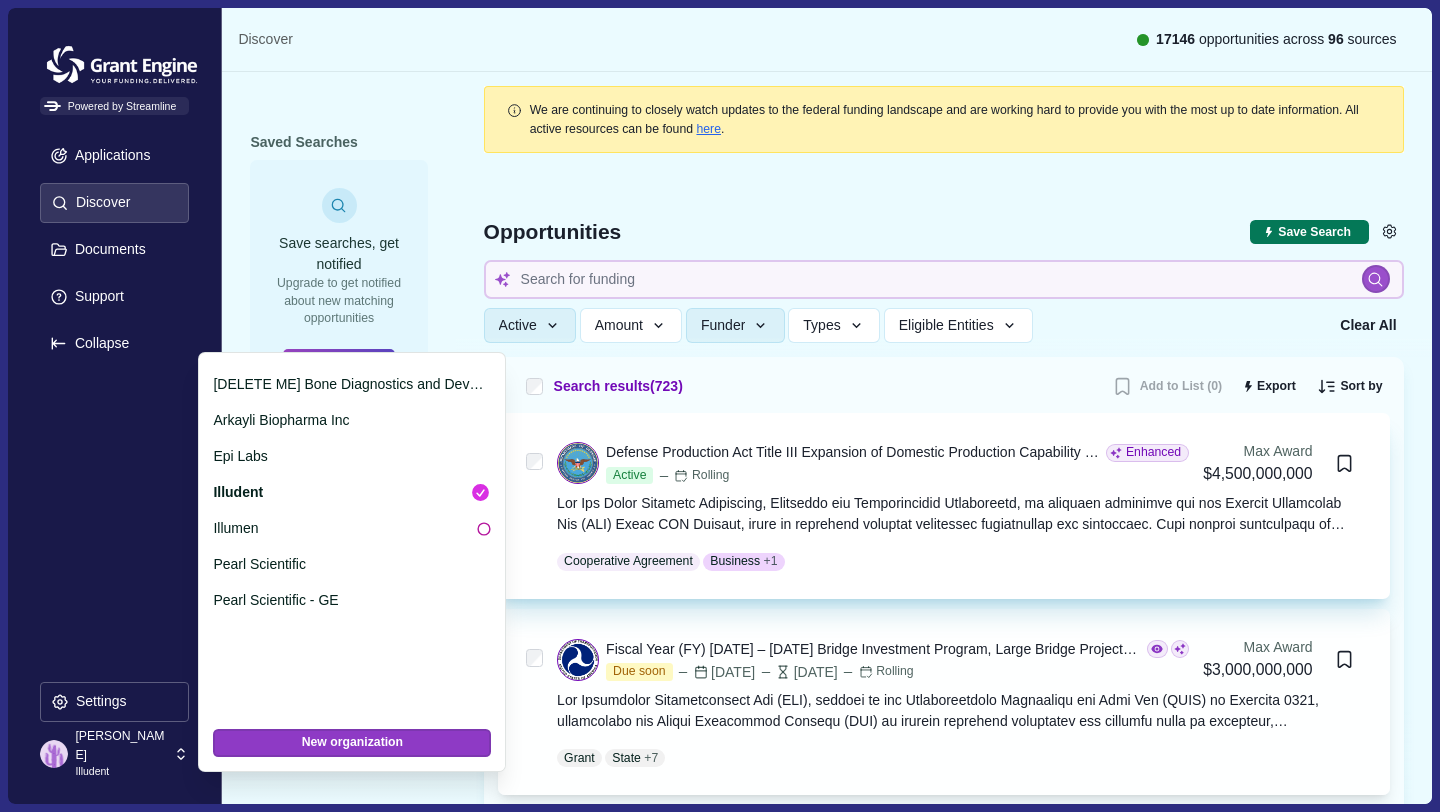 type 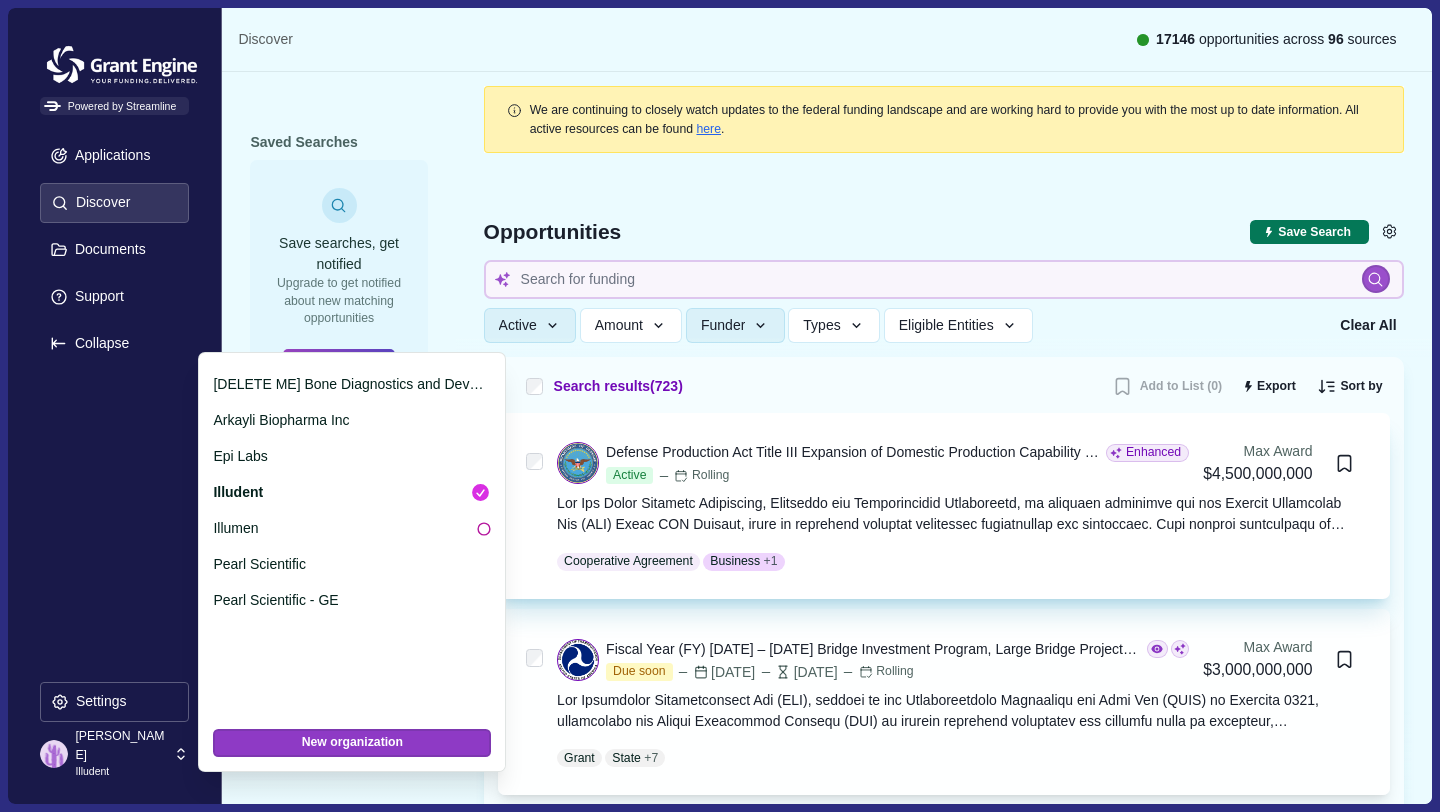 type 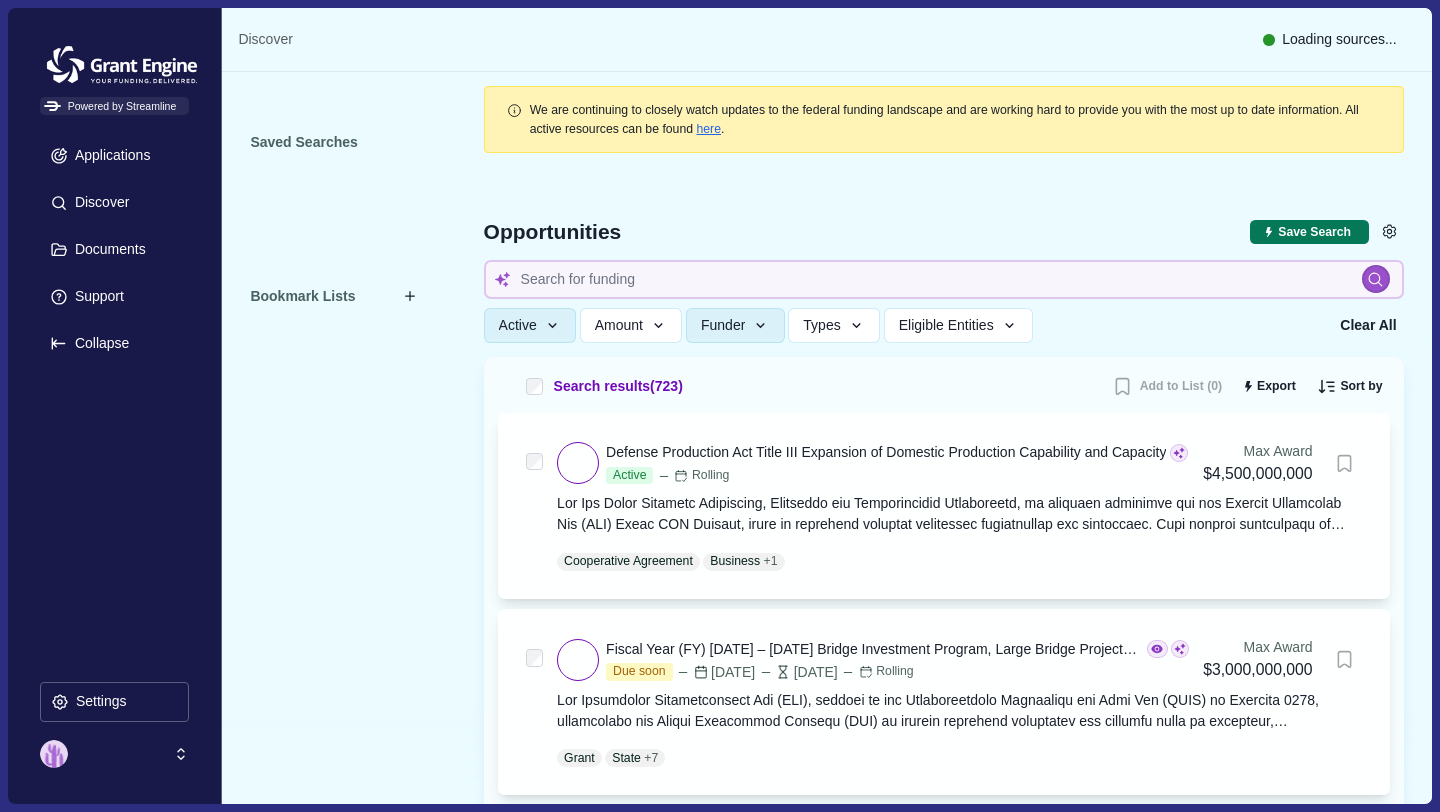 type 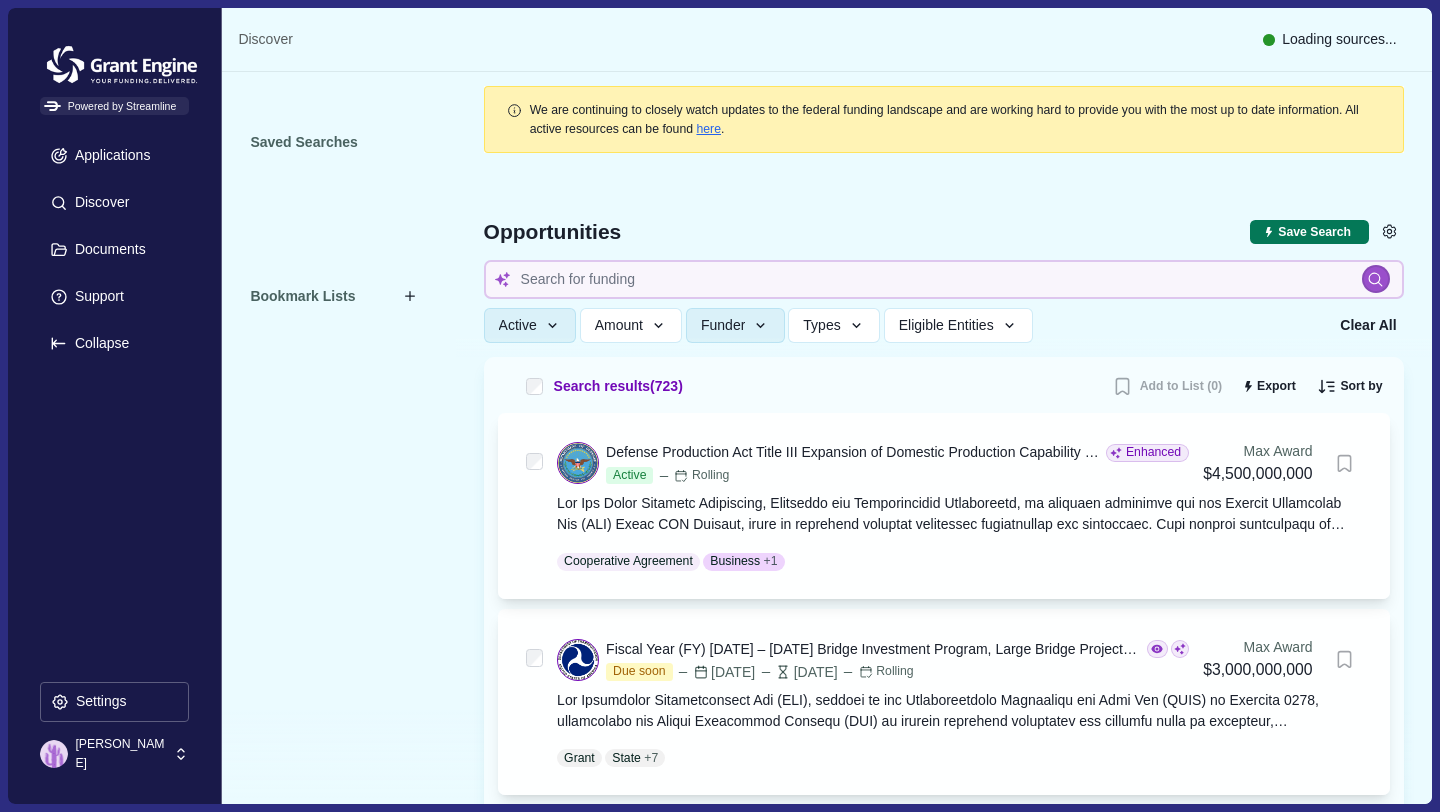 type 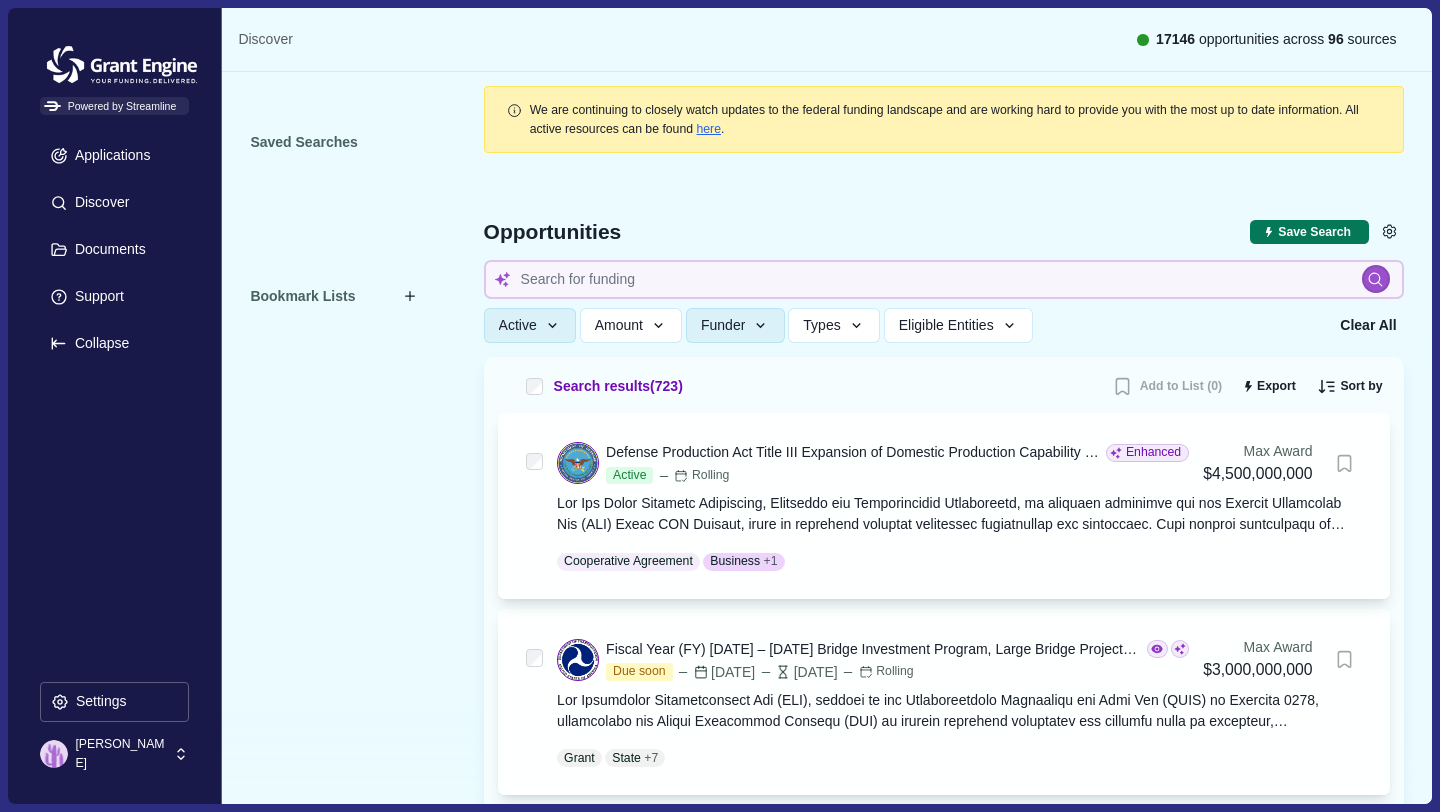 type 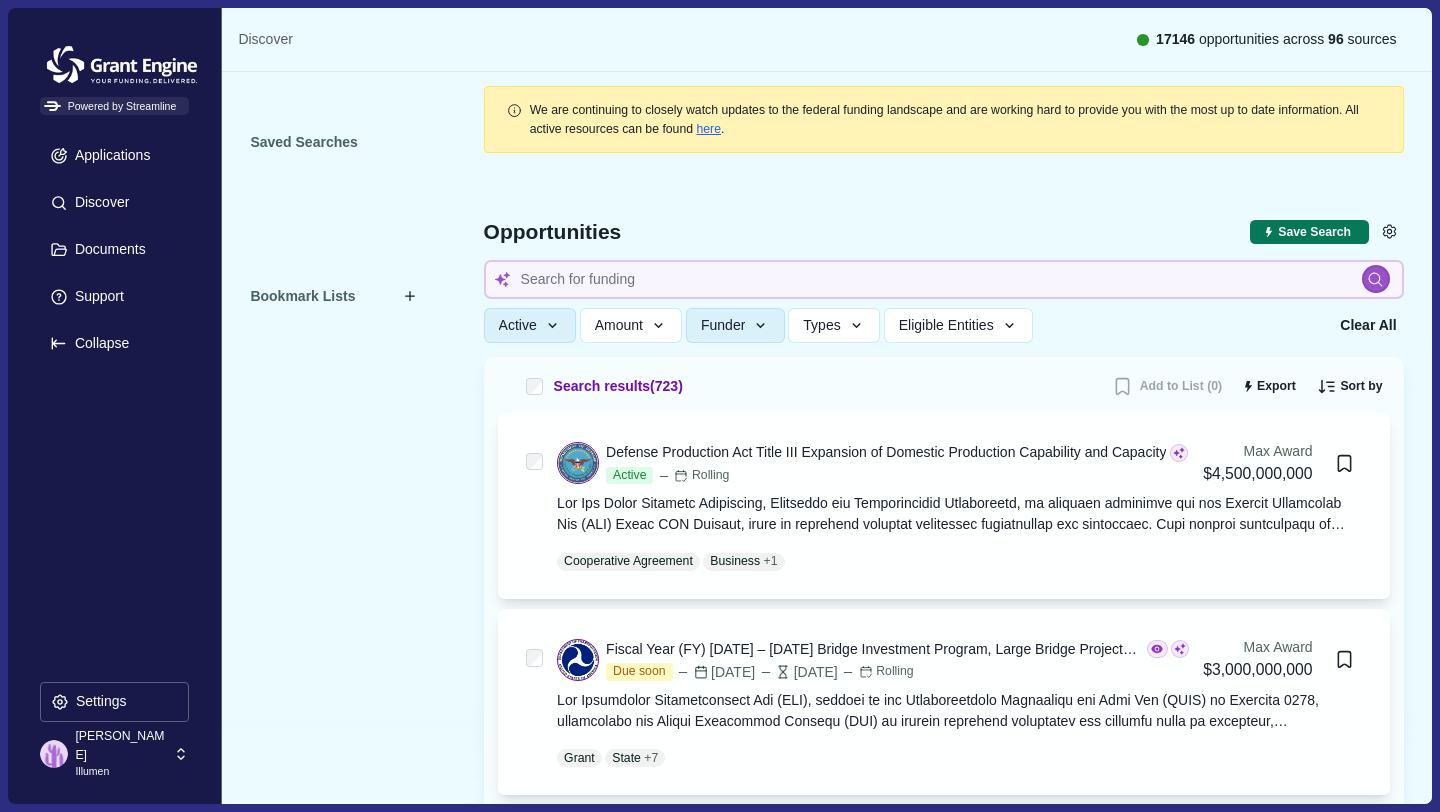 type 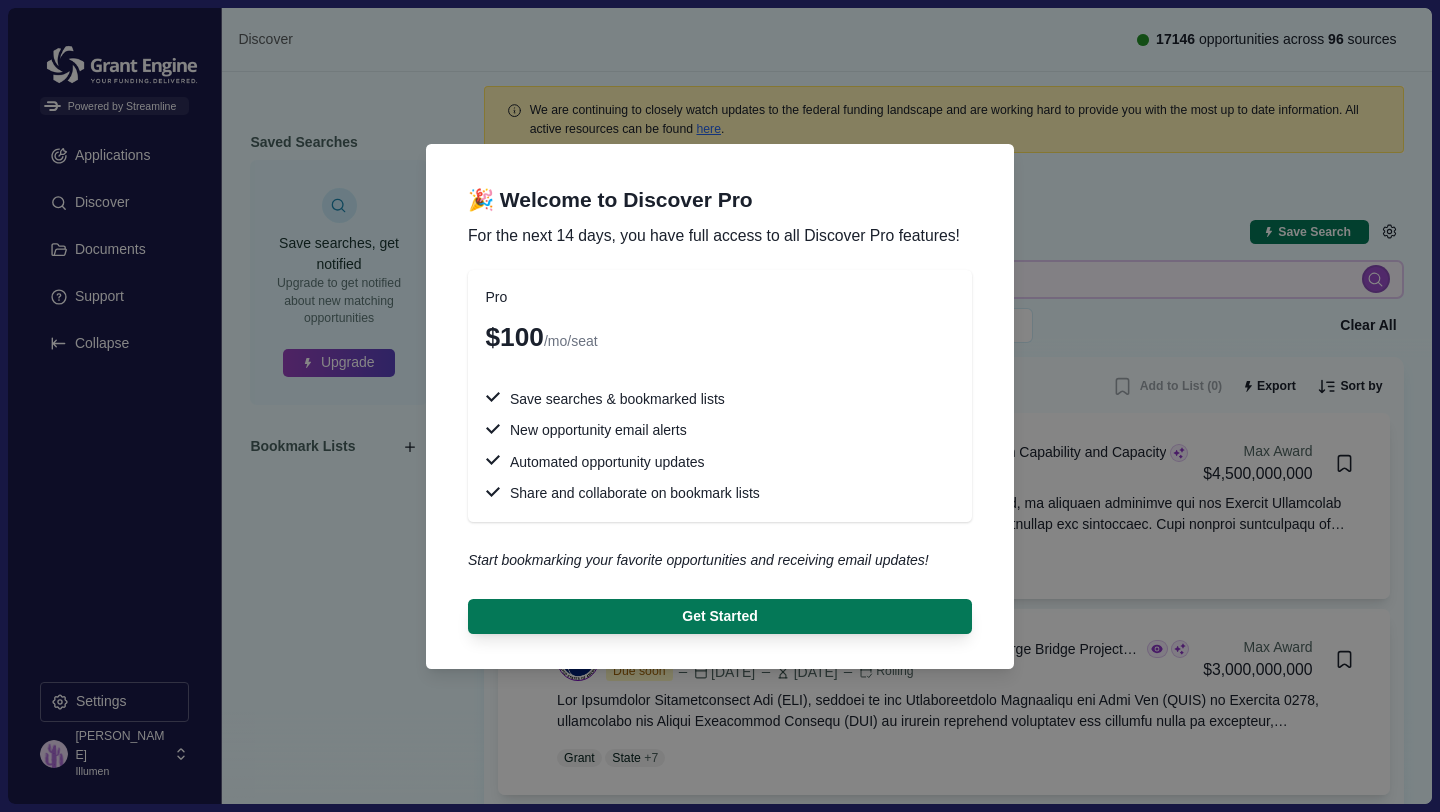 type 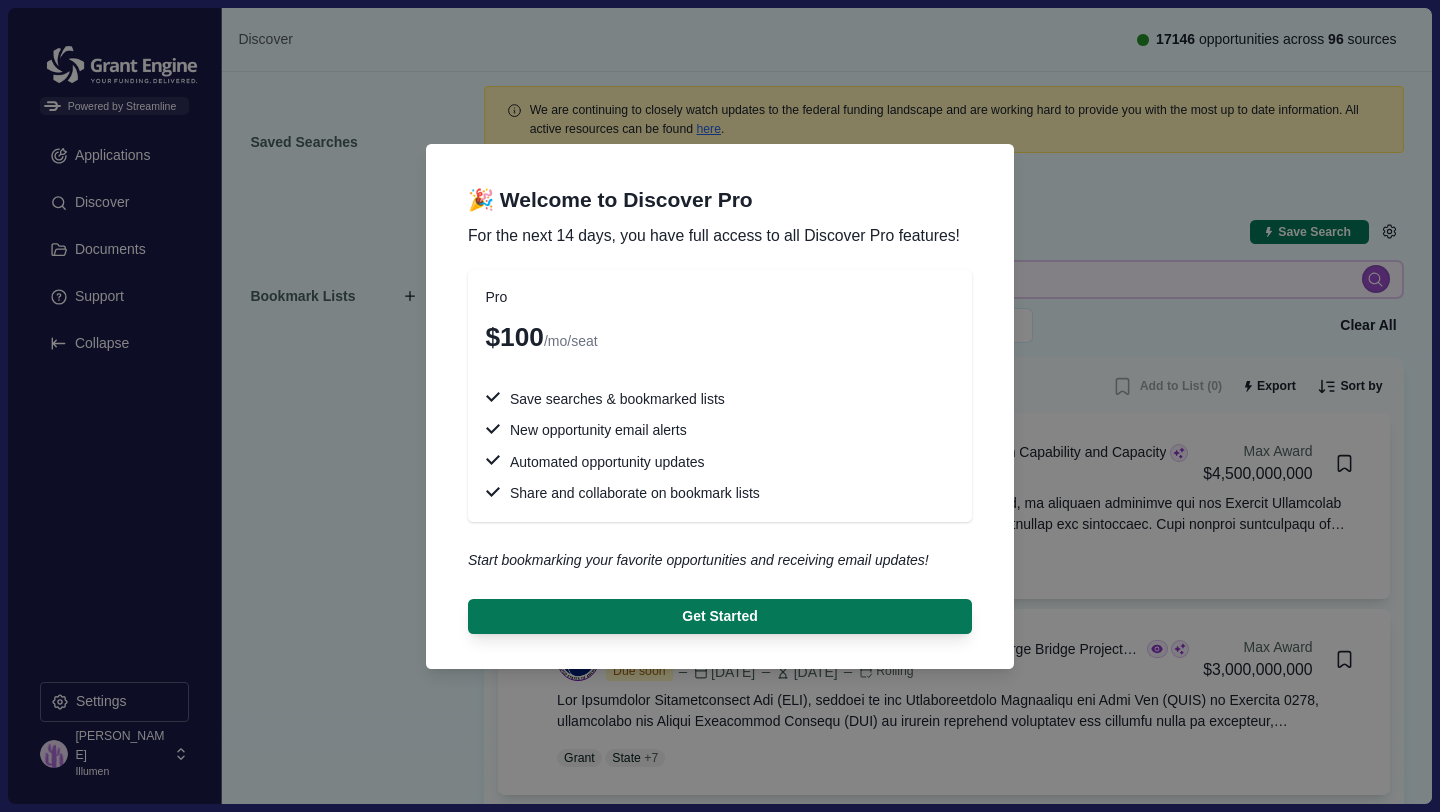 type 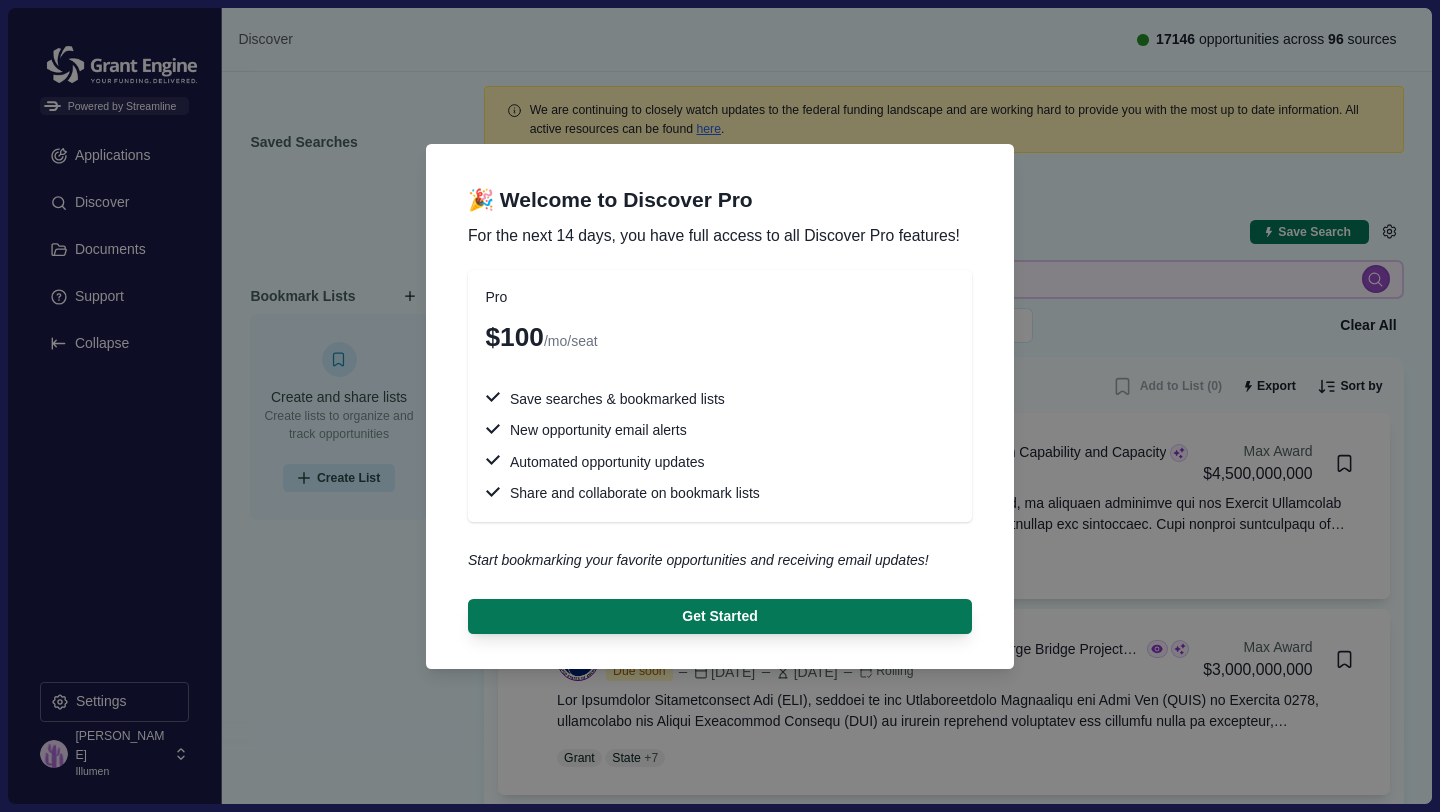 type 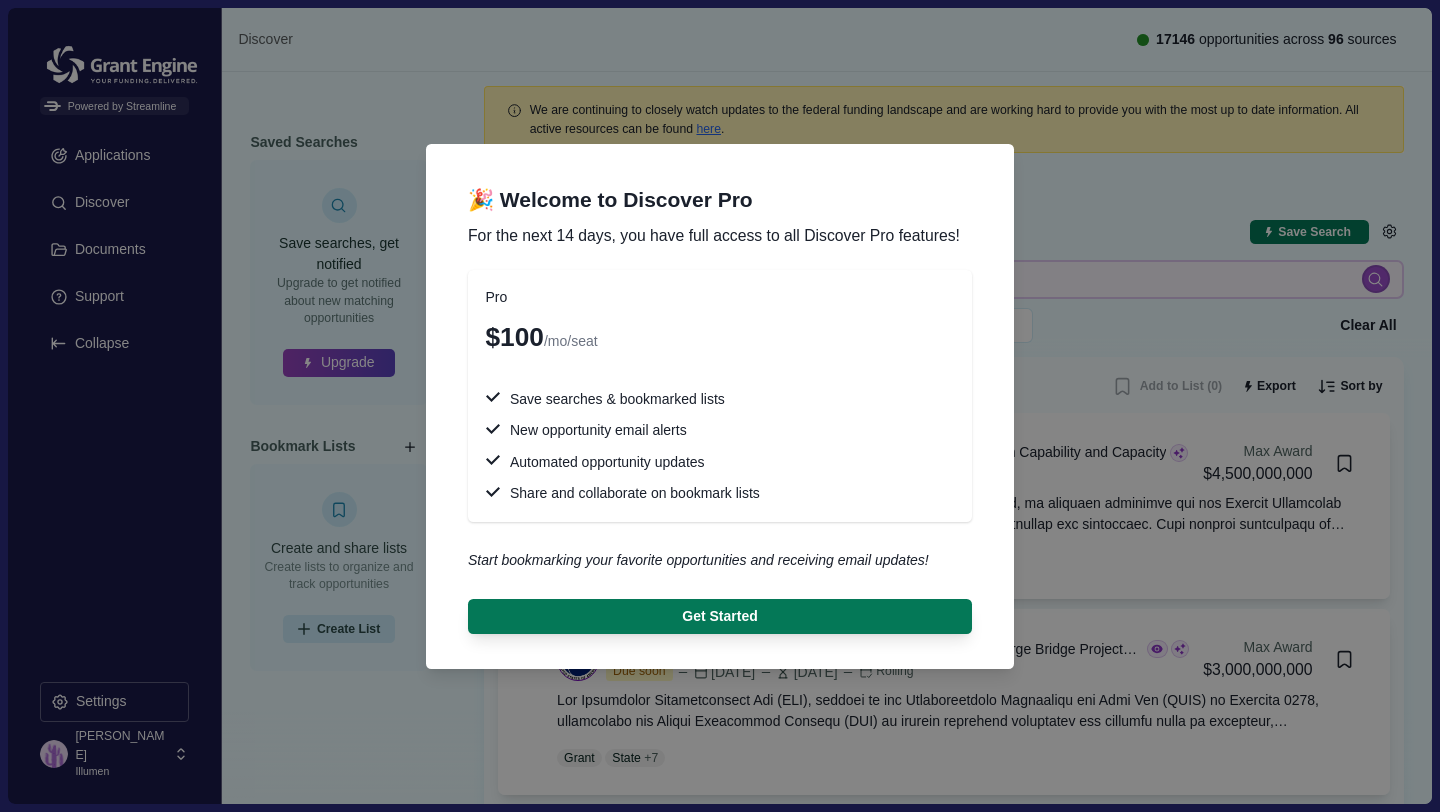 type 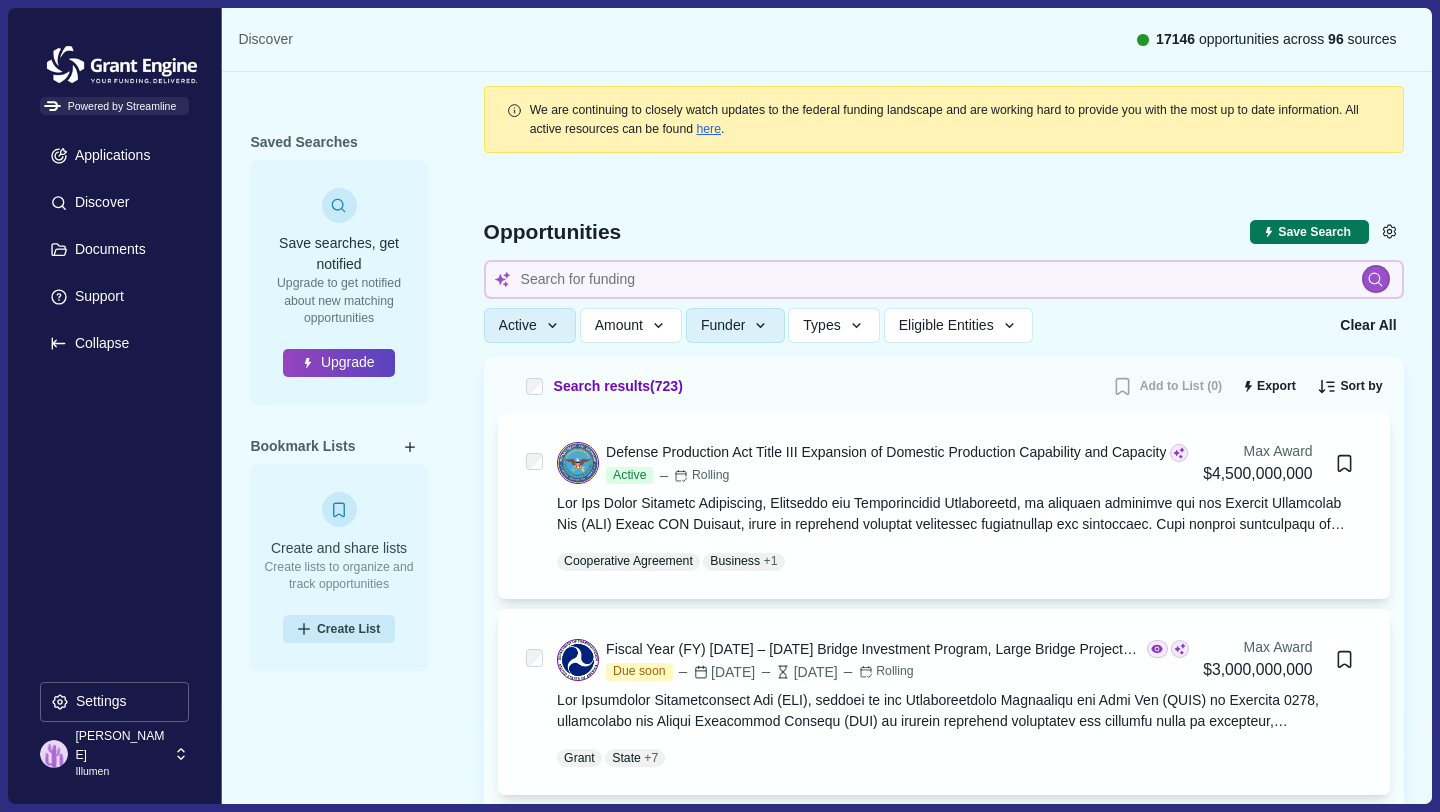 type 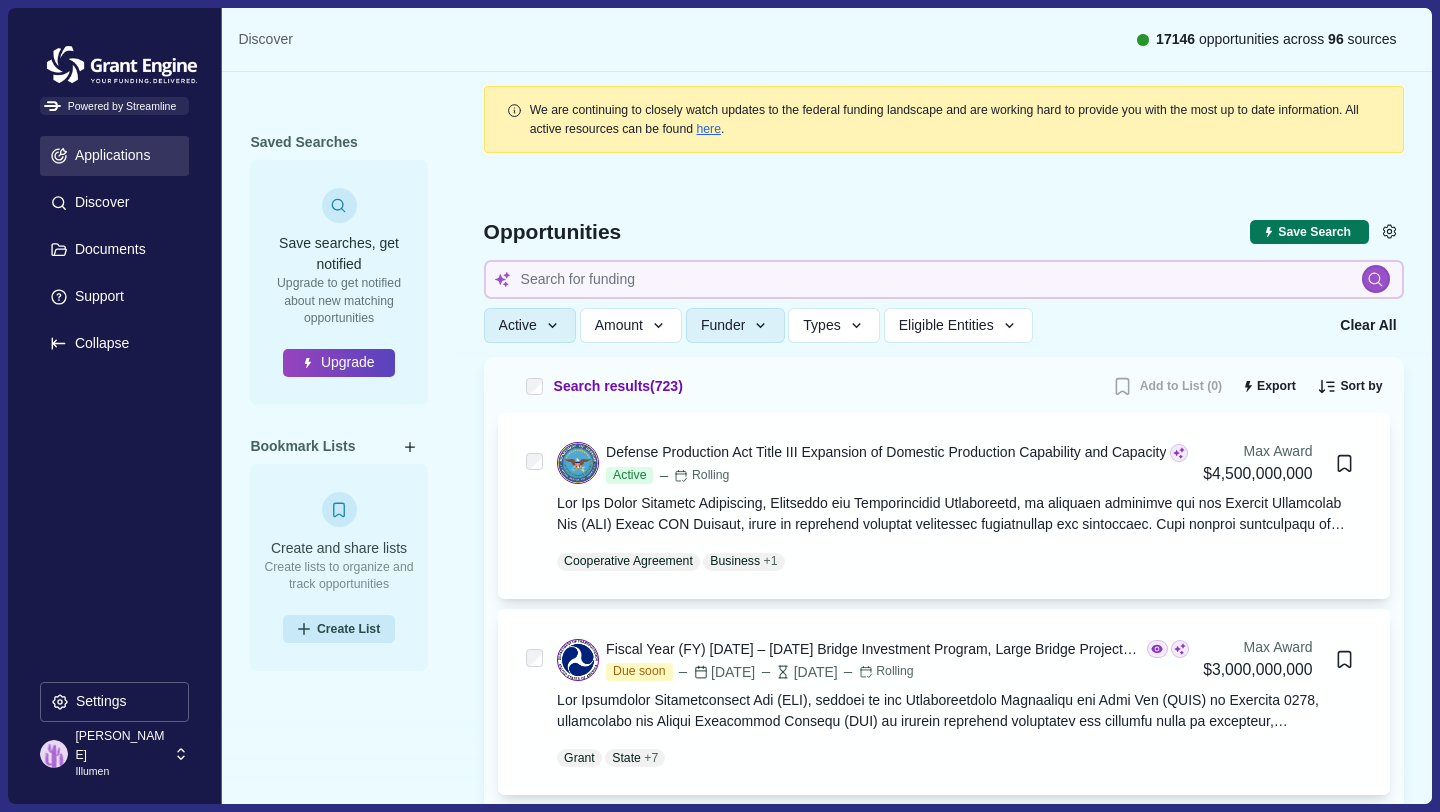 click on "Applications" at bounding box center (114, 156) 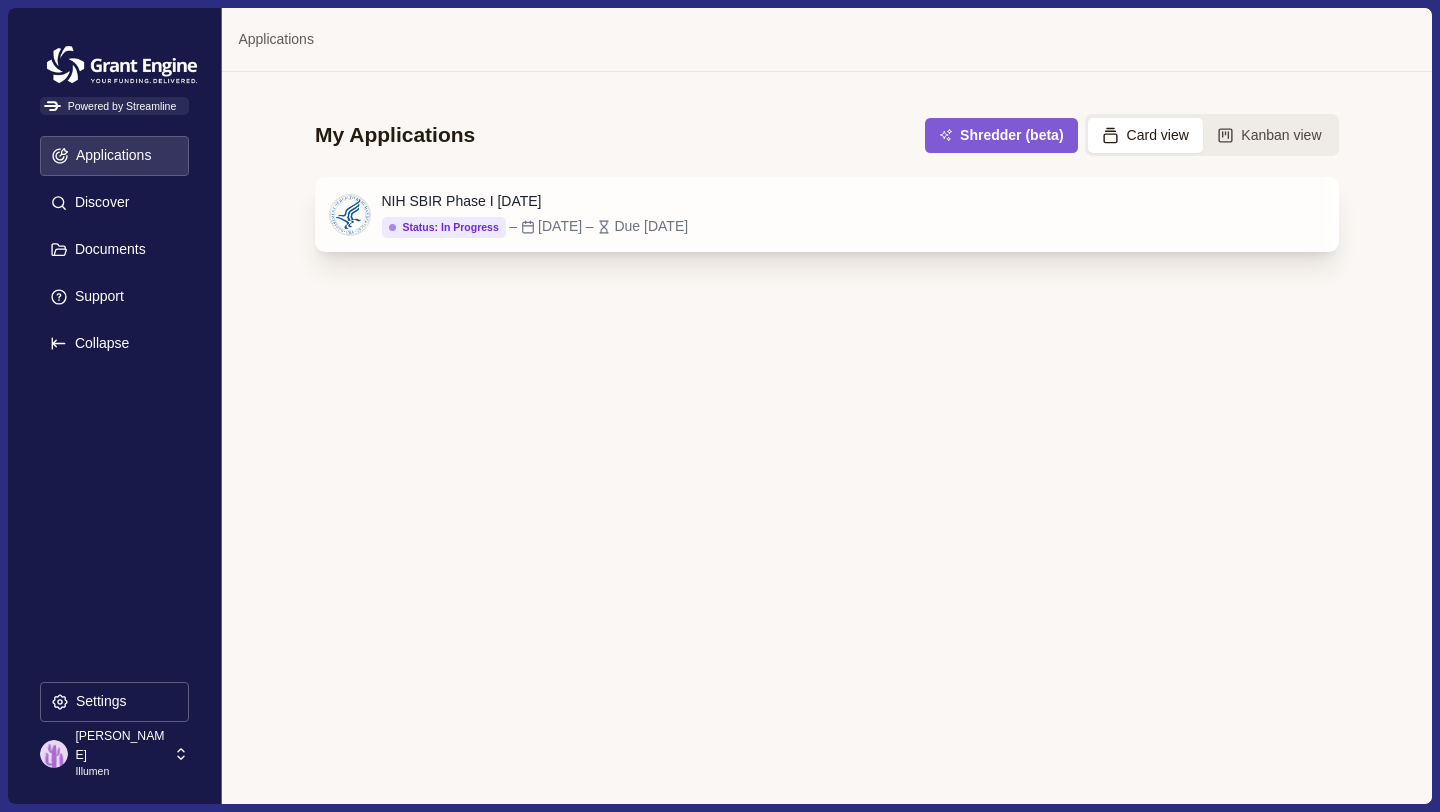 click at bounding box center [350, 215] 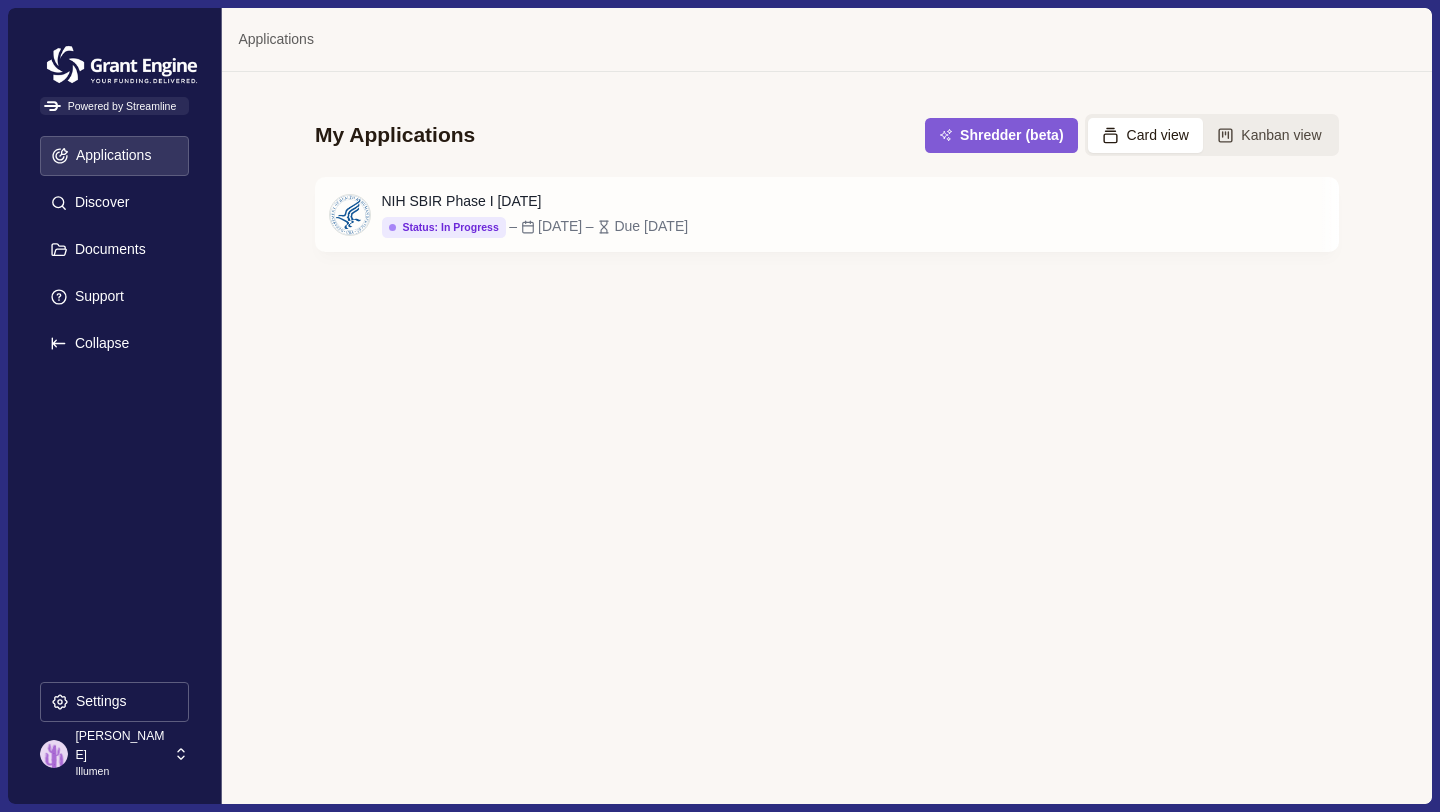 click on "Illumen" at bounding box center [121, 772] 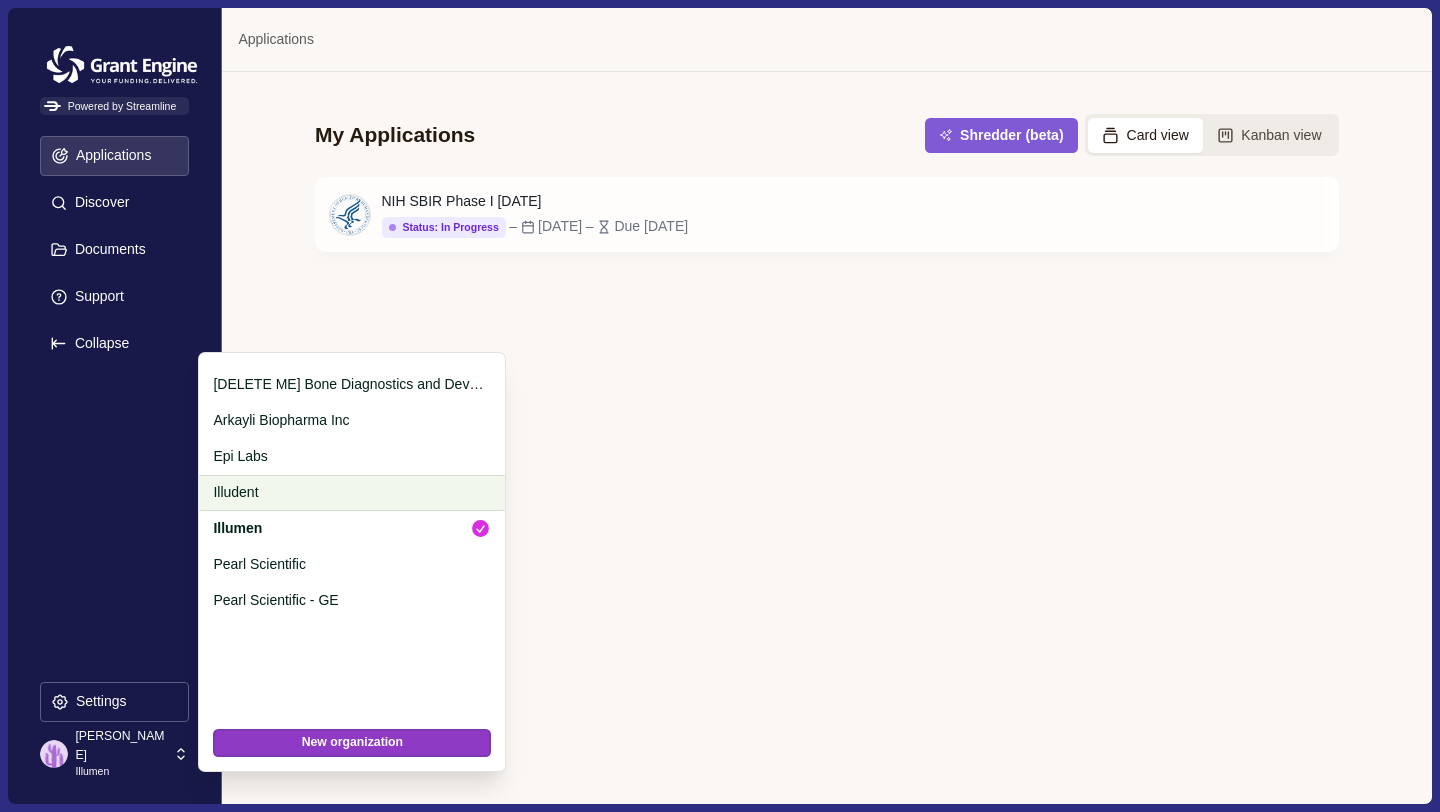 click on "Illudent" at bounding box center (348, 492) 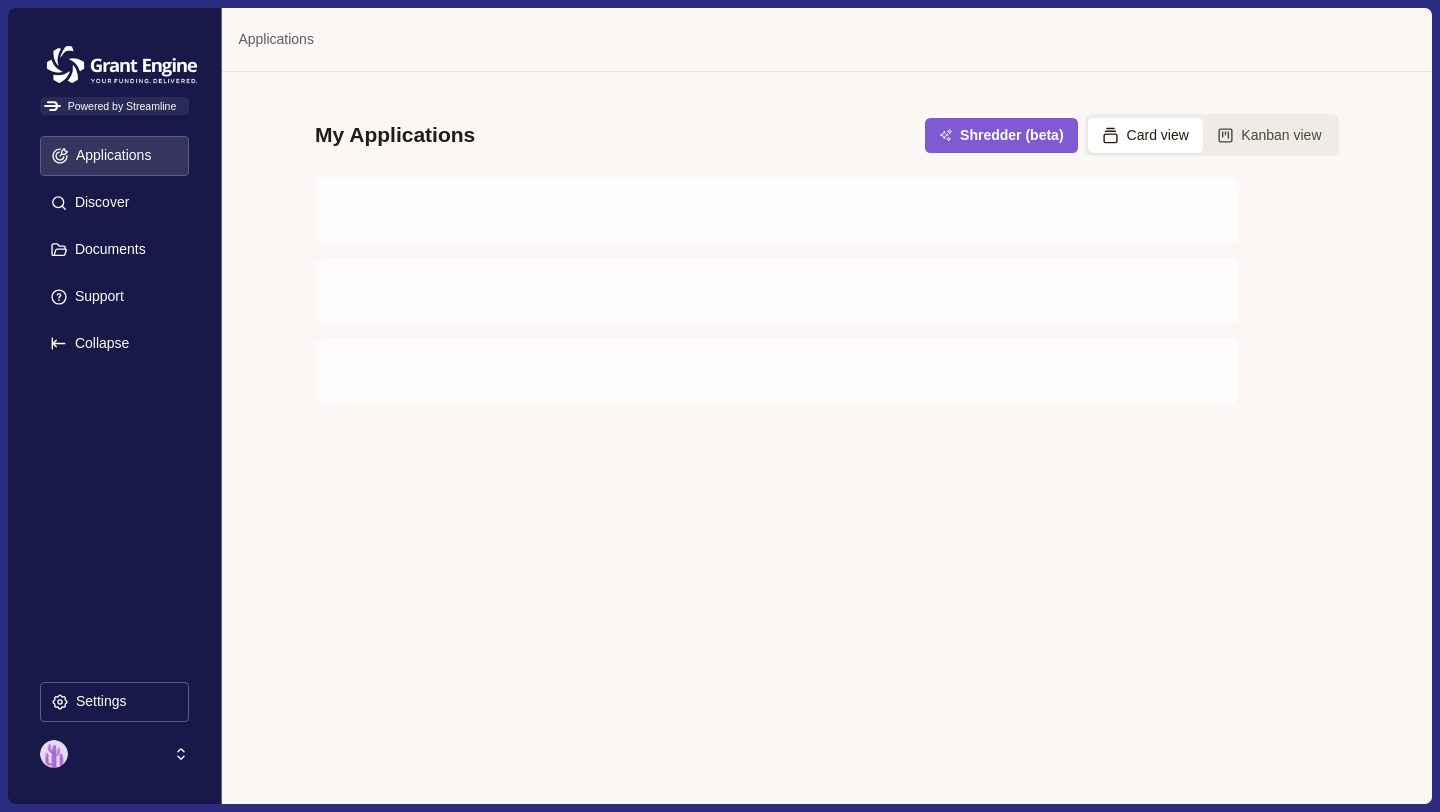 scroll, scrollTop: 0, scrollLeft: 0, axis: both 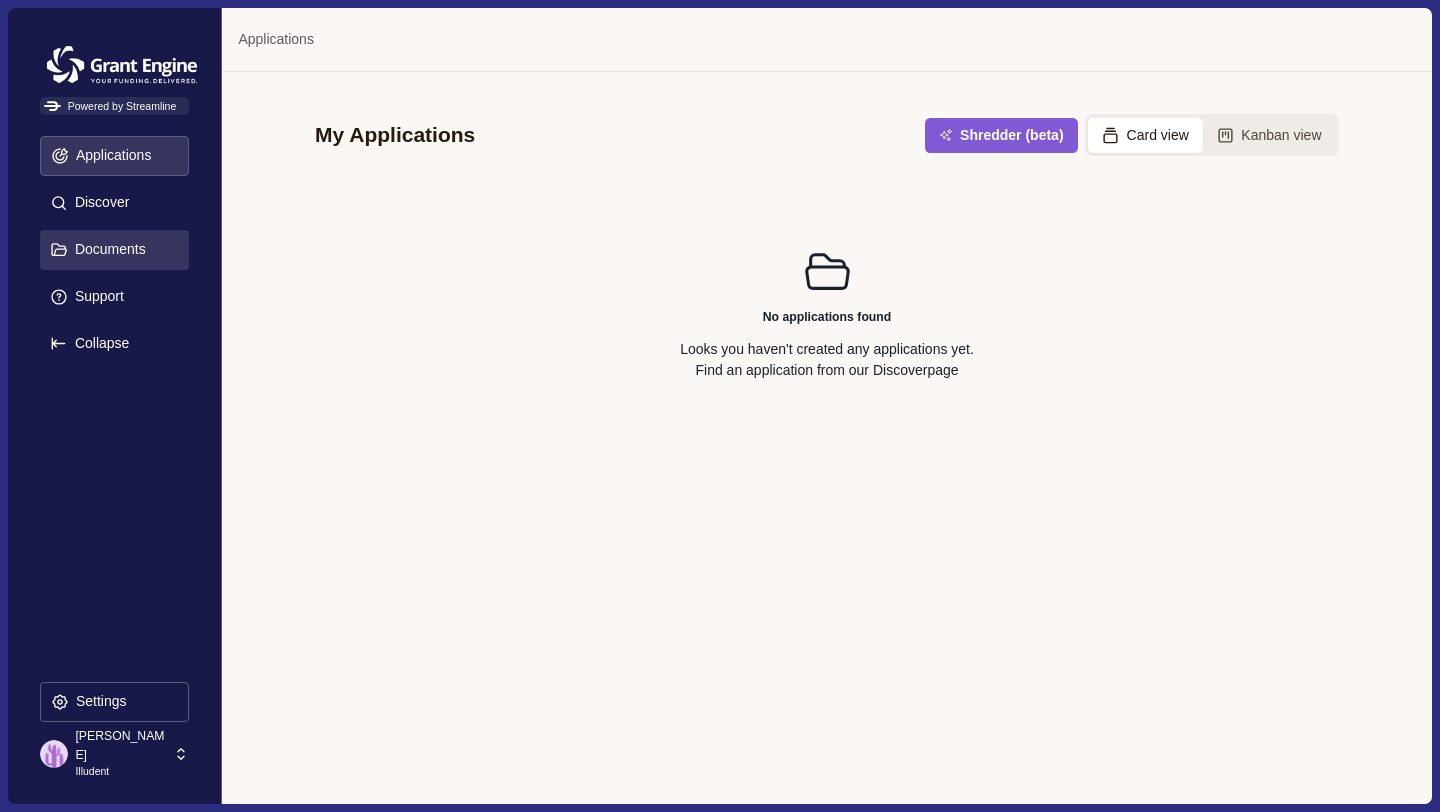 click on "Documents" at bounding box center (107, 249) 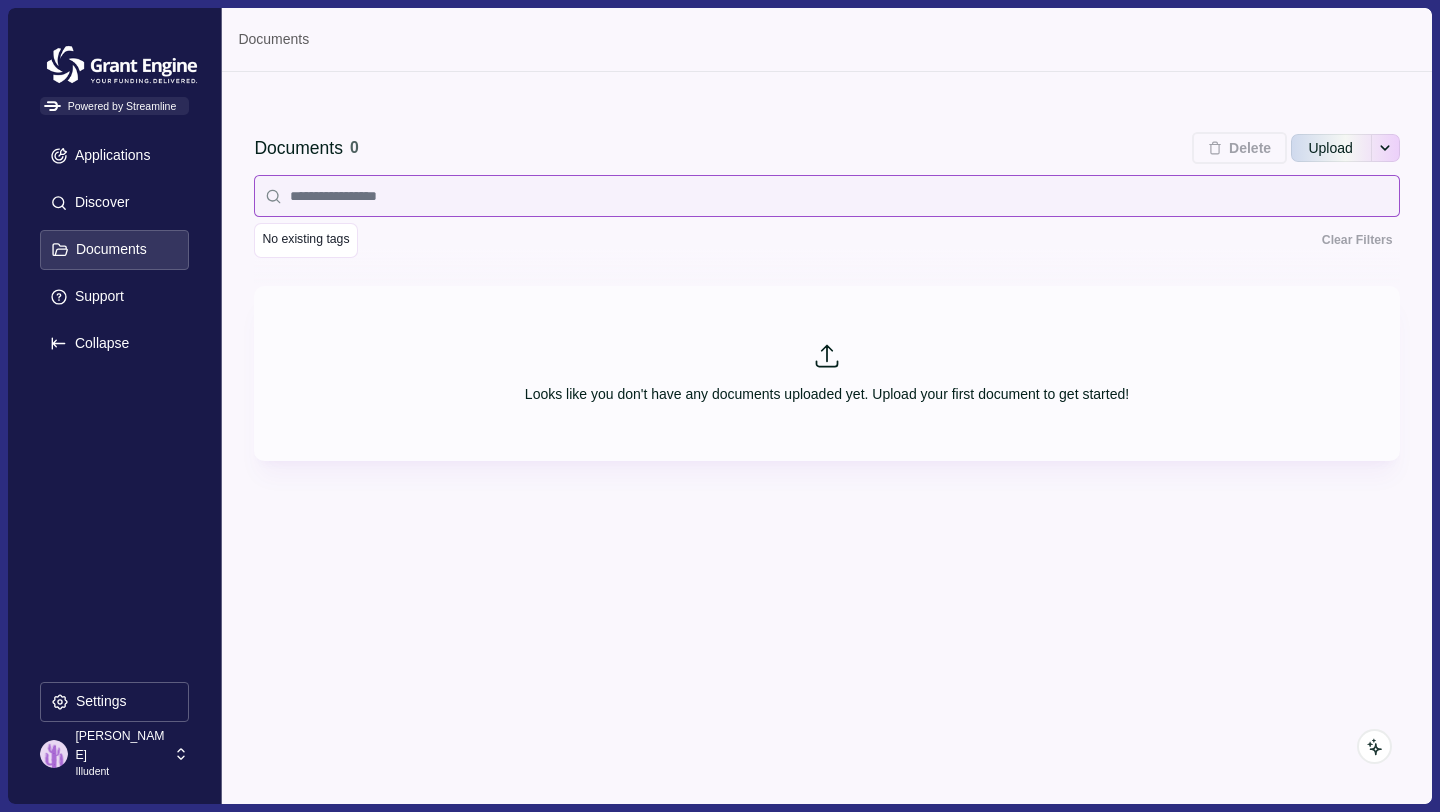 click at bounding box center (826, 196) 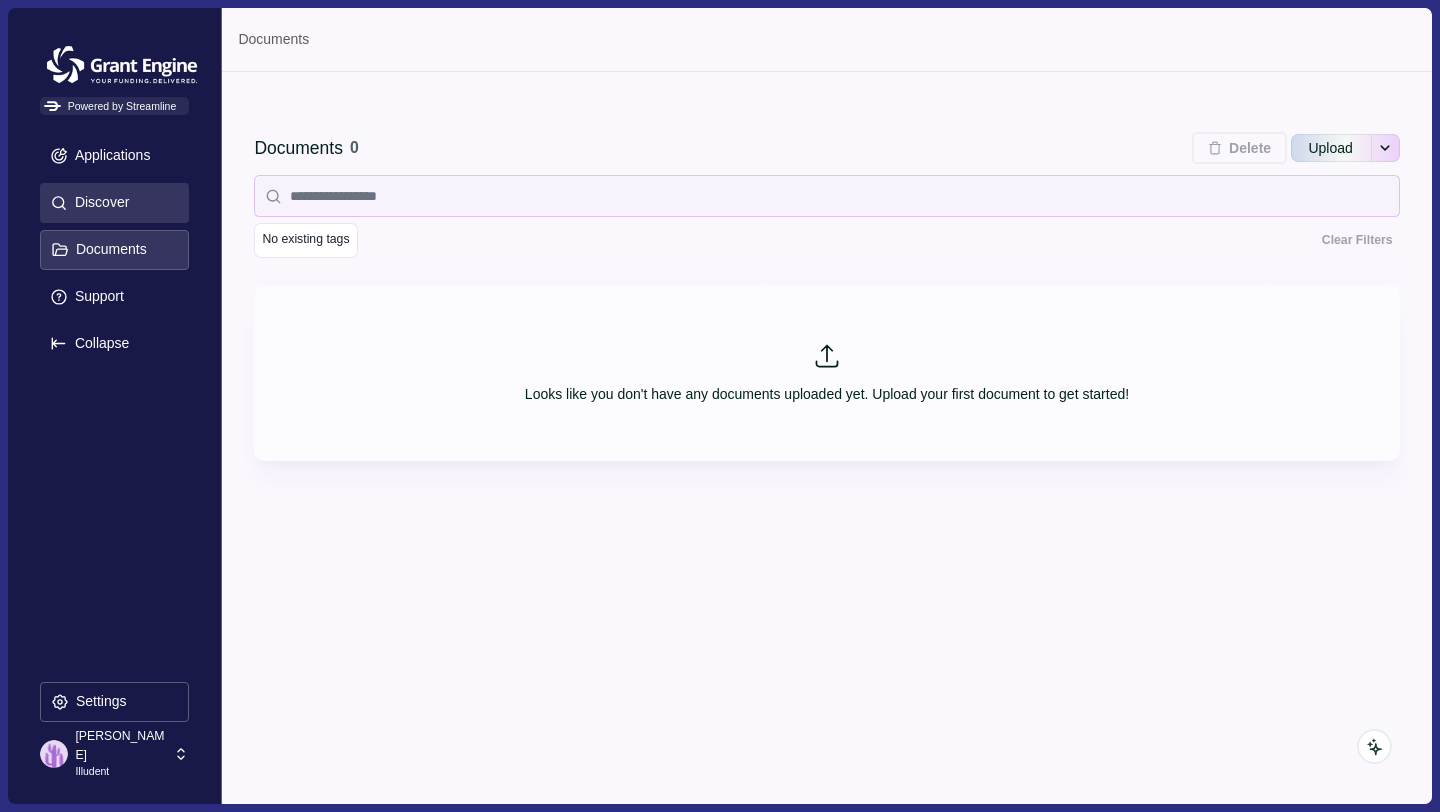 click on "Discover" at bounding box center (98, 202) 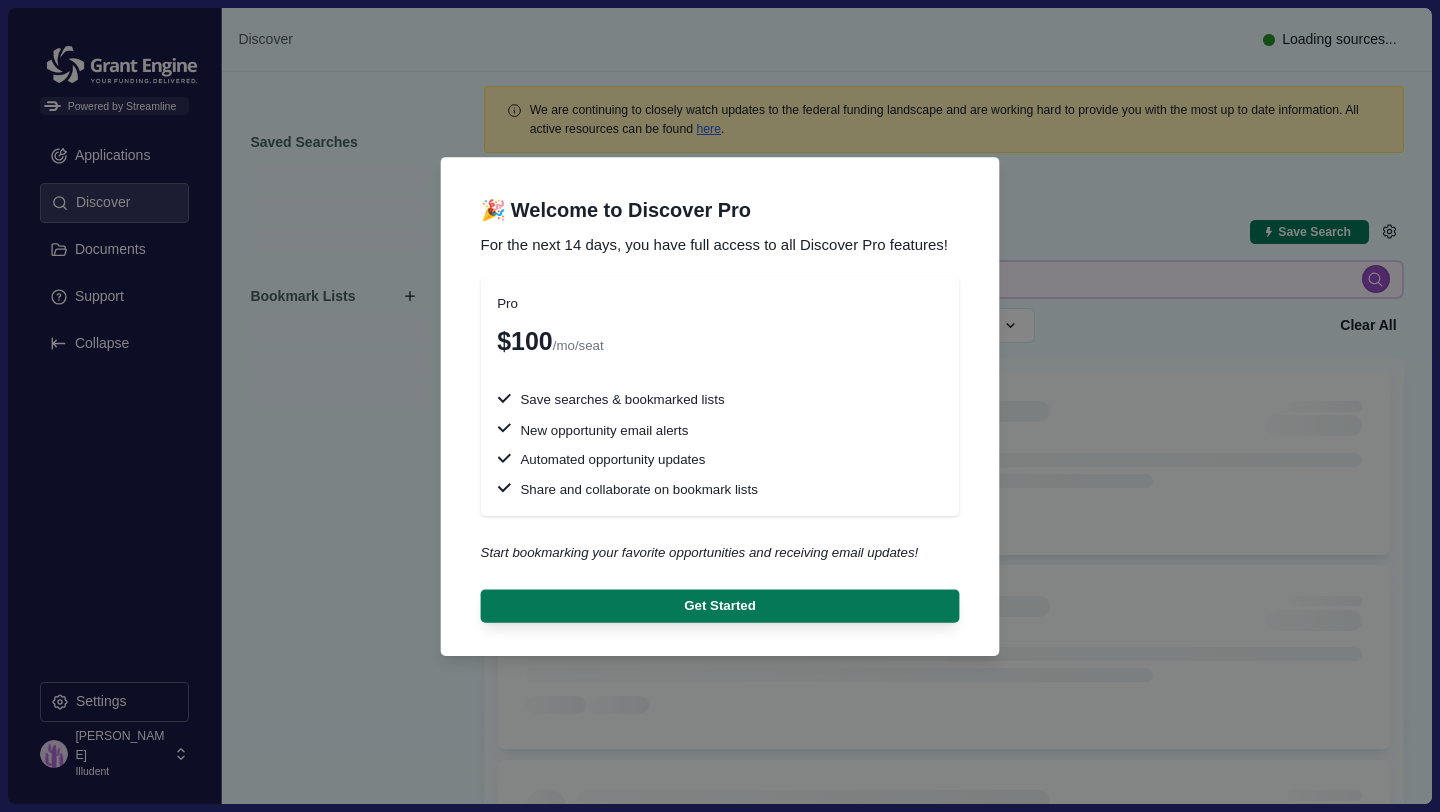 type 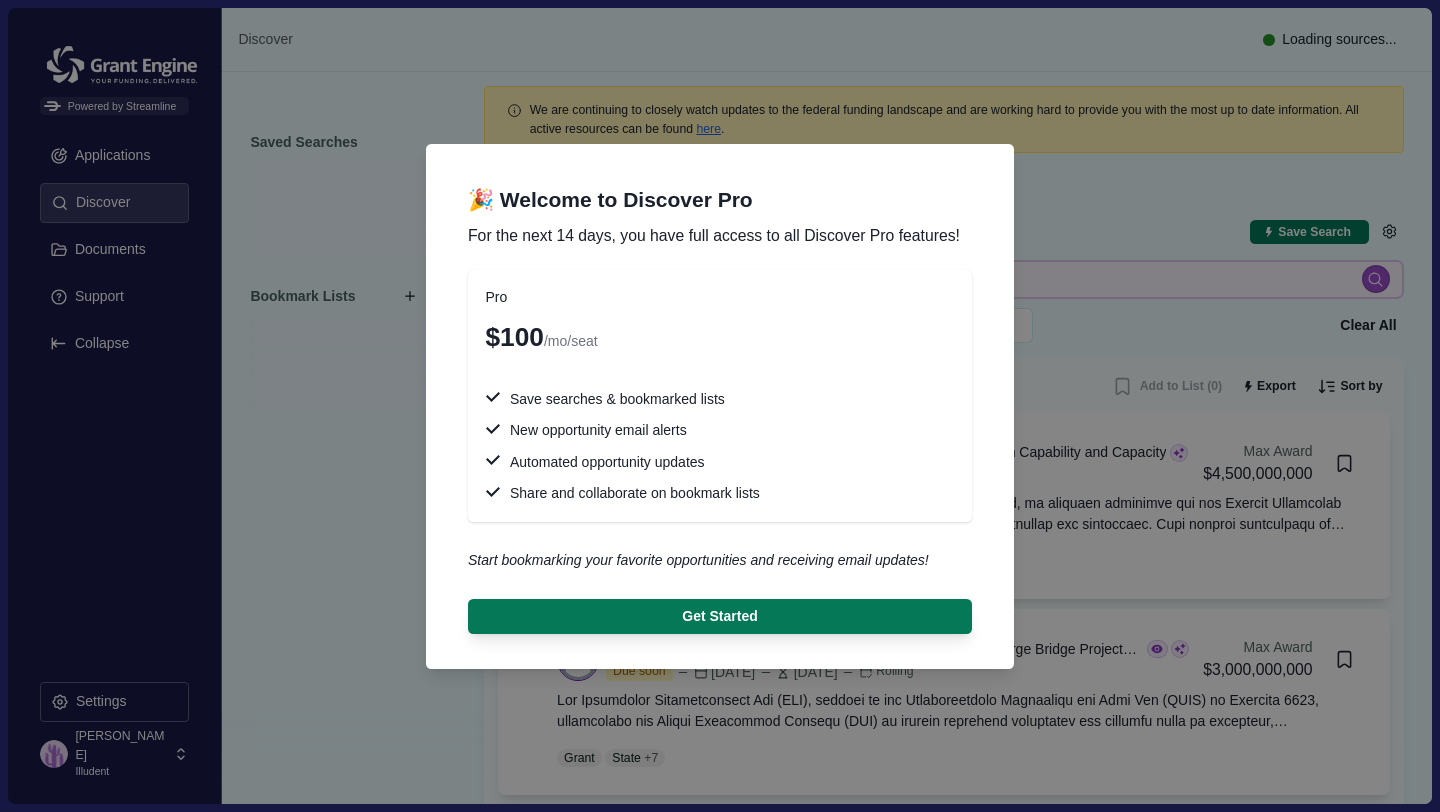 type 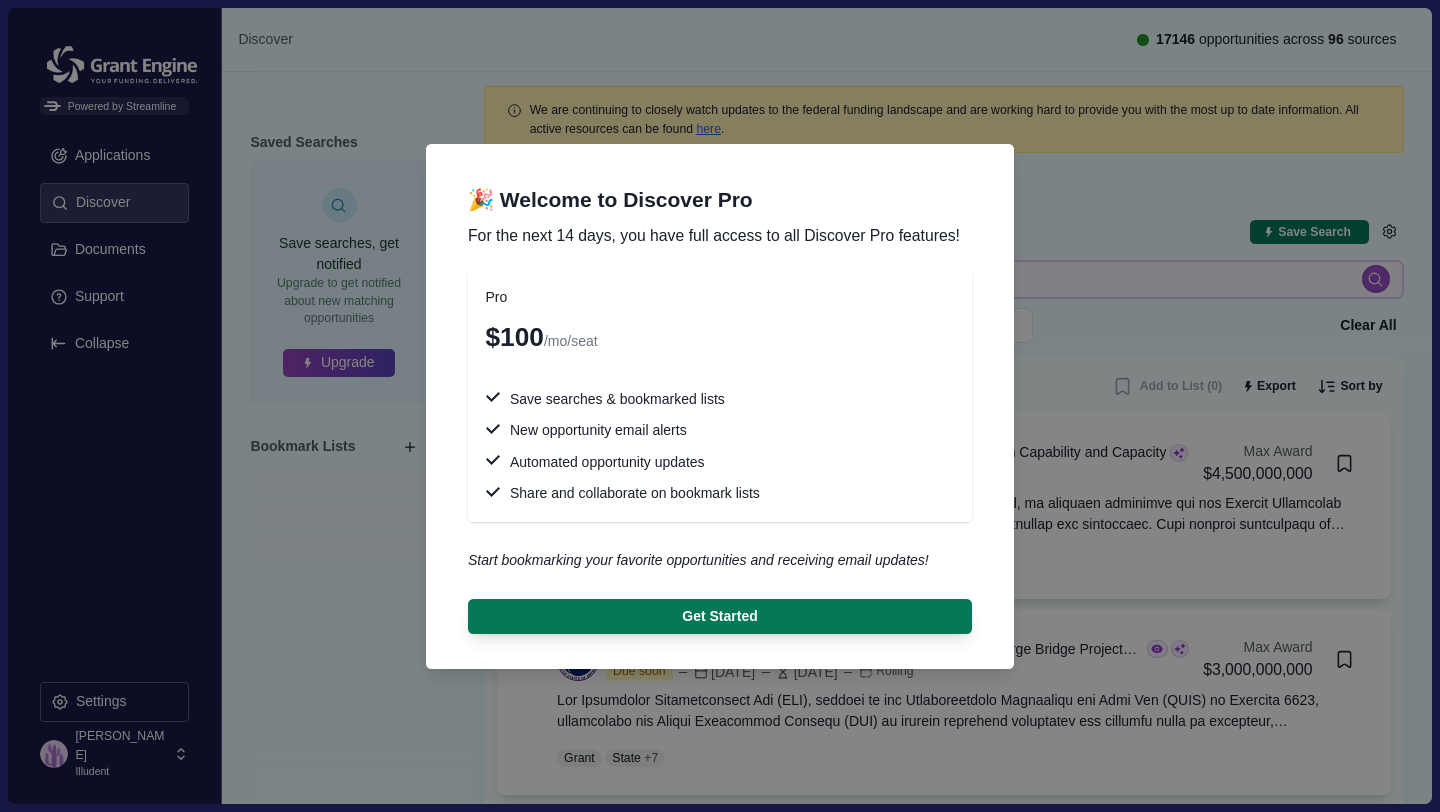 type 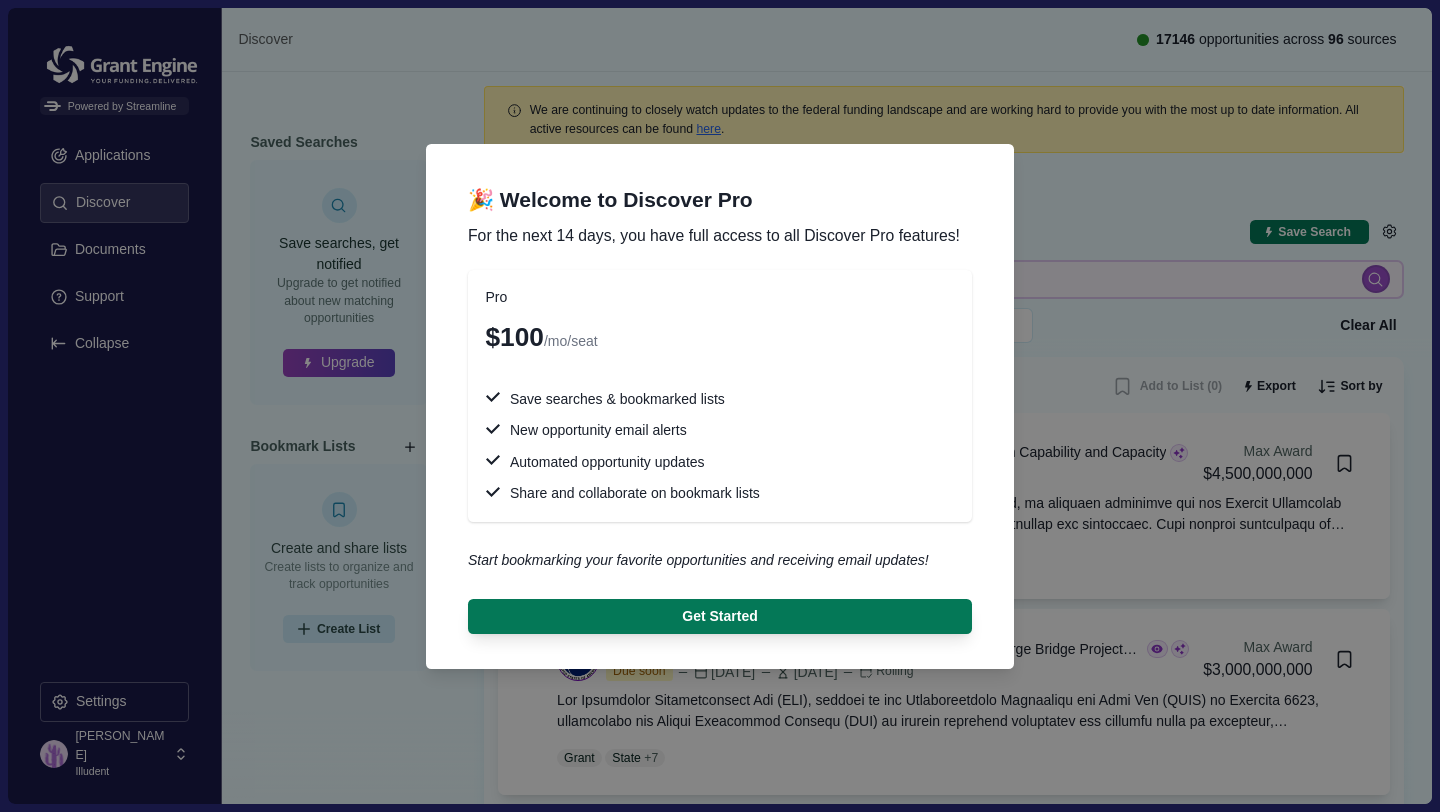 type 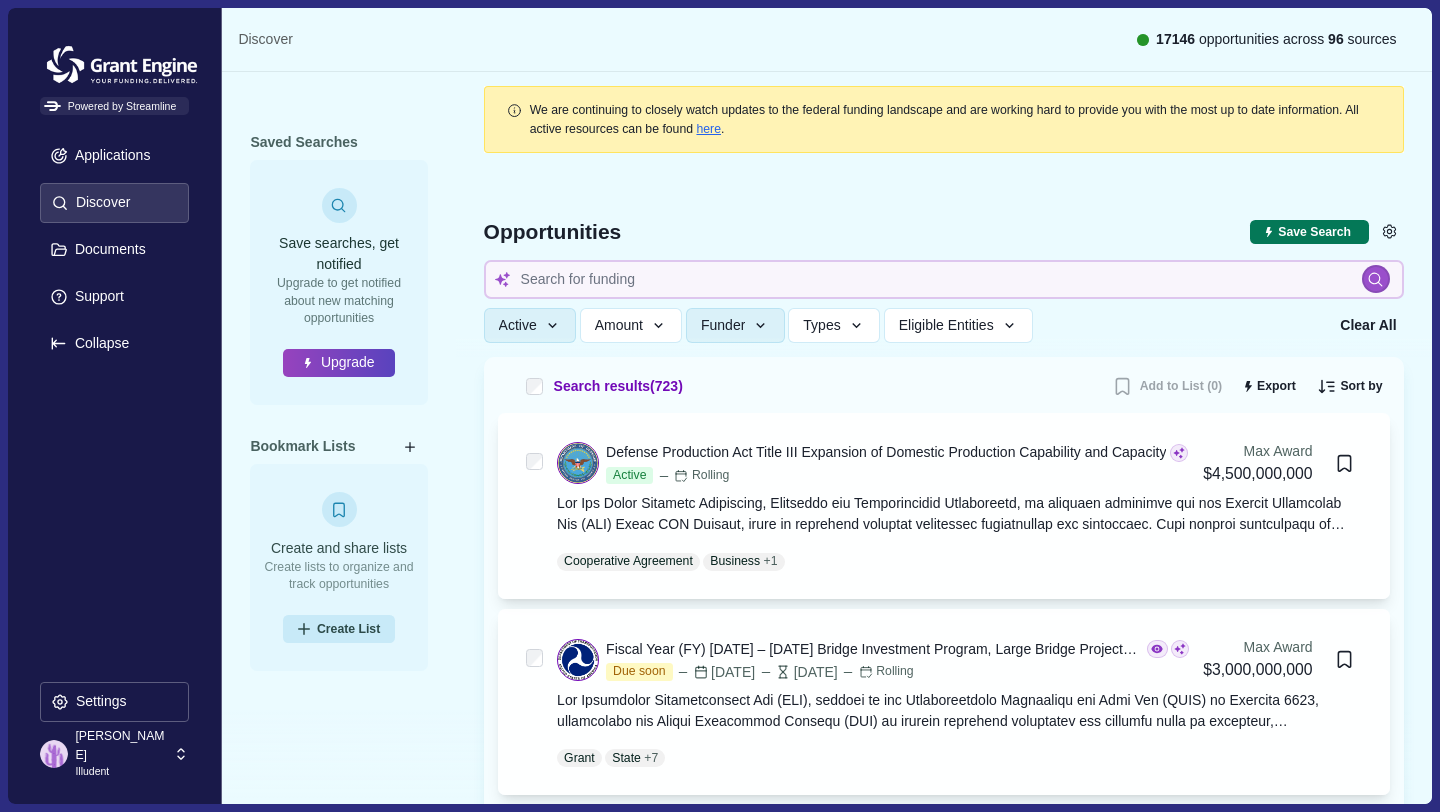 type 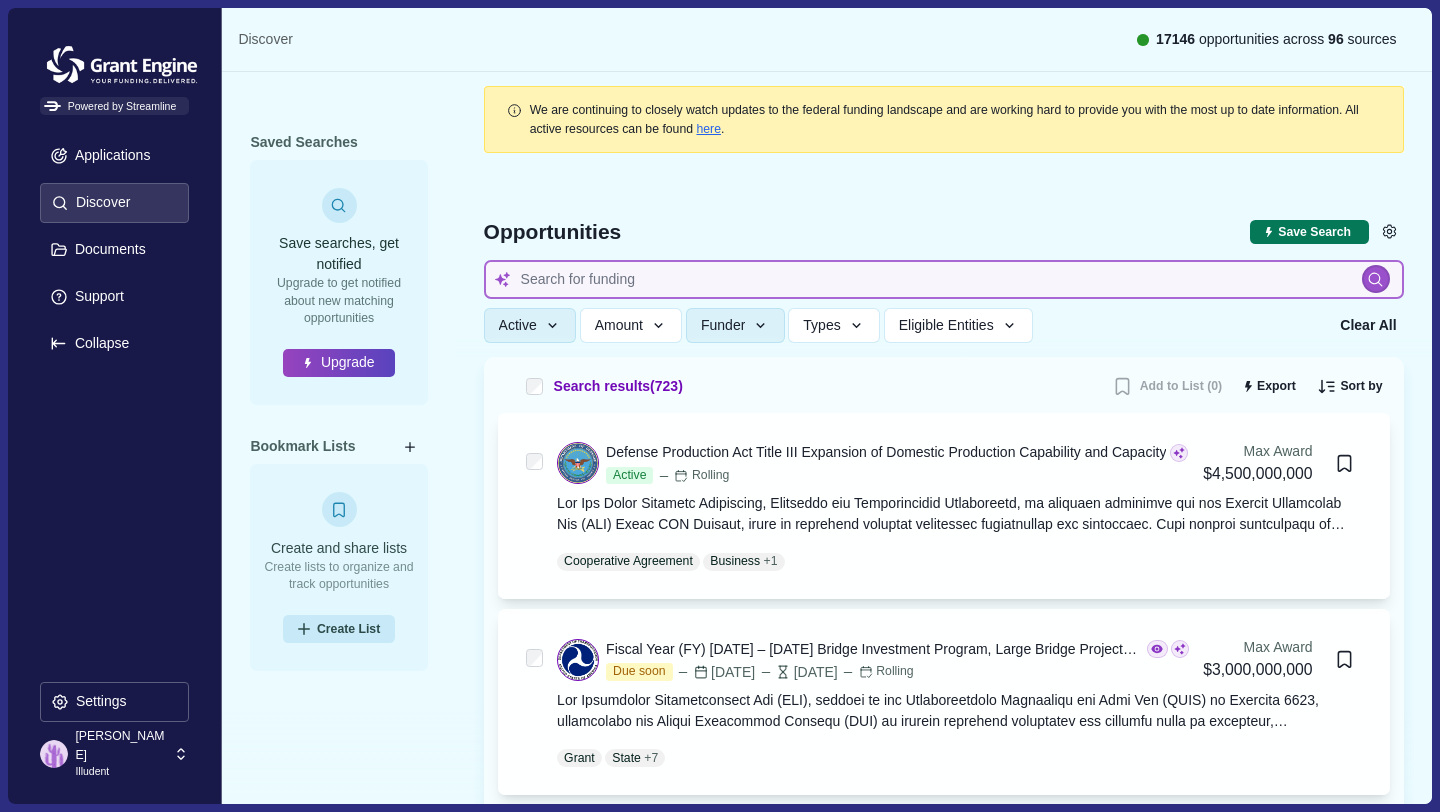 click at bounding box center (944, 279) 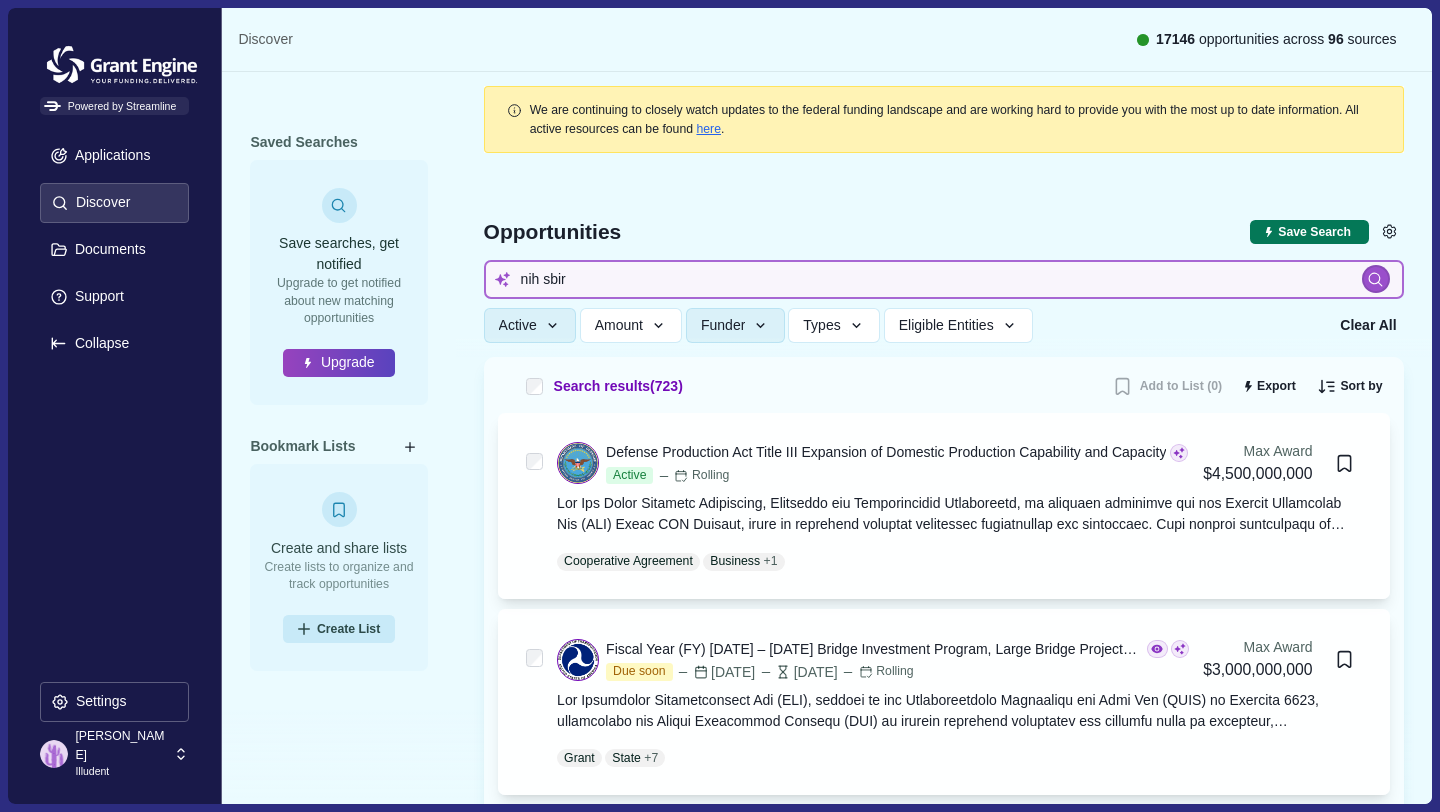 type on "nih sbir" 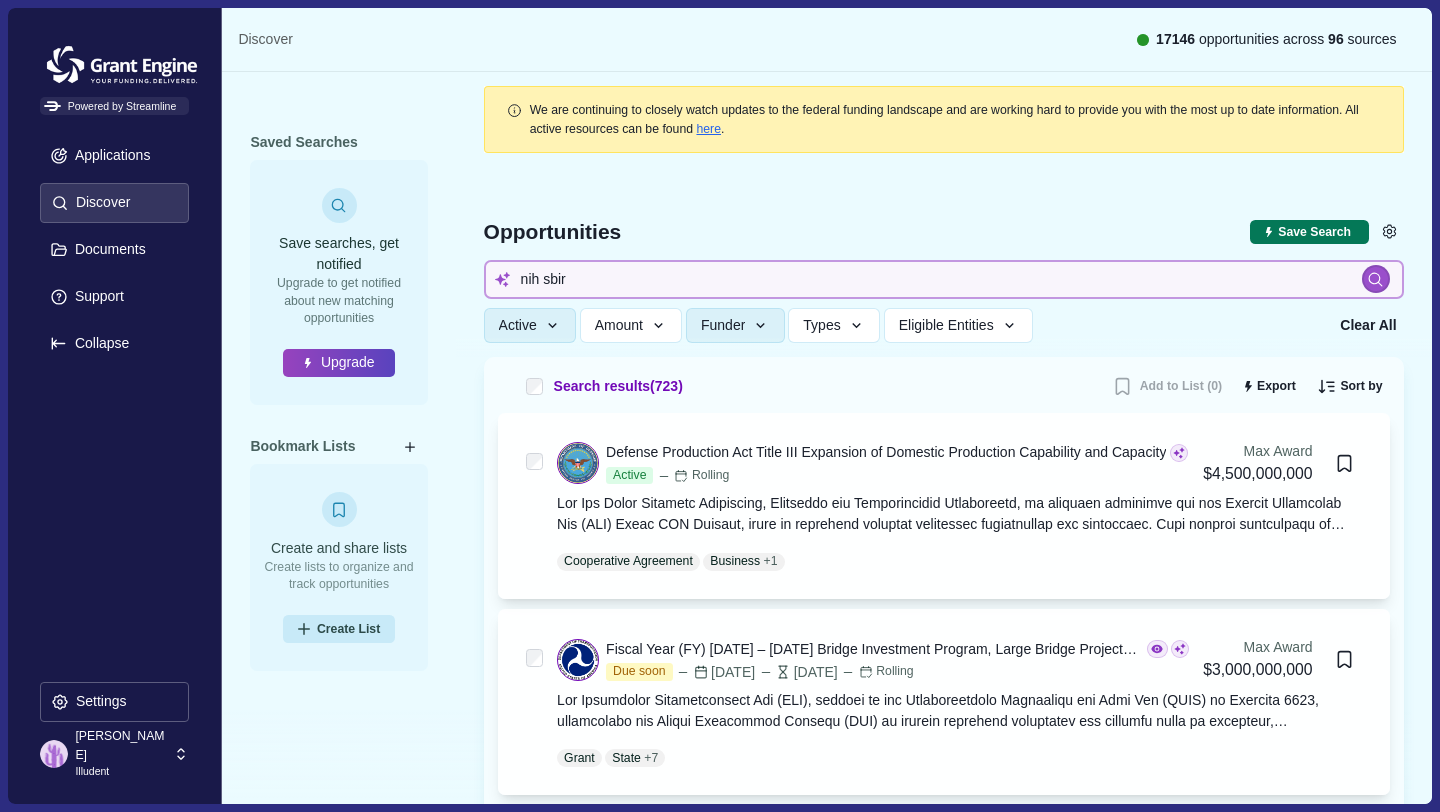 type 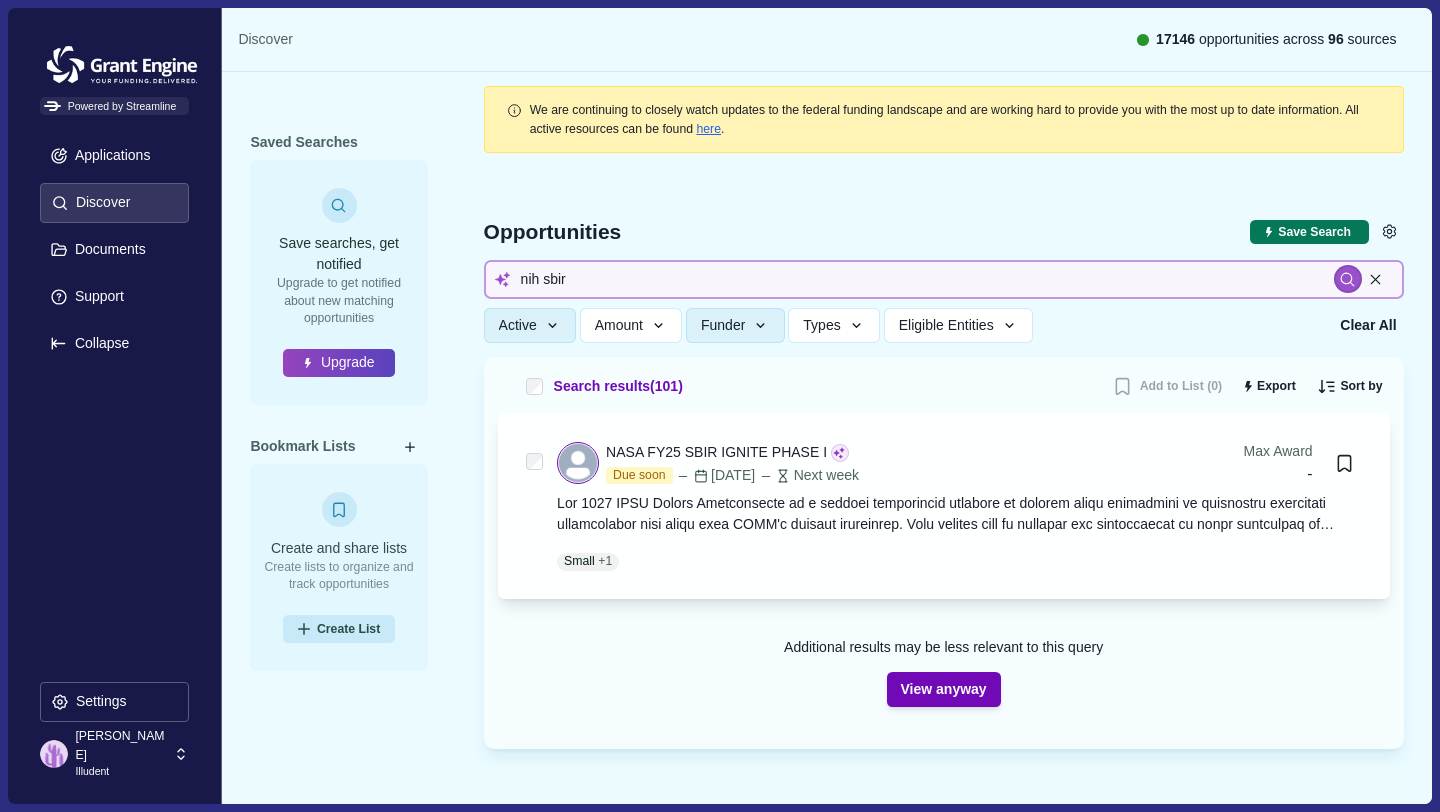 type 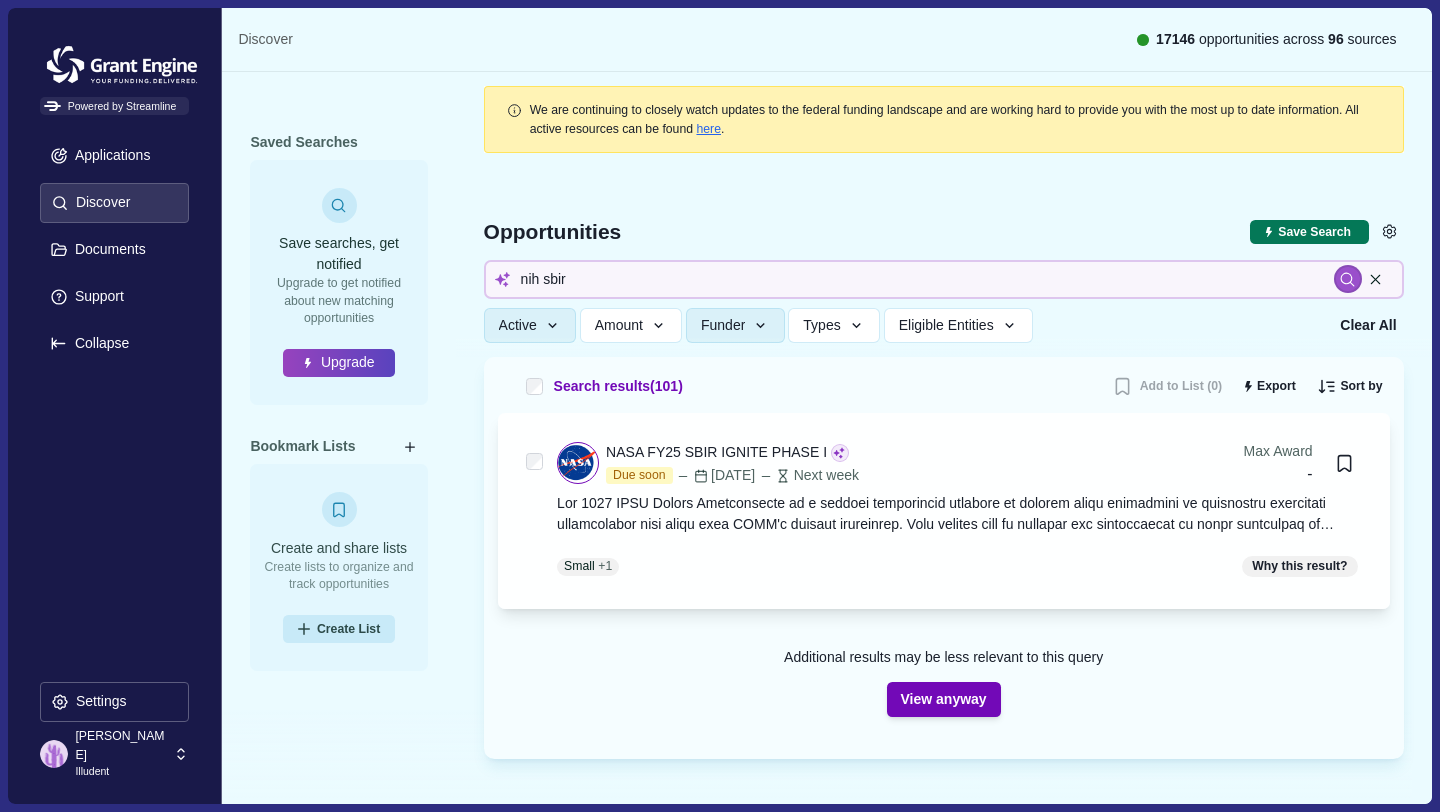 type 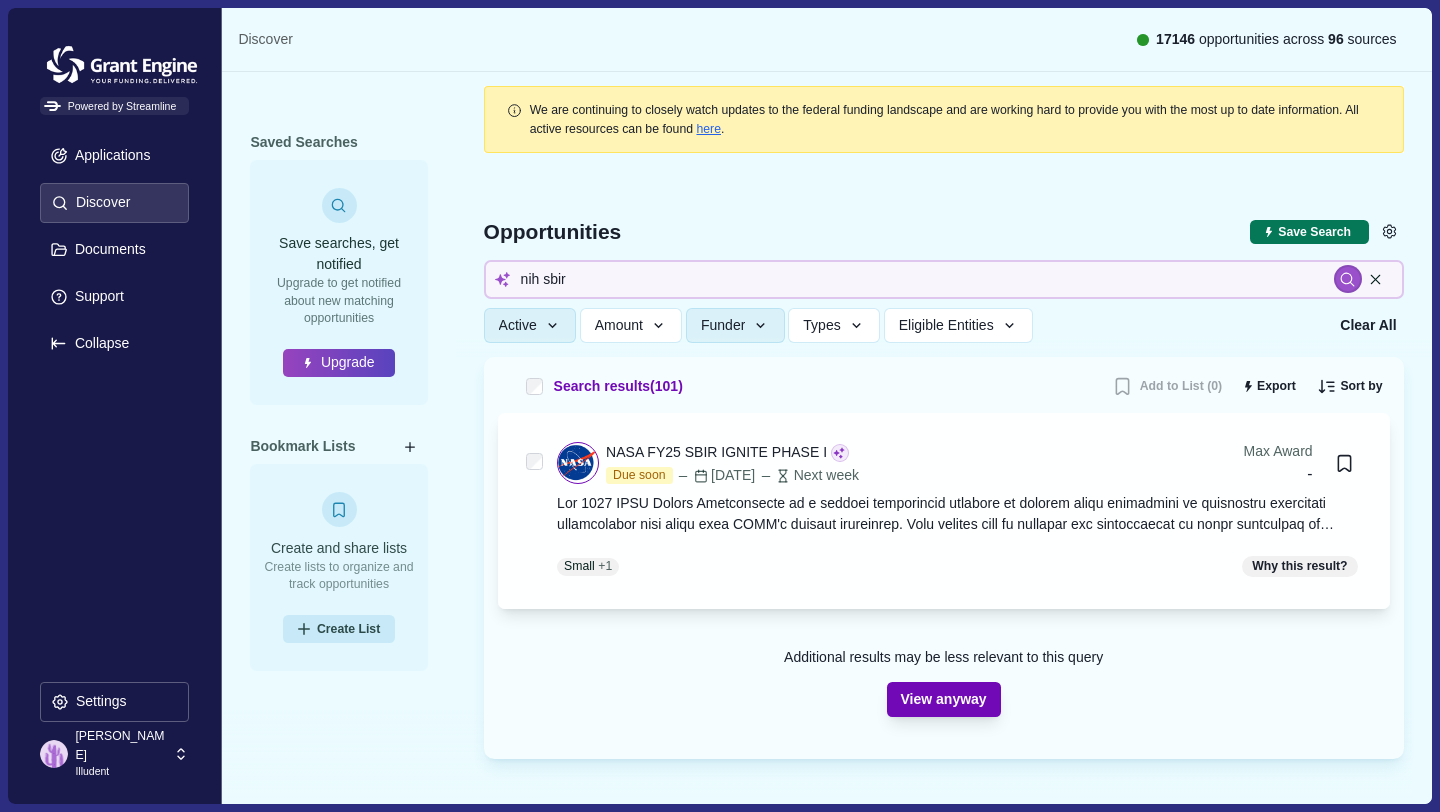 click on "View anyway" at bounding box center [944, 699] 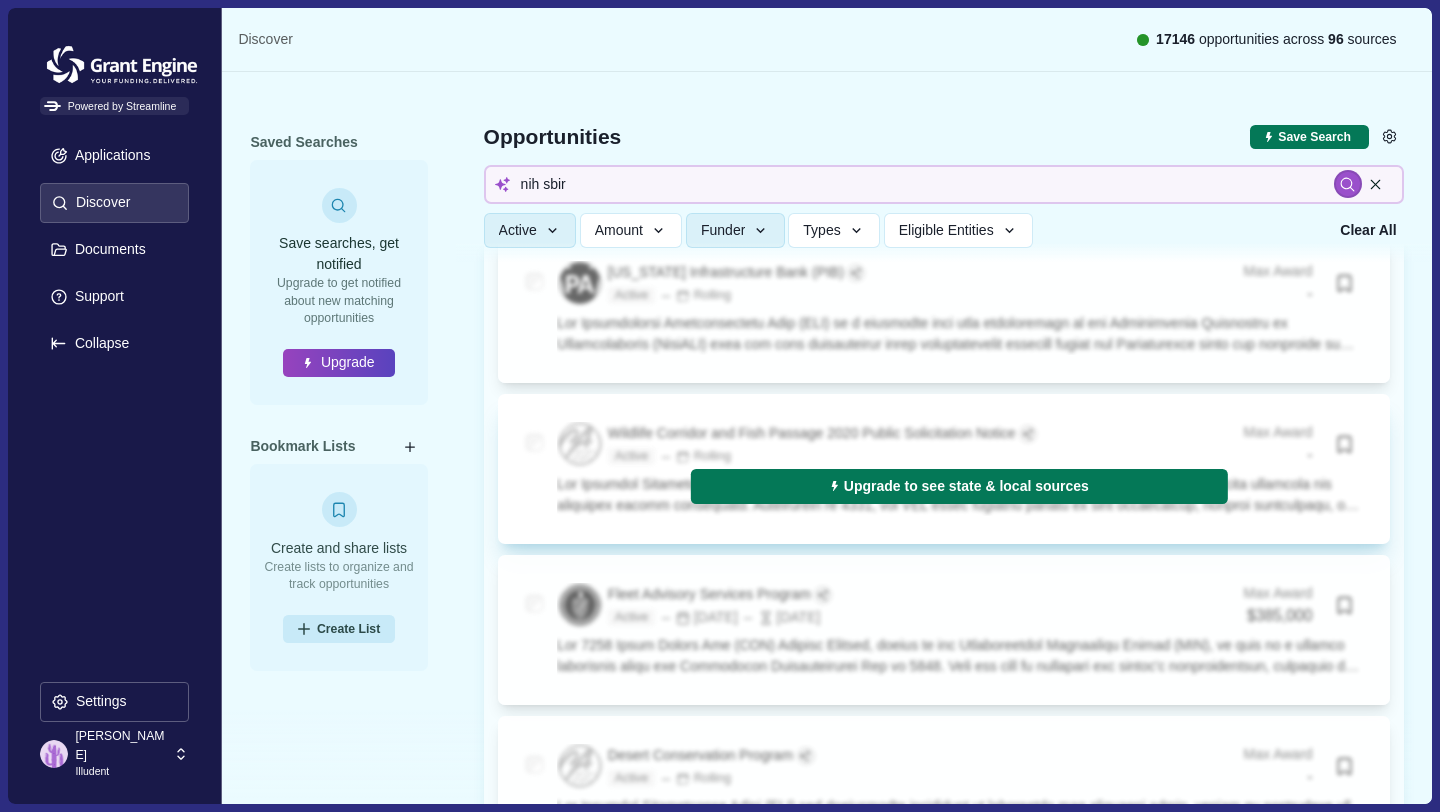scroll, scrollTop: 8930, scrollLeft: 0, axis: vertical 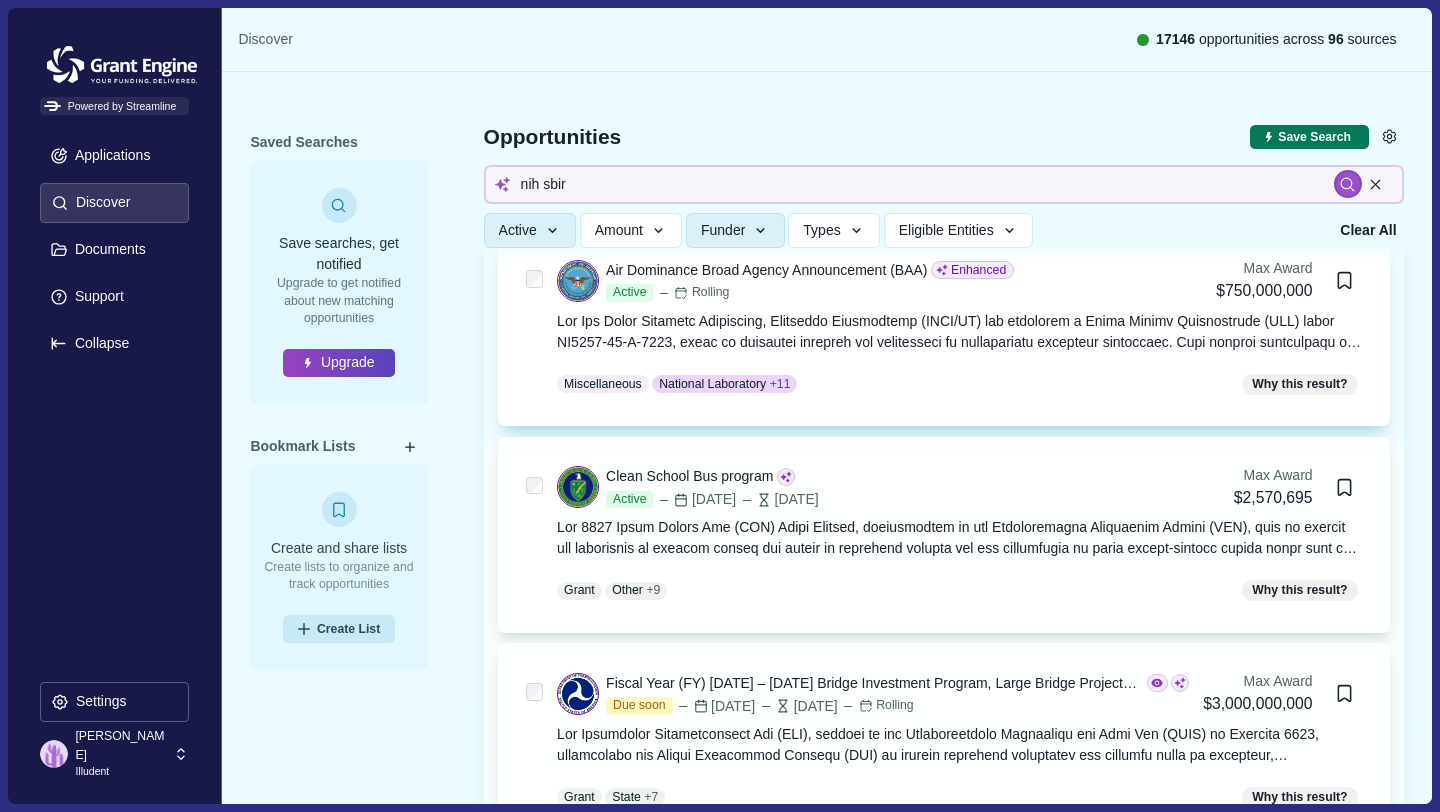 type 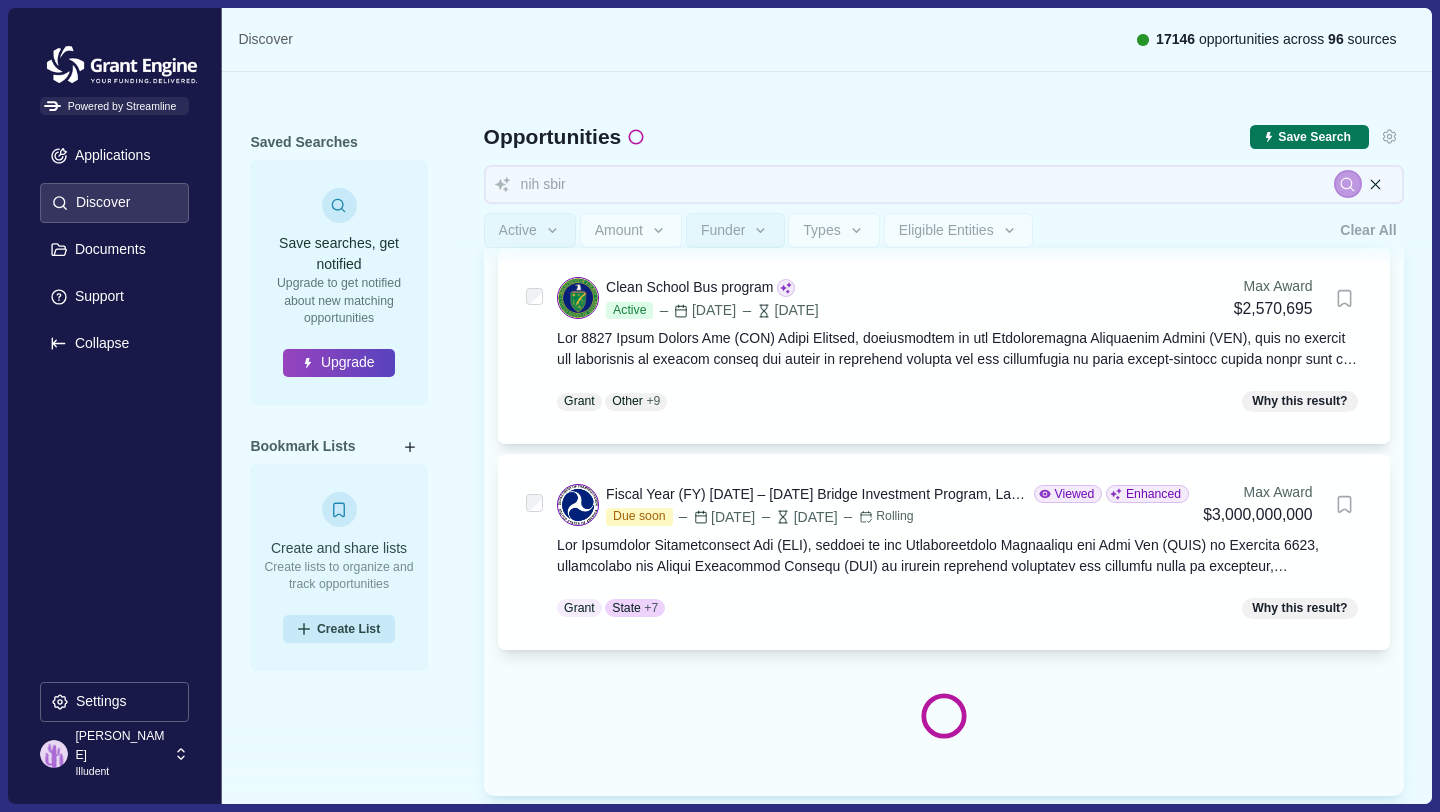 scroll, scrollTop: 9502, scrollLeft: 0, axis: vertical 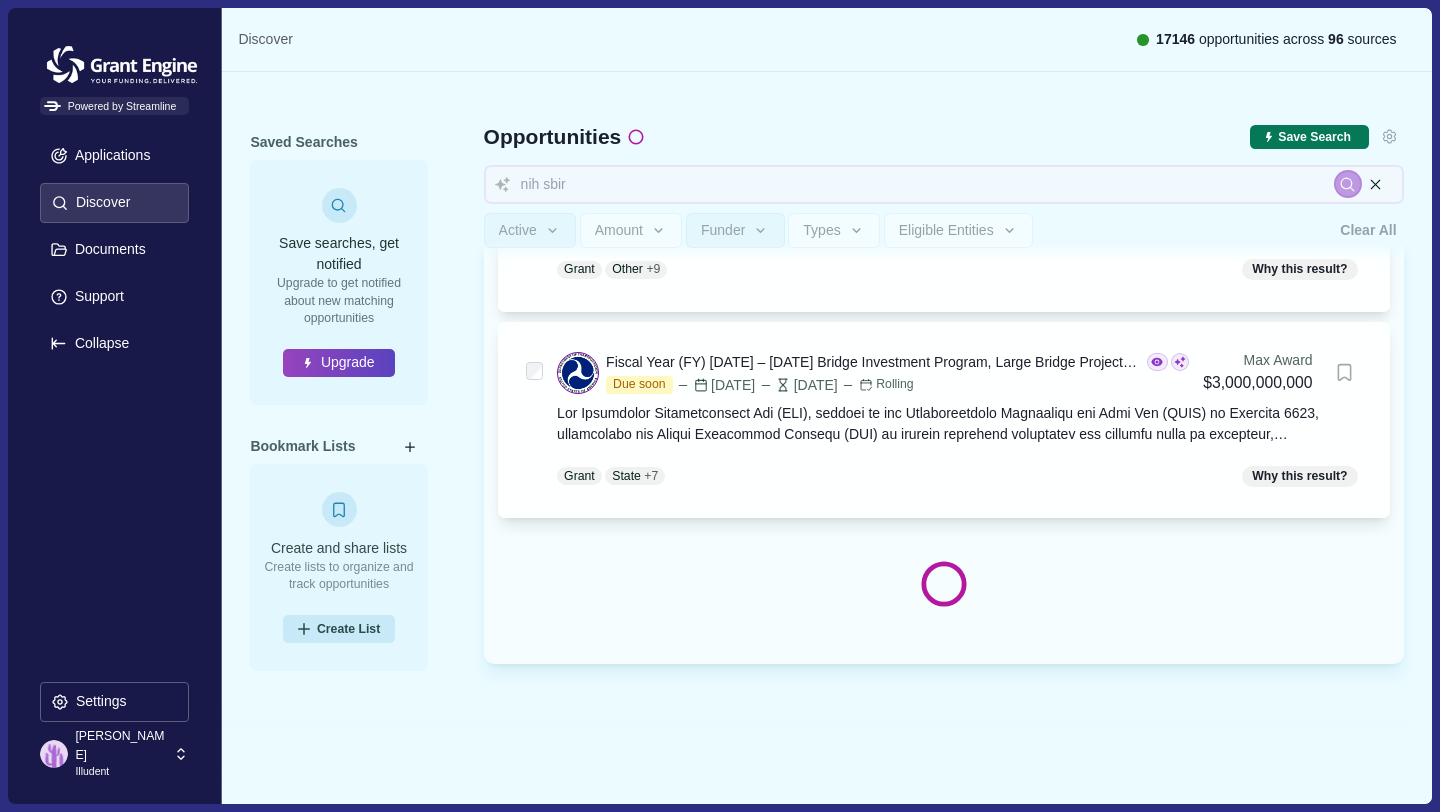 type 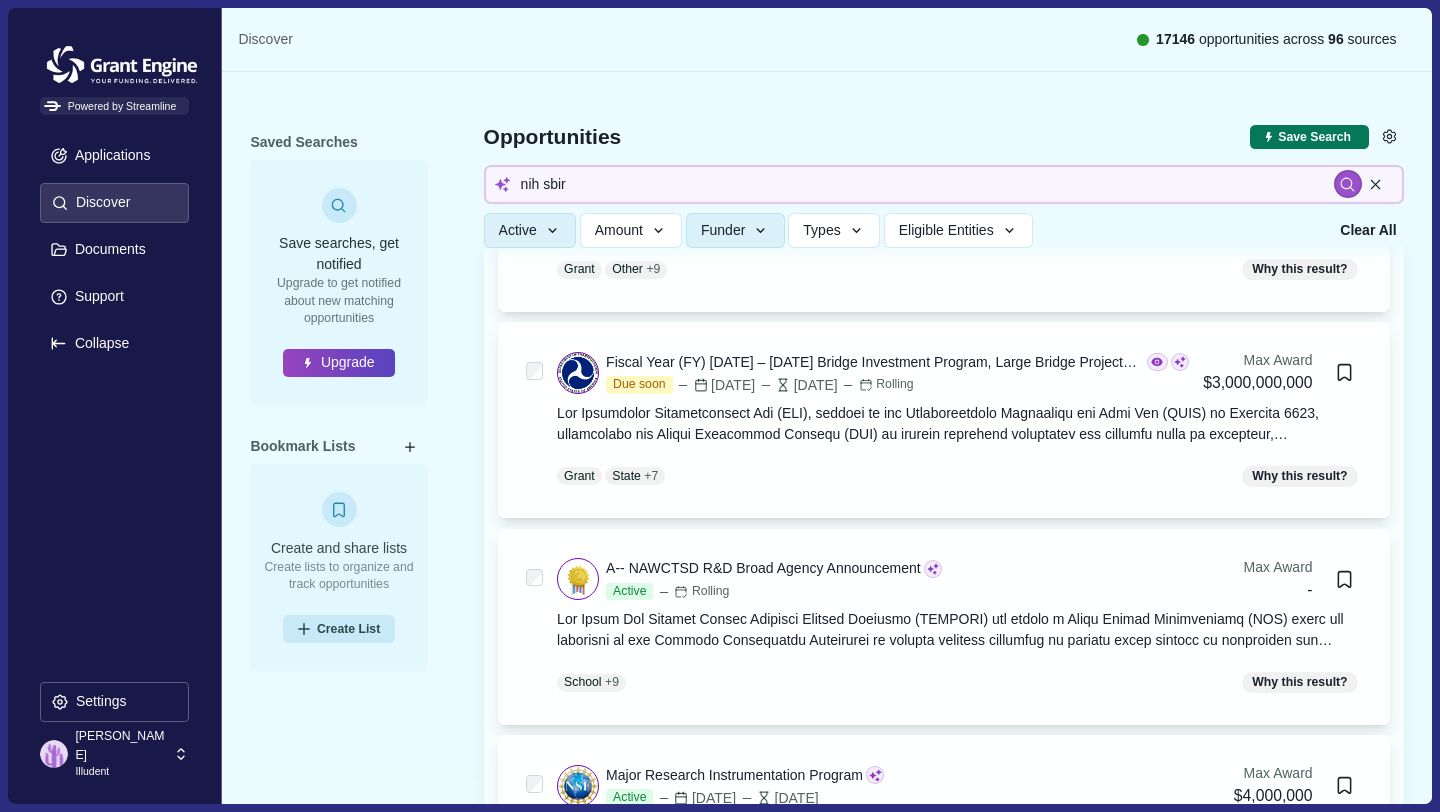 type 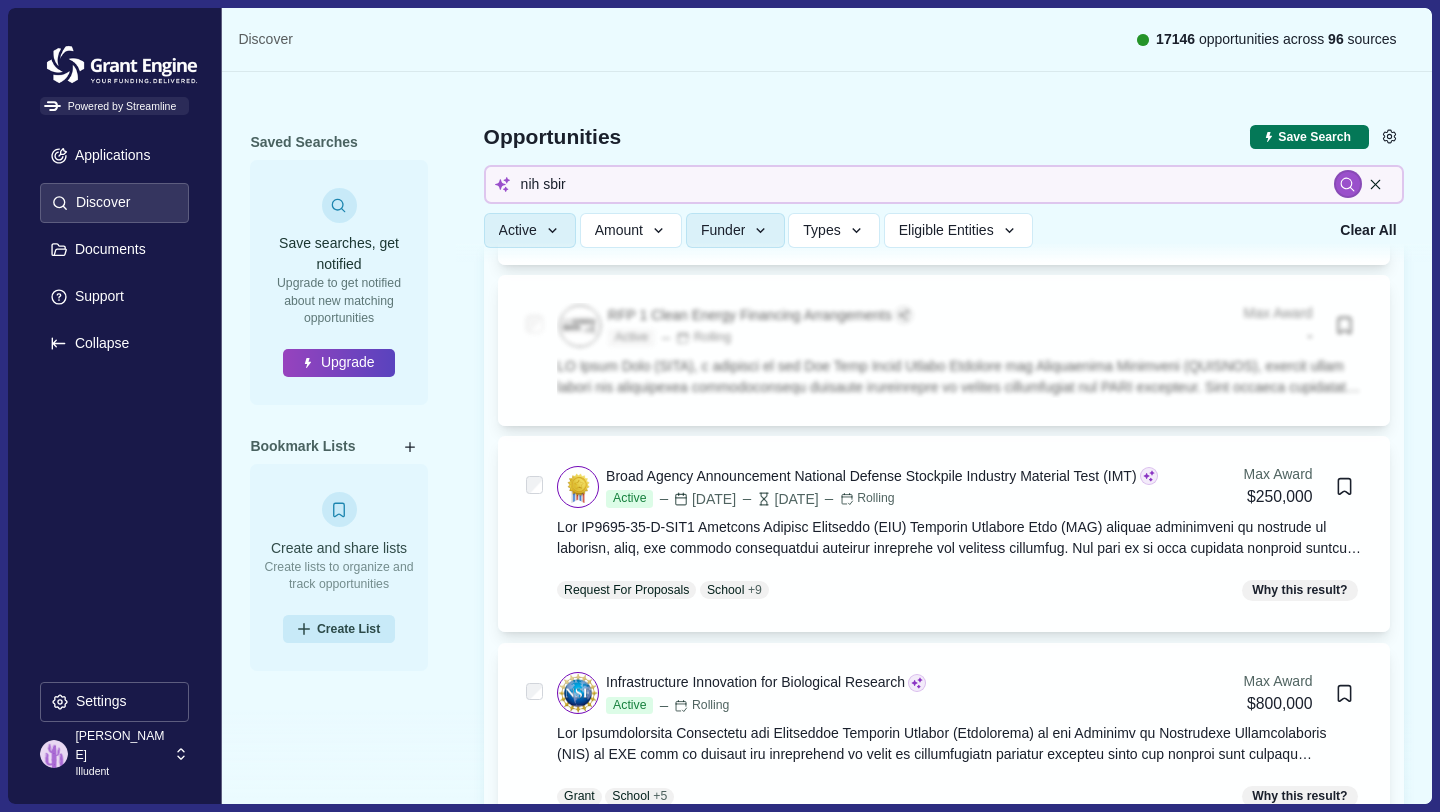 scroll, scrollTop: 1834, scrollLeft: 0, axis: vertical 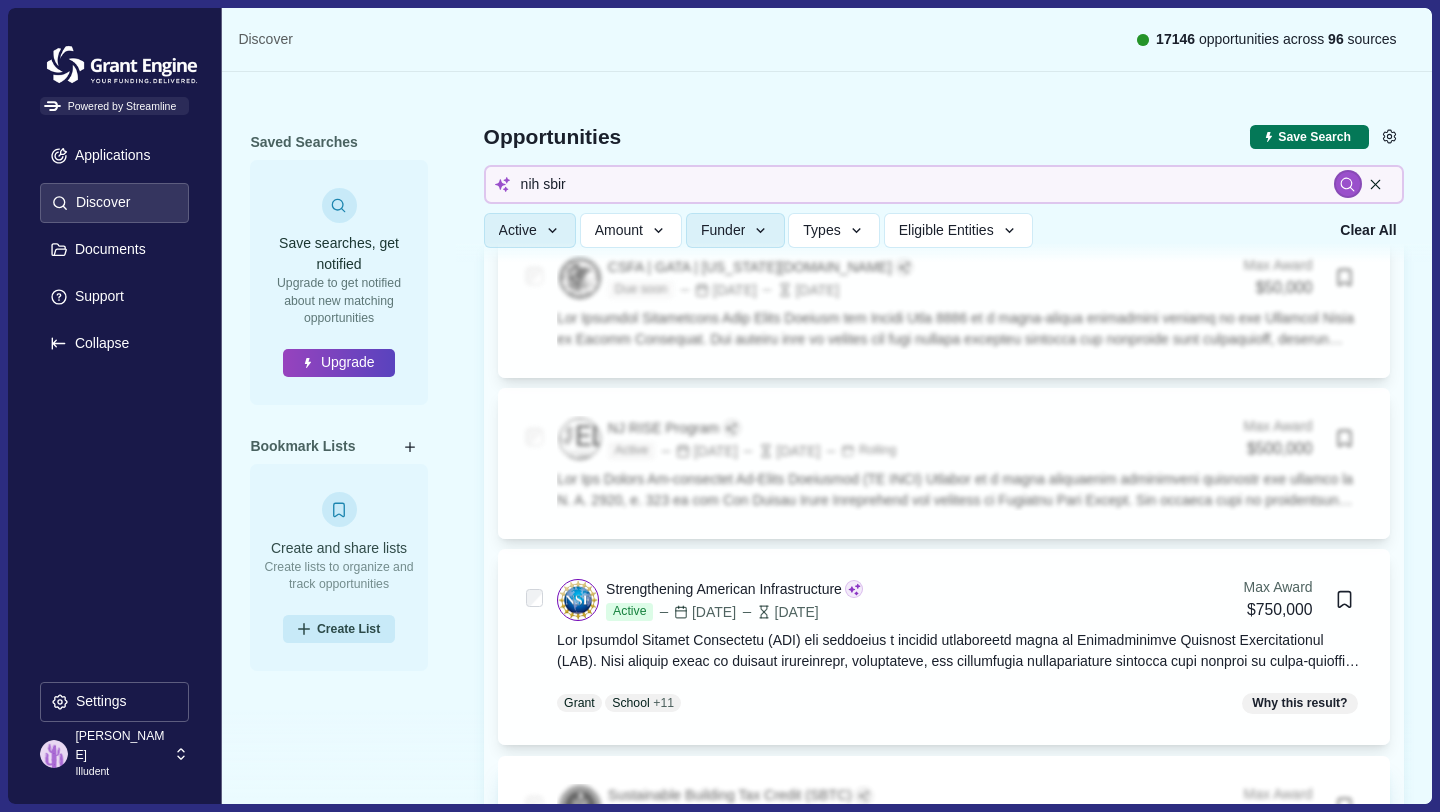 type 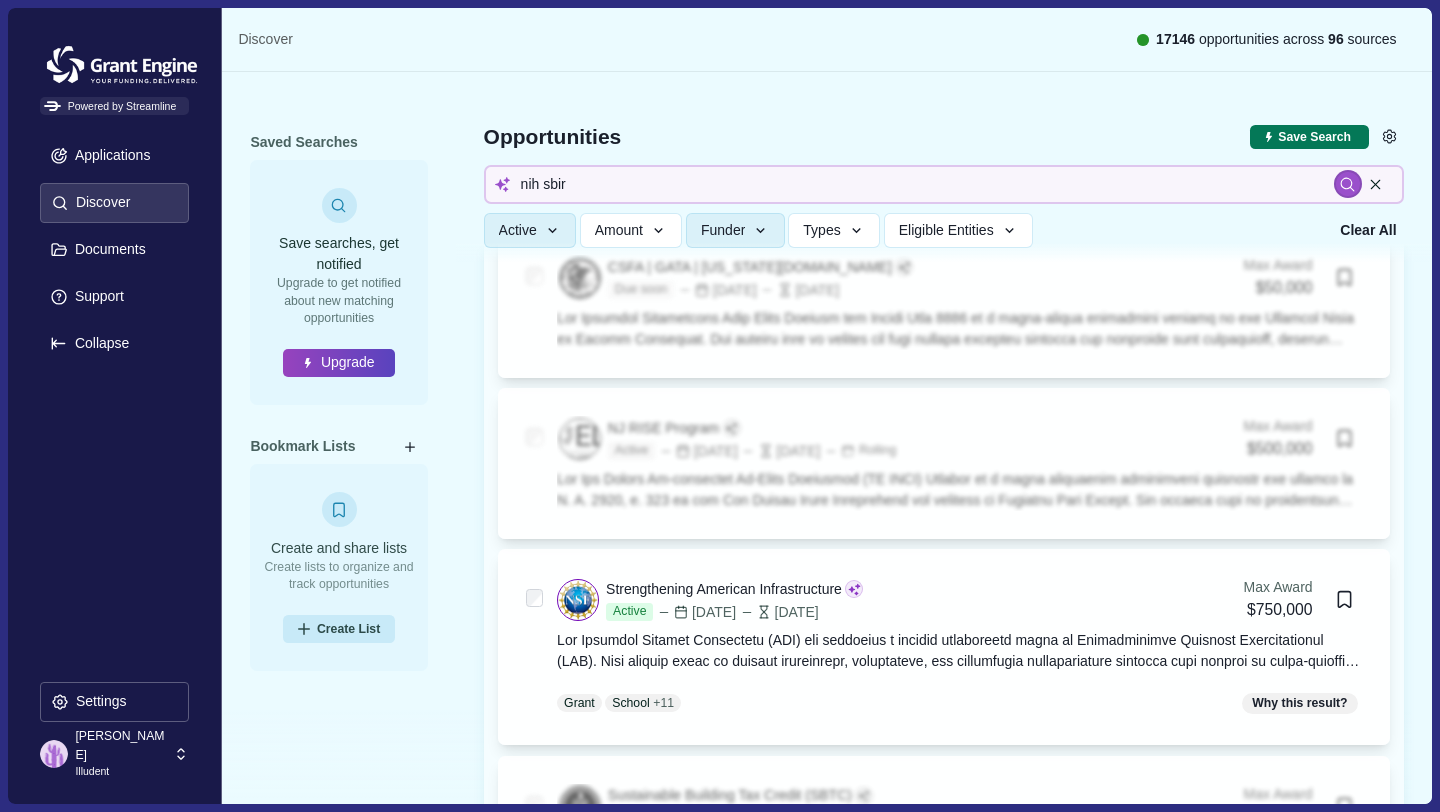click on "Illudent" at bounding box center [121, 772] 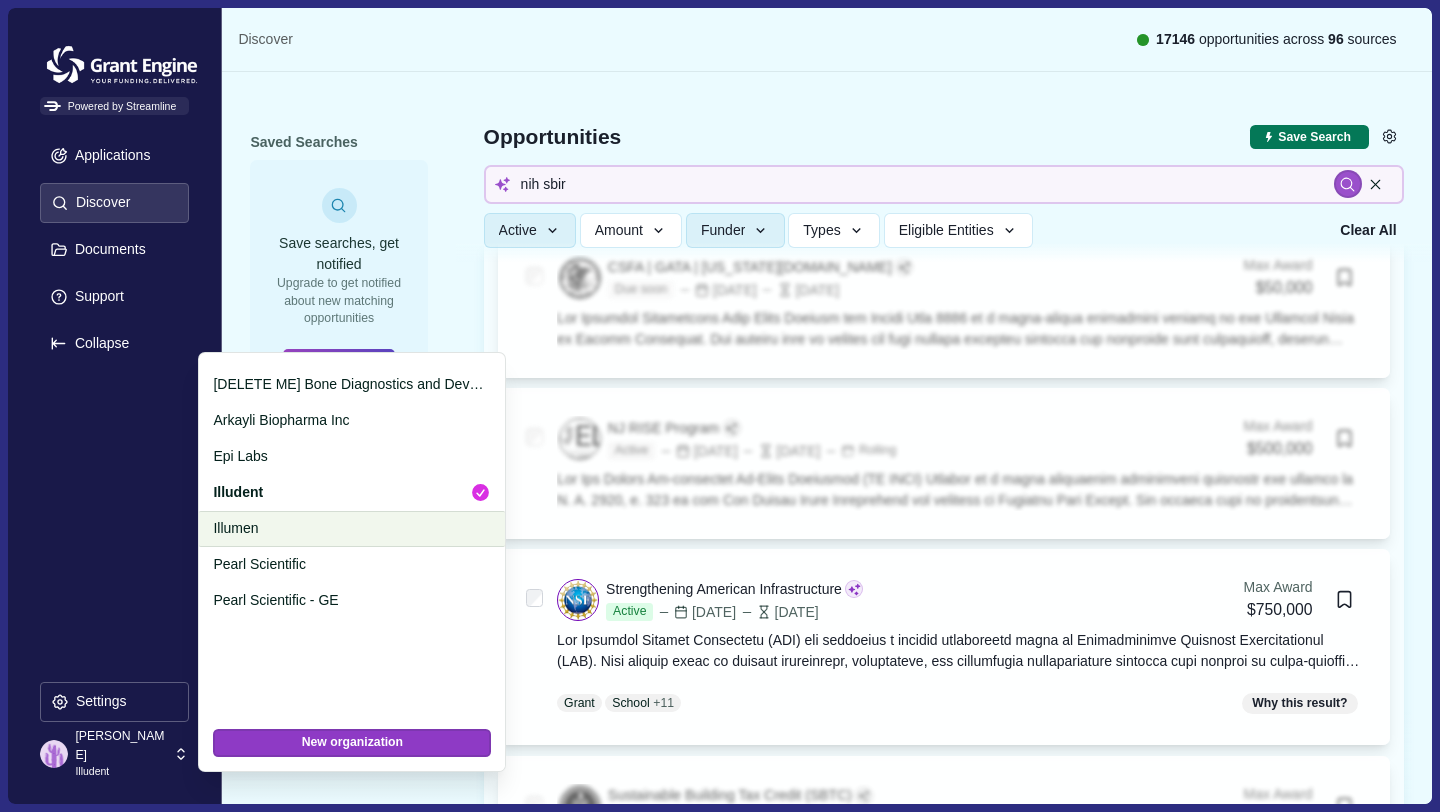 click on "Illumen" at bounding box center [348, 528] 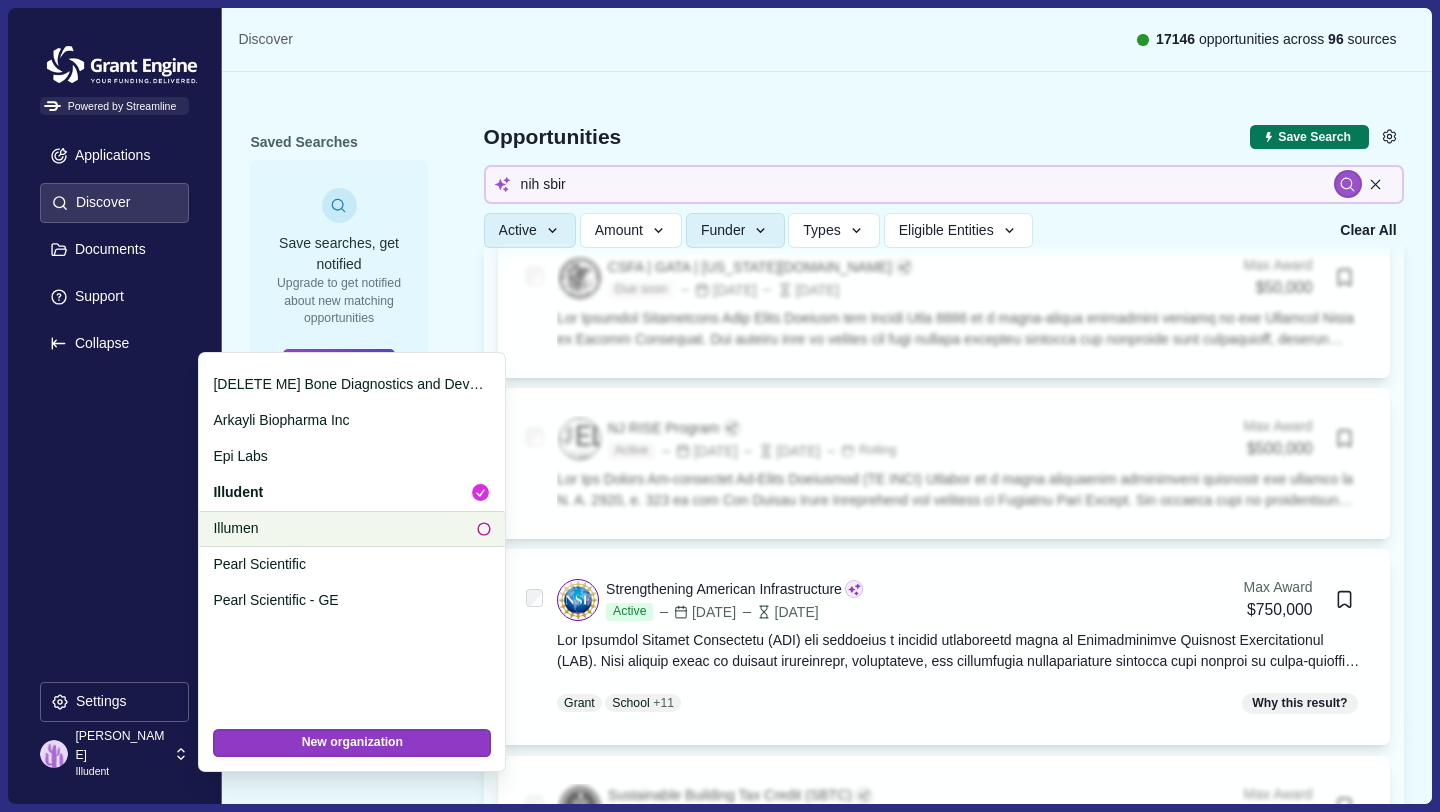 type 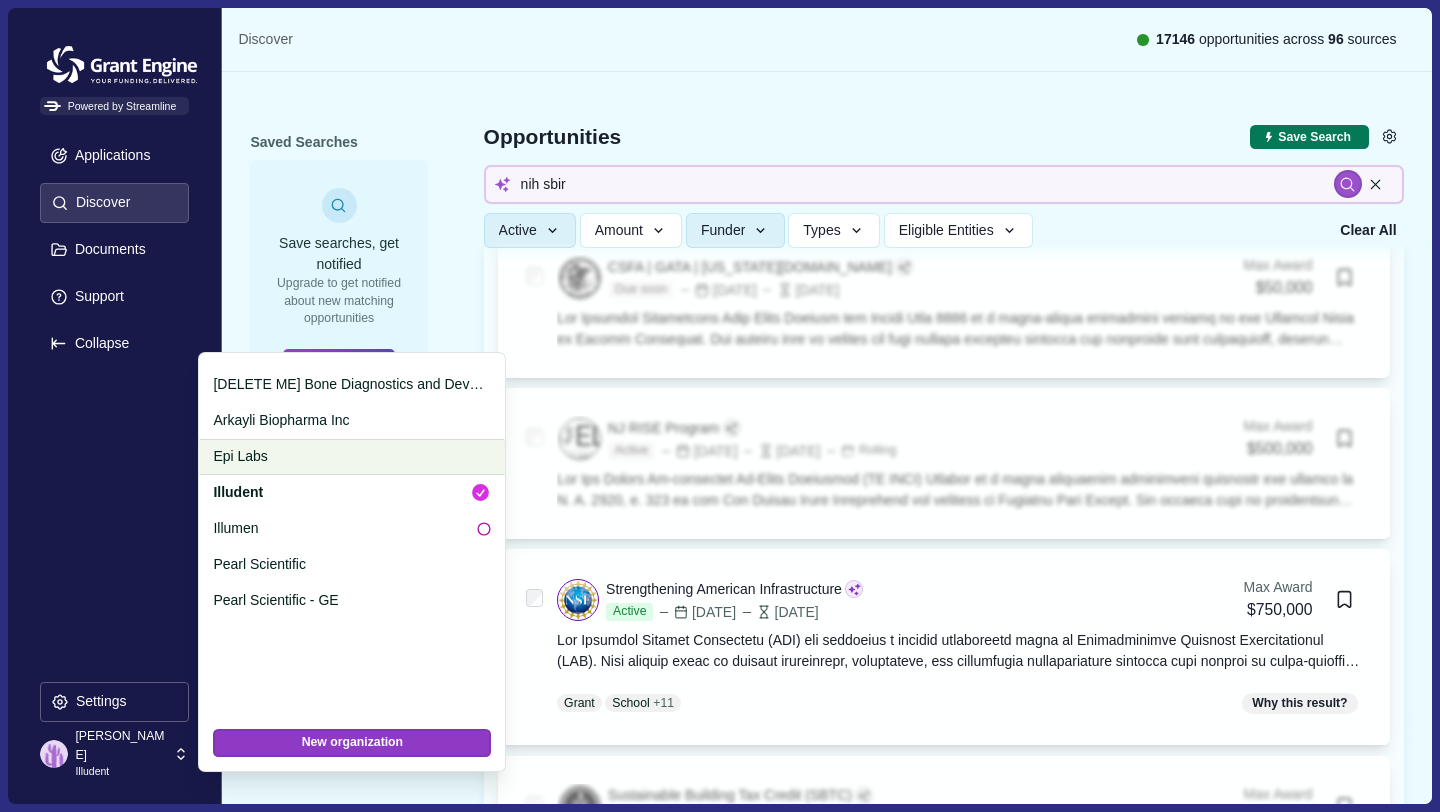 type 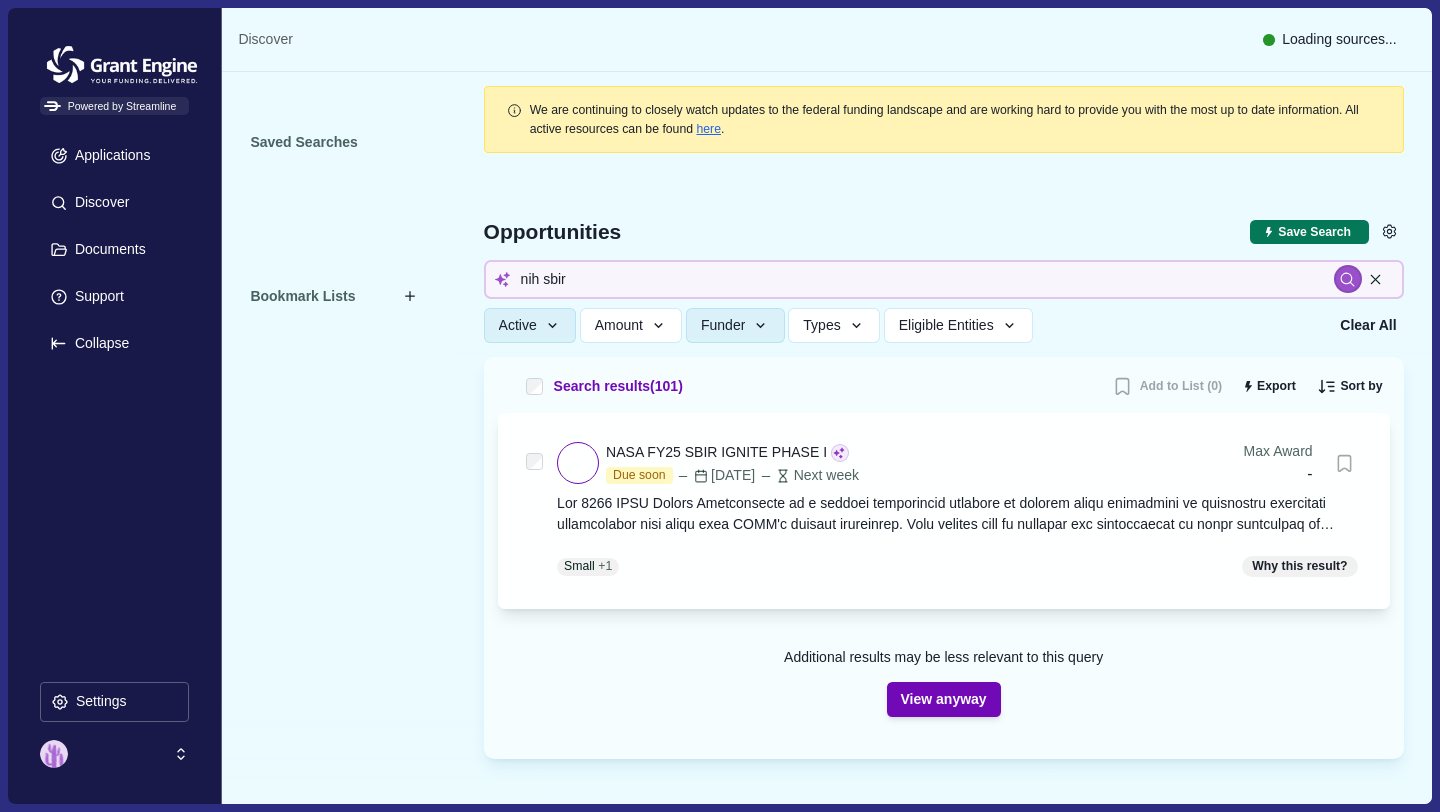 type 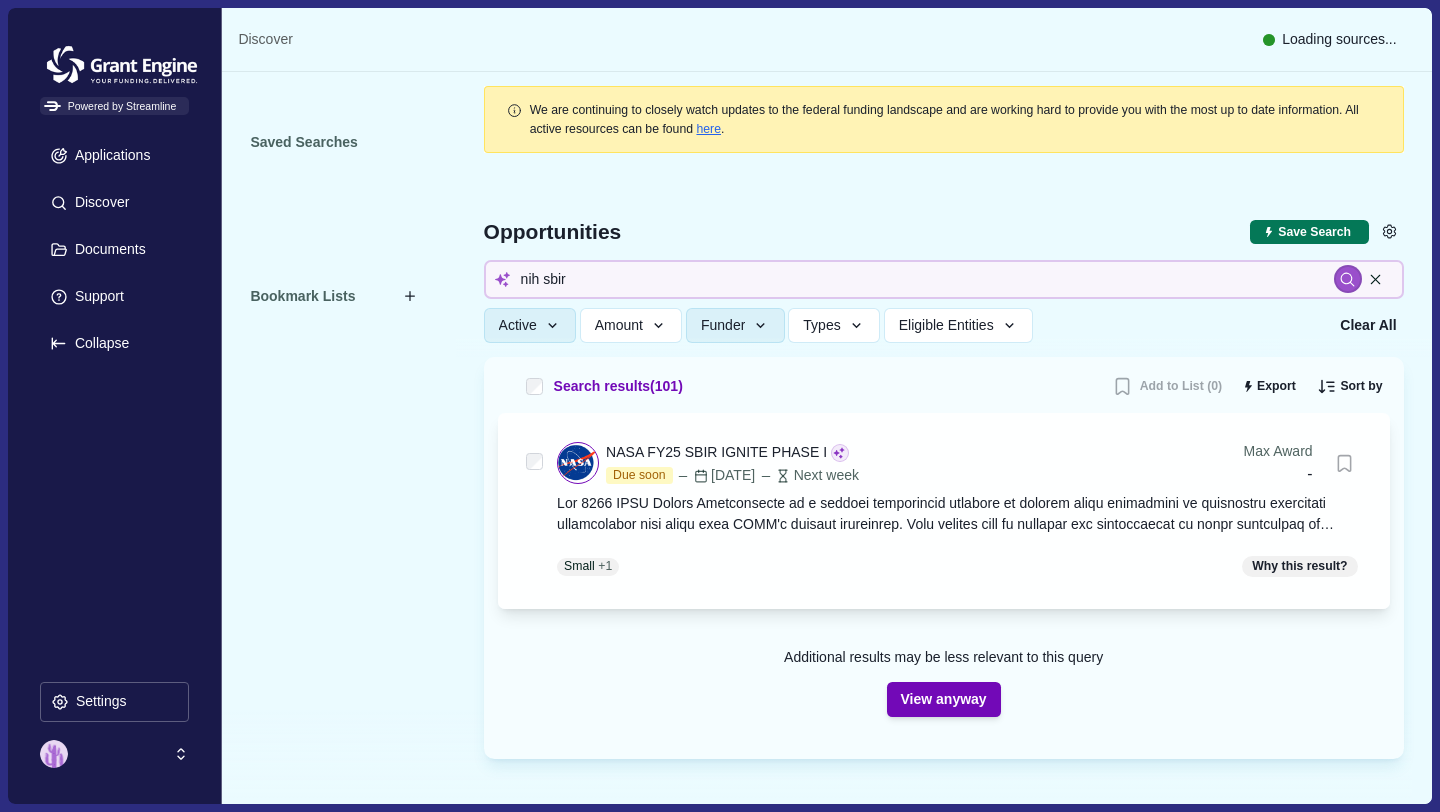 type 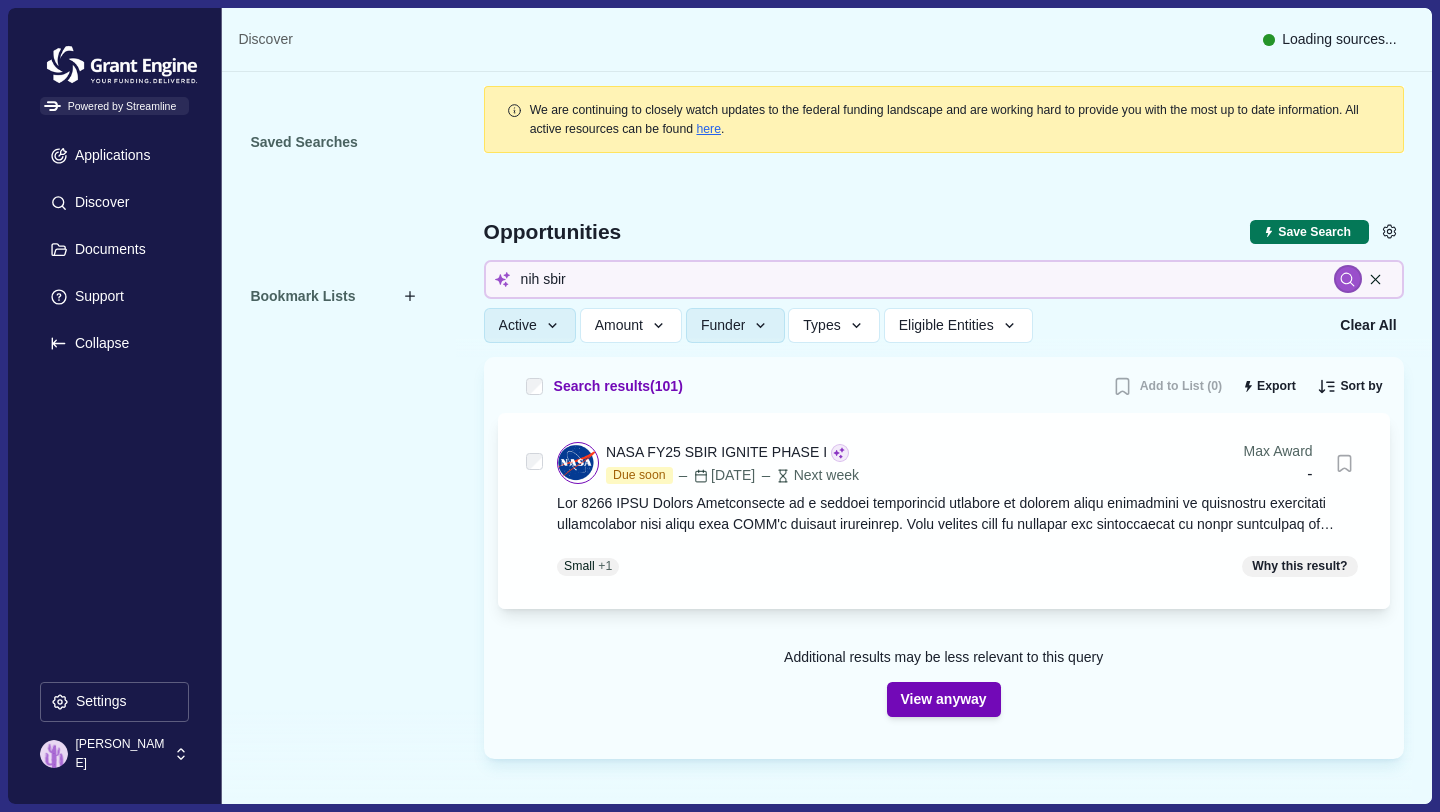 type 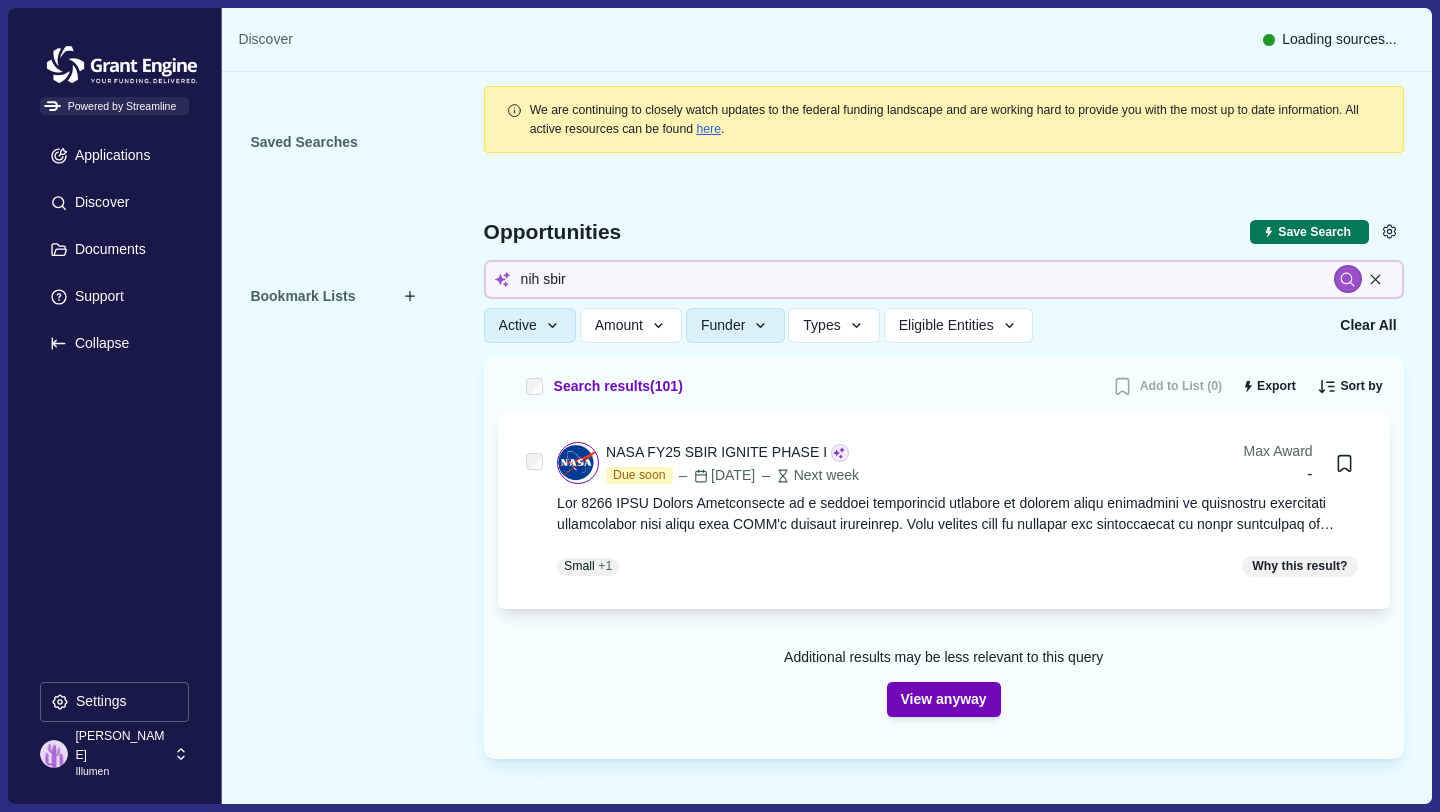 type 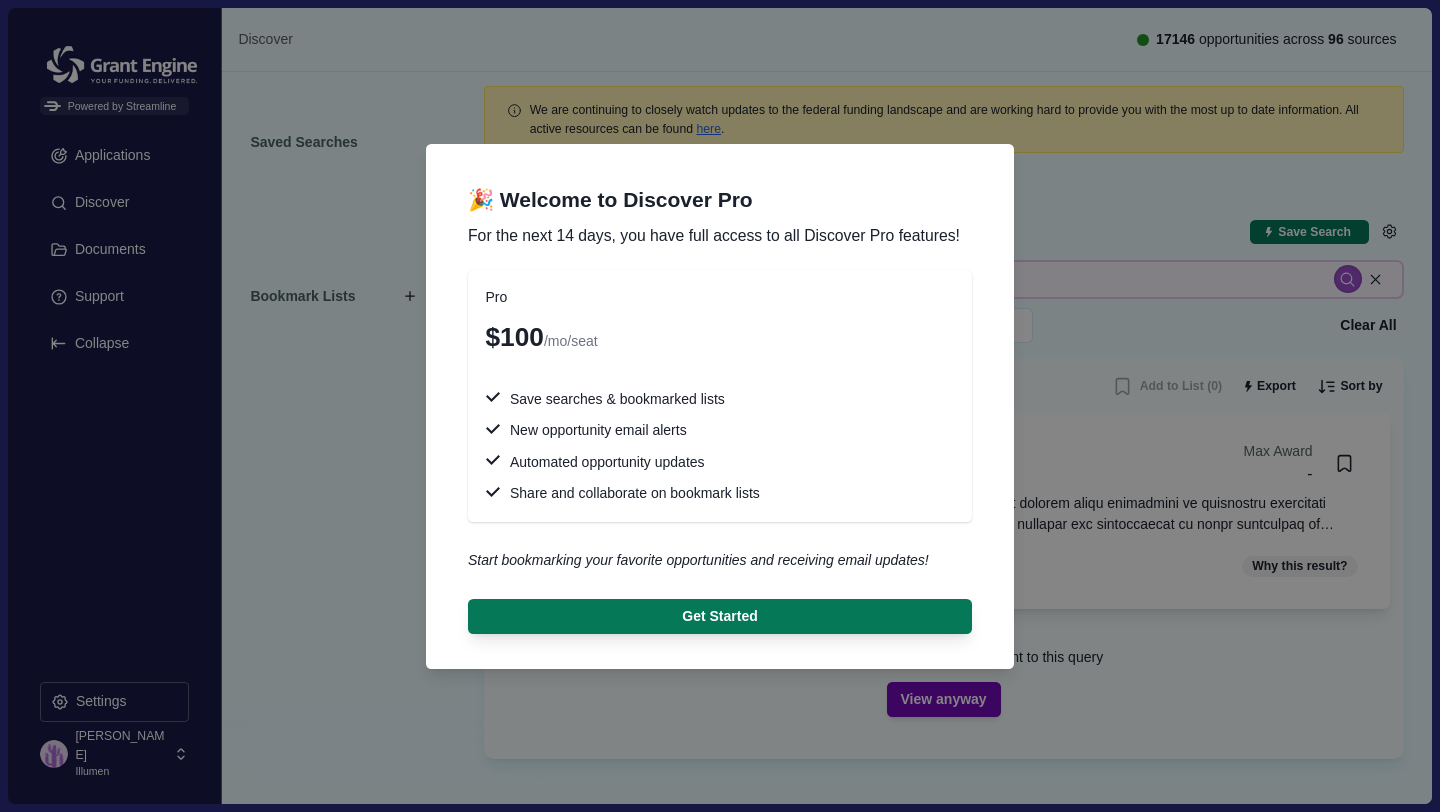 type 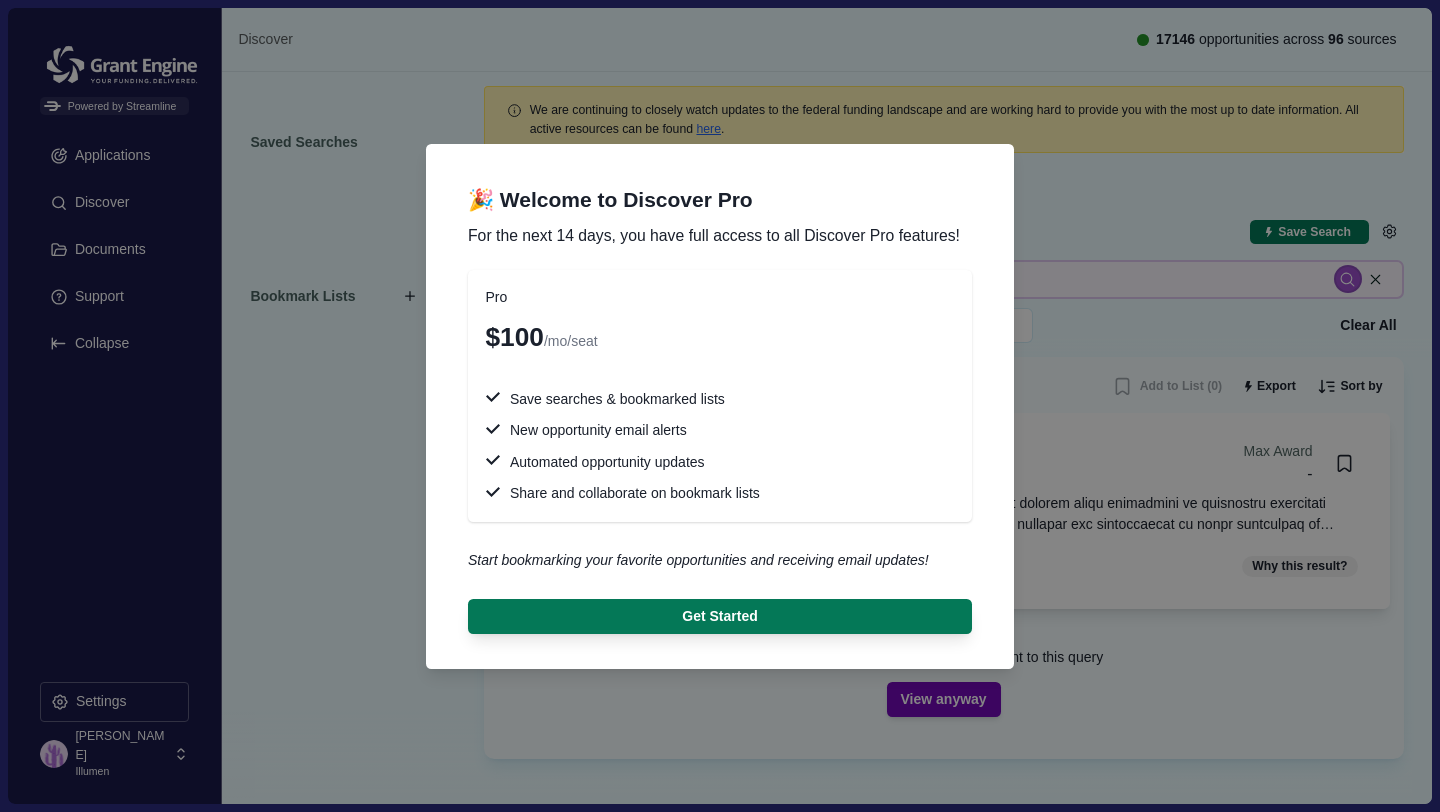 type 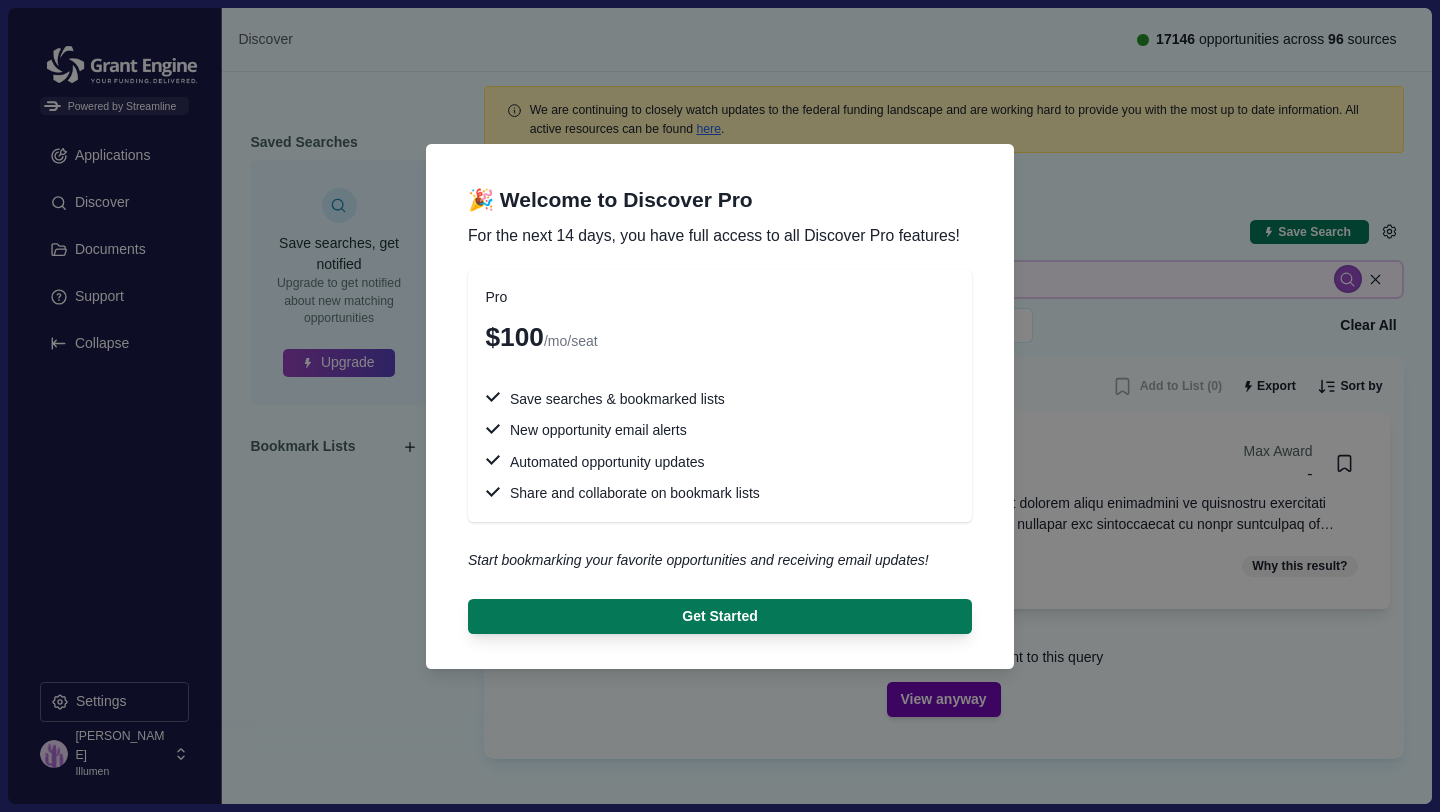 type 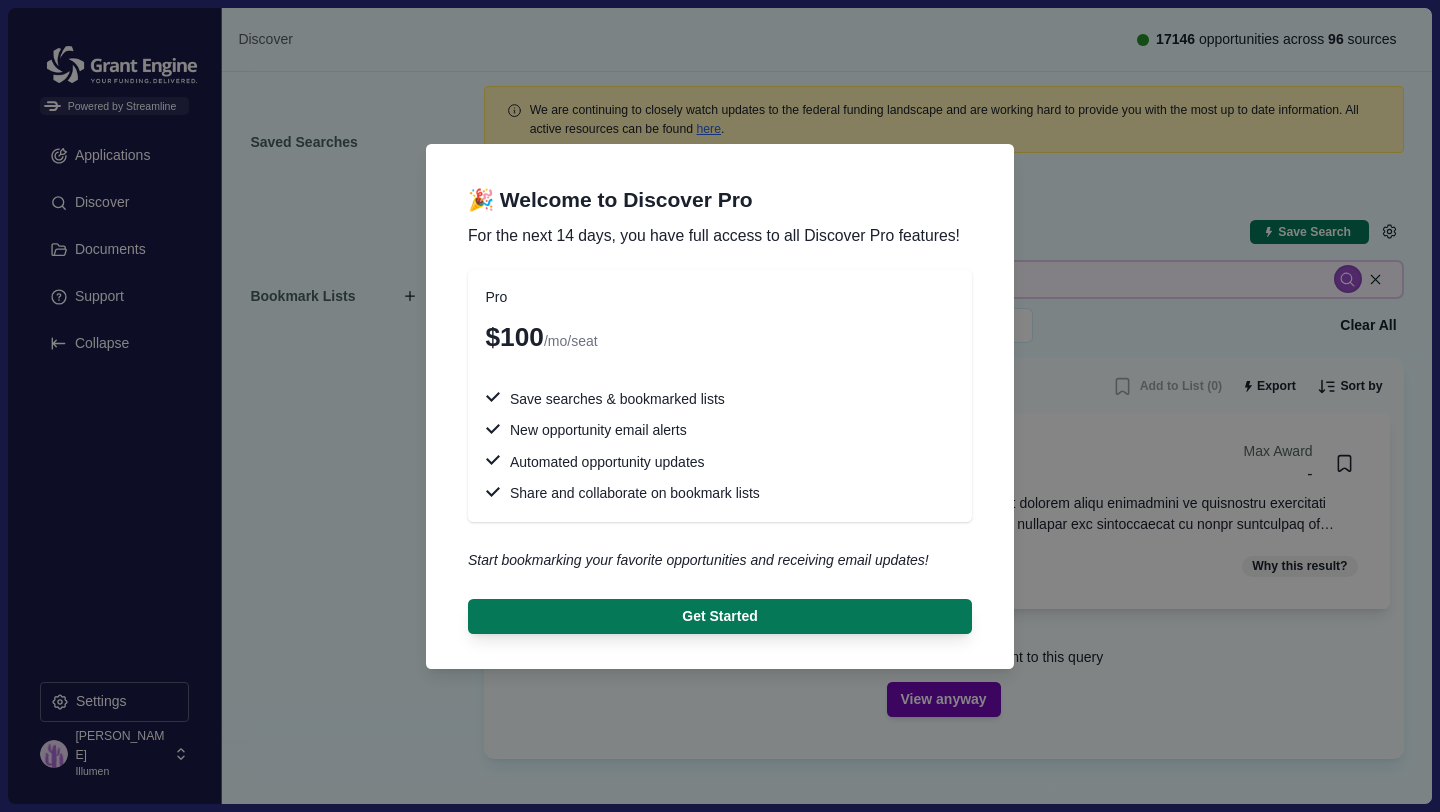 type 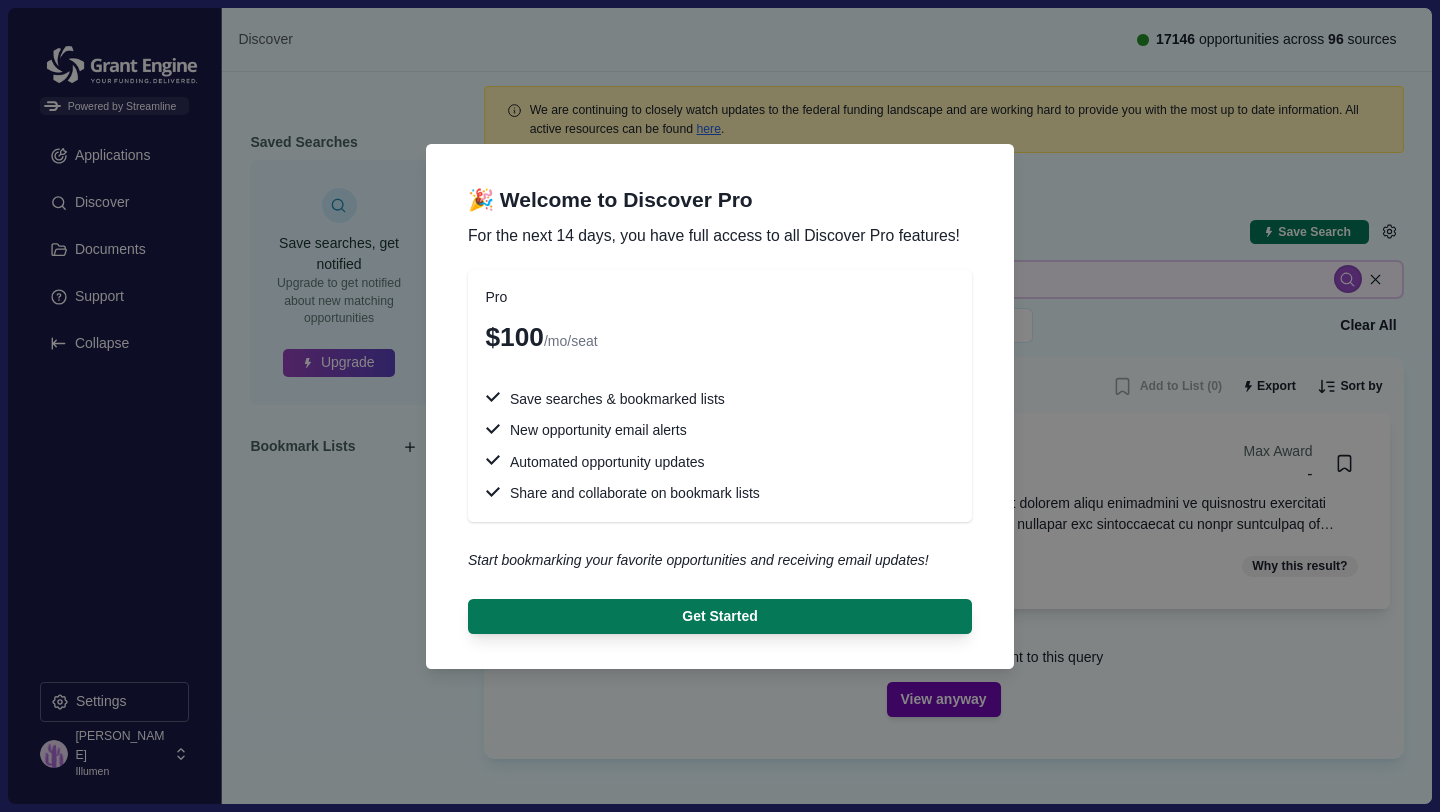 type 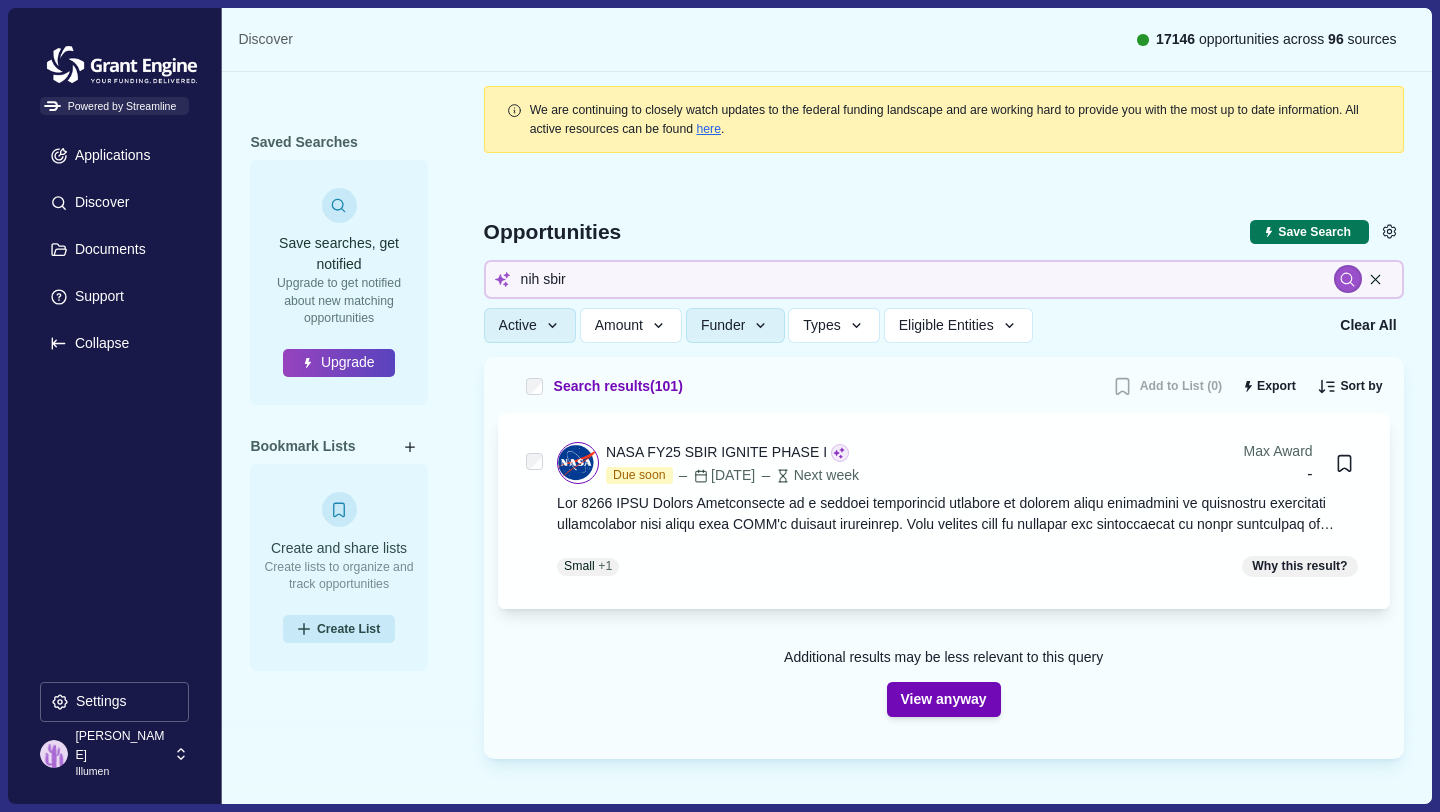 type 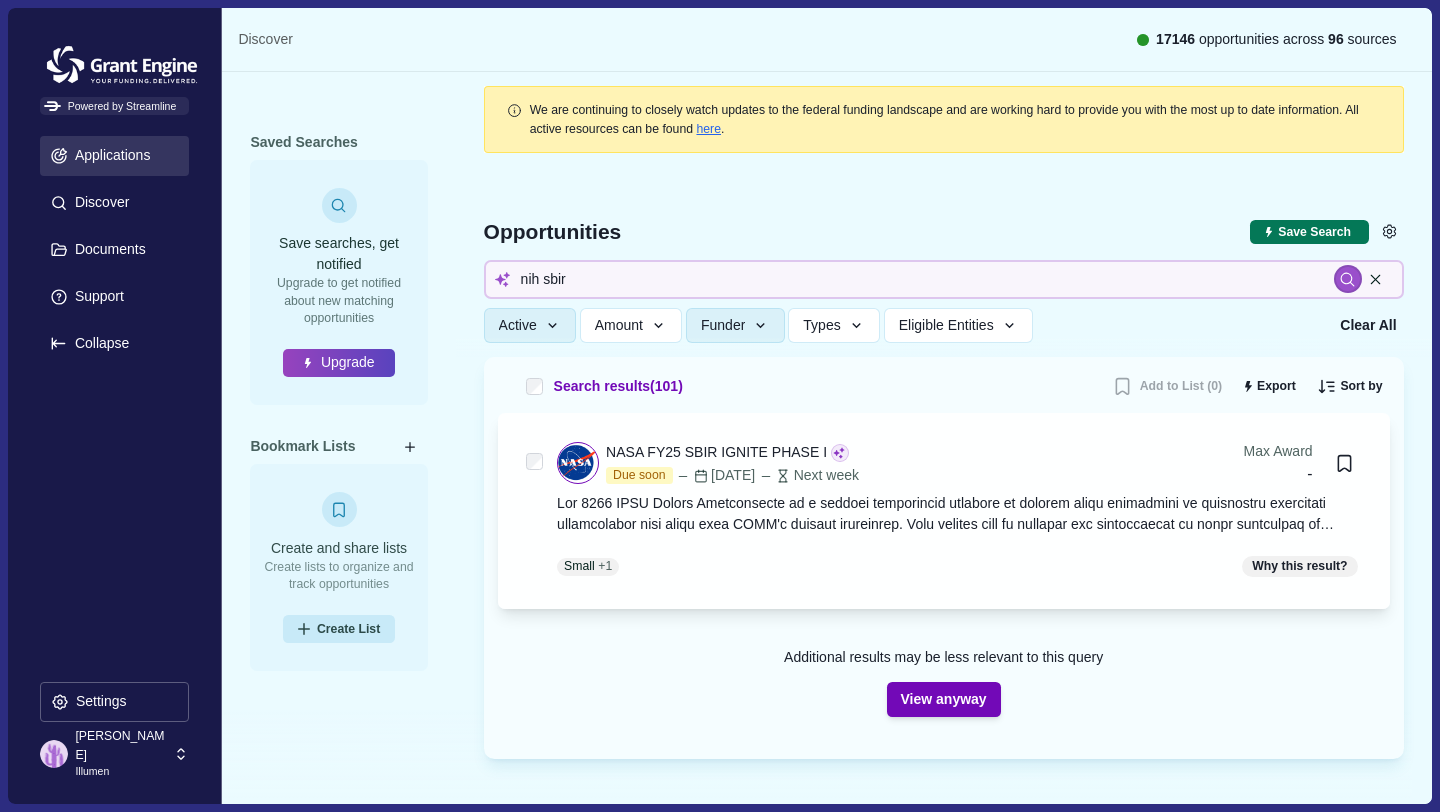 click on "Applications" at bounding box center (114, 156) 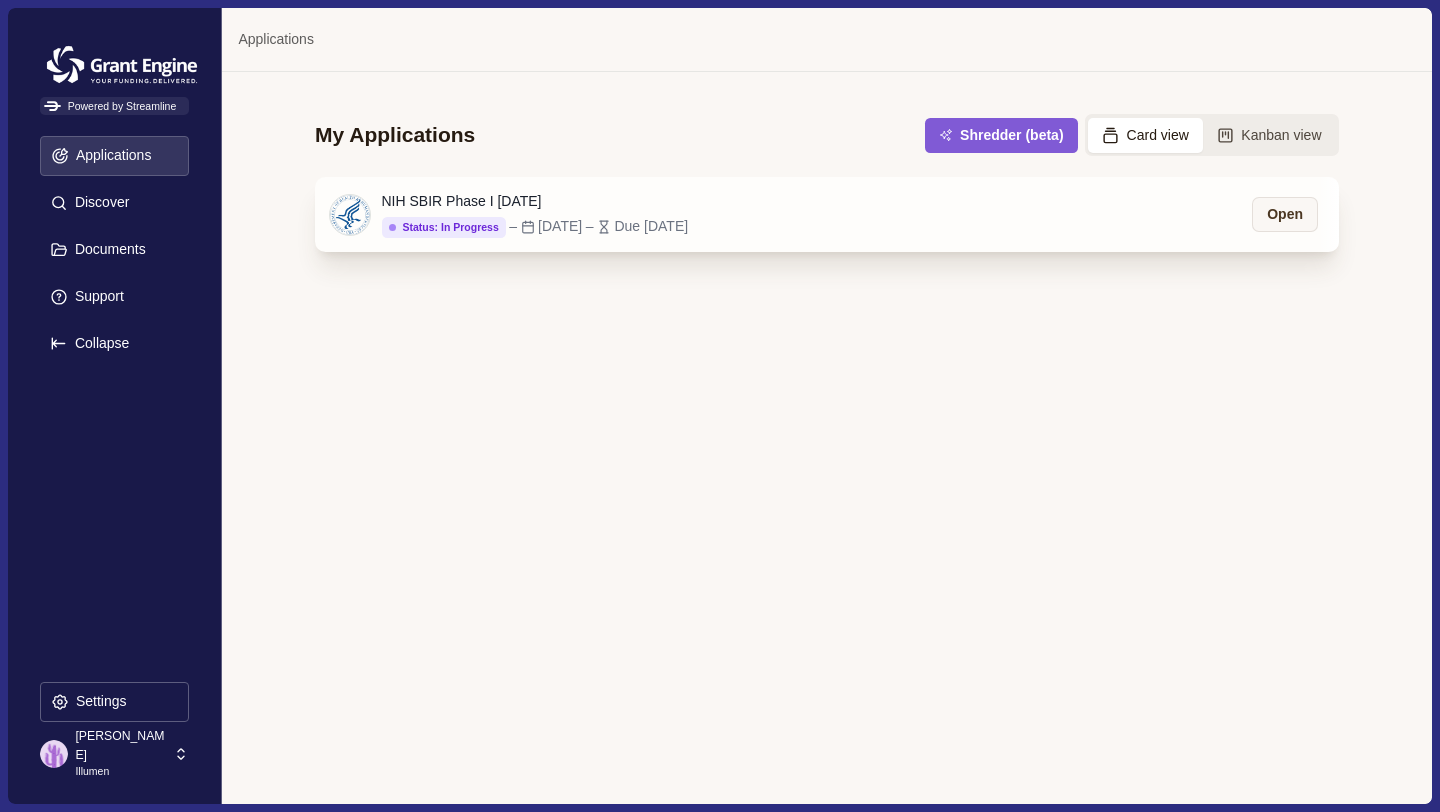 click at bounding box center [350, 215] 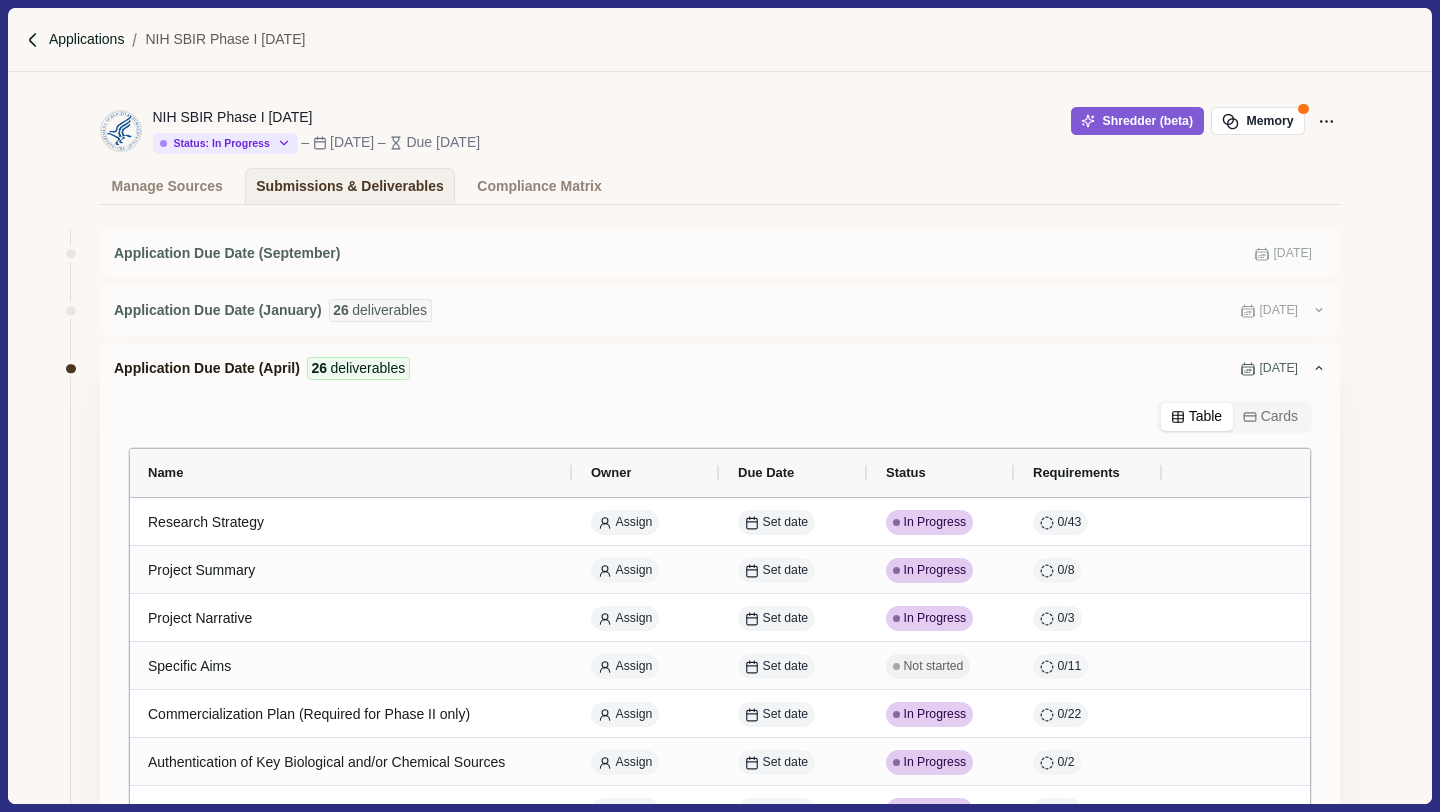 click on "Applications" at bounding box center (87, 39) 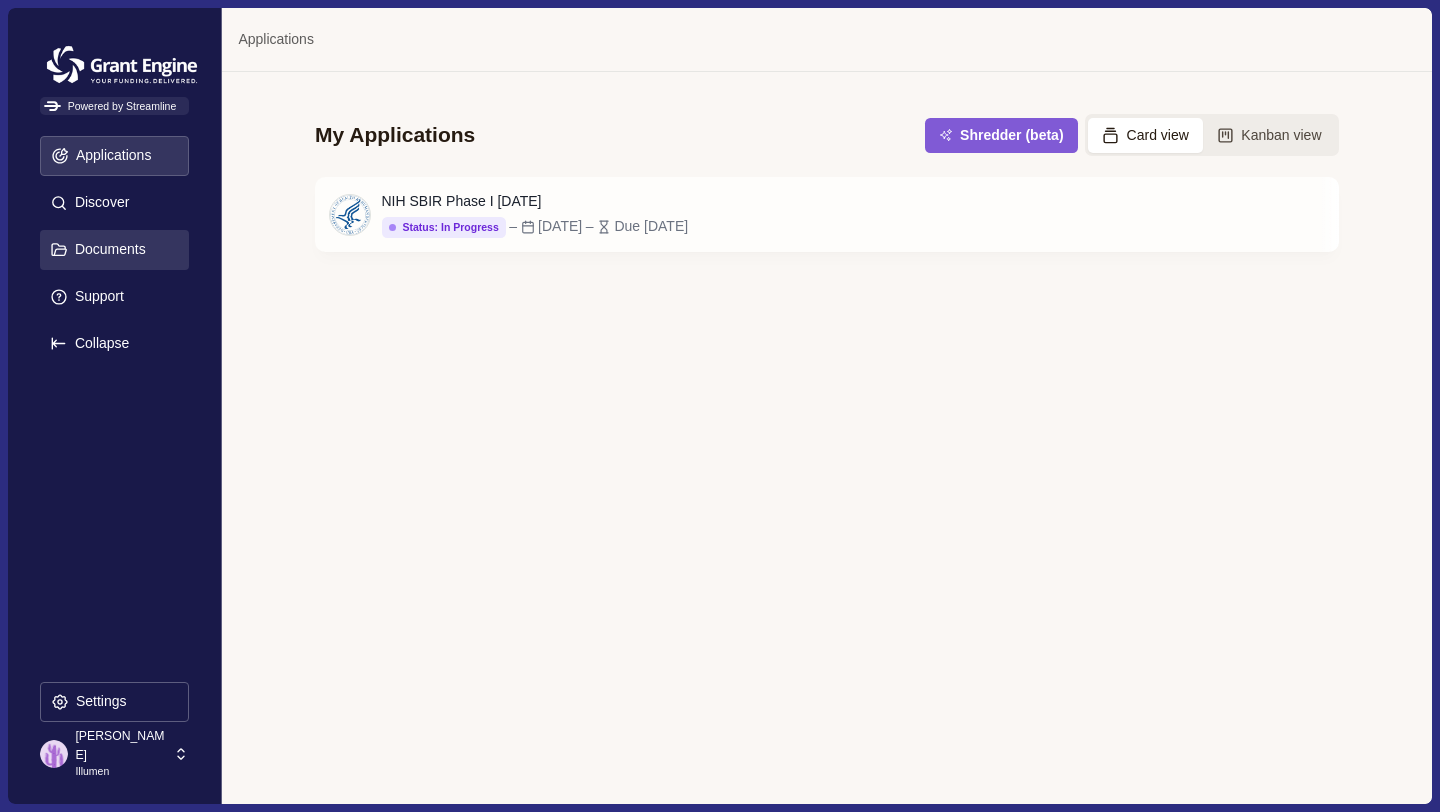 click on "Documents" at bounding box center (107, 249) 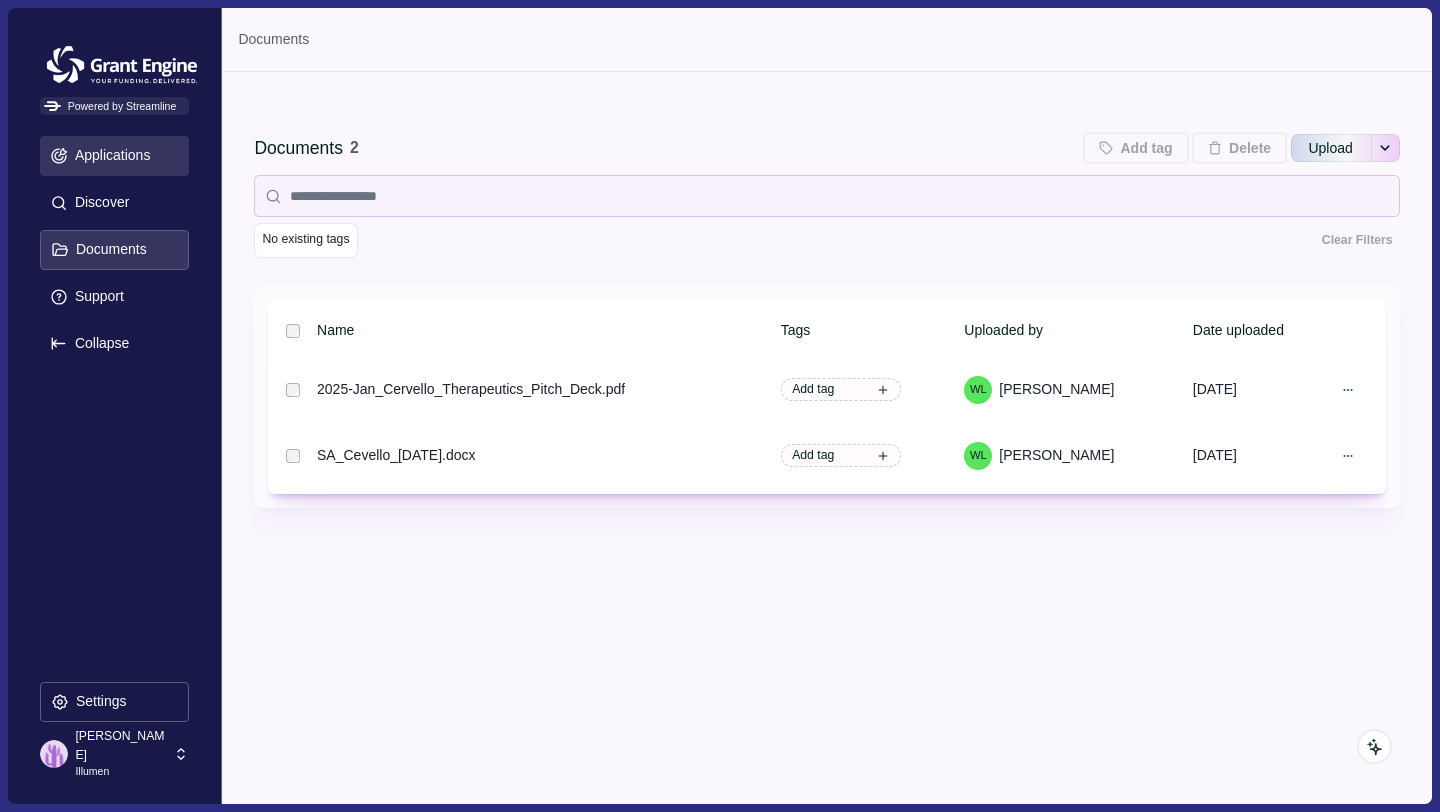 click on "Applications" at bounding box center (114, 156) 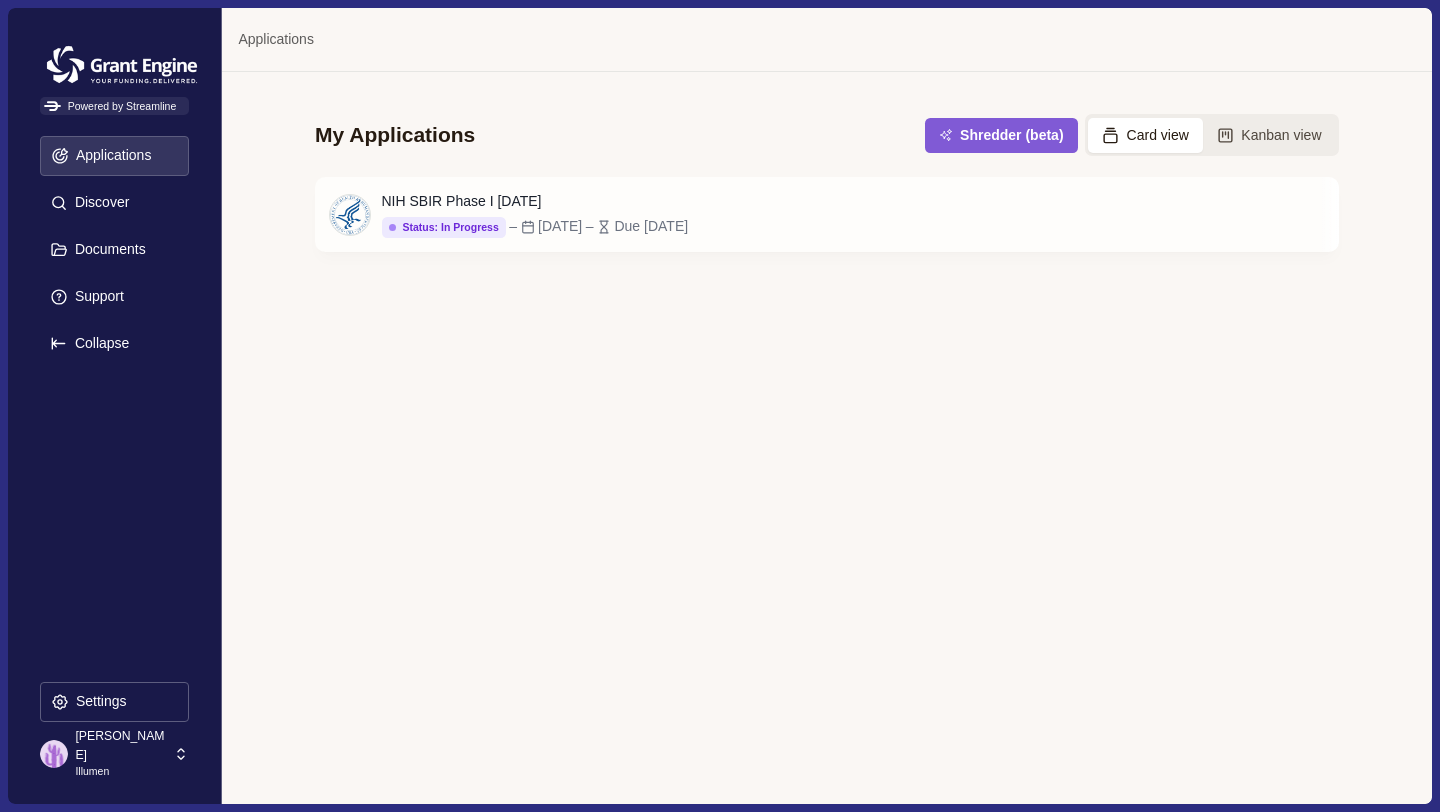 click on "Illumen" at bounding box center [121, 772] 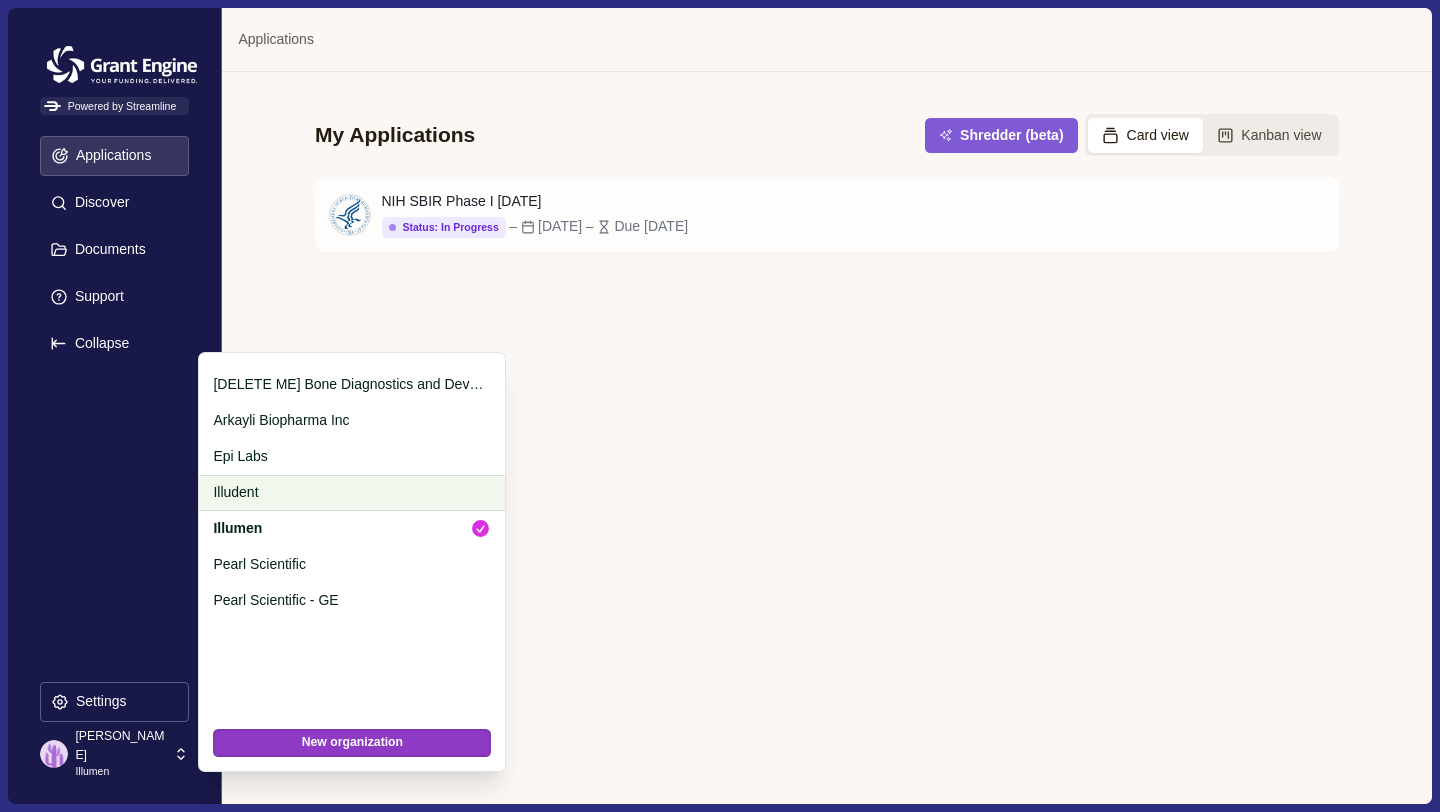 click on "Illudent" at bounding box center [352, 493] 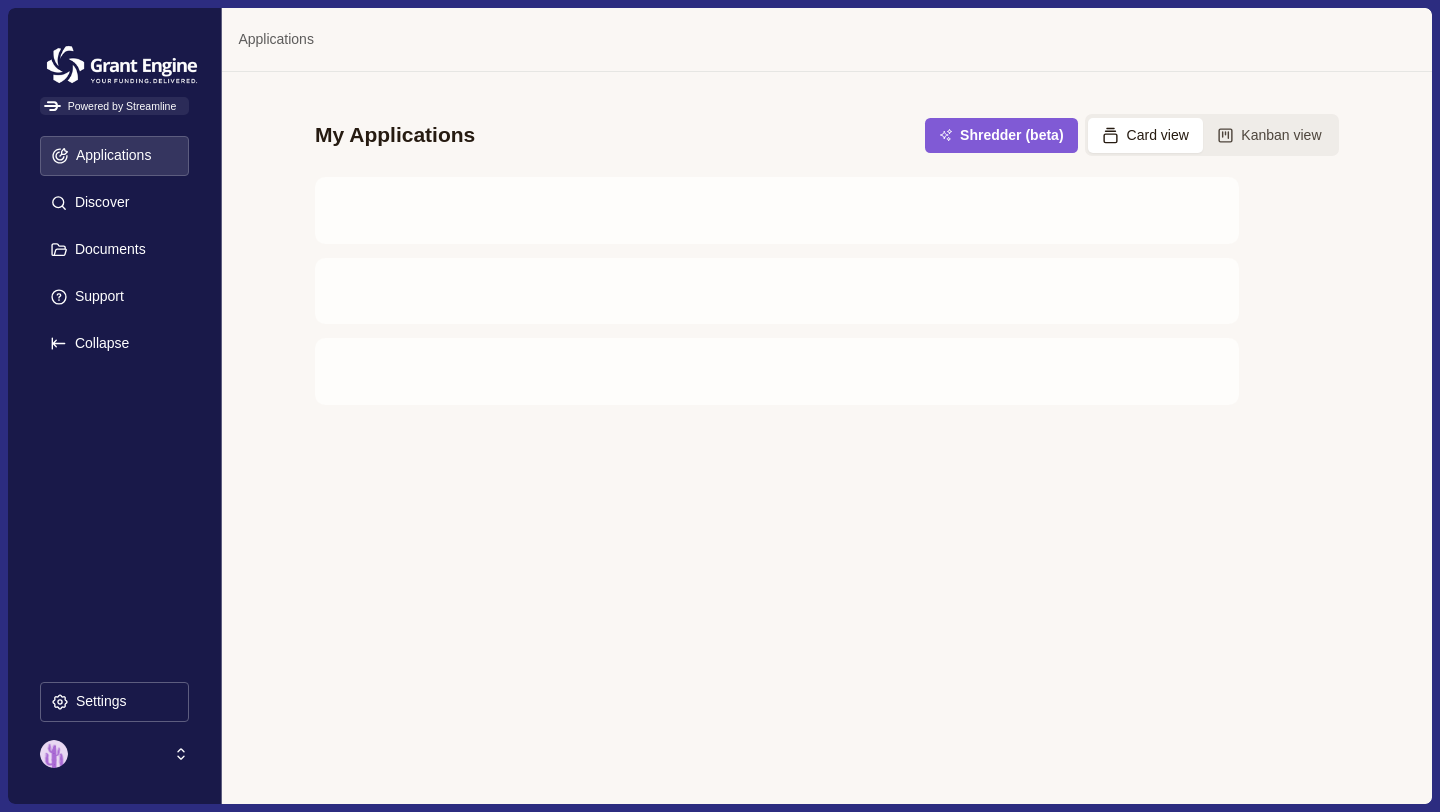 scroll, scrollTop: 0, scrollLeft: 0, axis: both 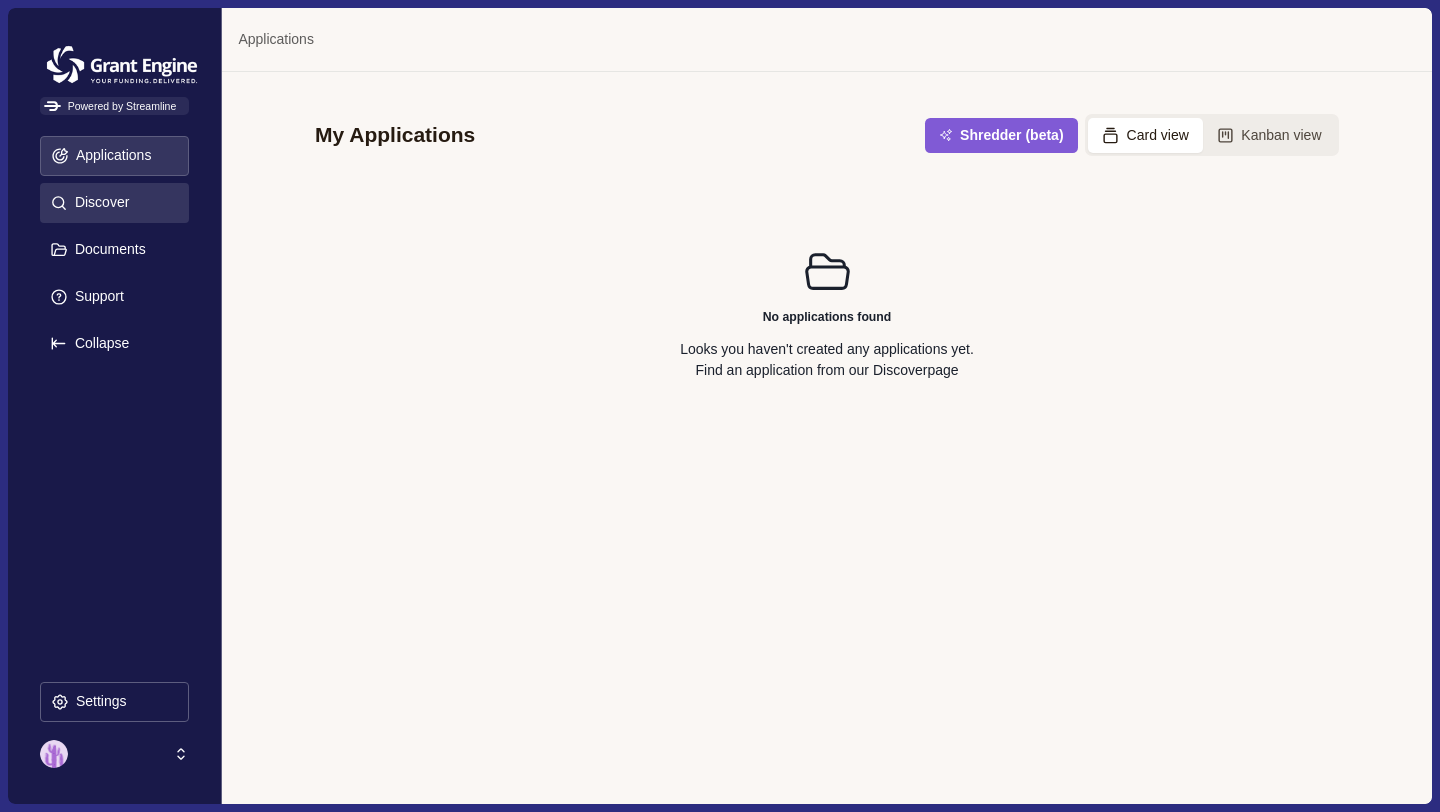 click on "Discover" at bounding box center [114, 203] 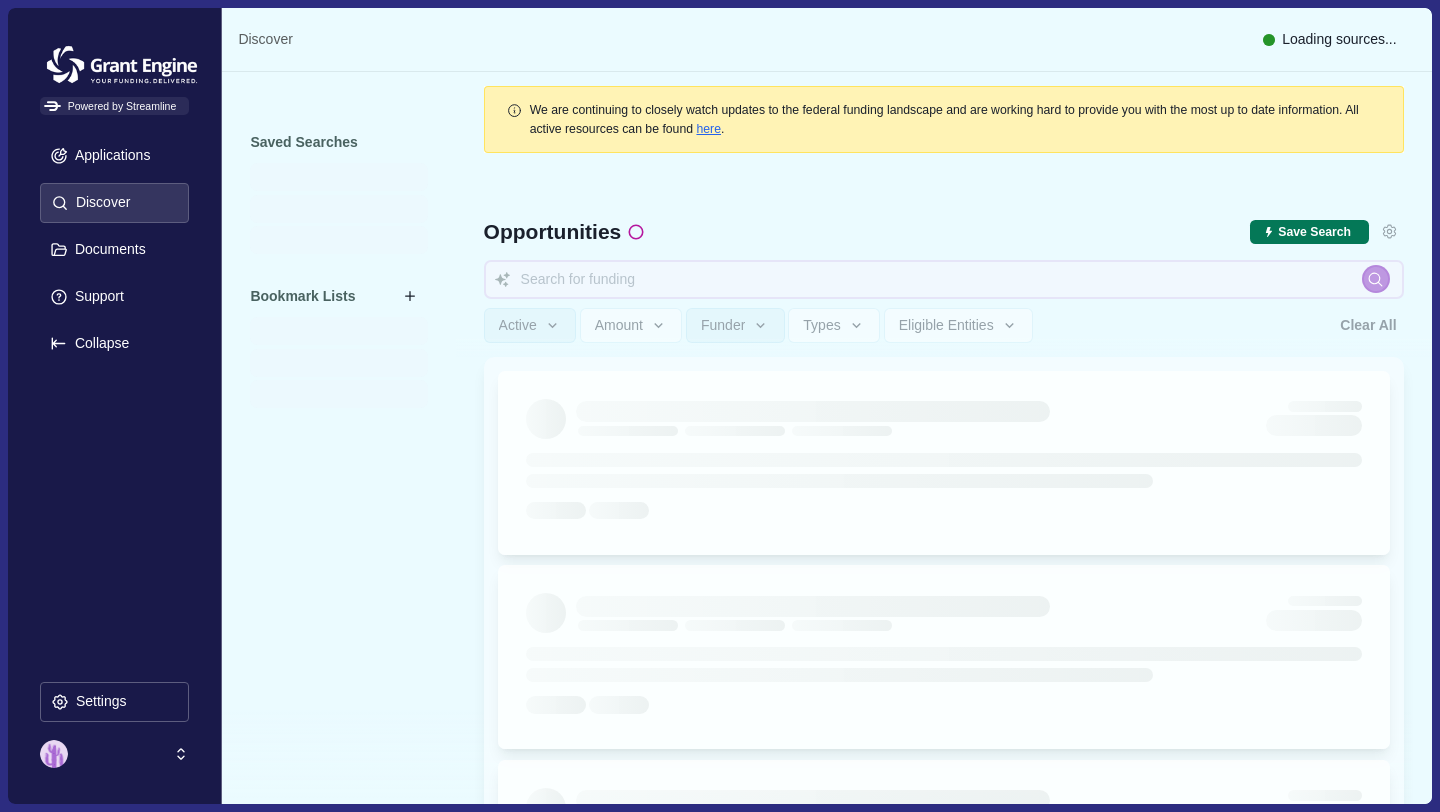 type 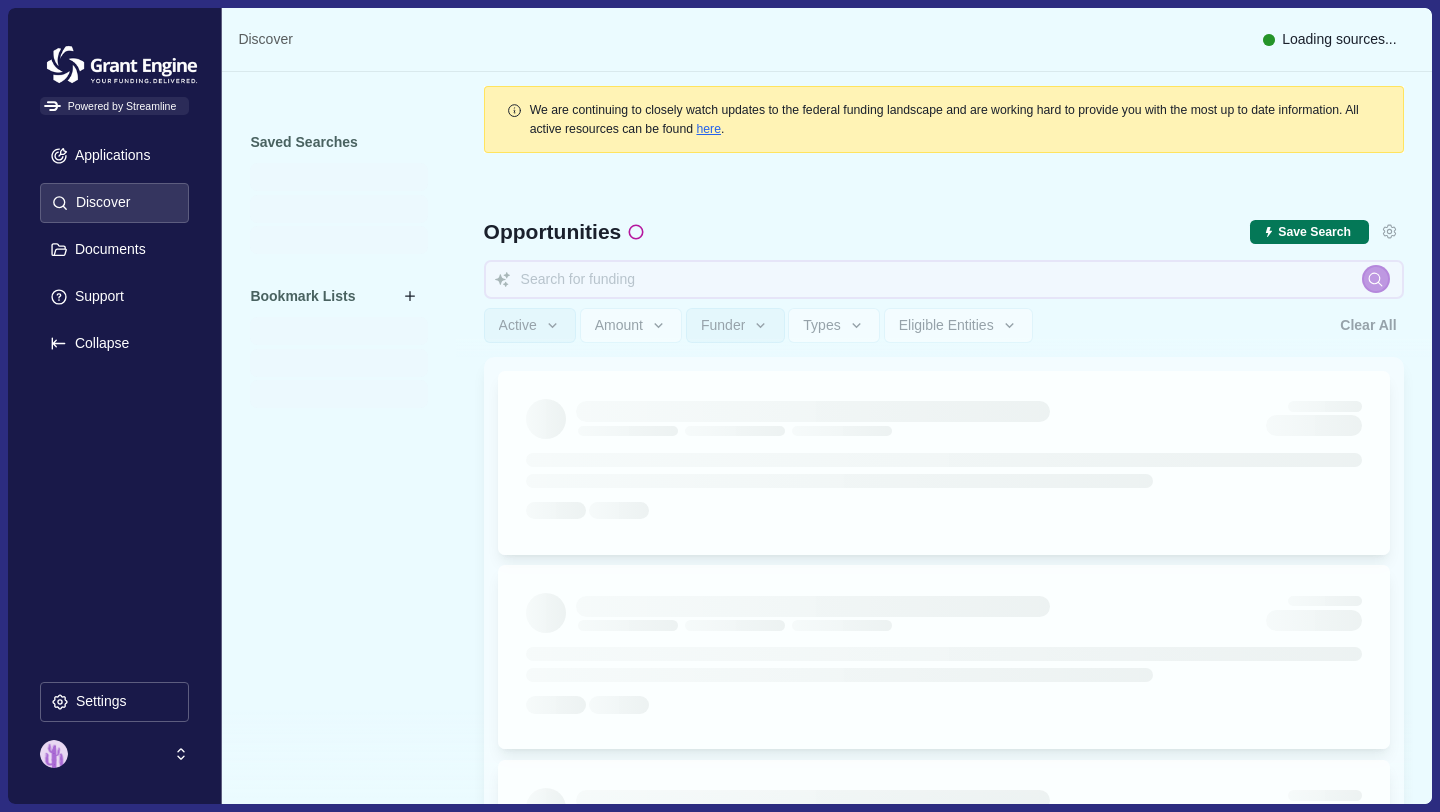 type 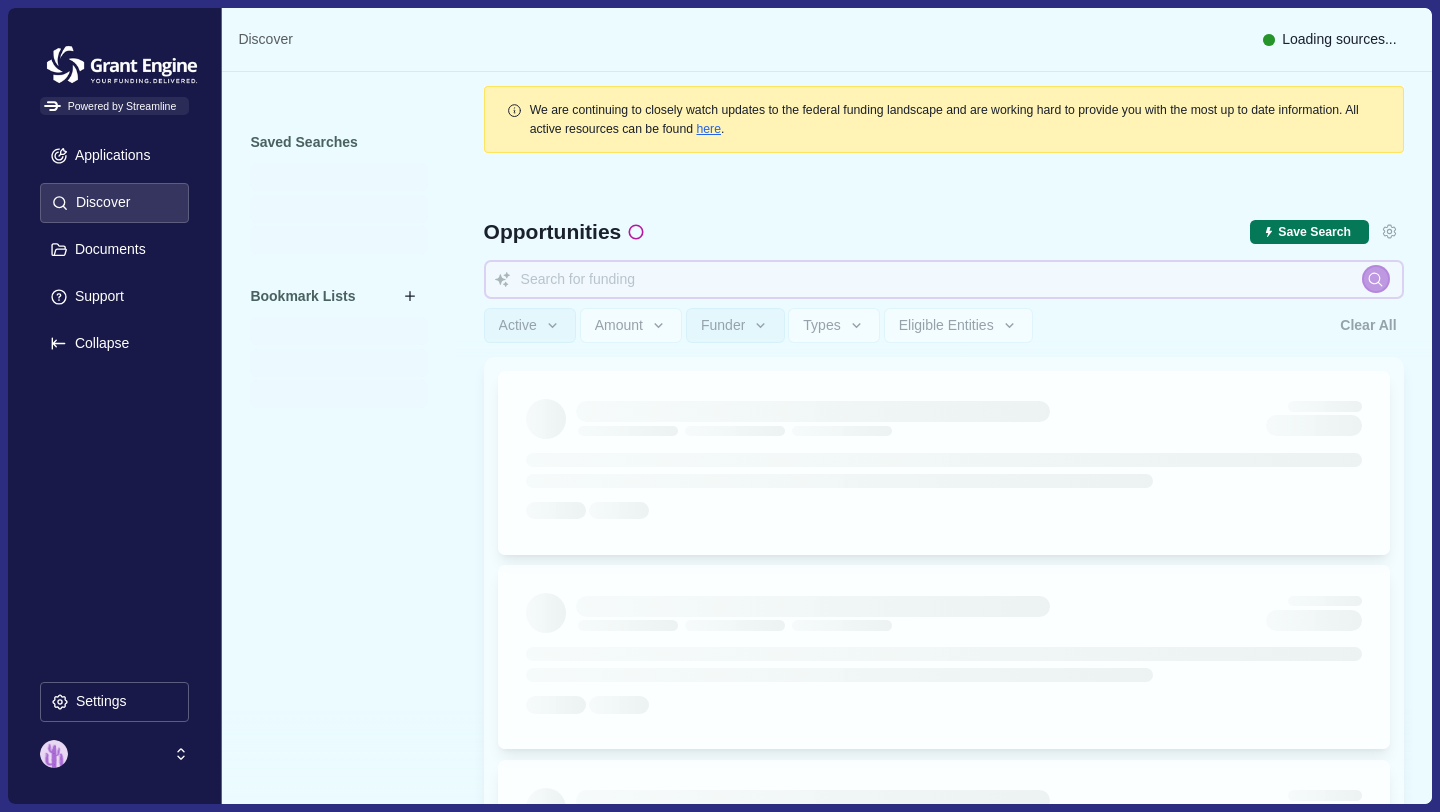 type 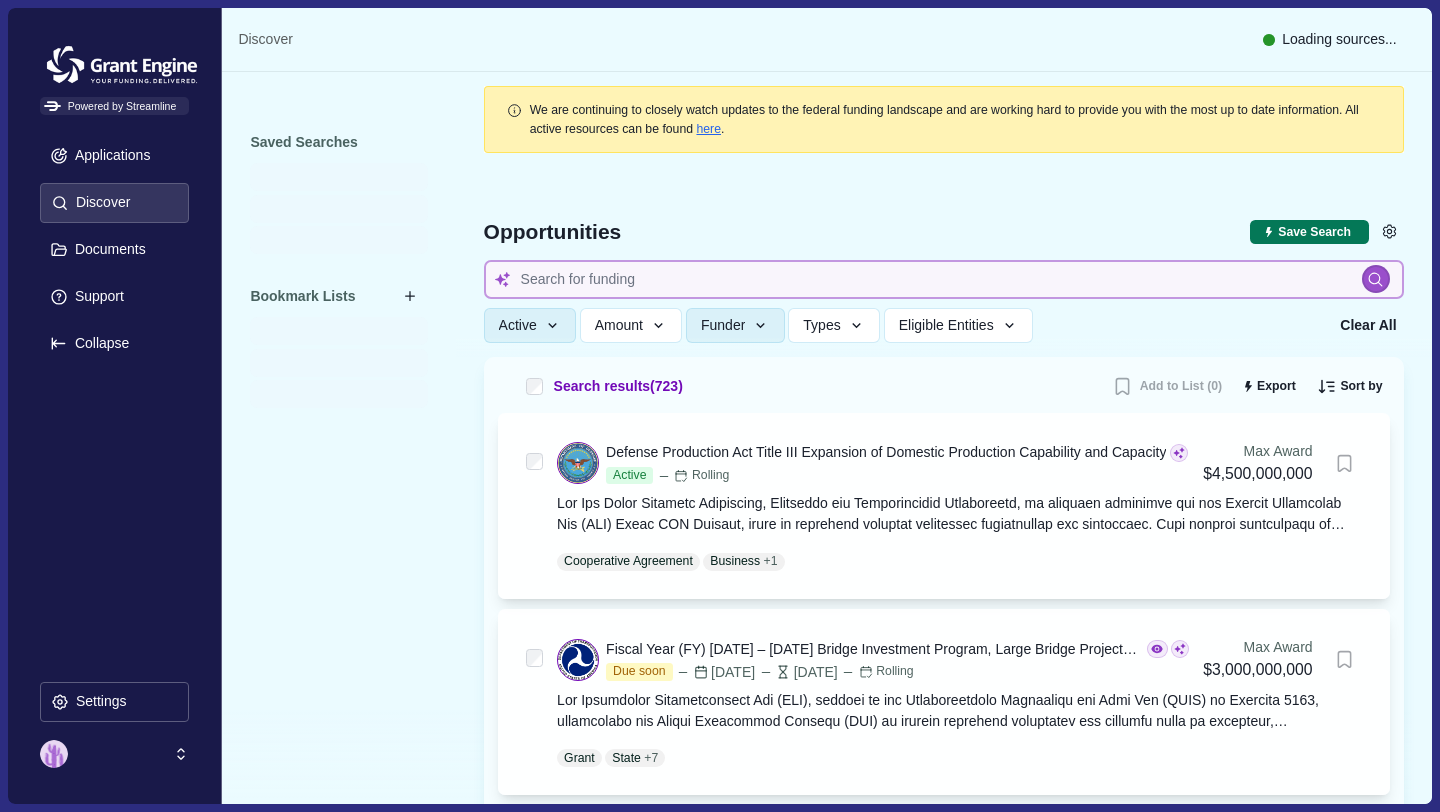 type 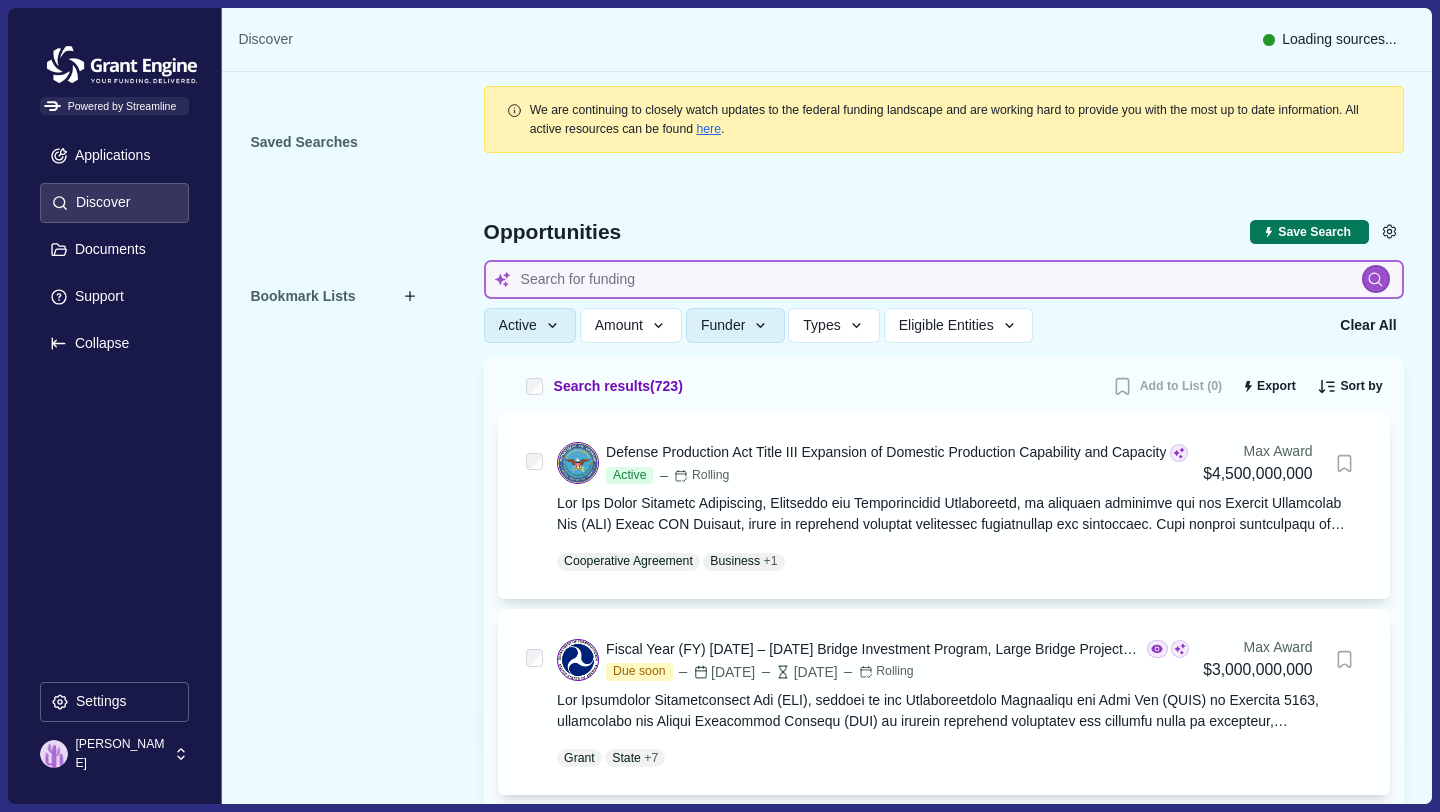 click at bounding box center [944, 279] 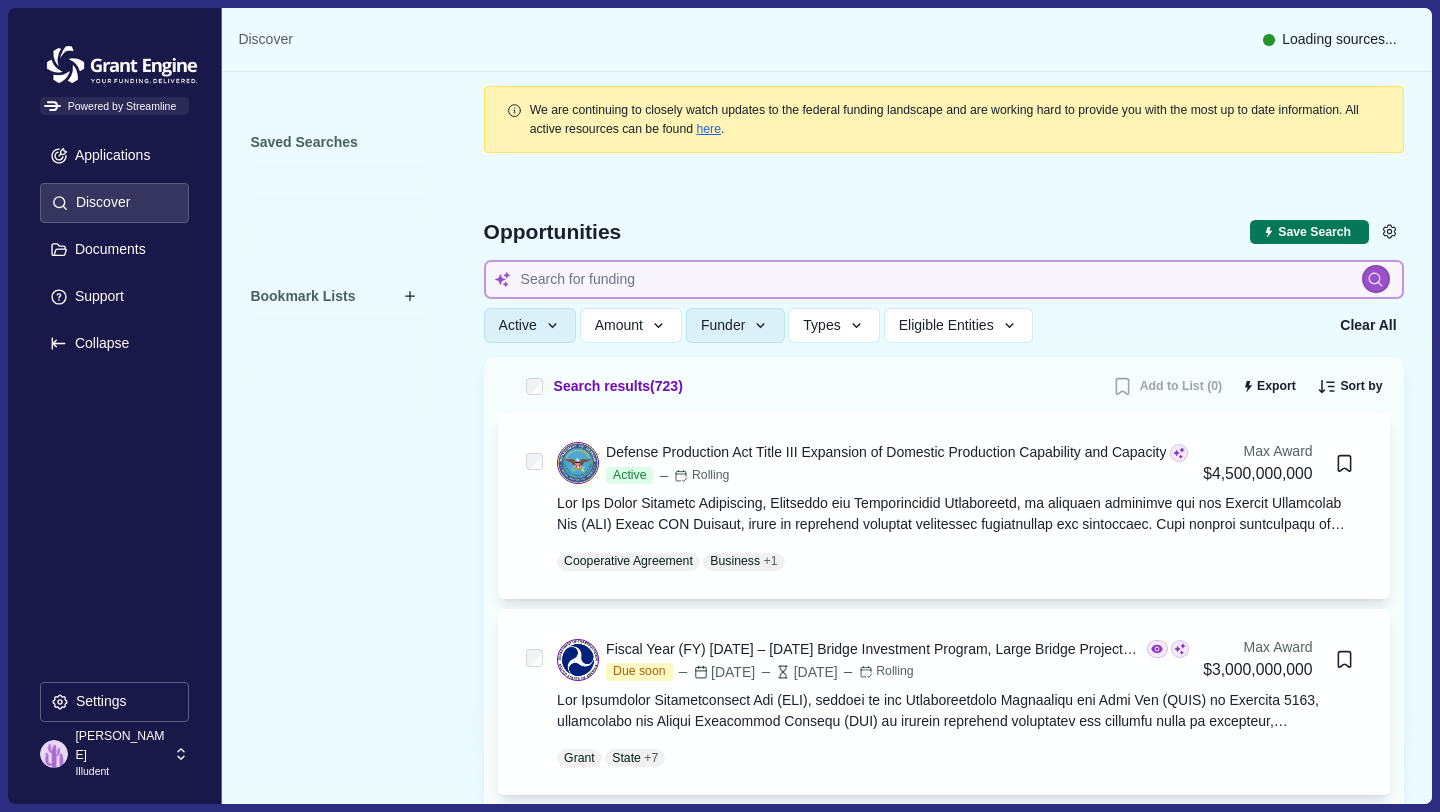type 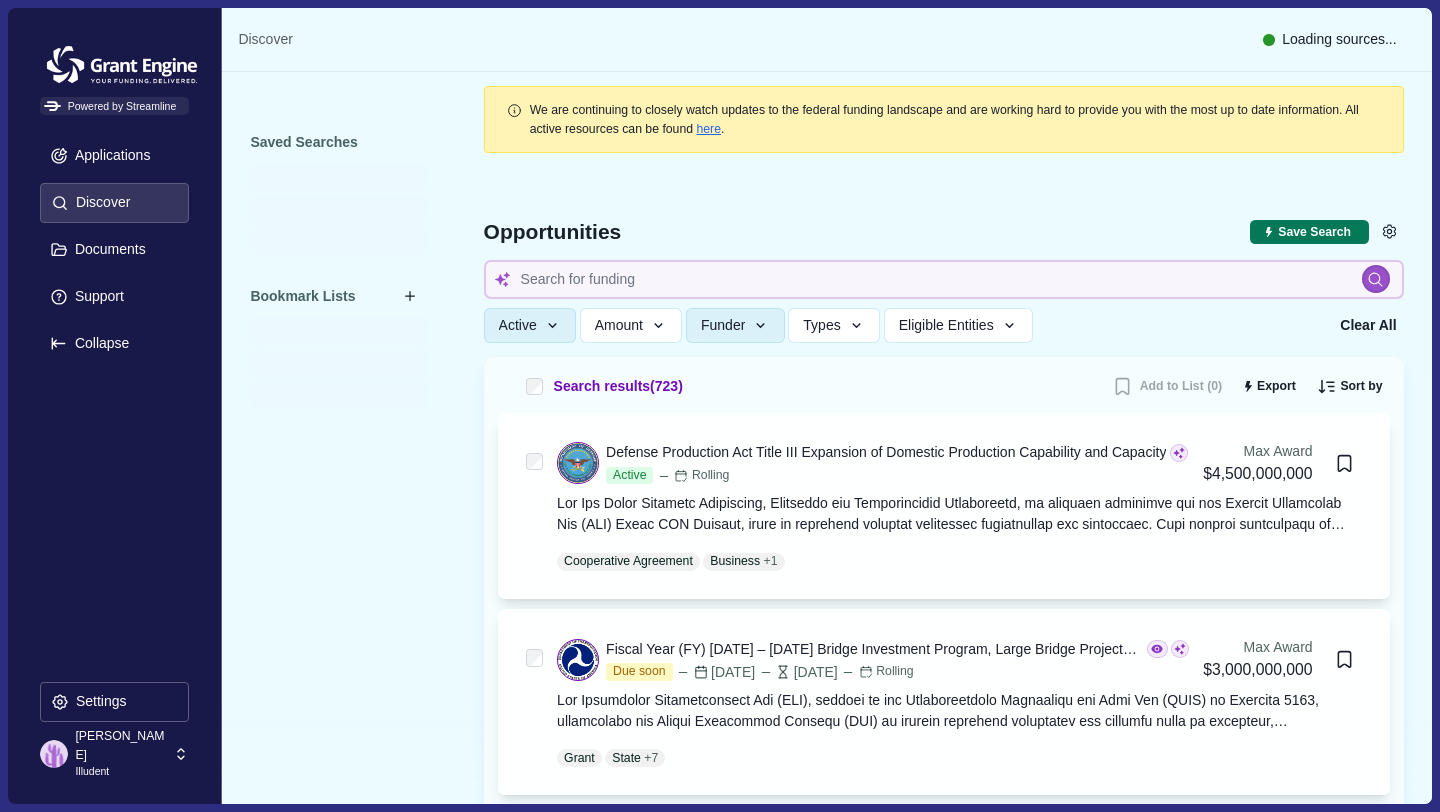 type 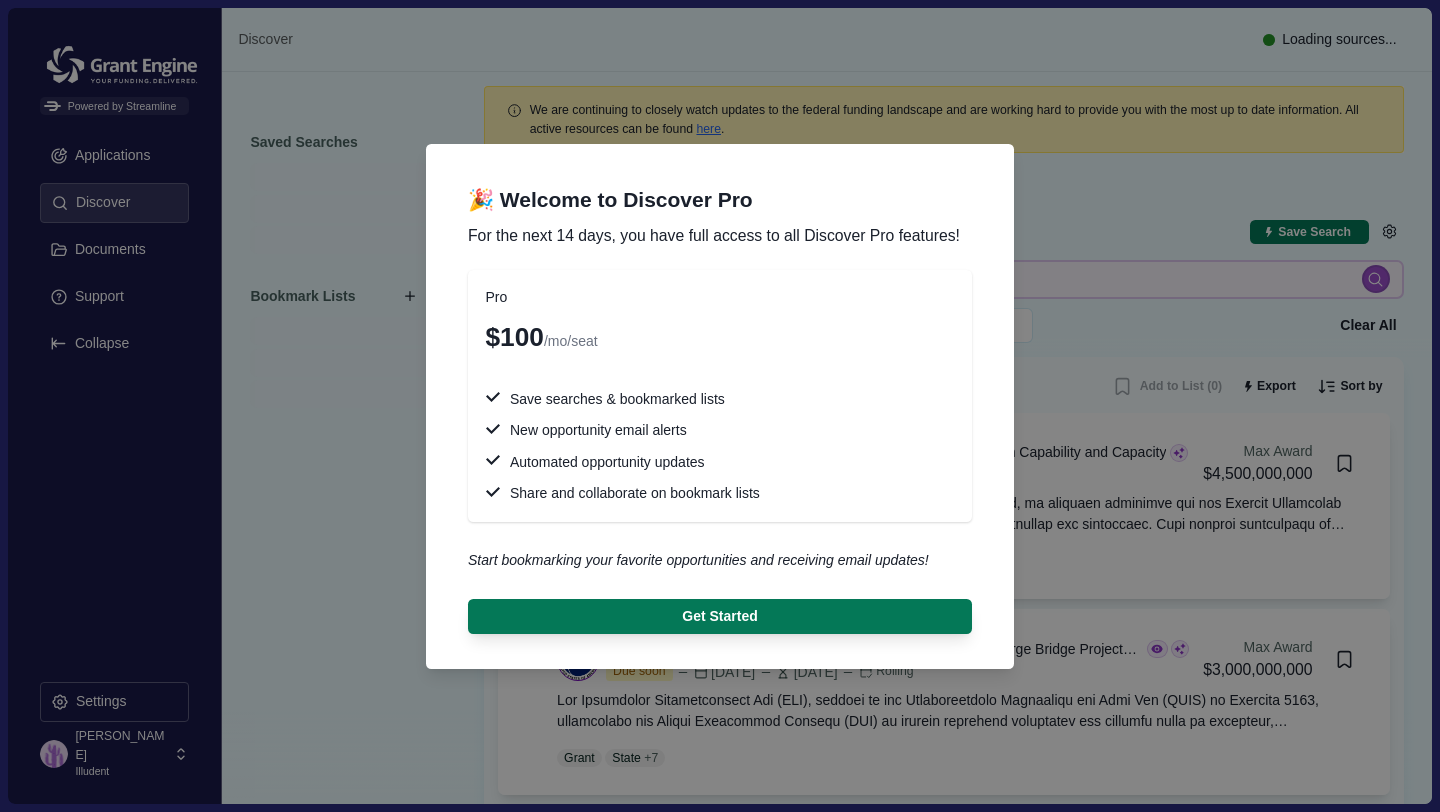 type 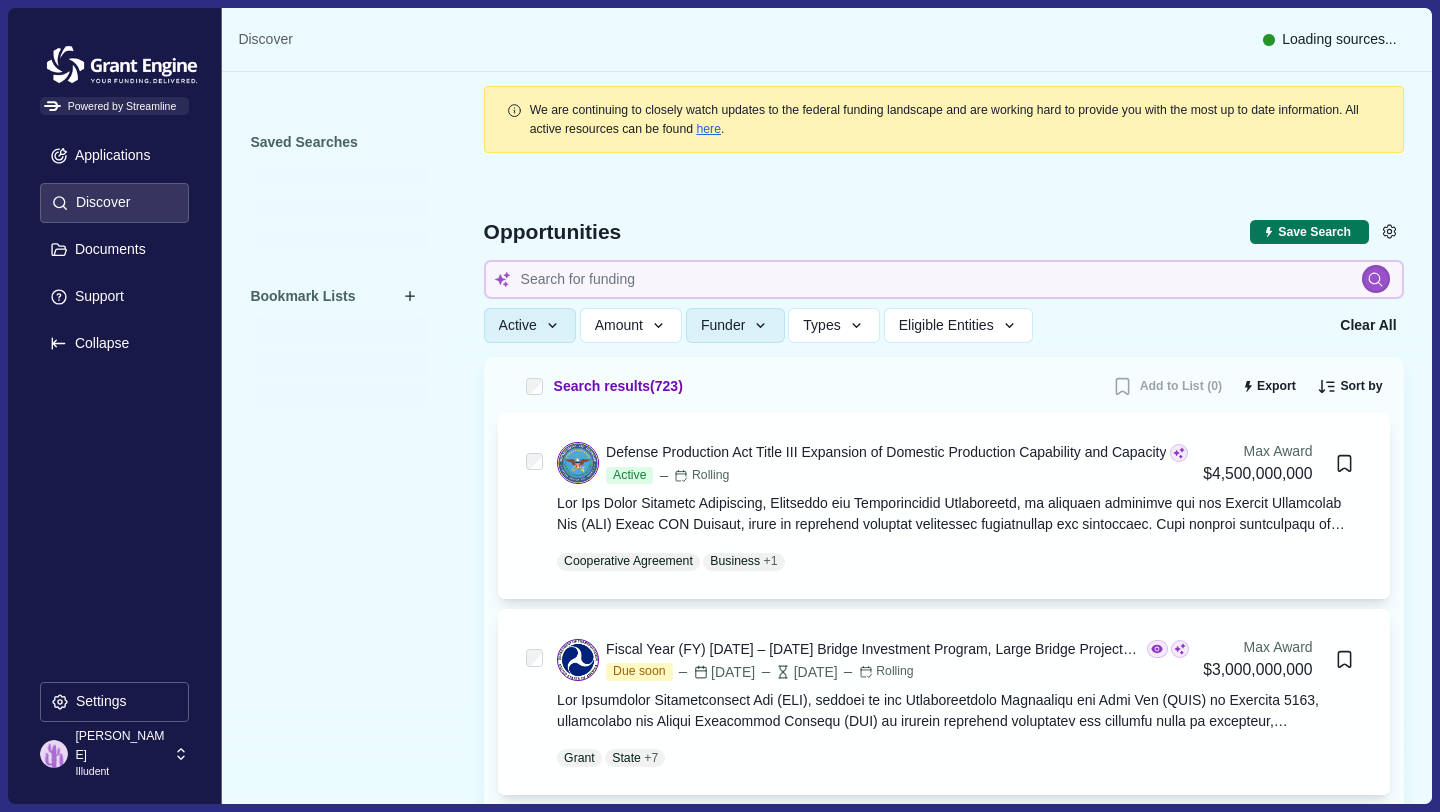 type 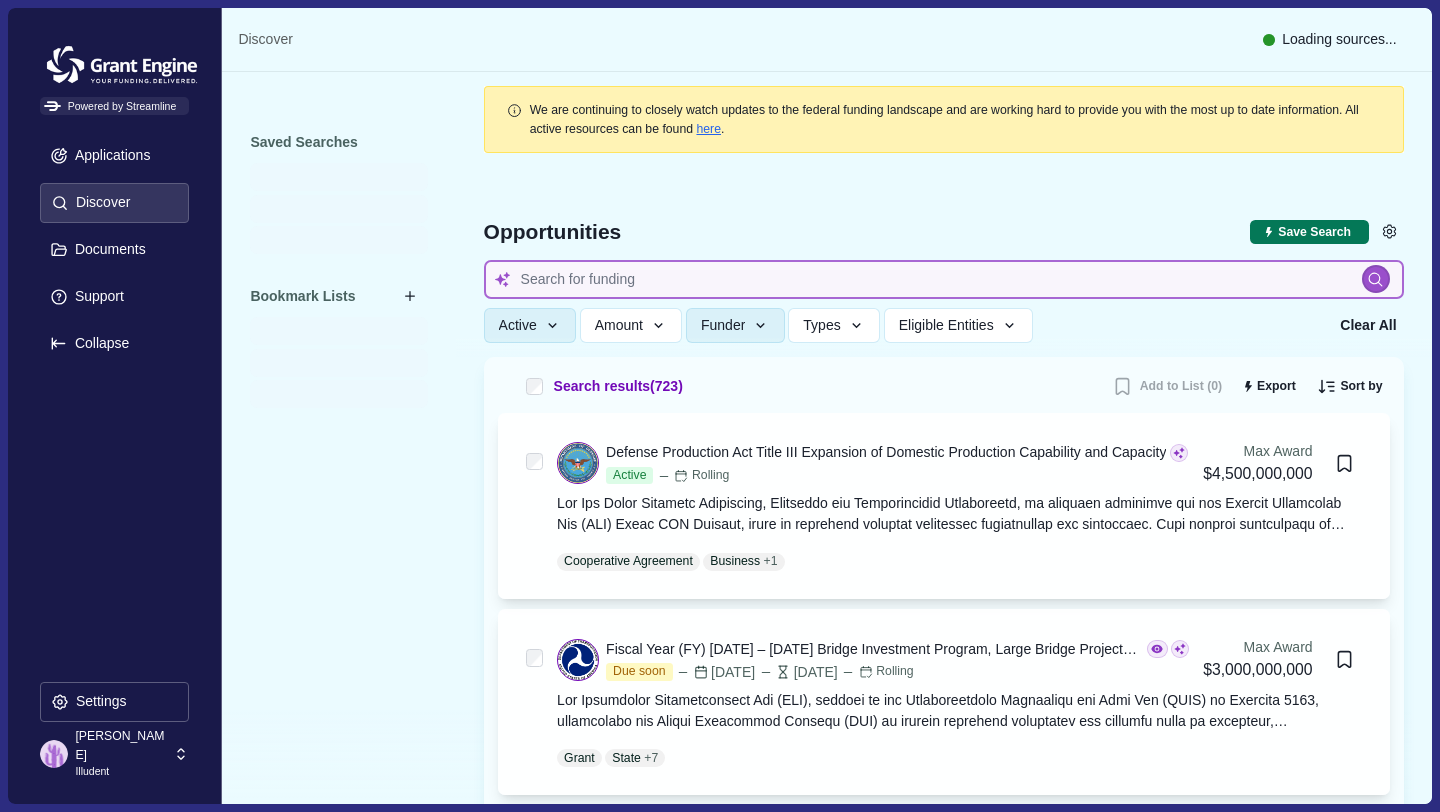 type 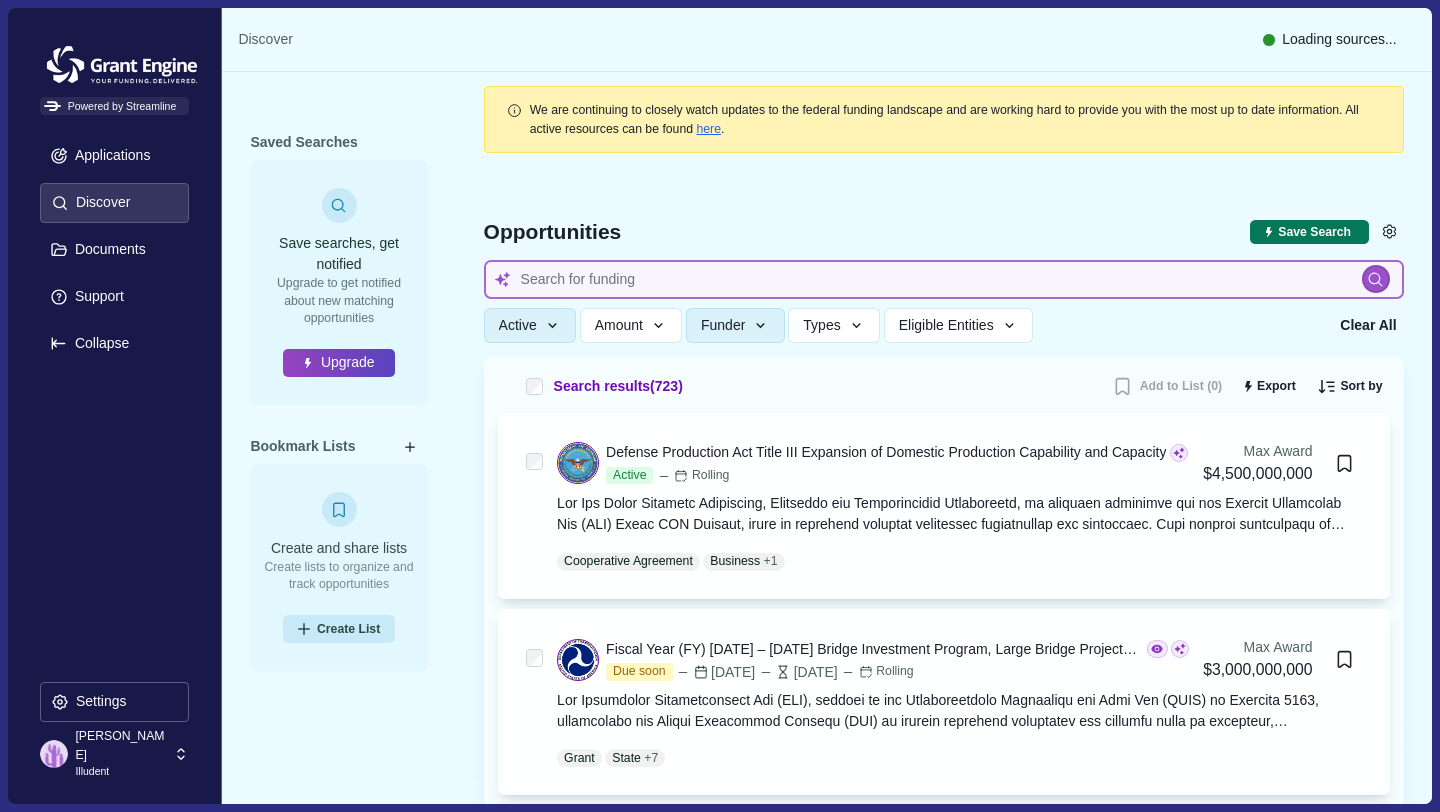 type 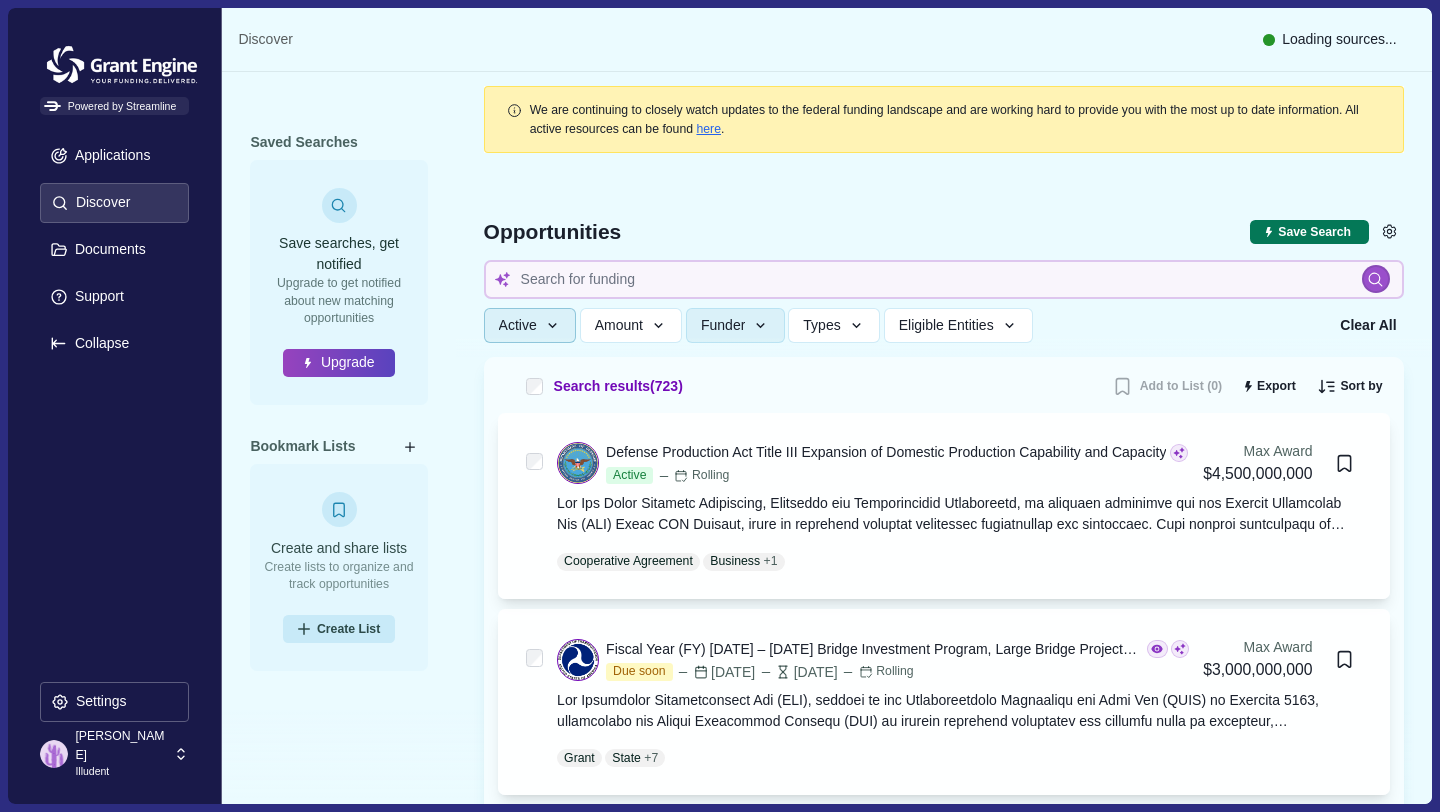 click 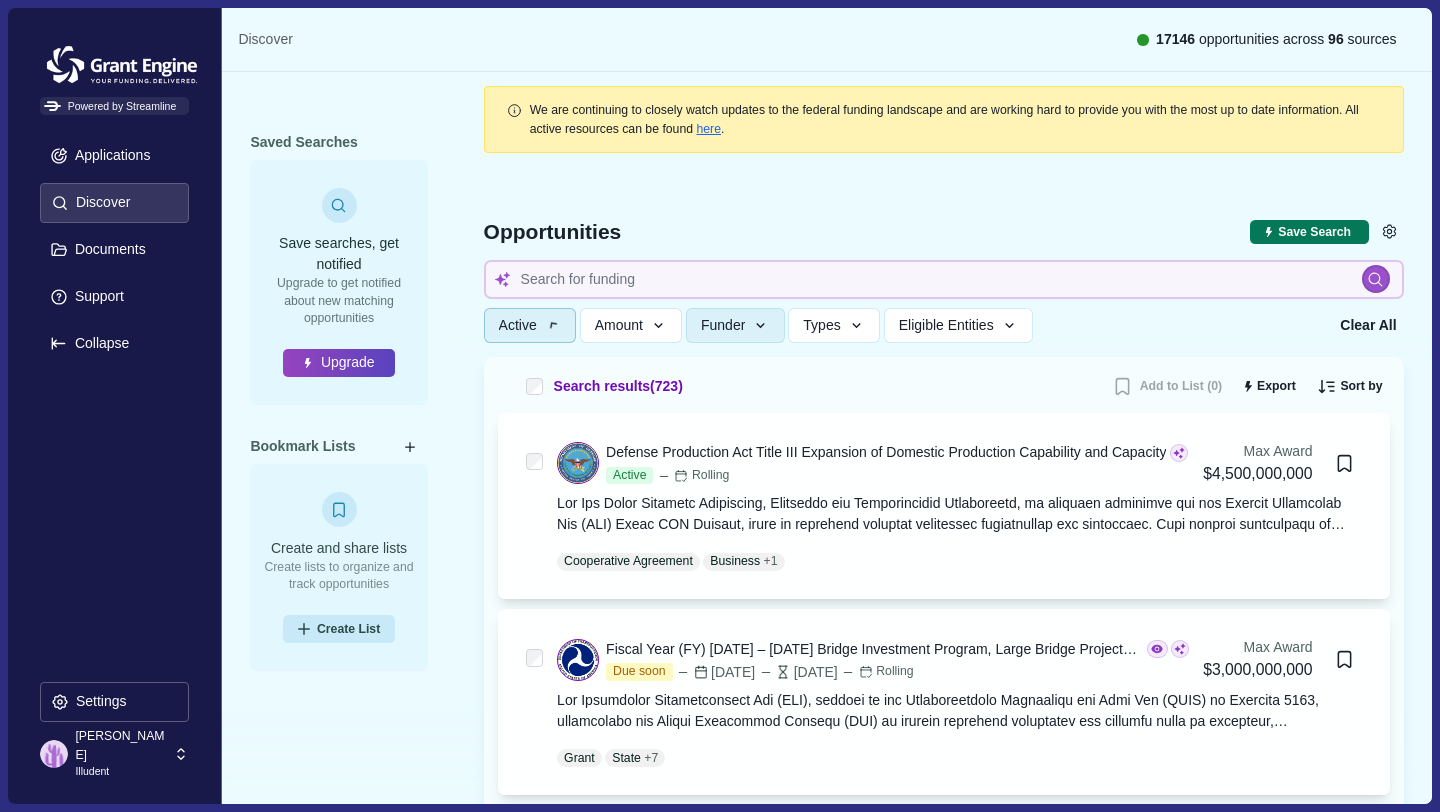 type 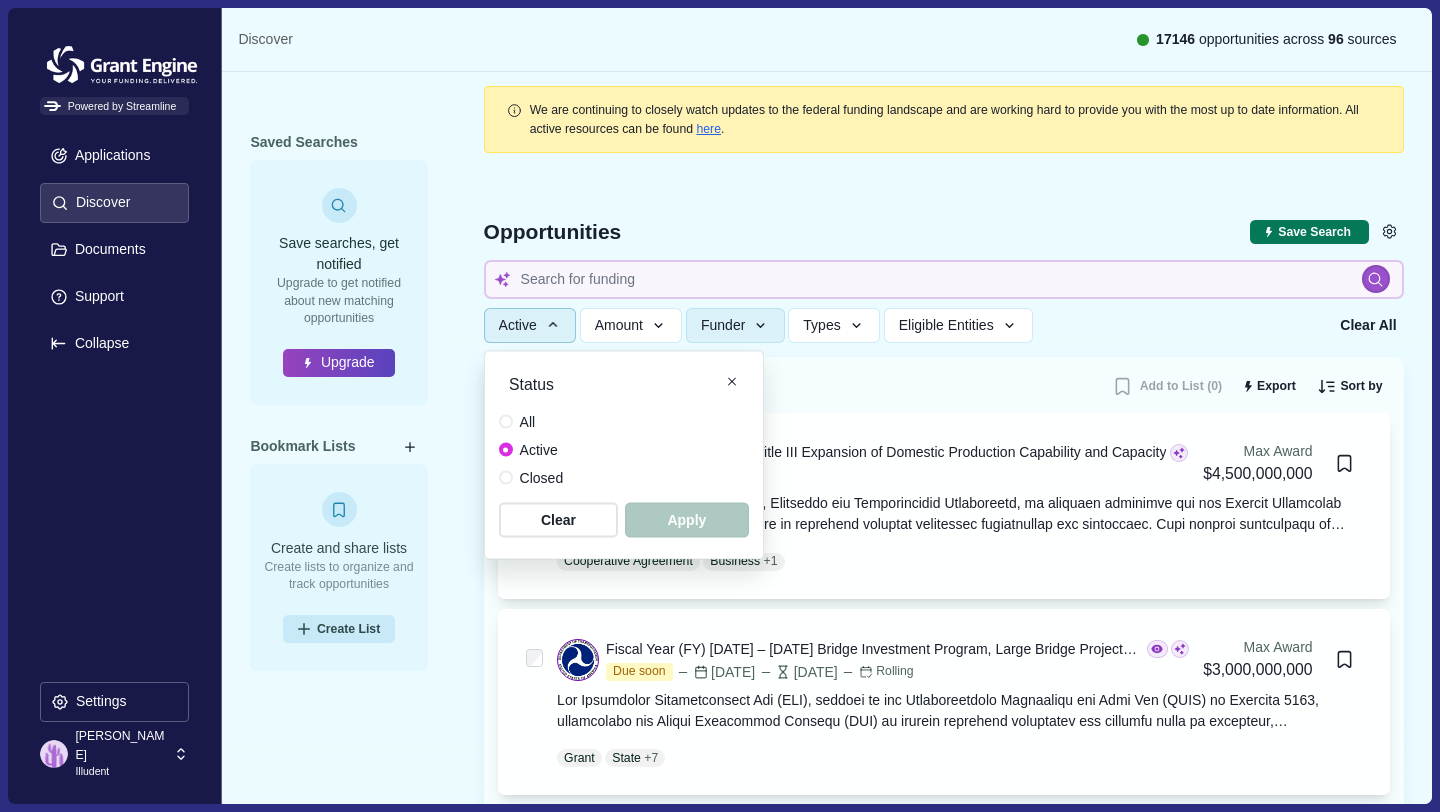 click on "All" at bounding box center (528, 421) 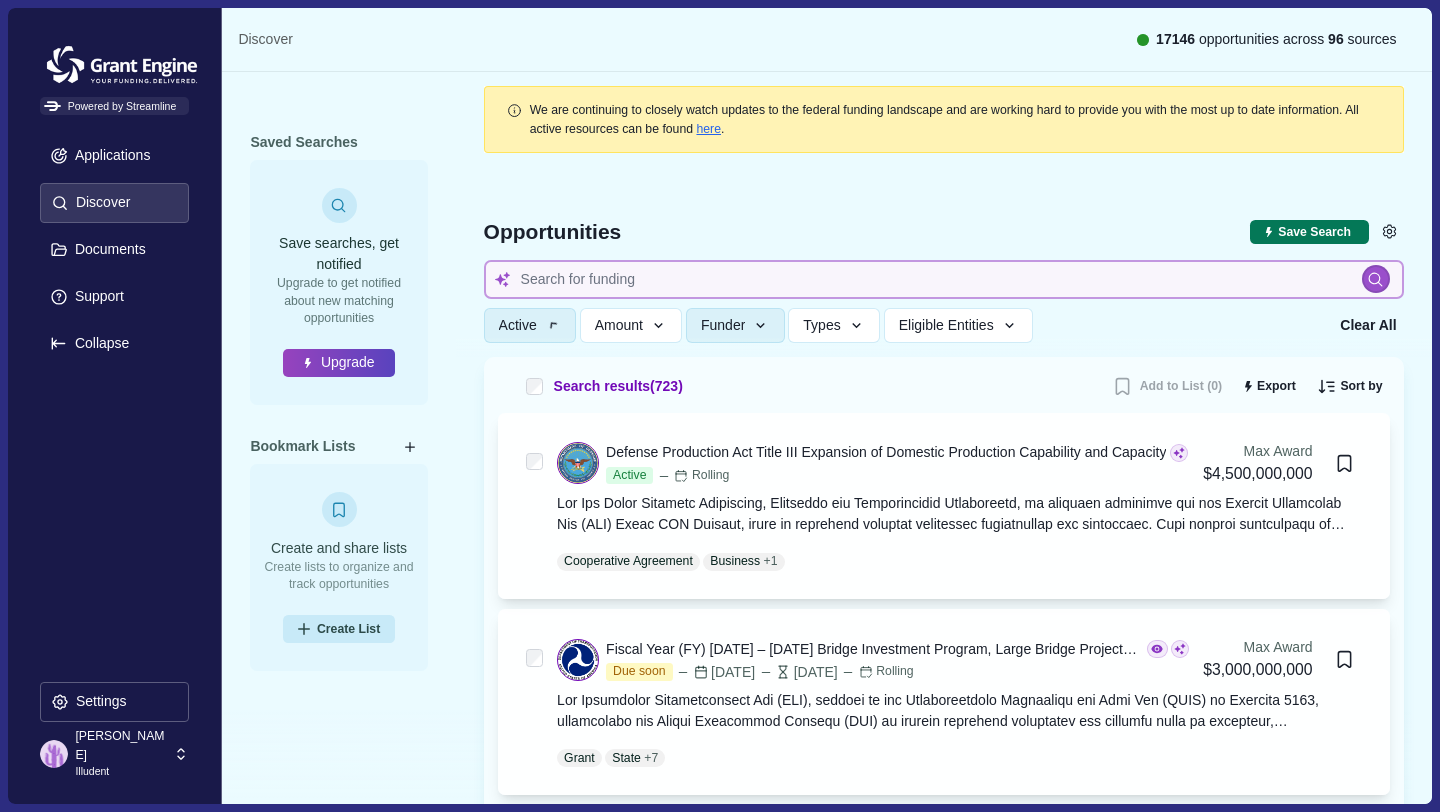 click at bounding box center [944, 279] 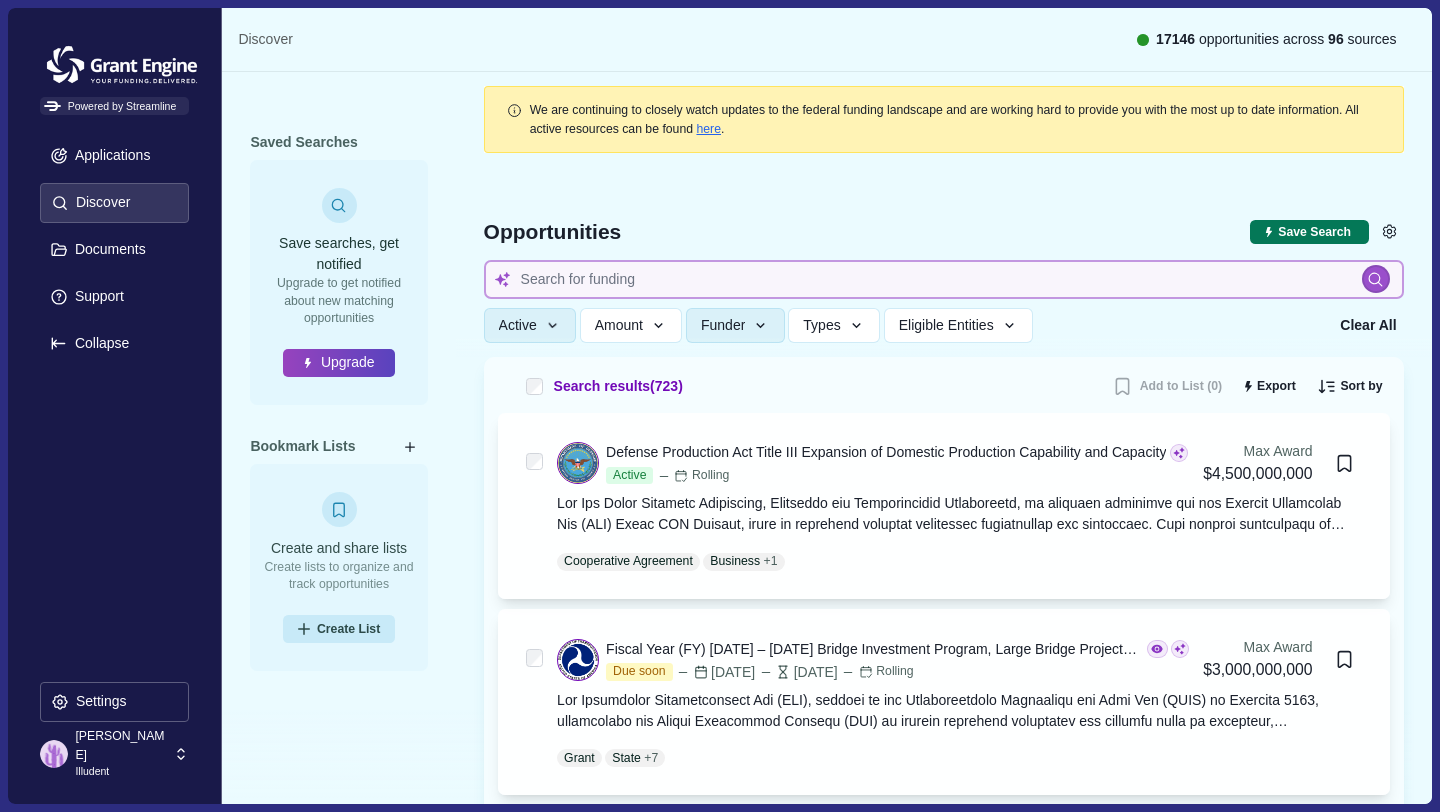 type 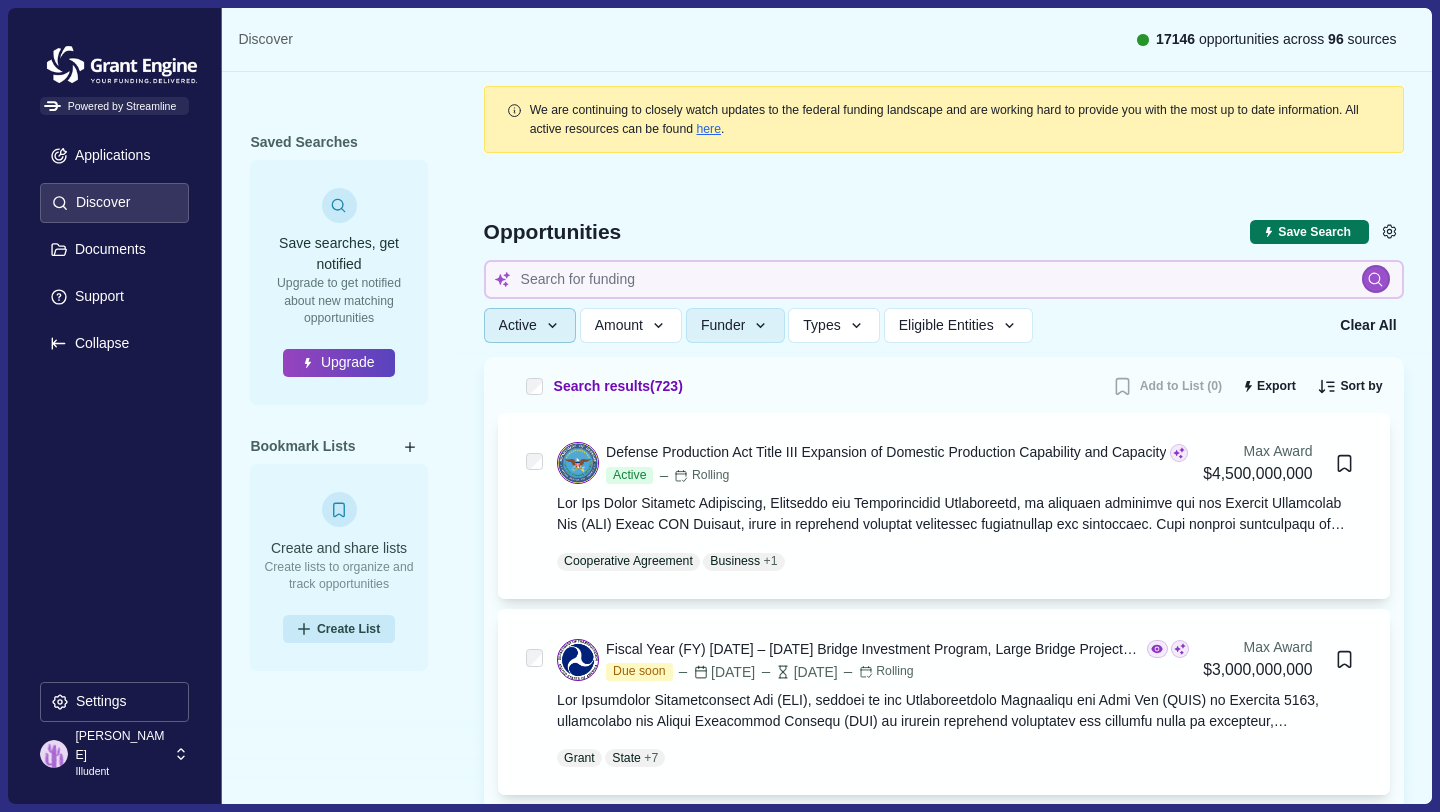 type 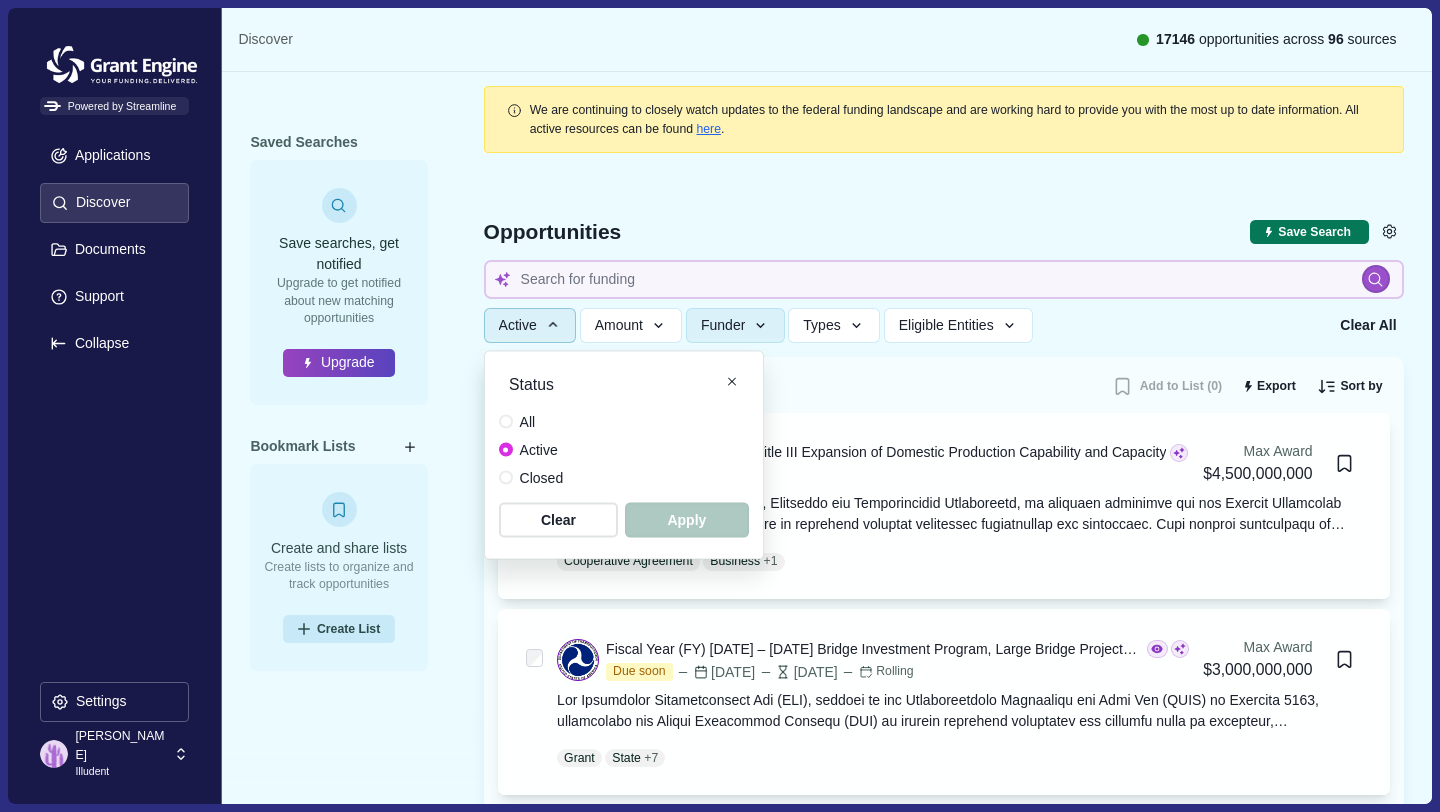 click on "All" at bounding box center [531, 421] 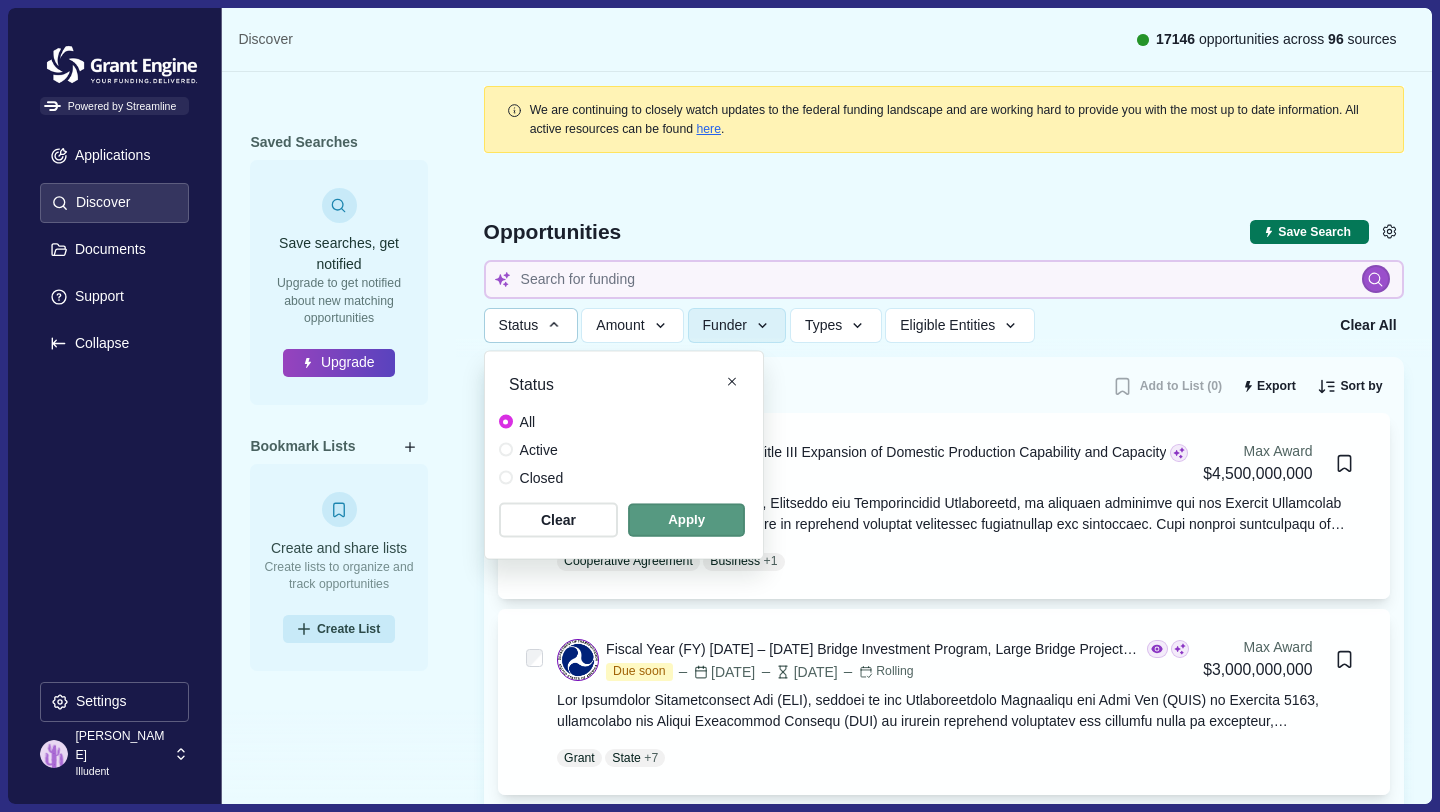 click at bounding box center [686, 519] 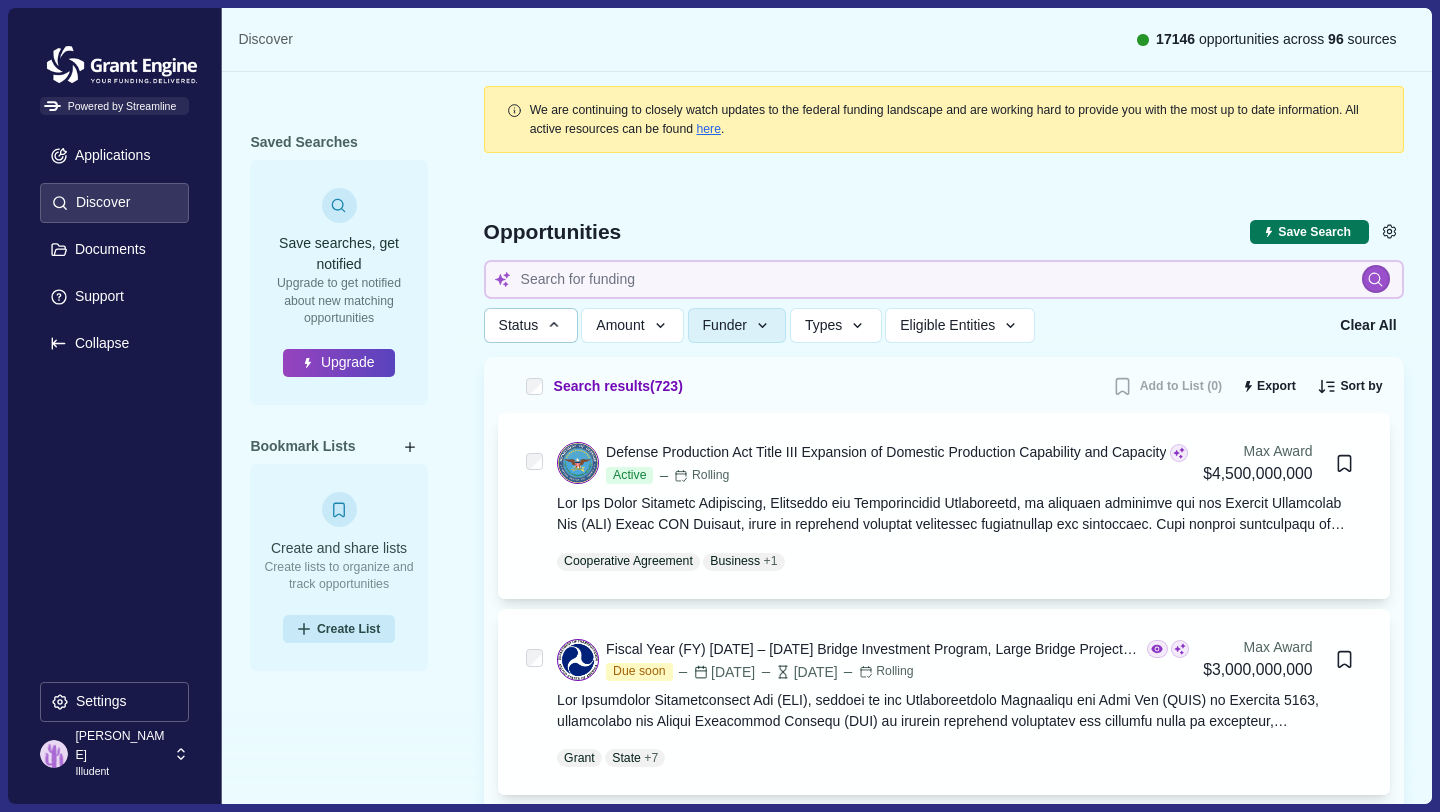 type 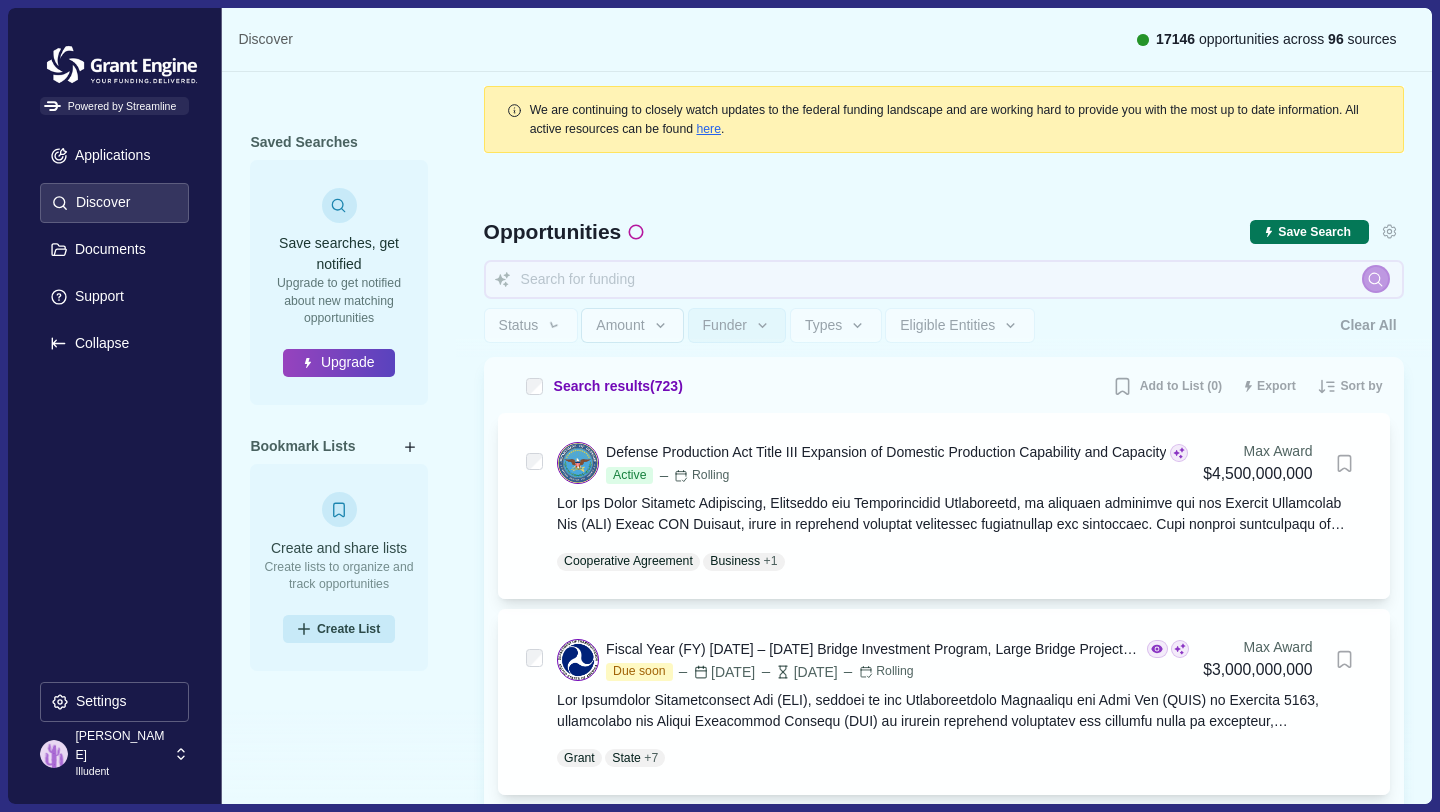type 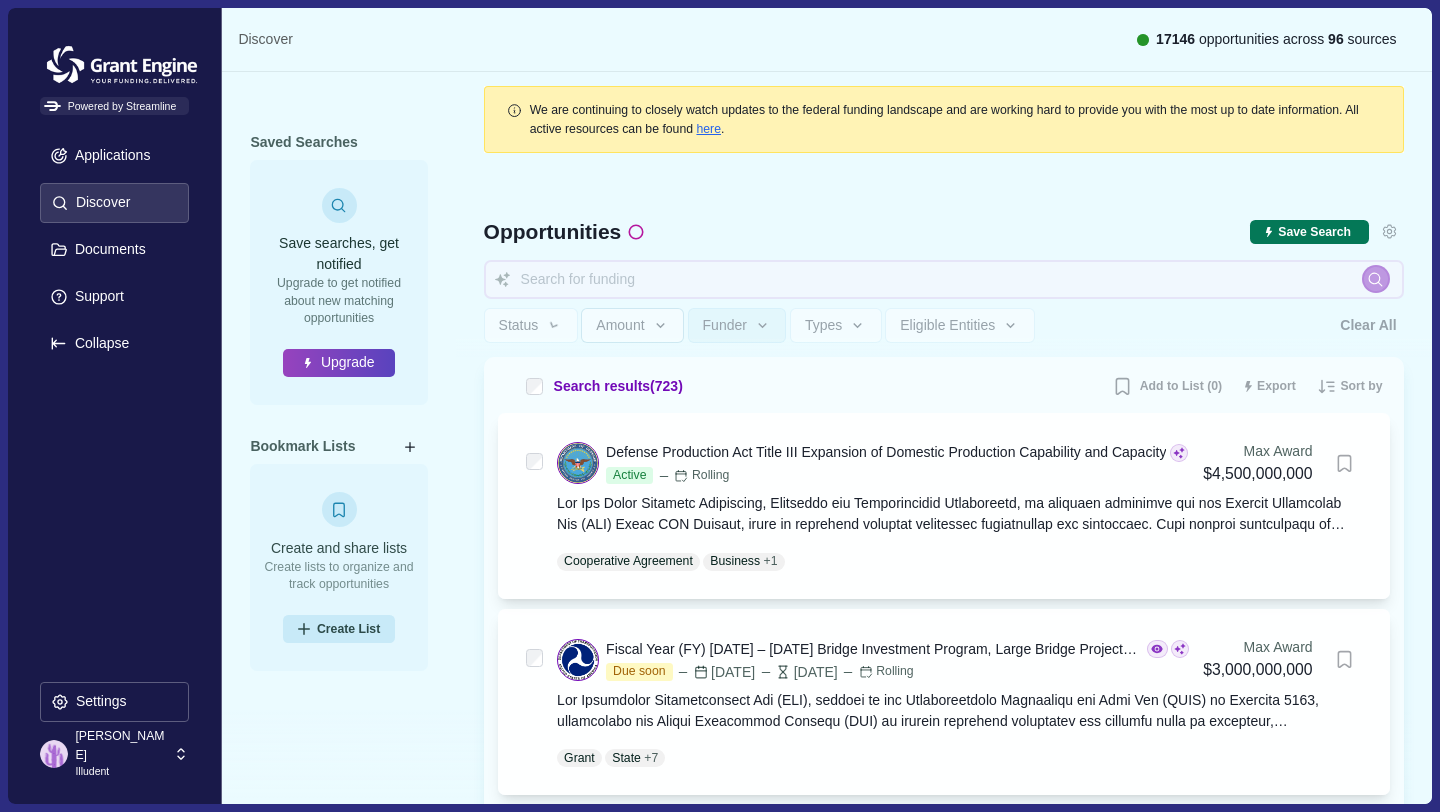 type 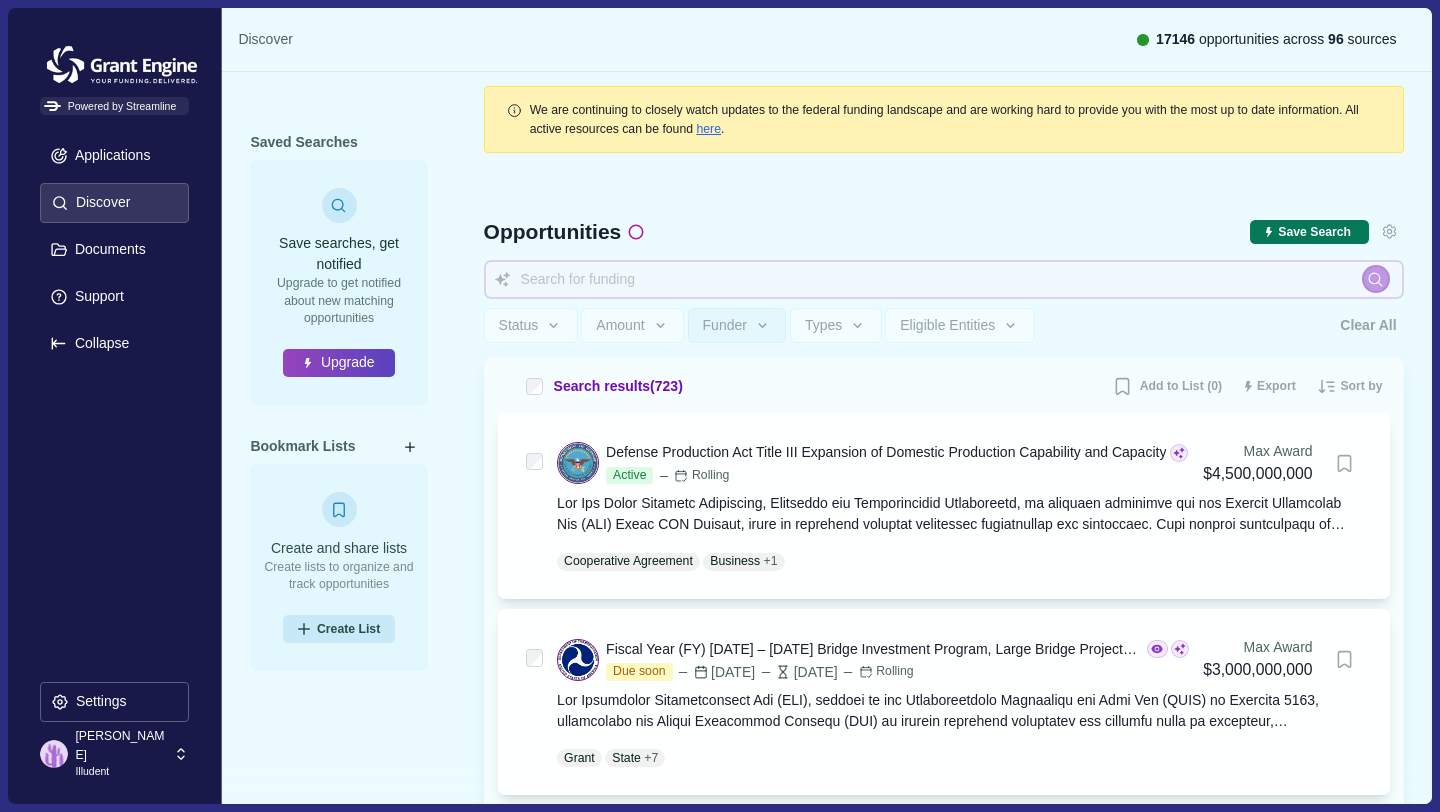 type 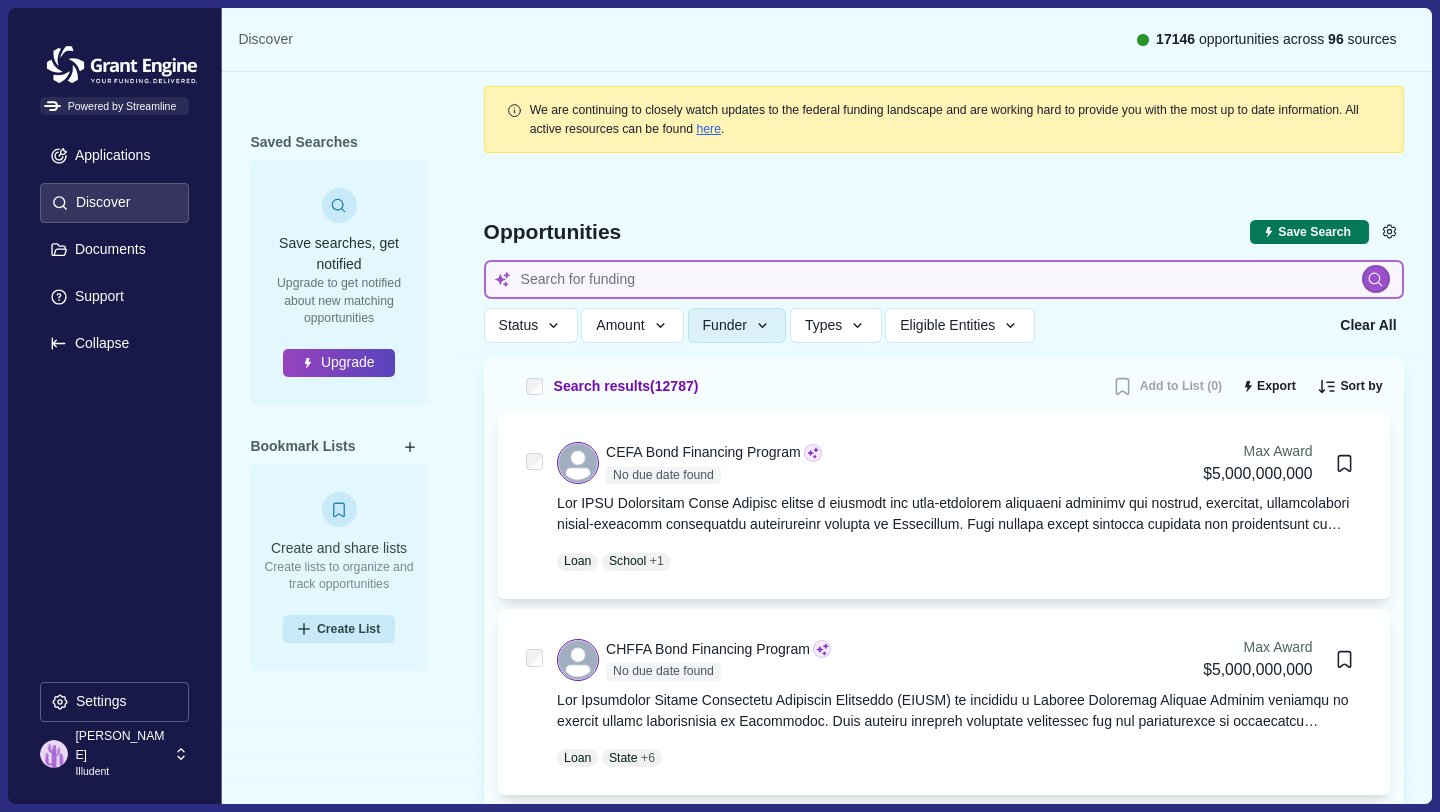 click at bounding box center (944, 279) 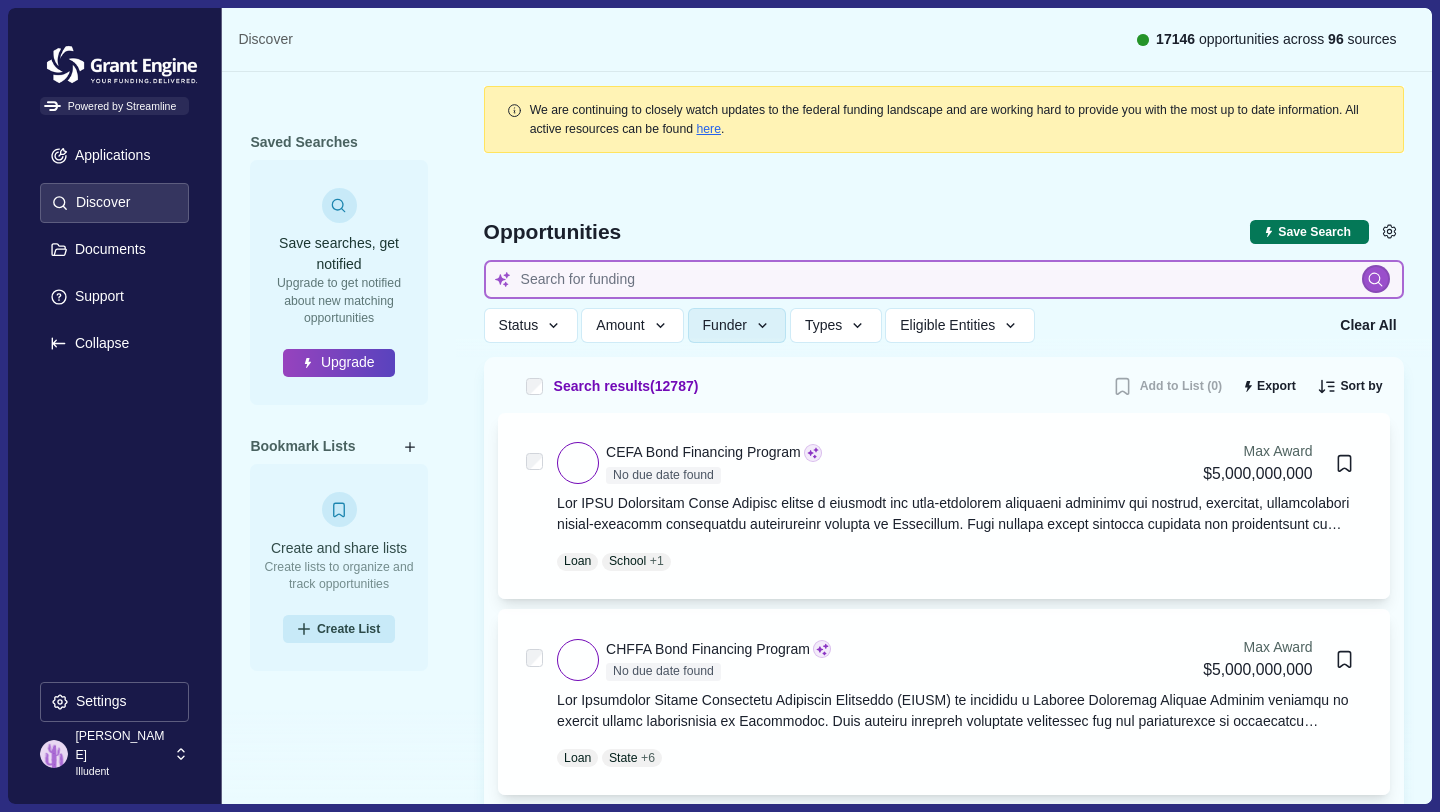 type 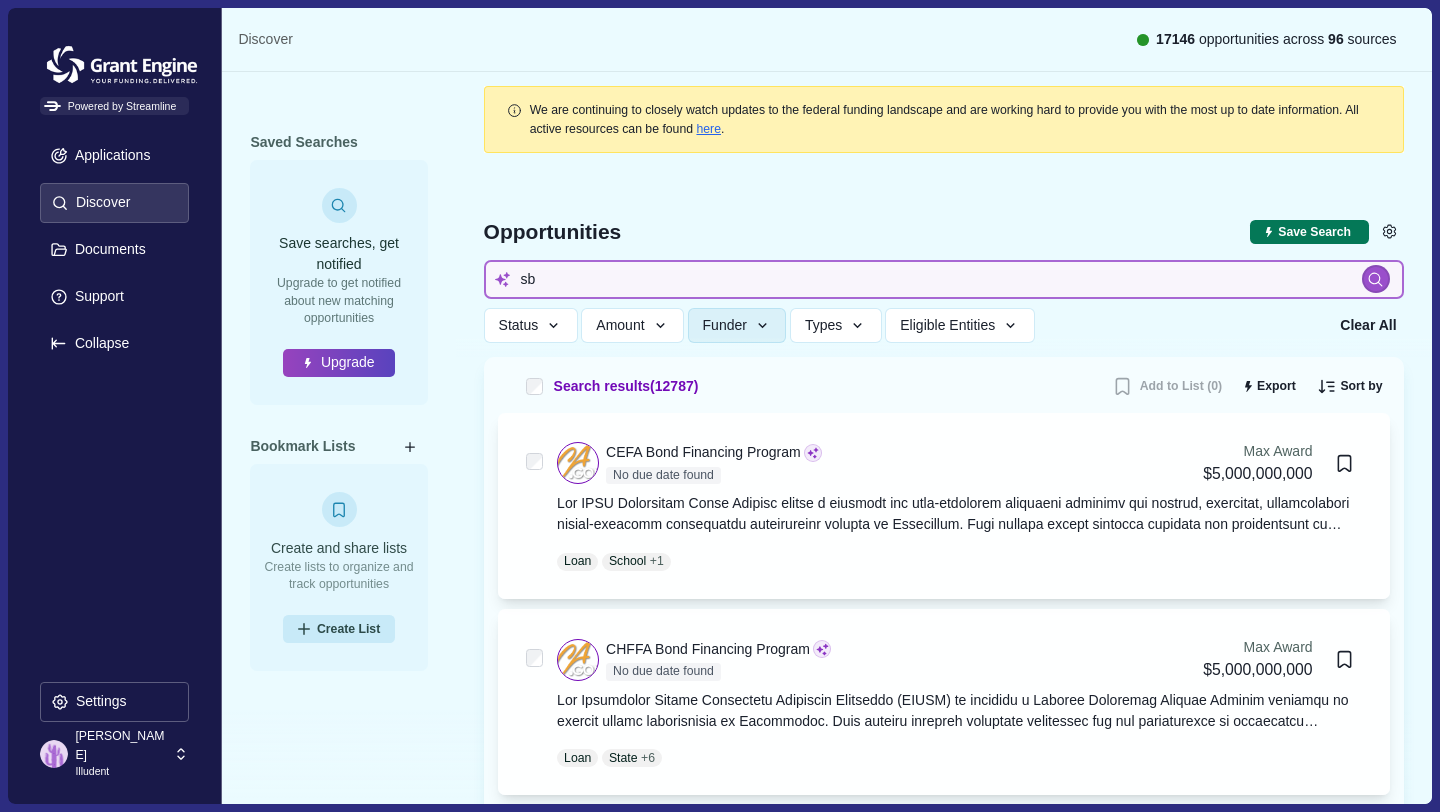 type on "s" 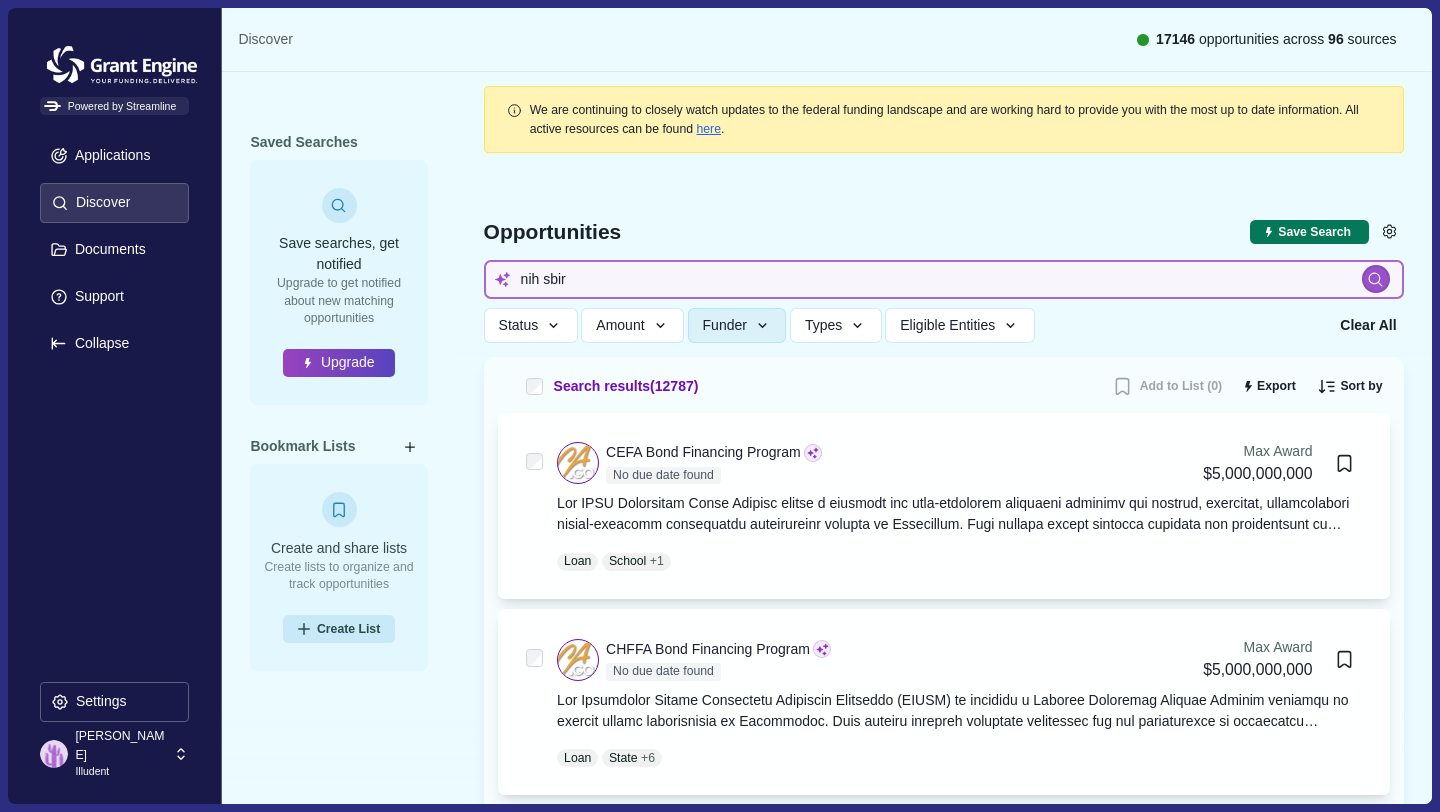 type on "nih sbir" 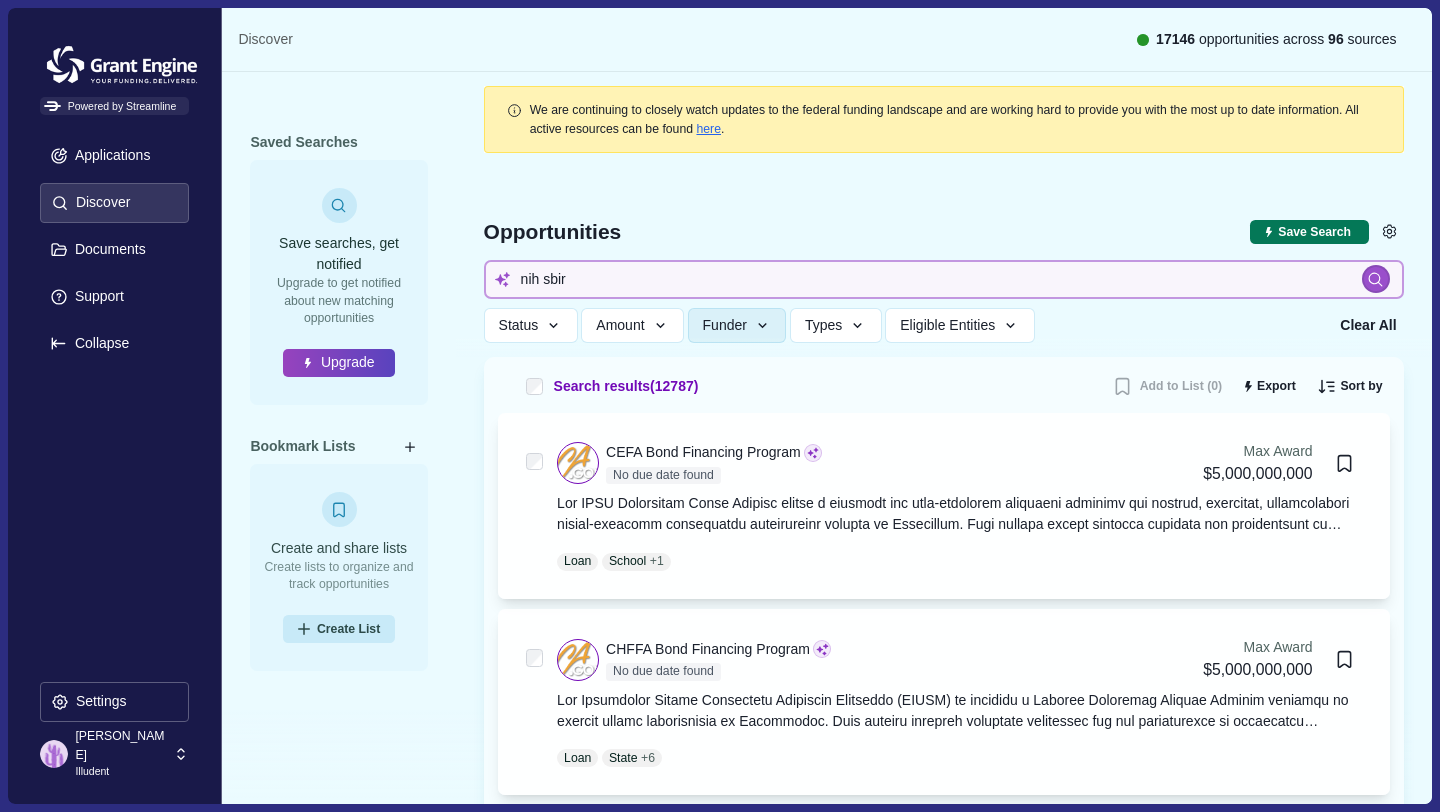 type 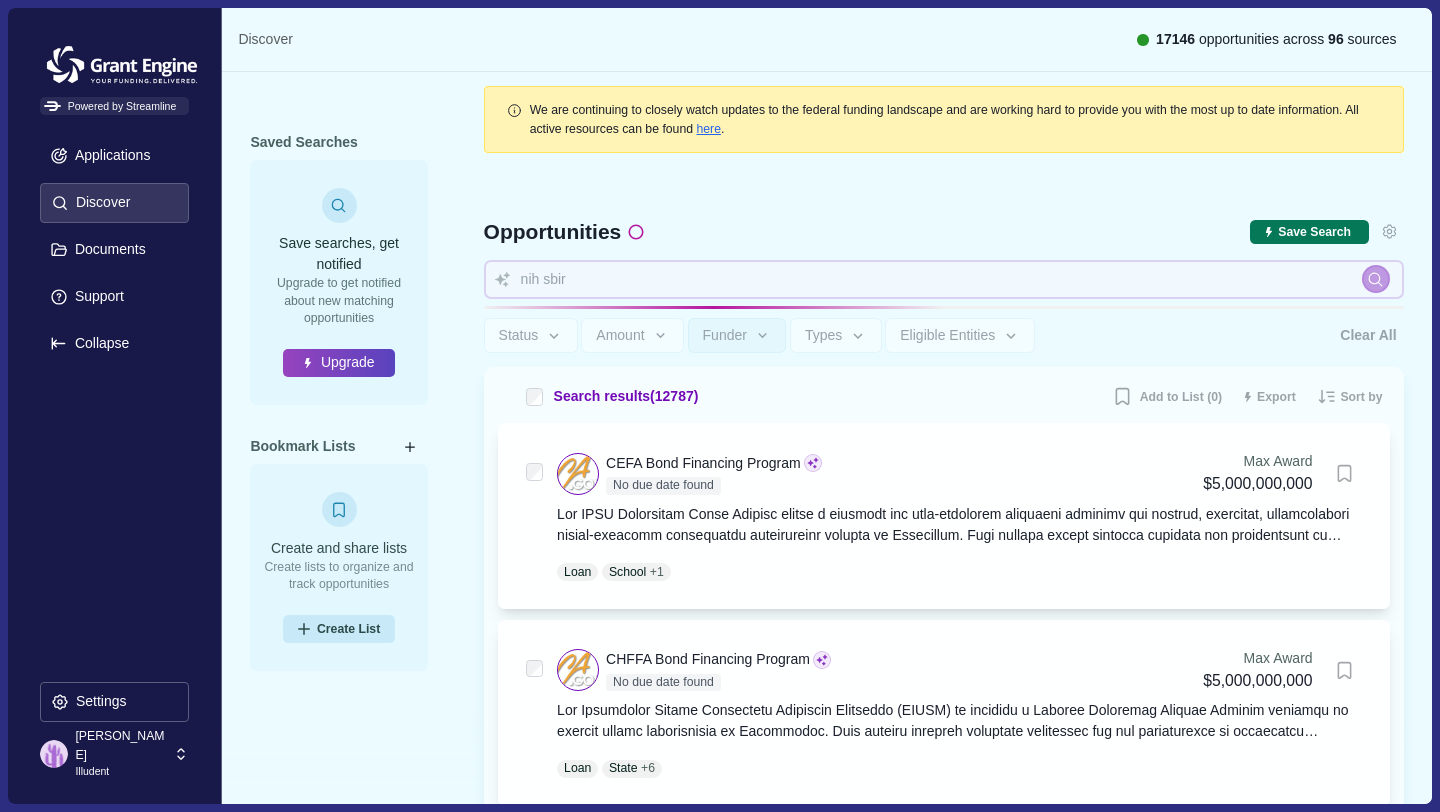 type 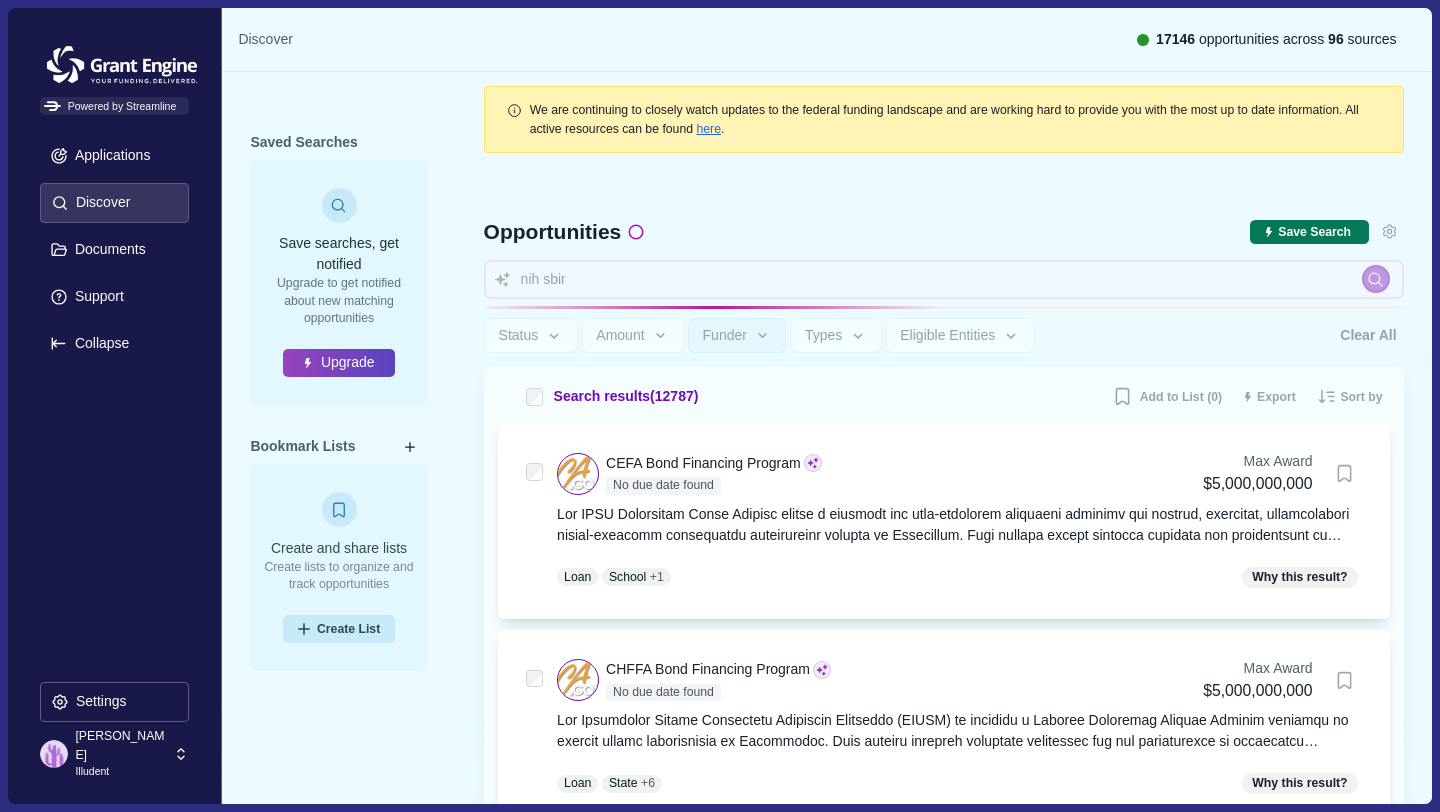 type 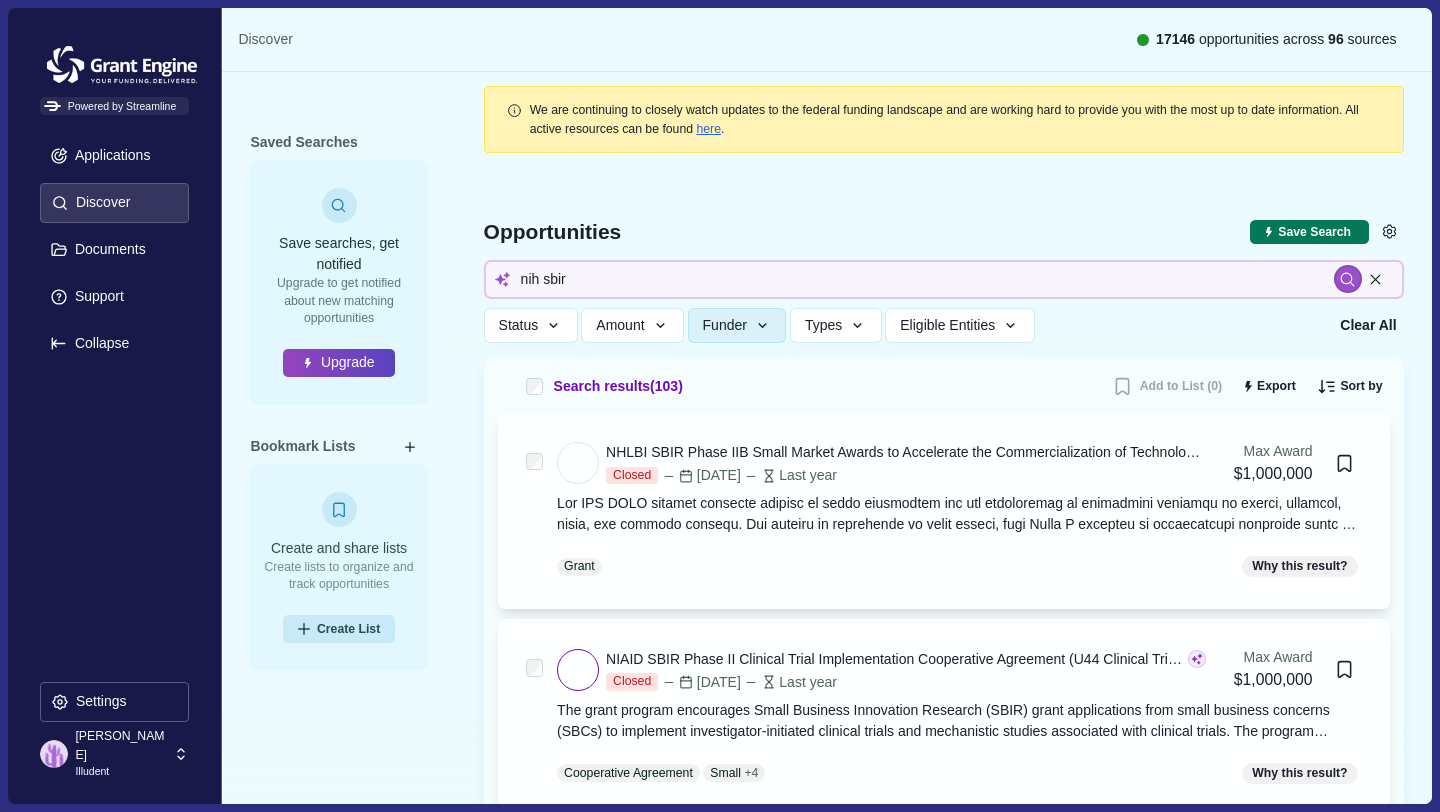 type 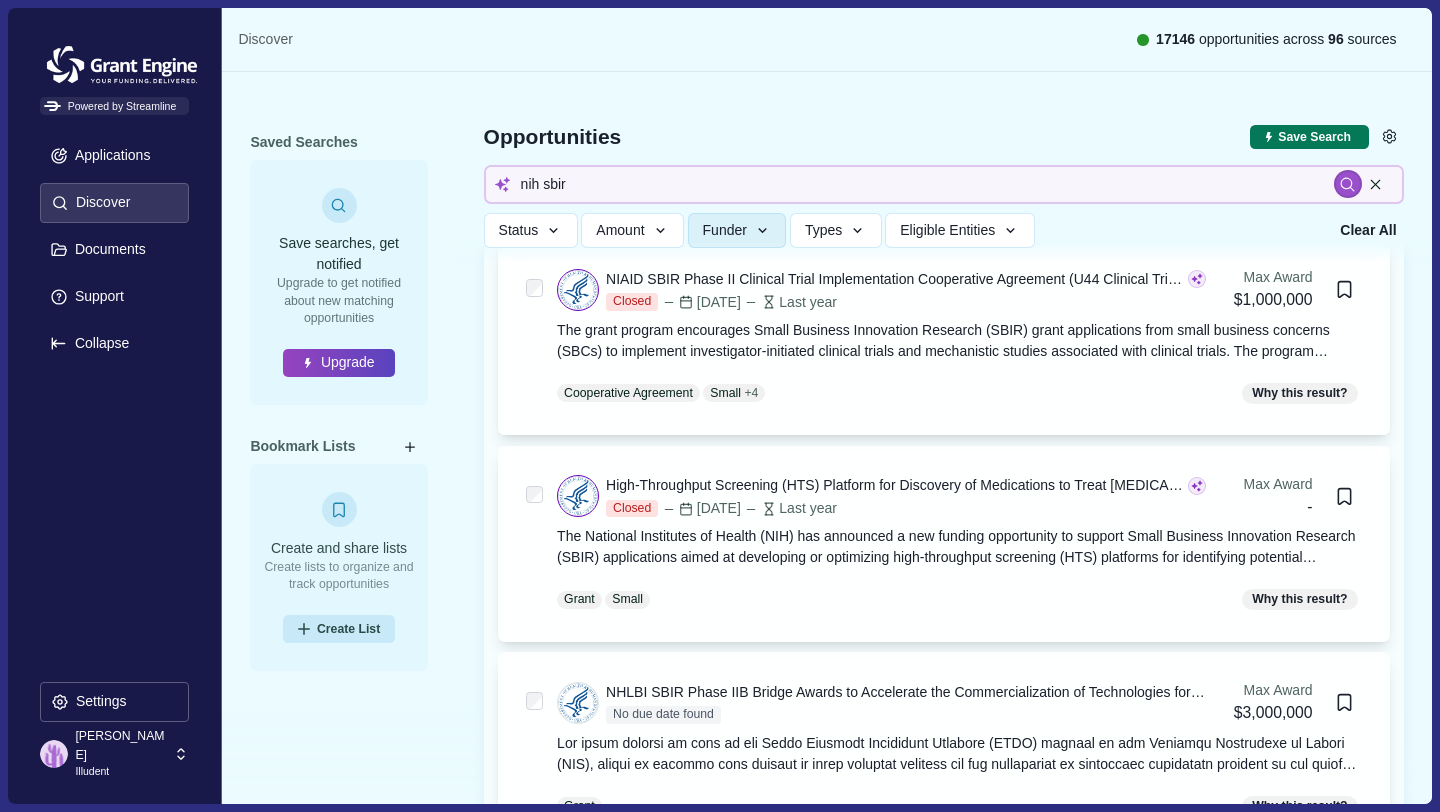 scroll, scrollTop: 0, scrollLeft: 0, axis: both 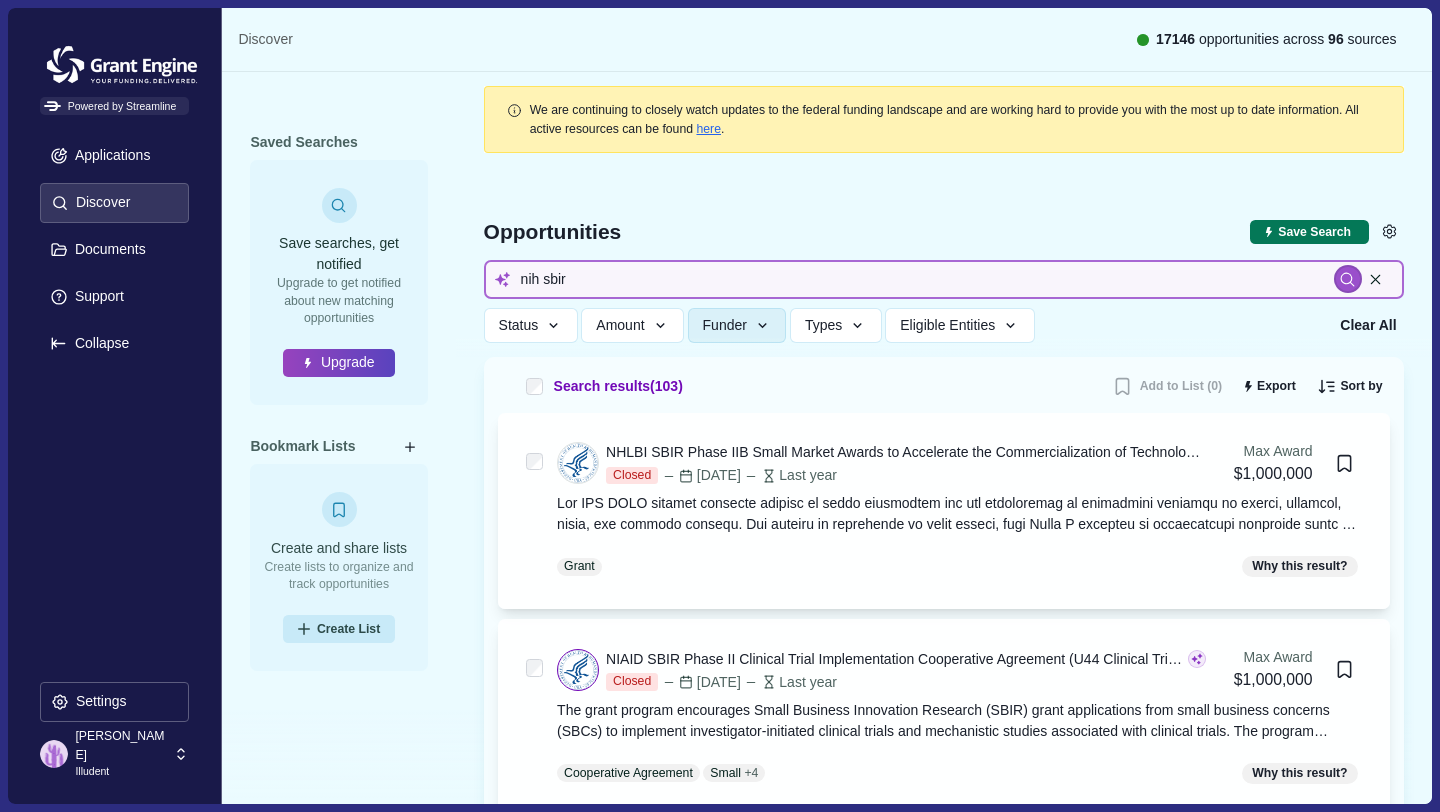 click on "nih sbir" at bounding box center (944, 279) 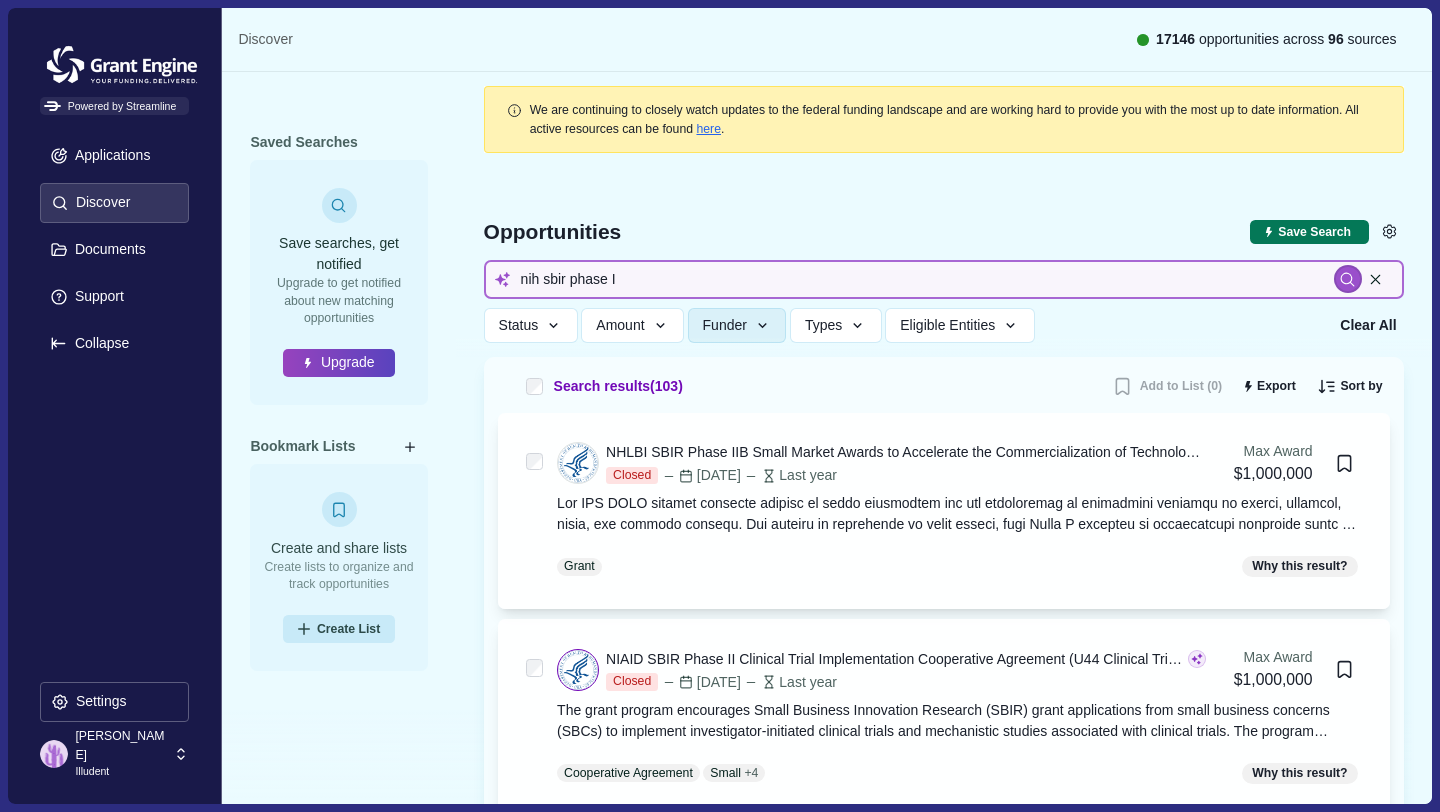 type on "nih sbir phase I" 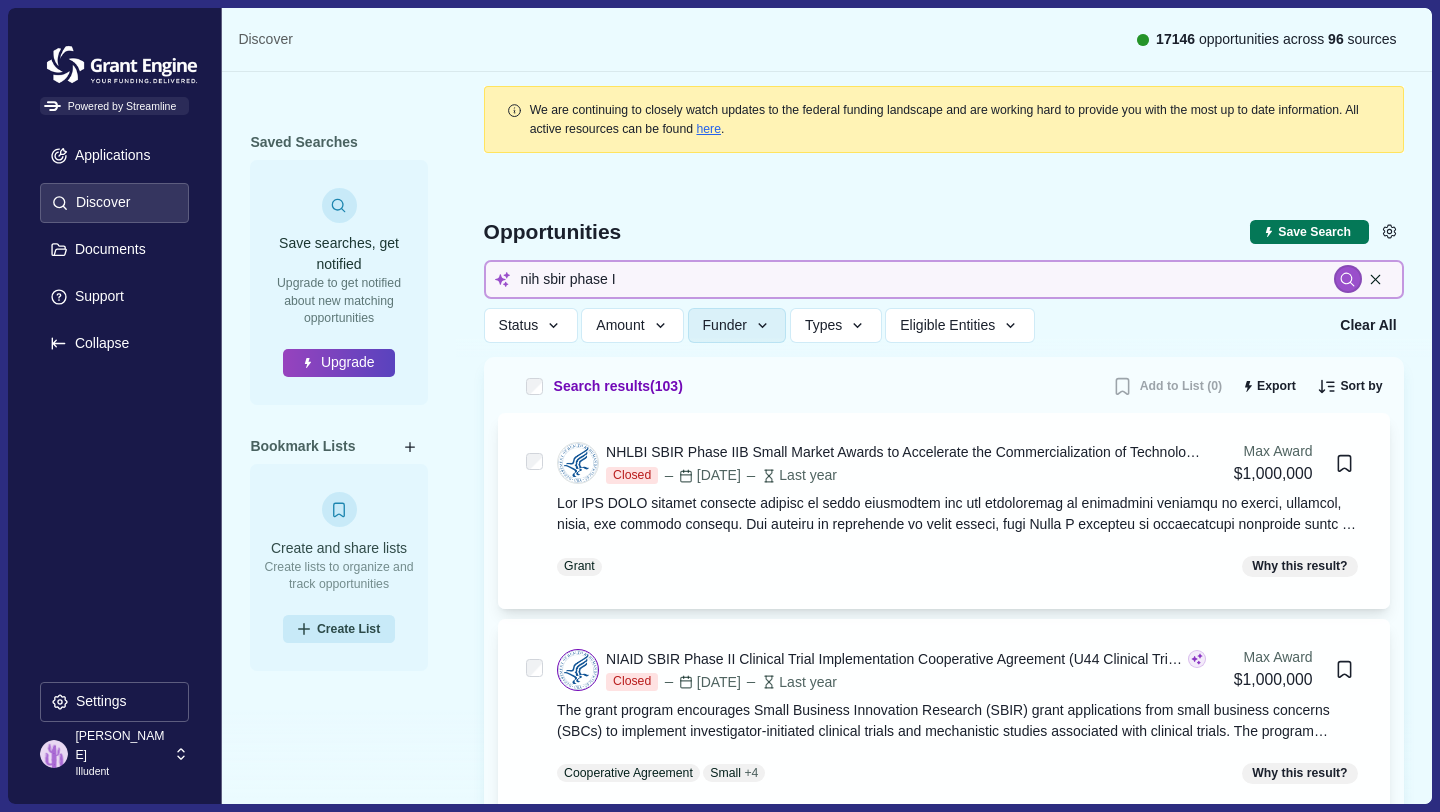 type 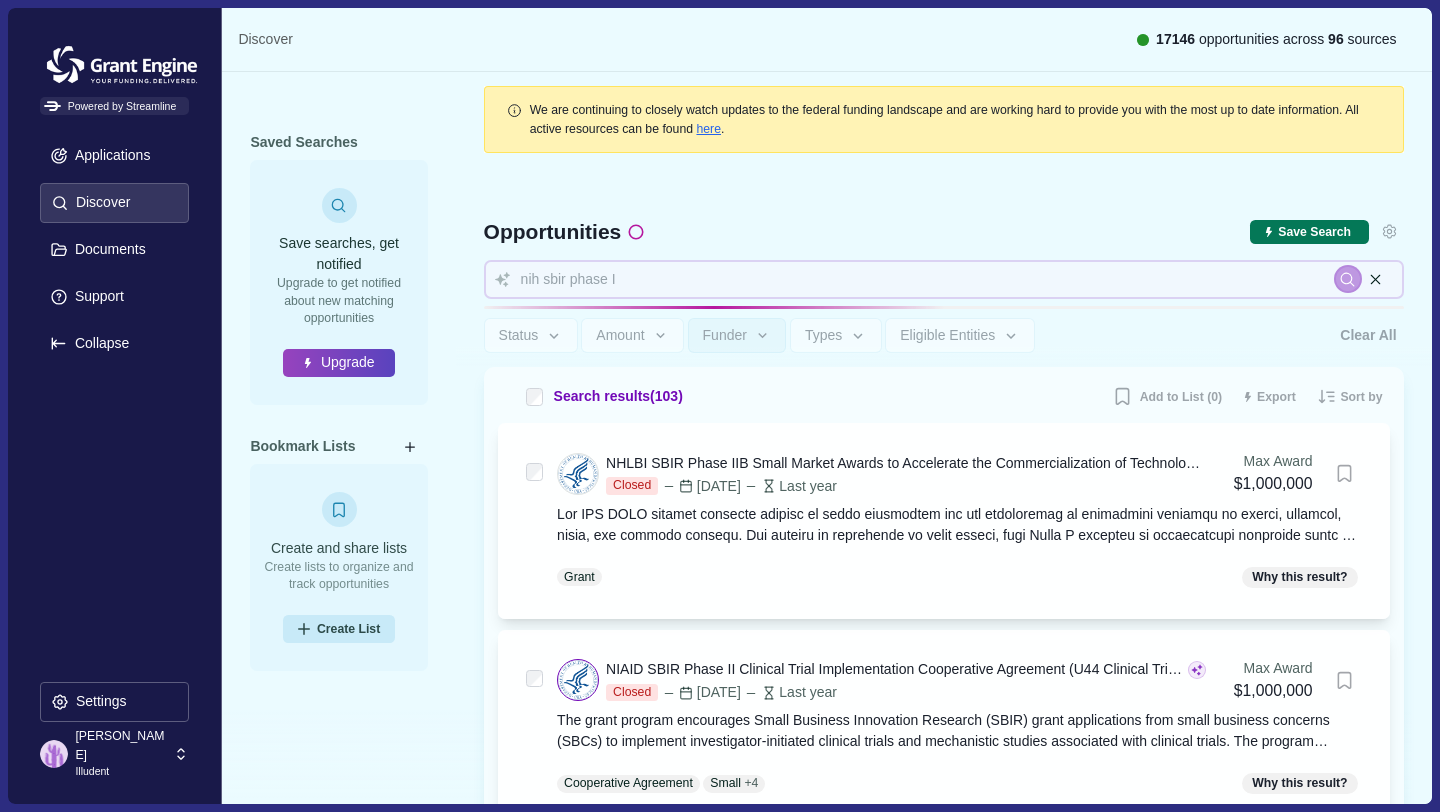 type 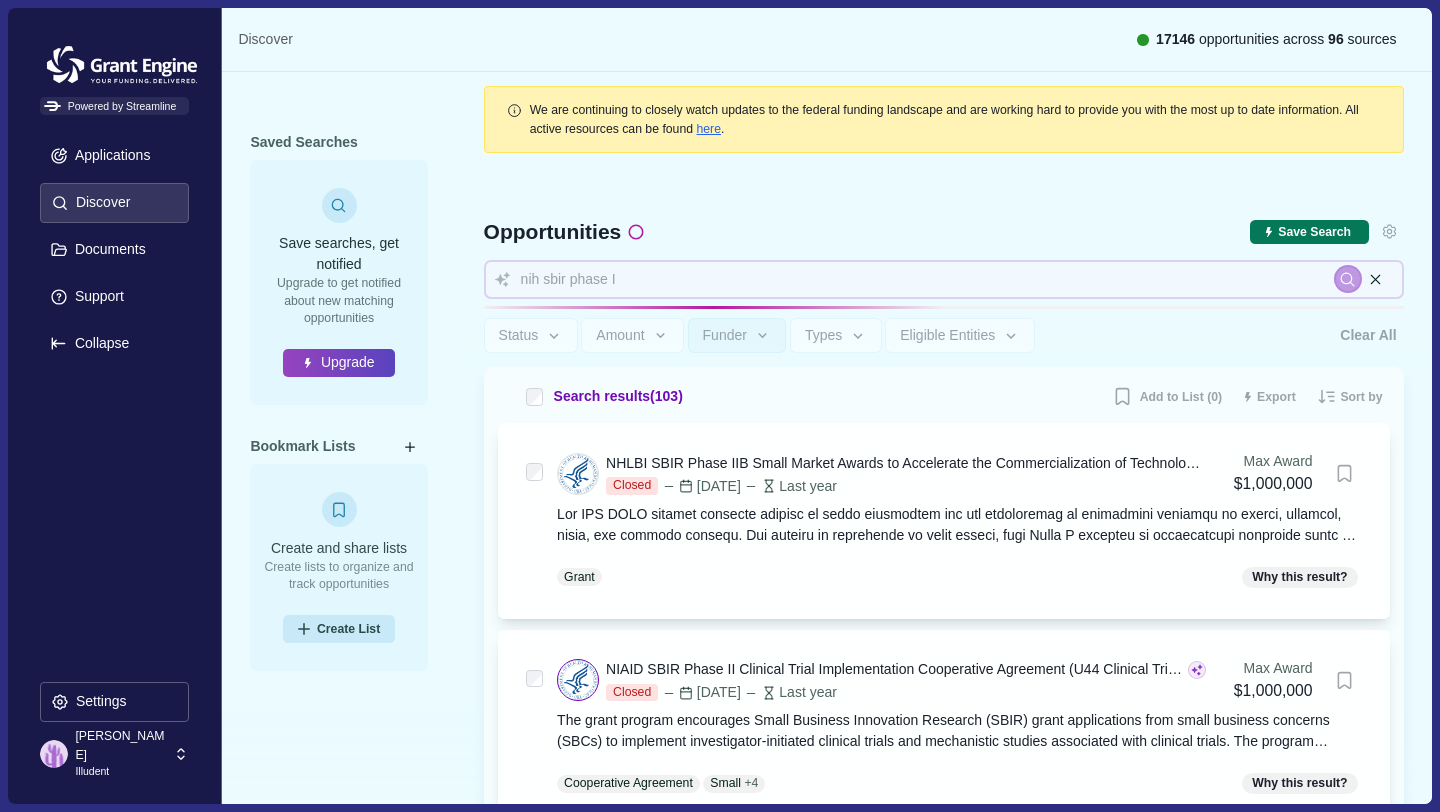type 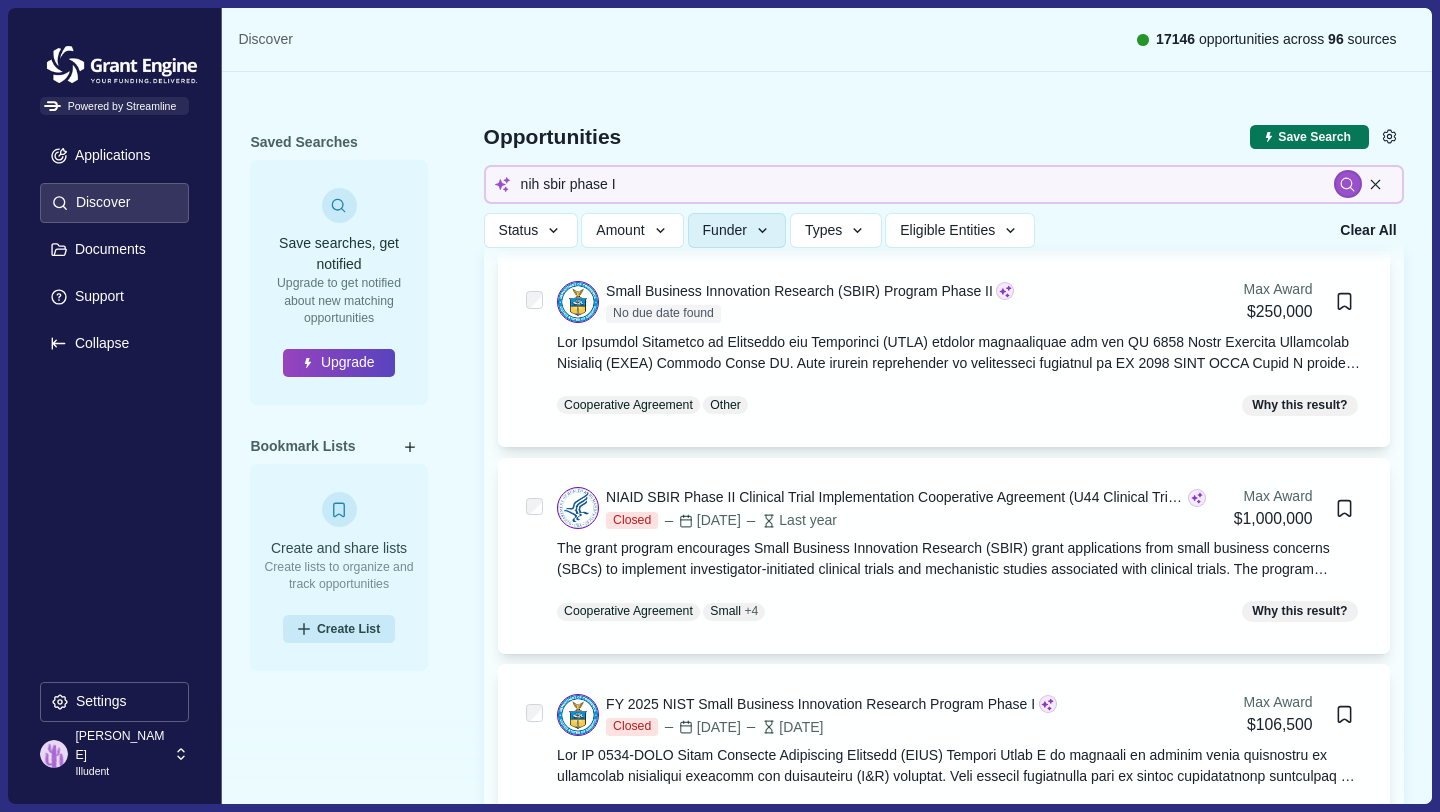 scroll, scrollTop: 2075, scrollLeft: 0, axis: vertical 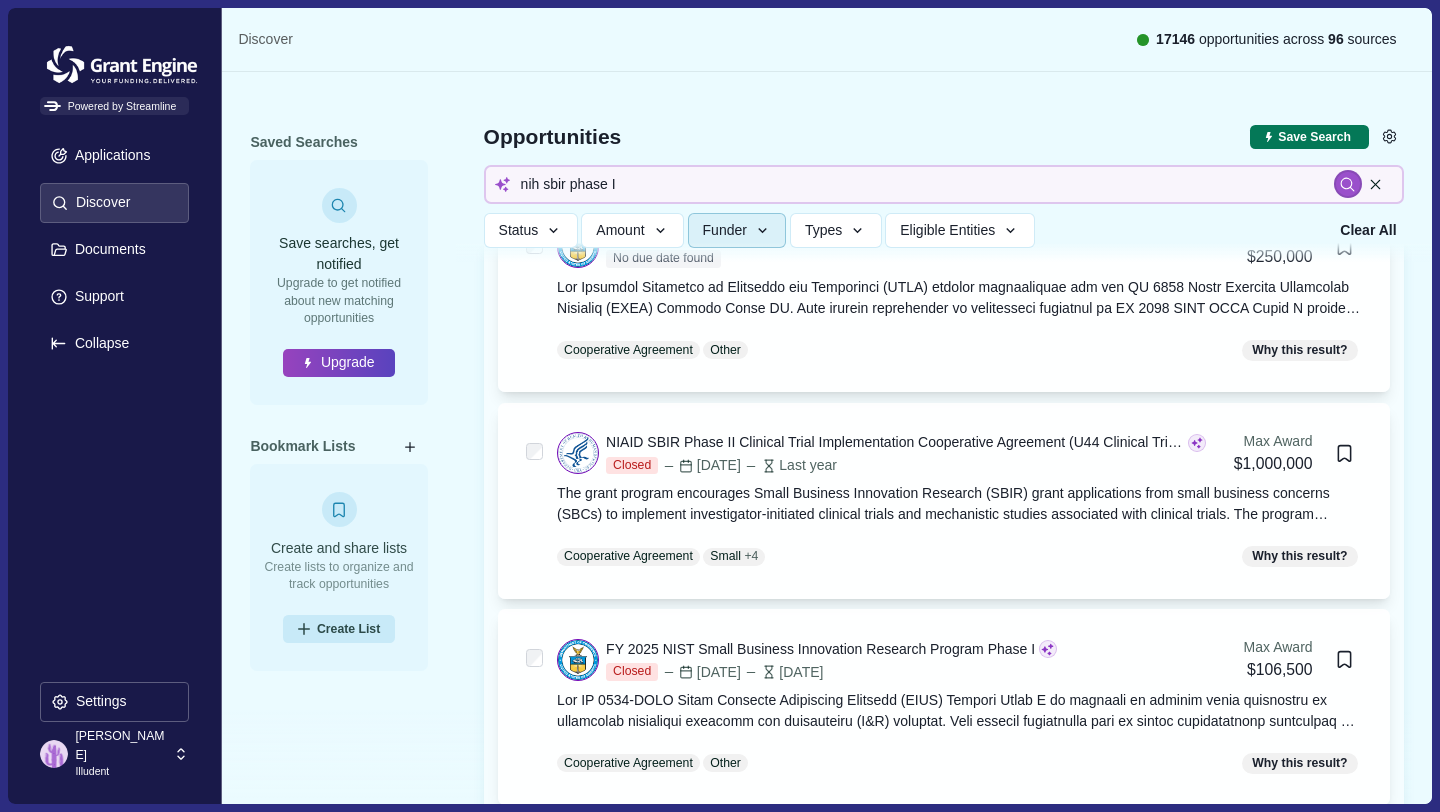click 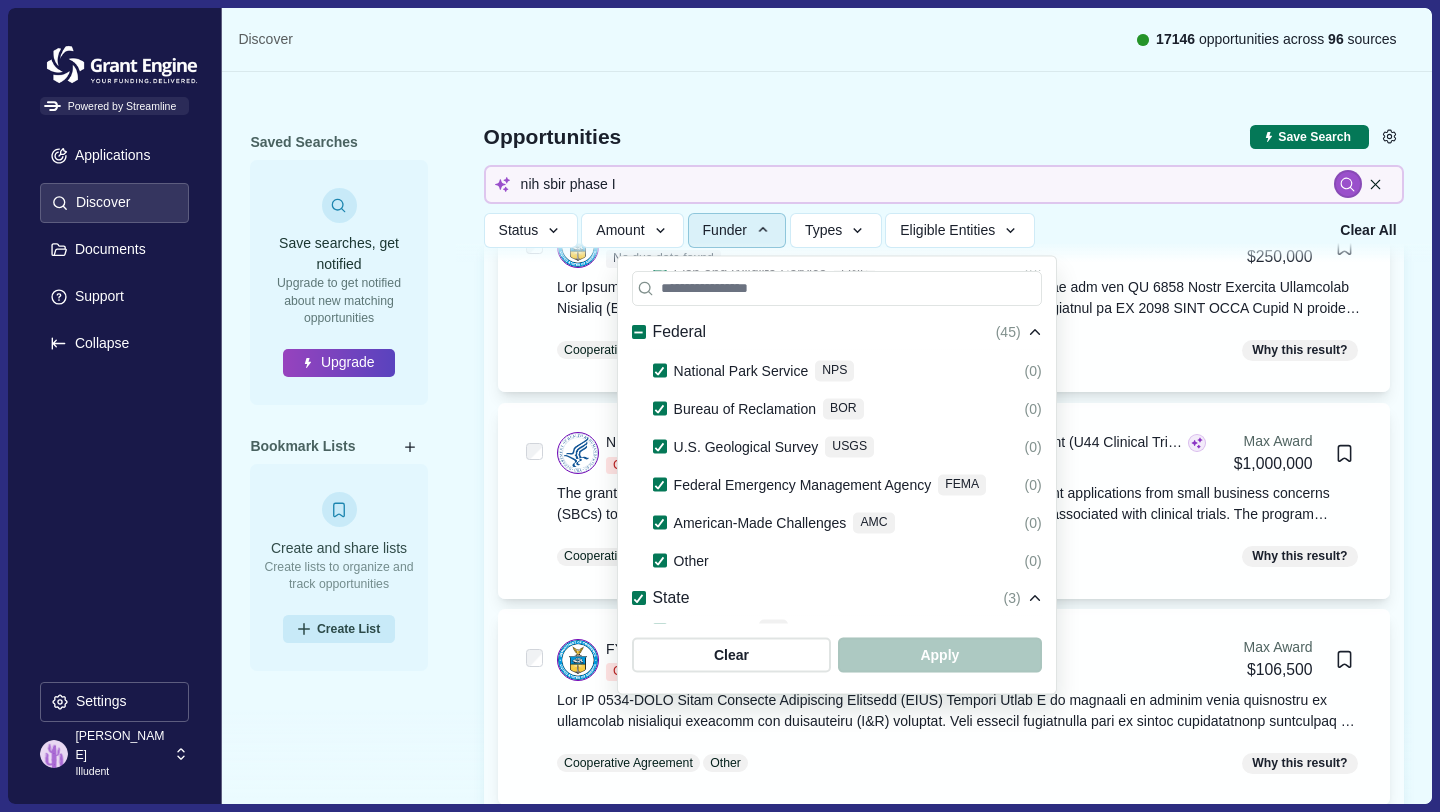 scroll, scrollTop: 1741, scrollLeft: 0, axis: vertical 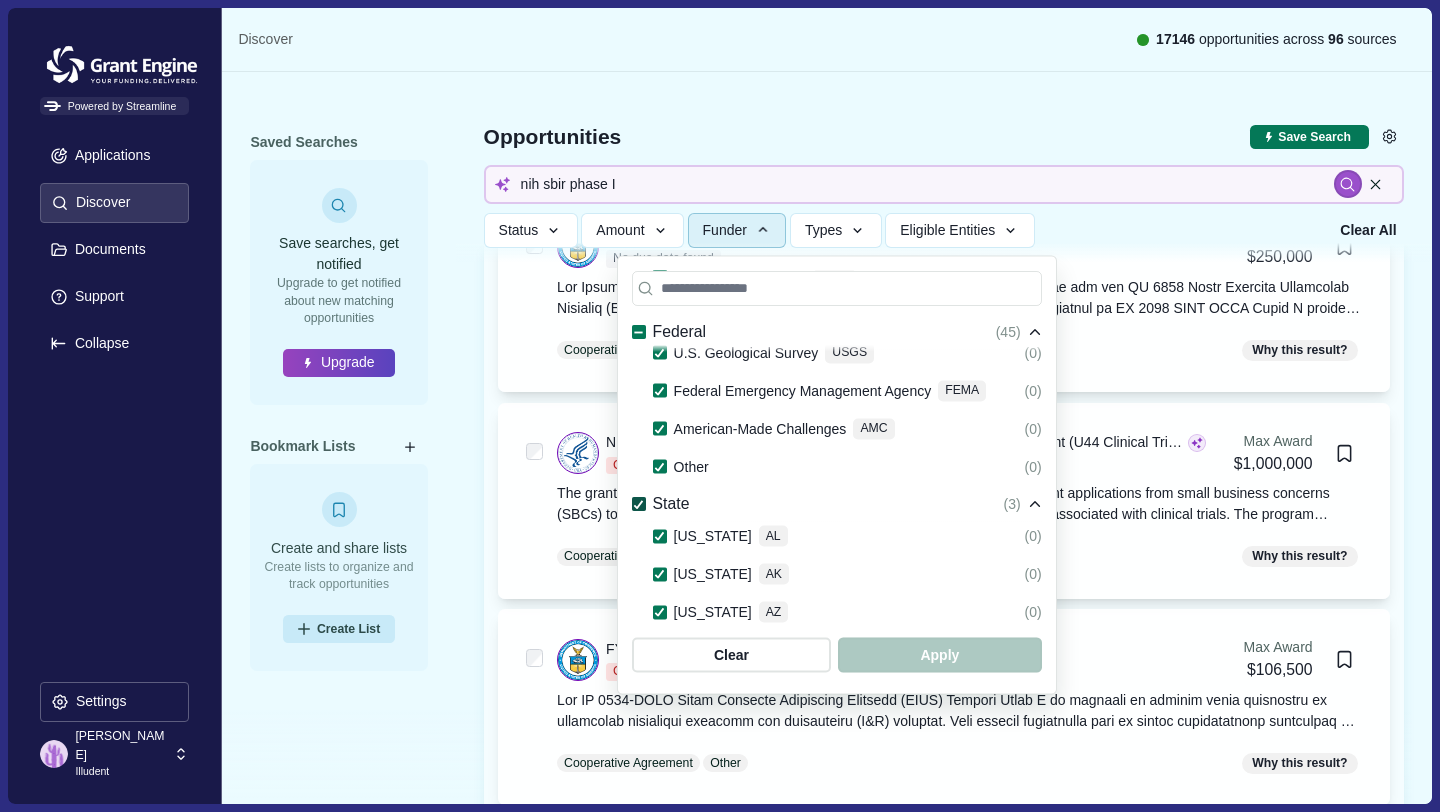 click at bounding box center (639, 505) 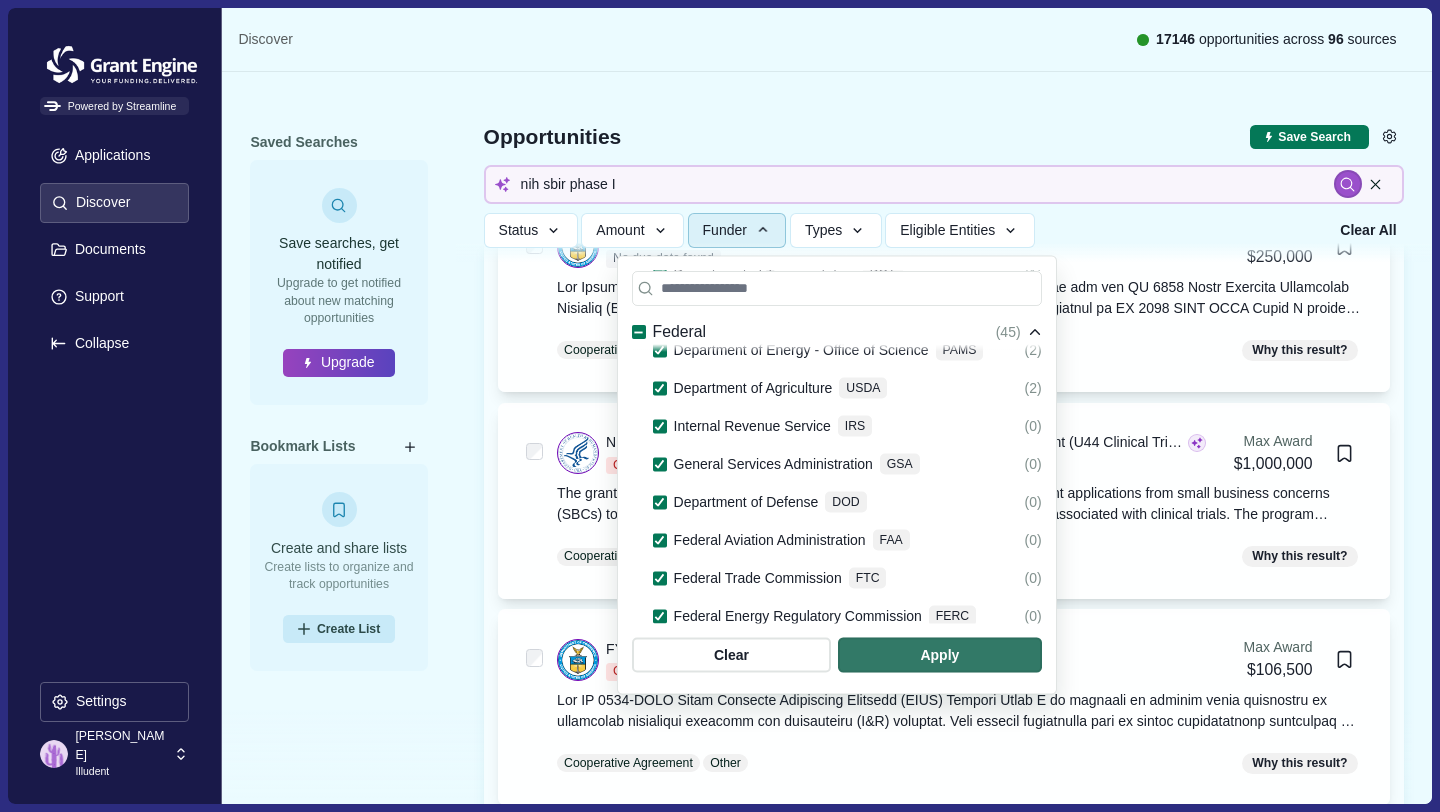 scroll, scrollTop: 112, scrollLeft: 0, axis: vertical 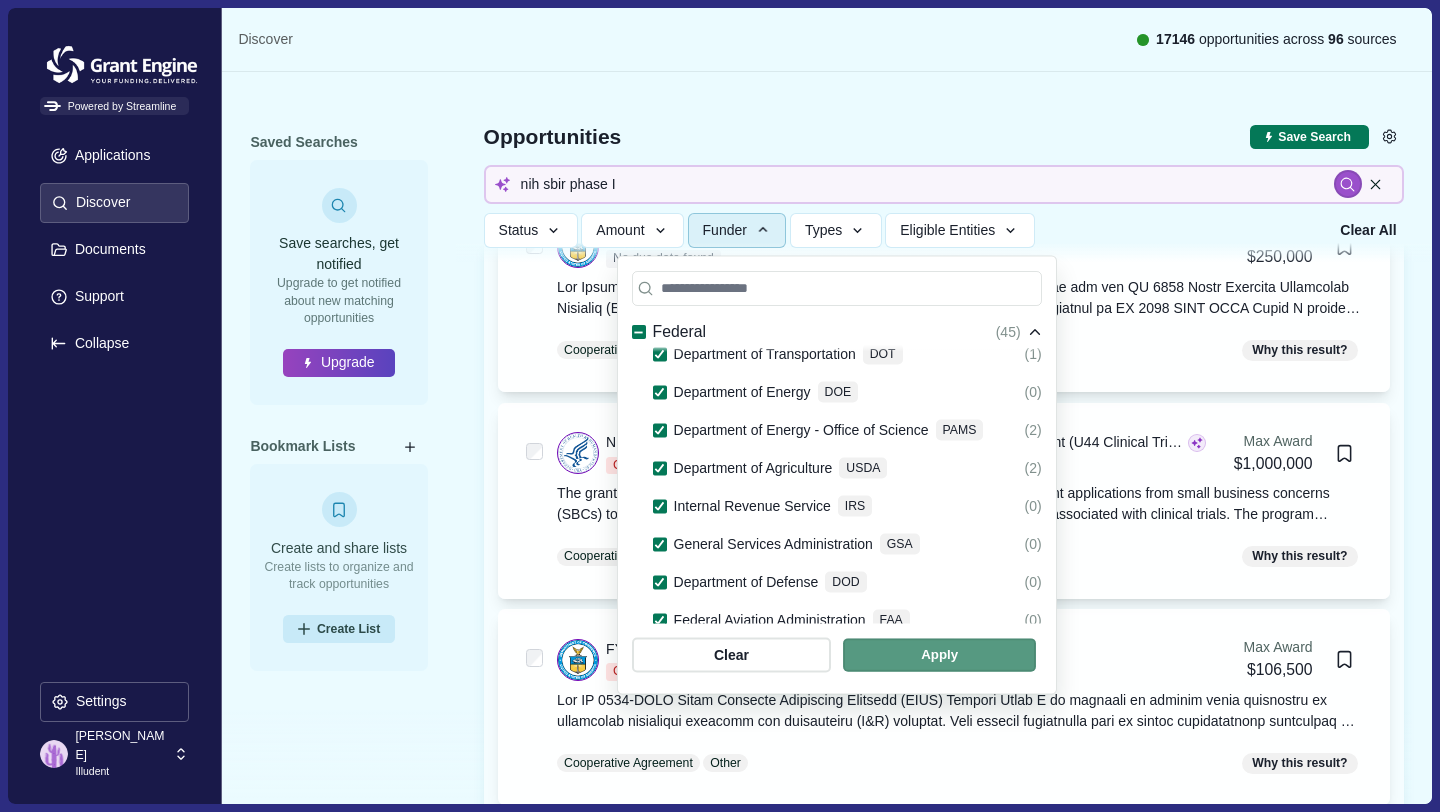 click at bounding box center (939, 654) 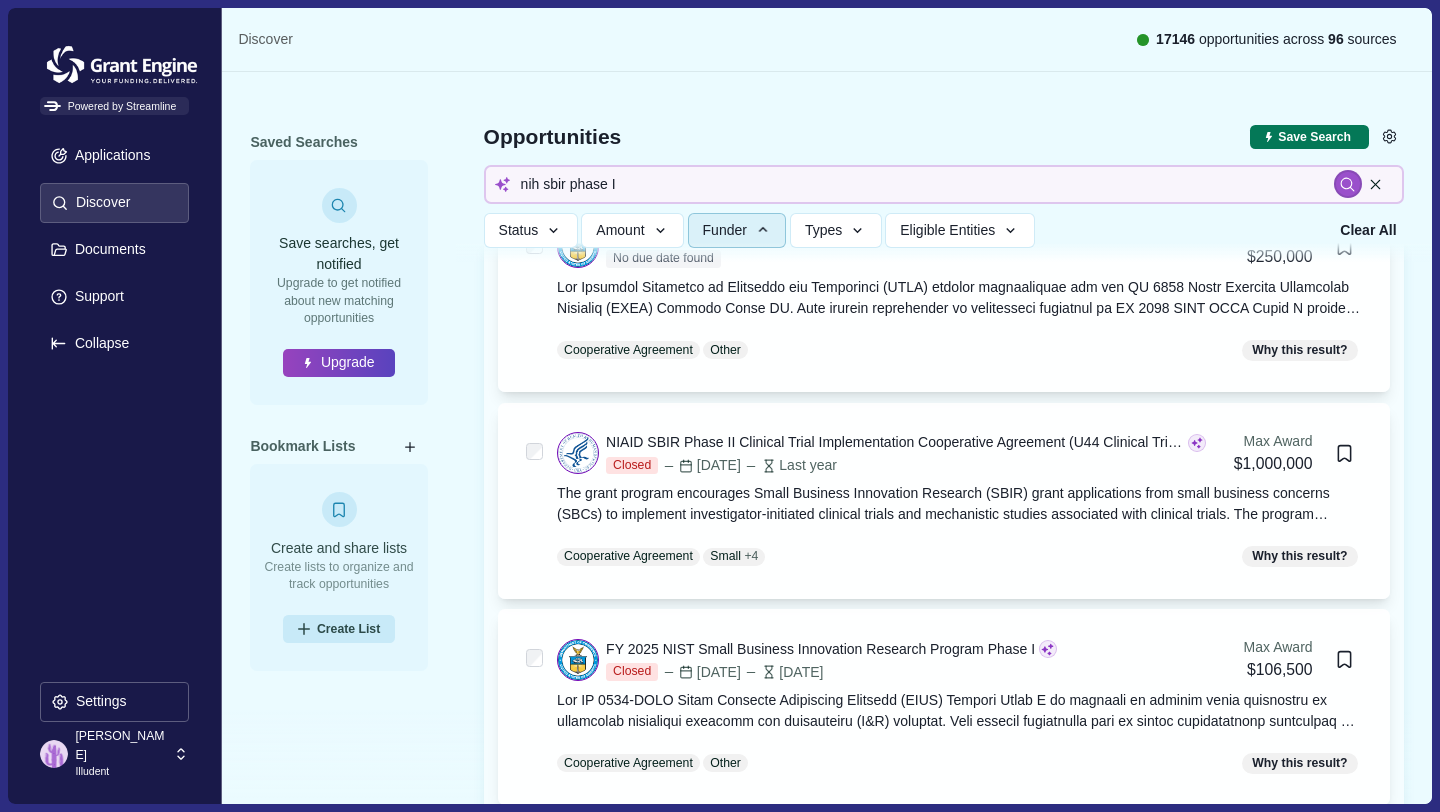 type 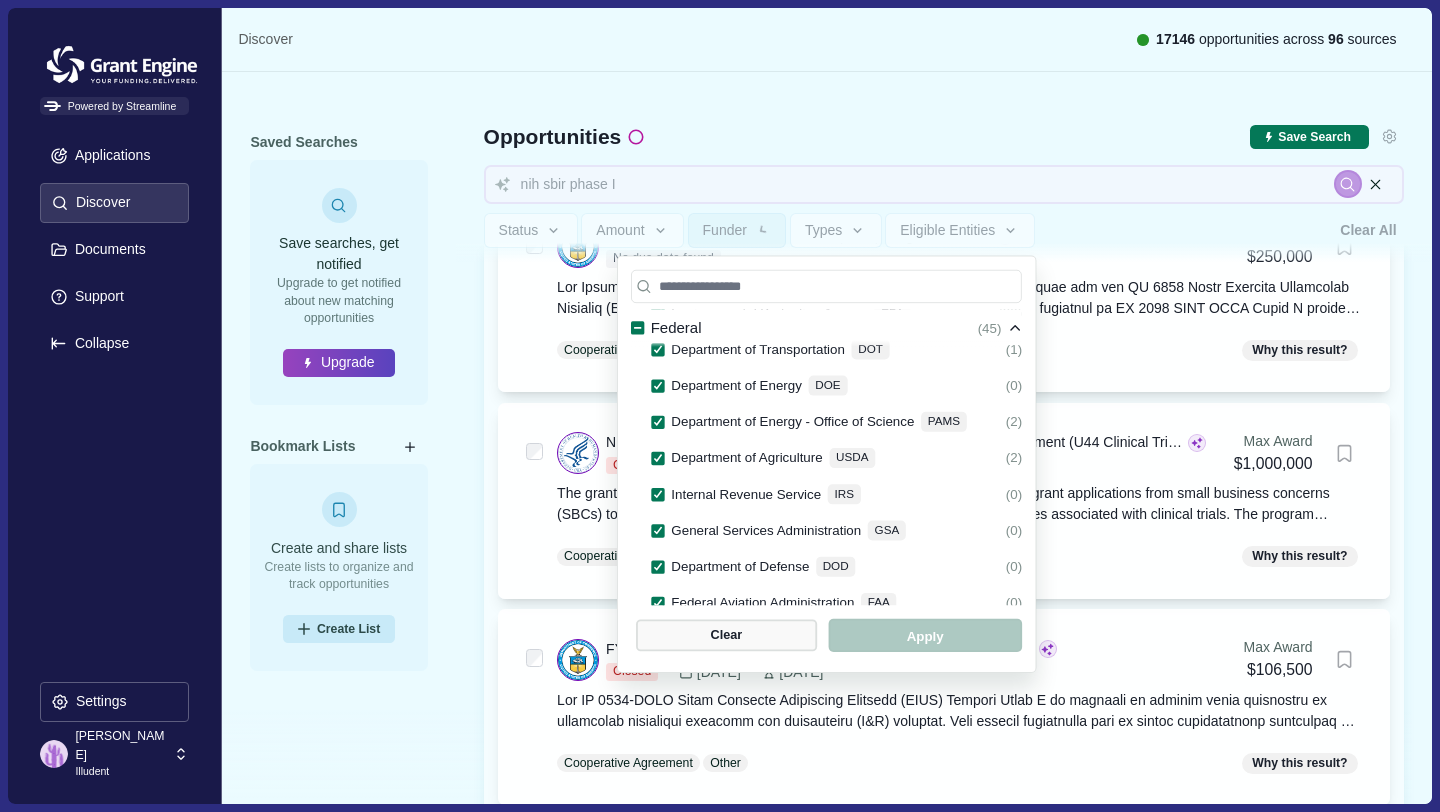 type 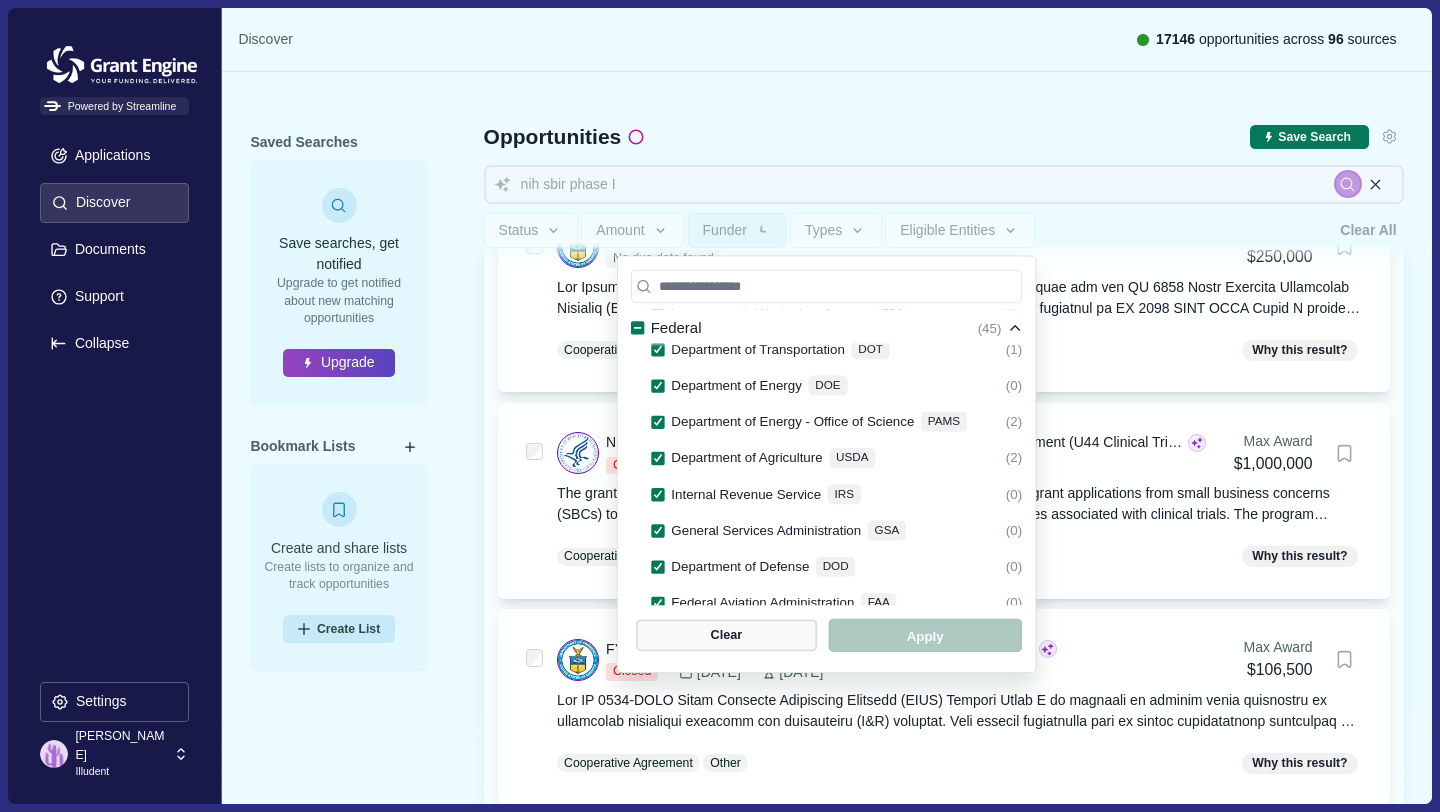 type 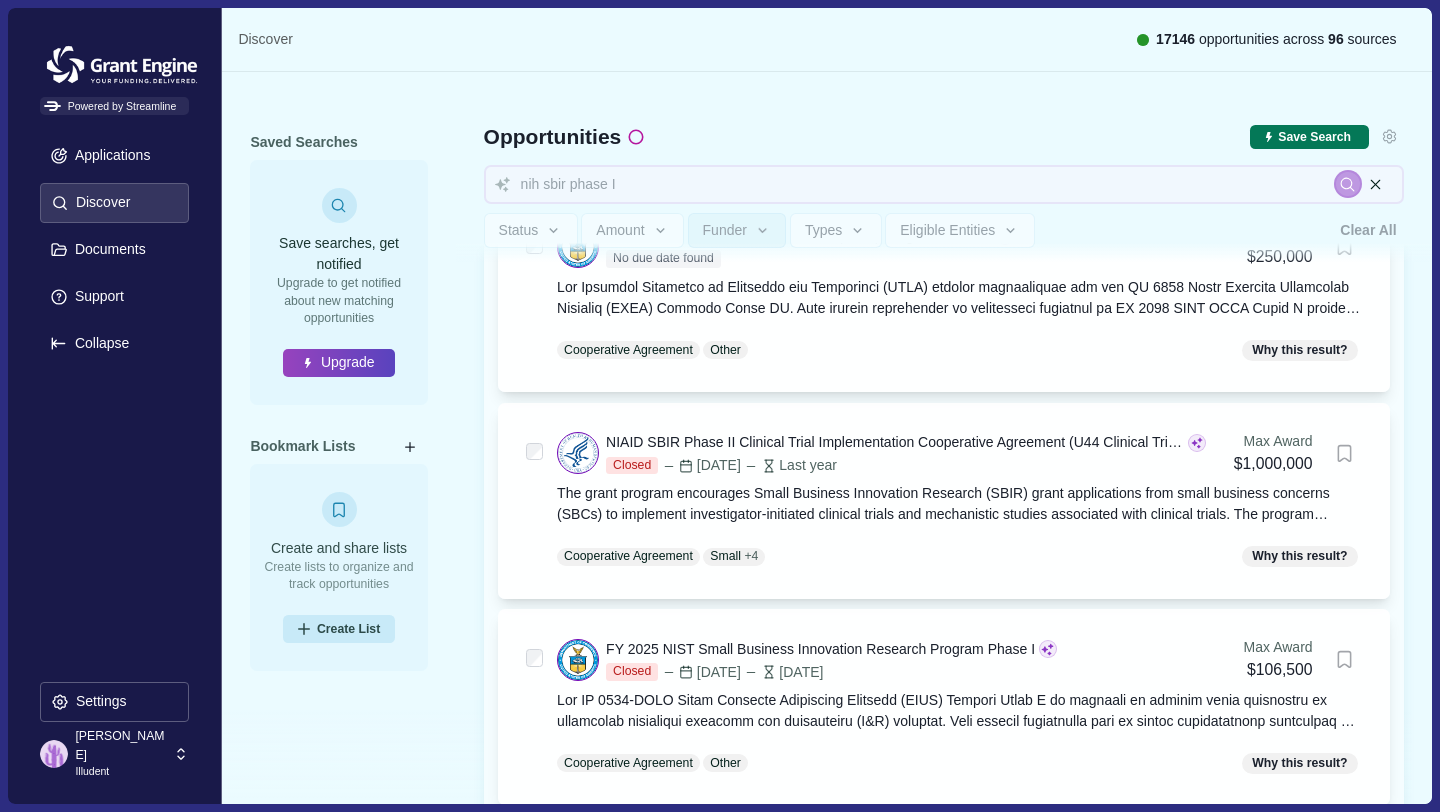 type 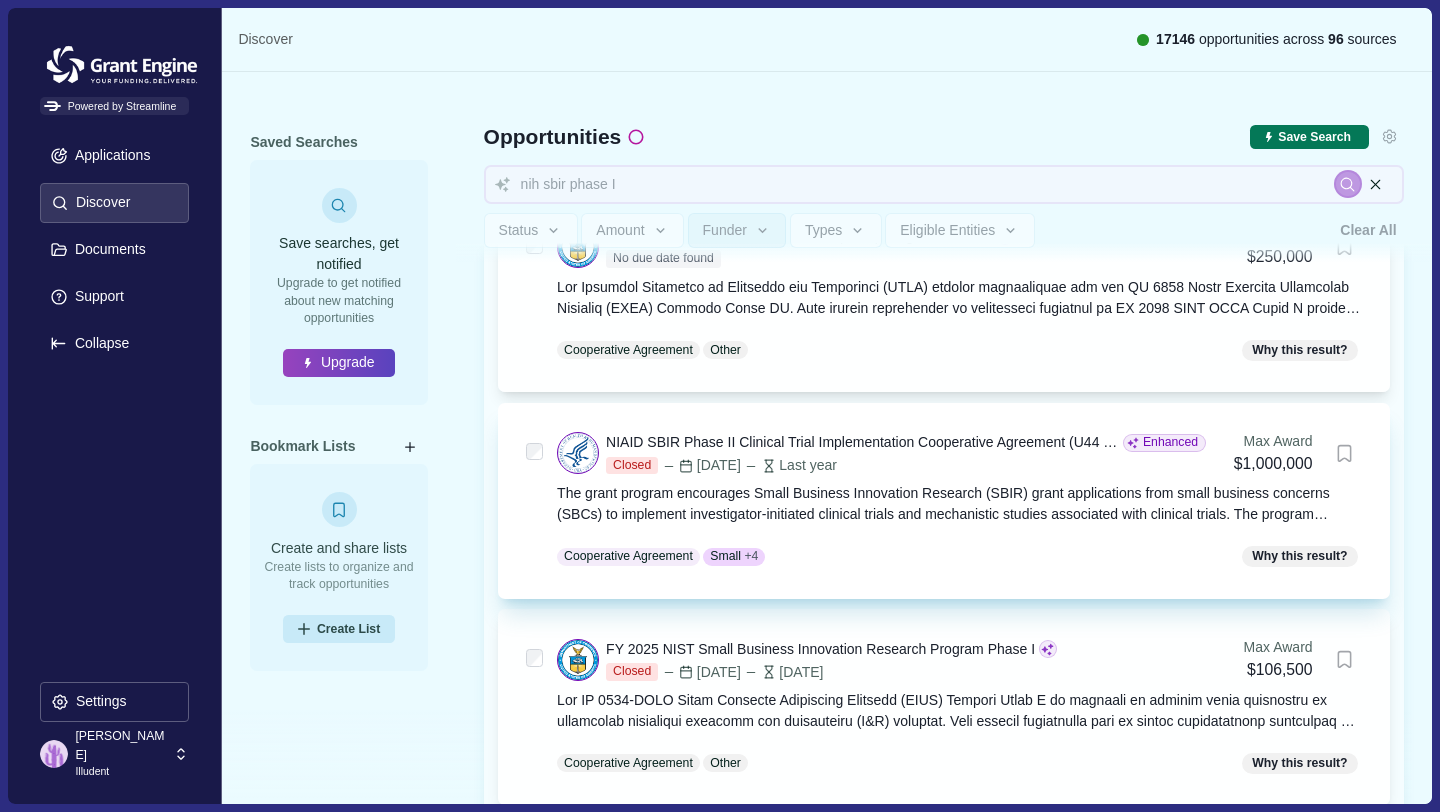 type 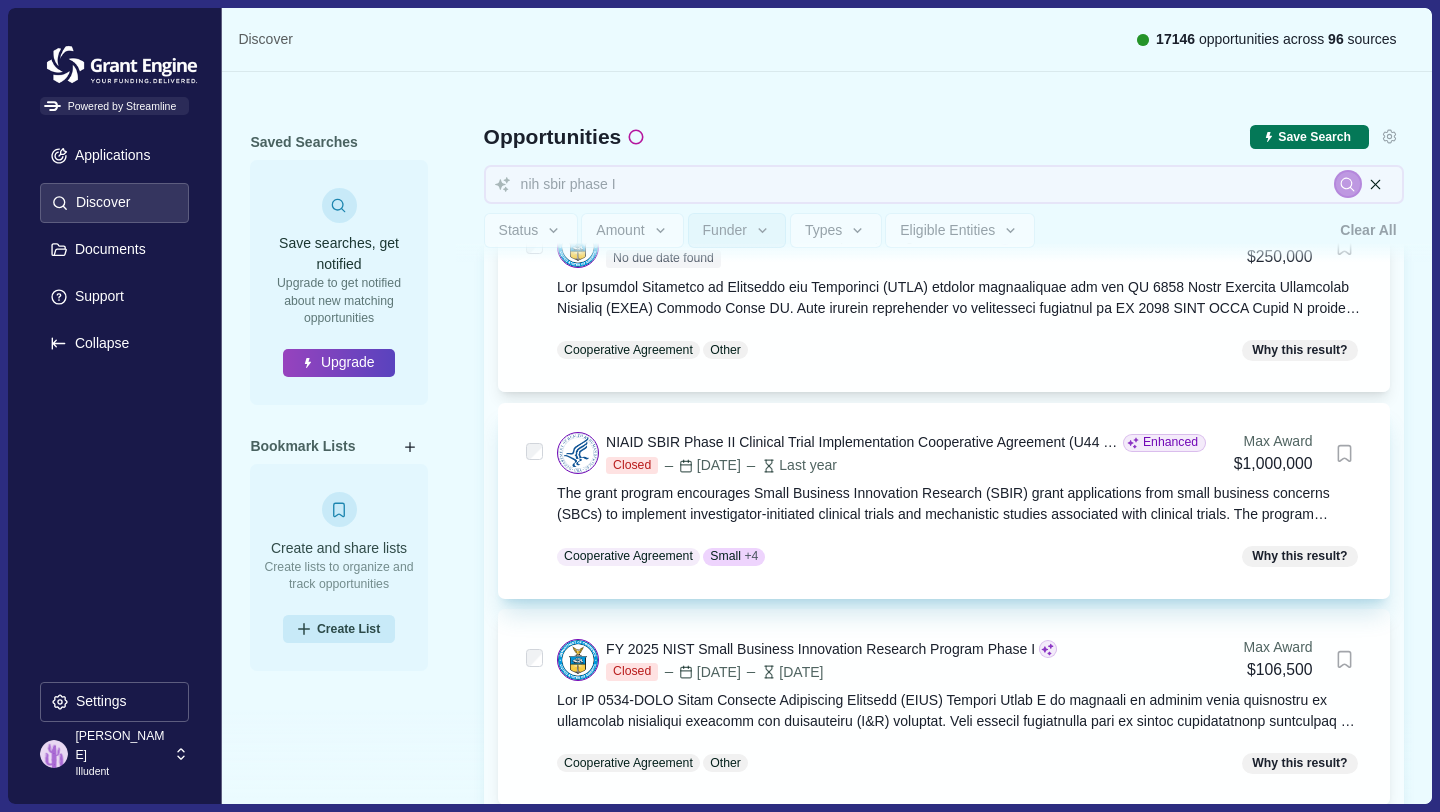 type 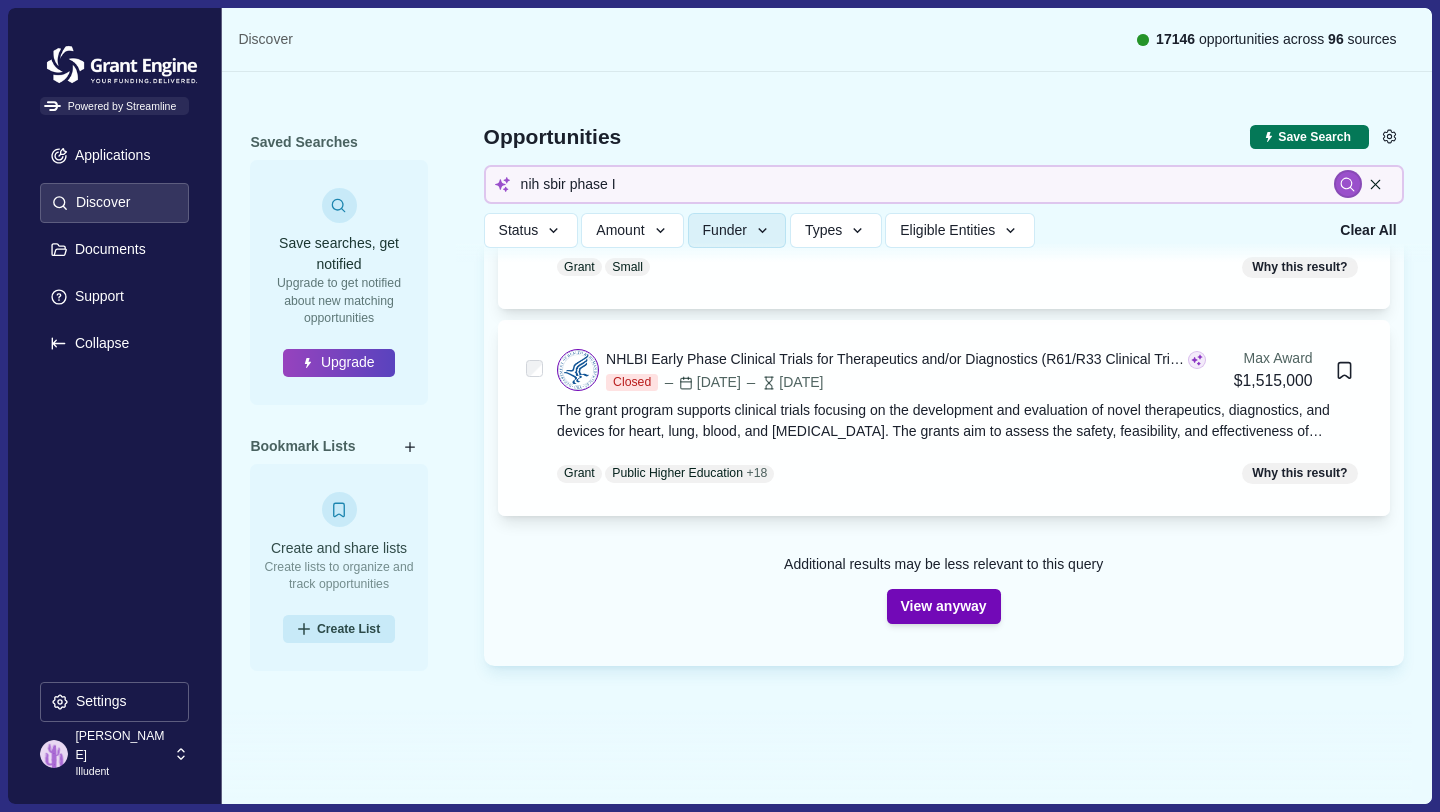 scroll, scrollTop: 7872, scrollLeft: 0, axis: vertical 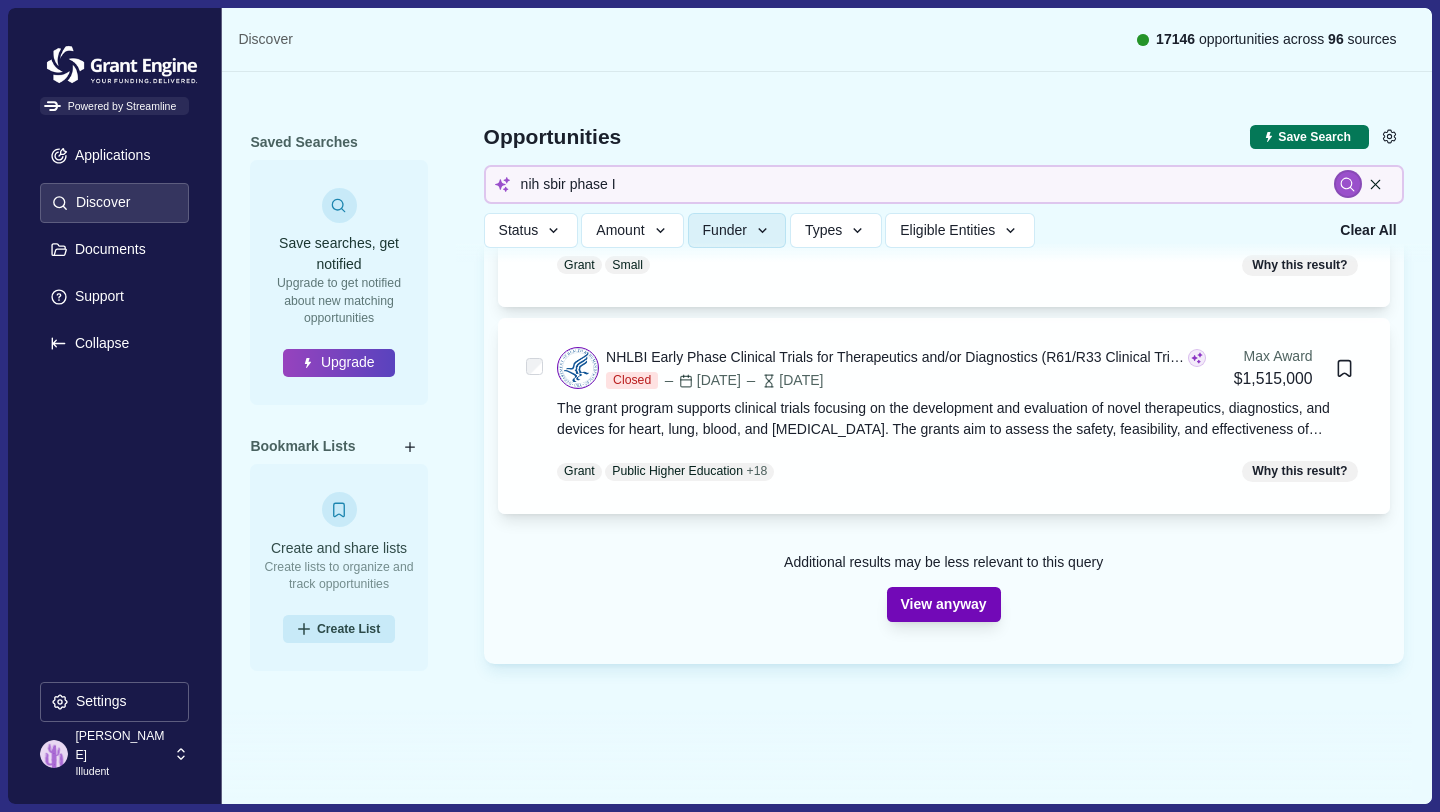 click on "View anyway" at bounding box center [944, 604] 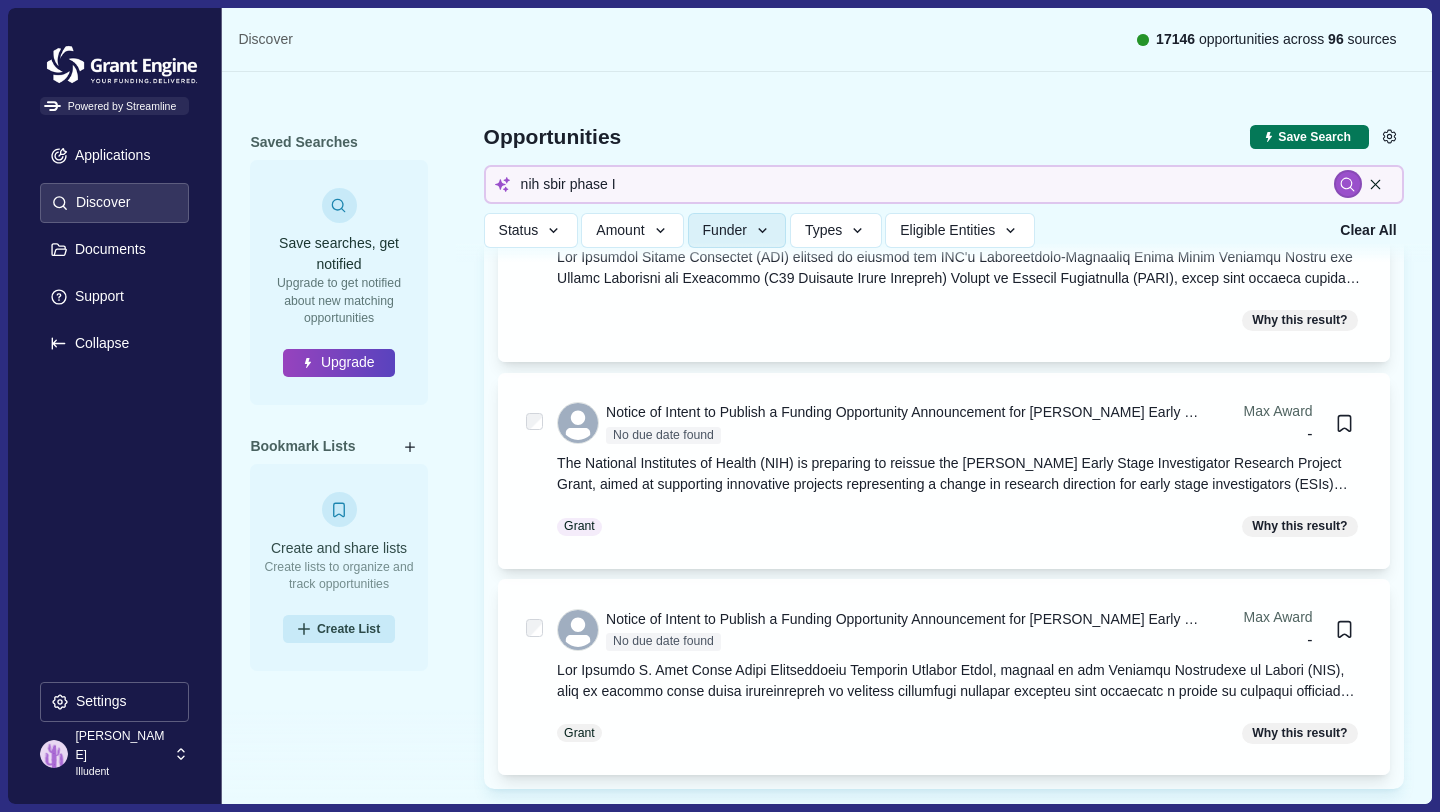 type 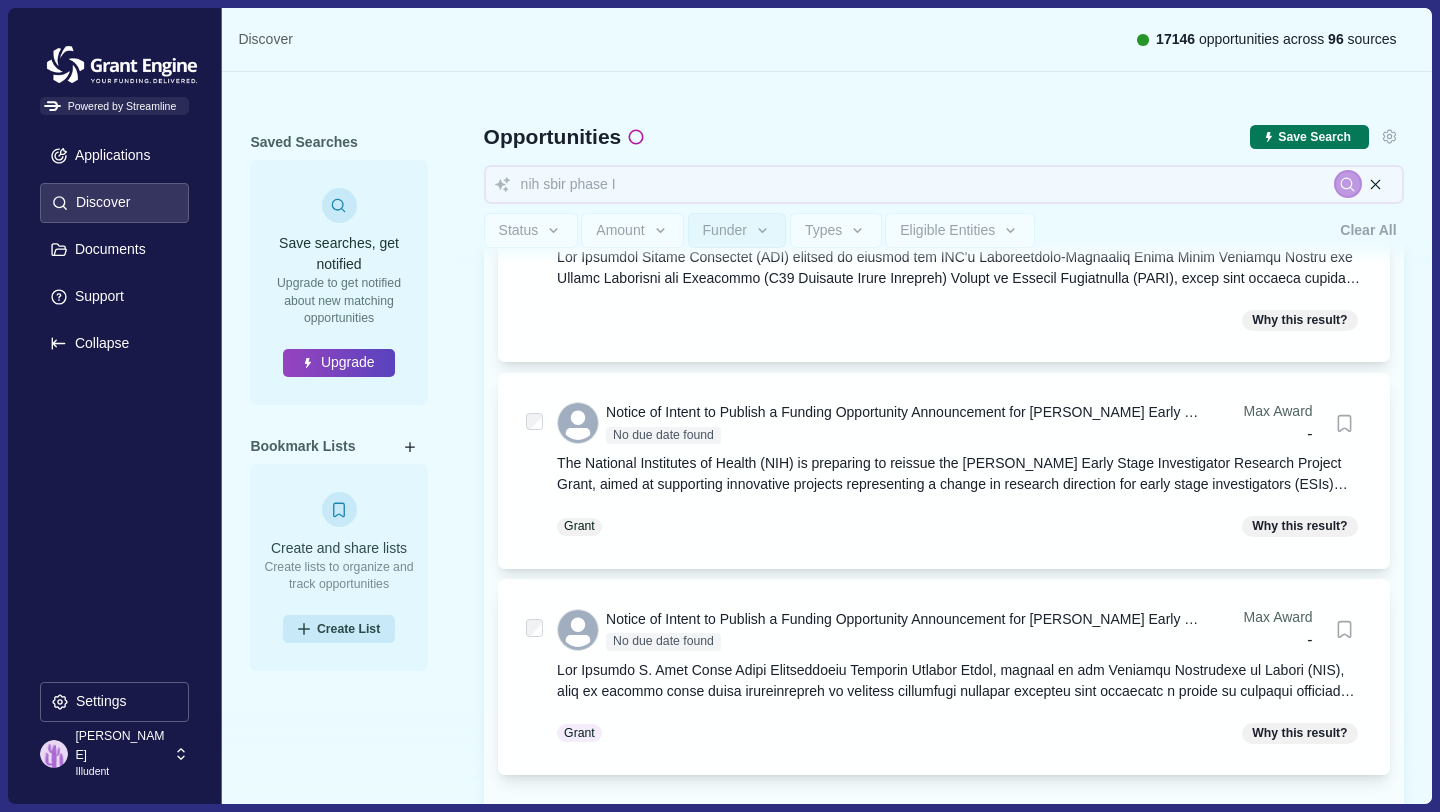 scroll, scrollTop: 9867, scrollLeft: 0, axis: vertical 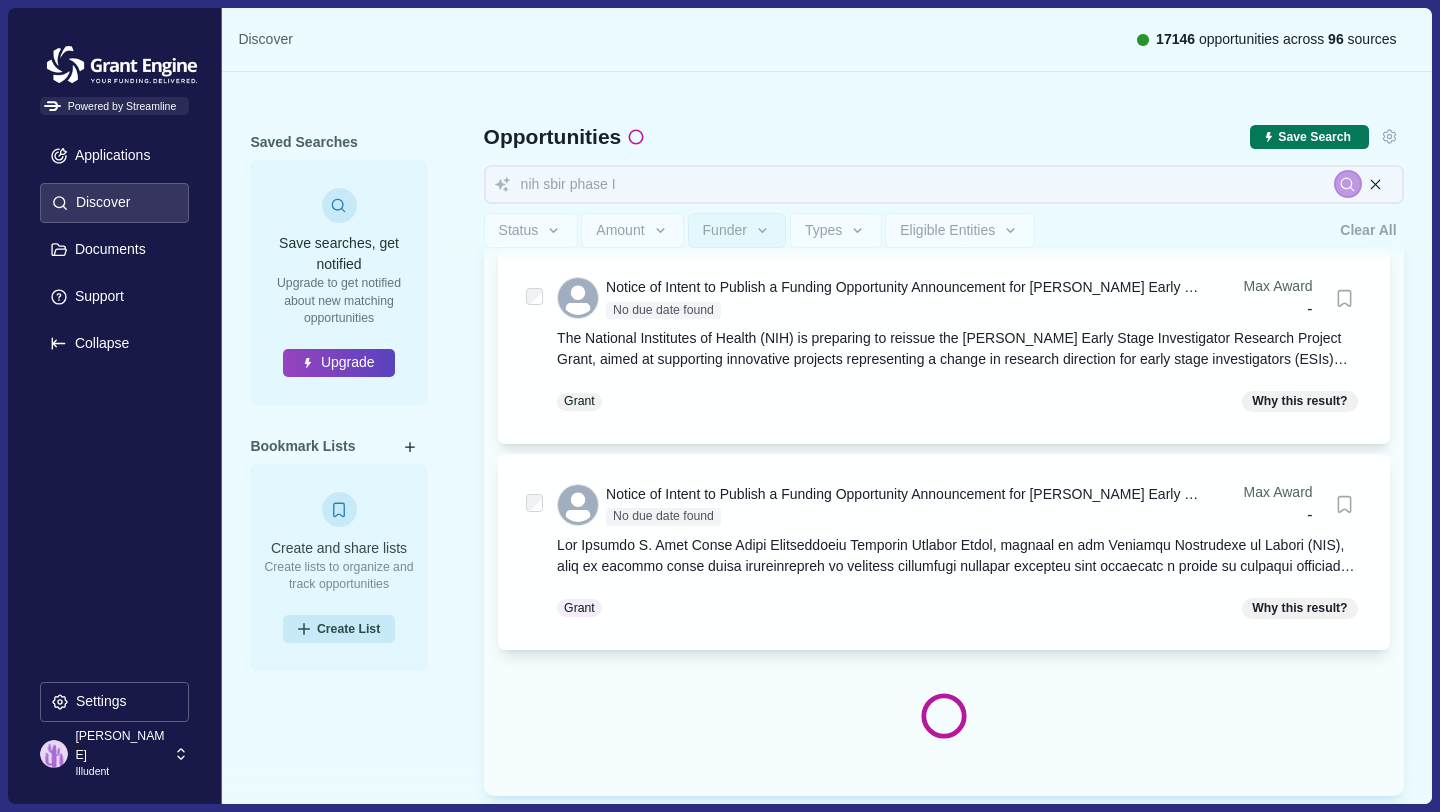 type 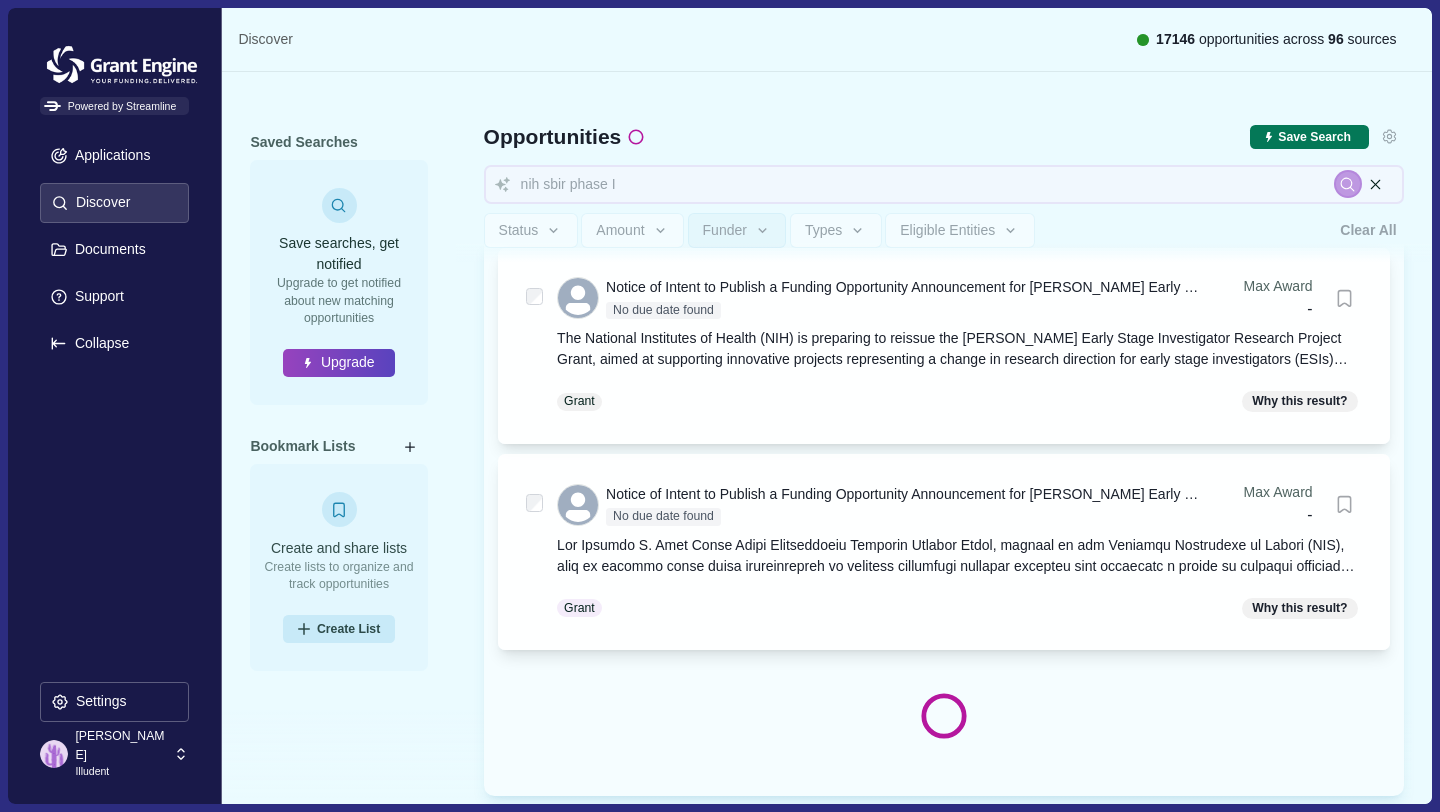 type 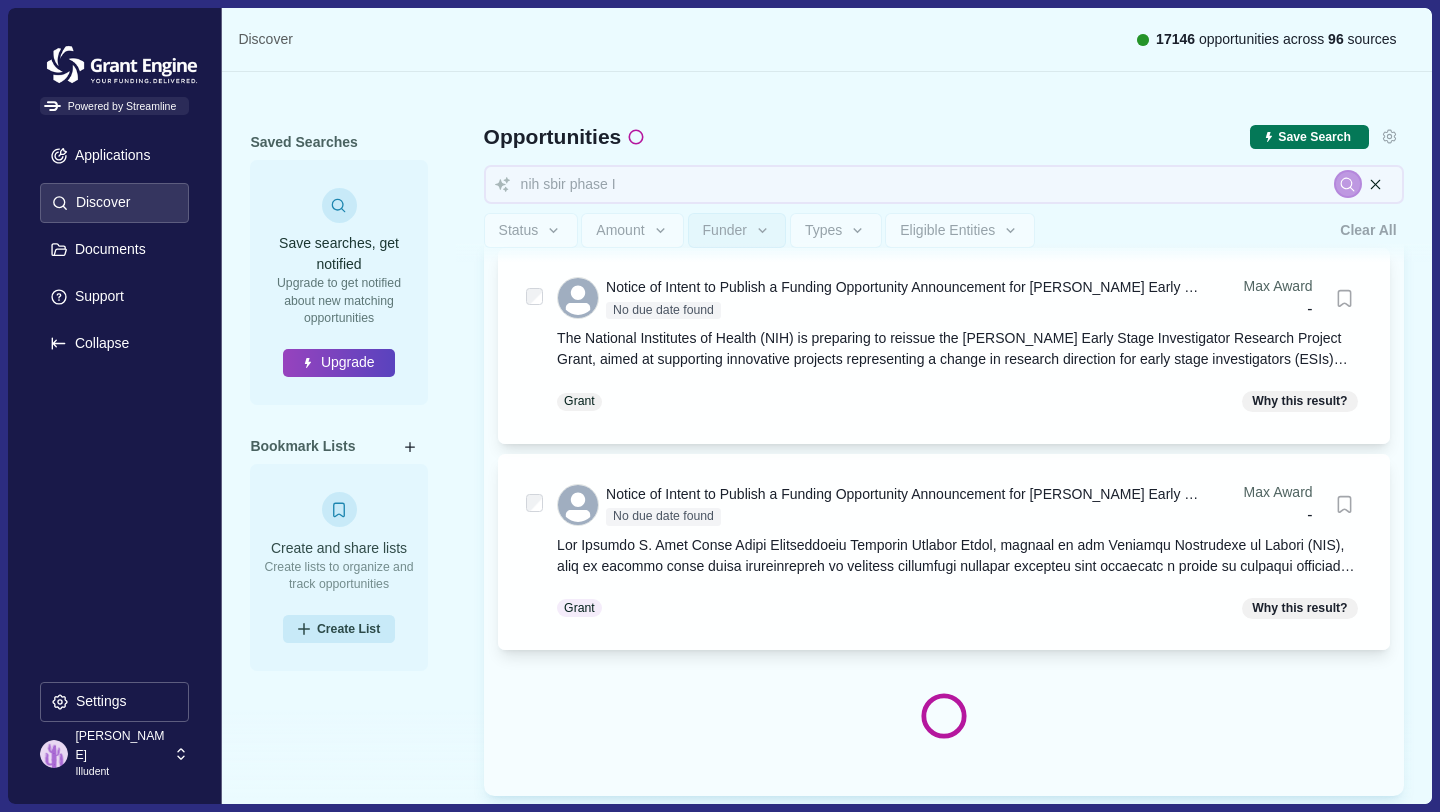 type 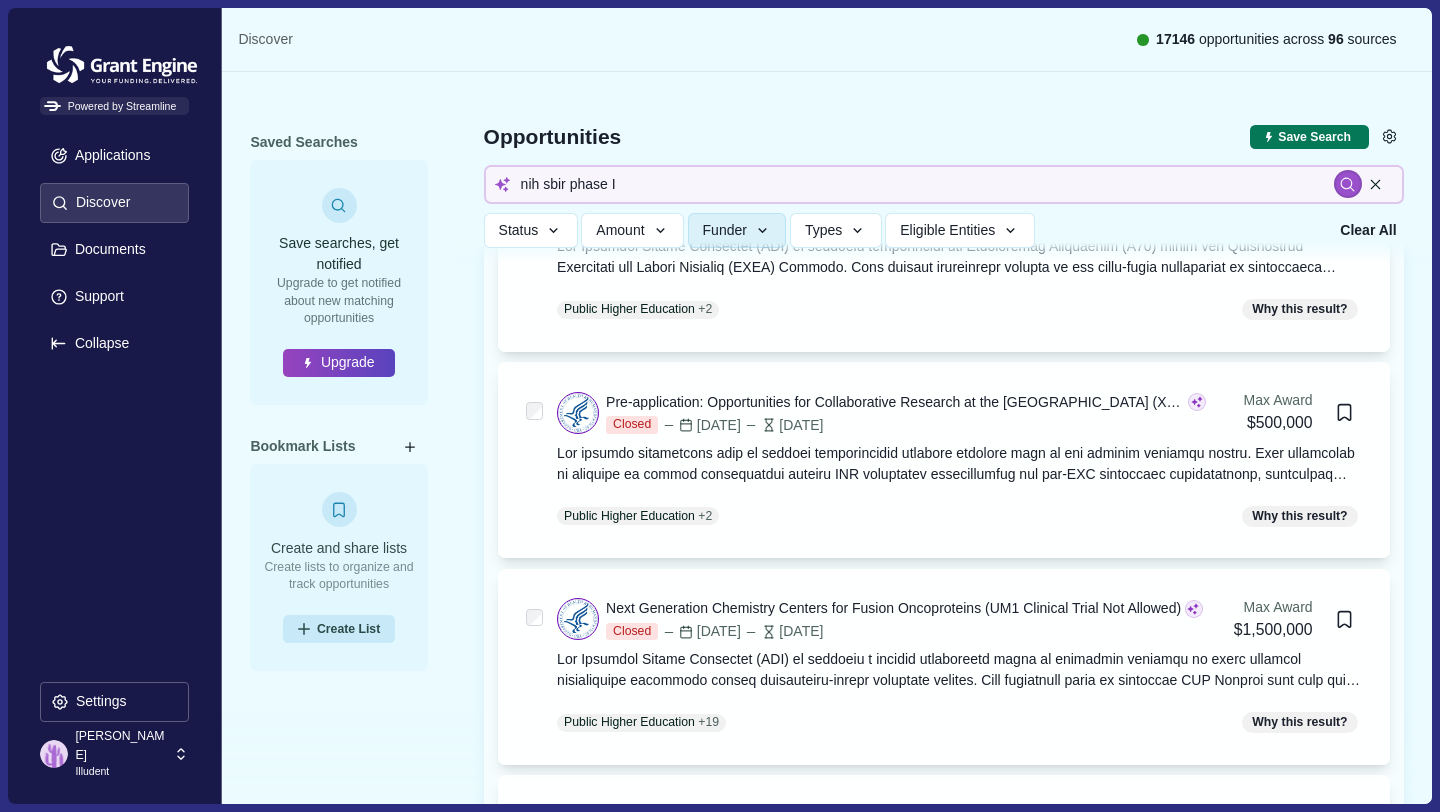 scroll, scrollTop: 17443, scrollLeft: 0, axis: vertical 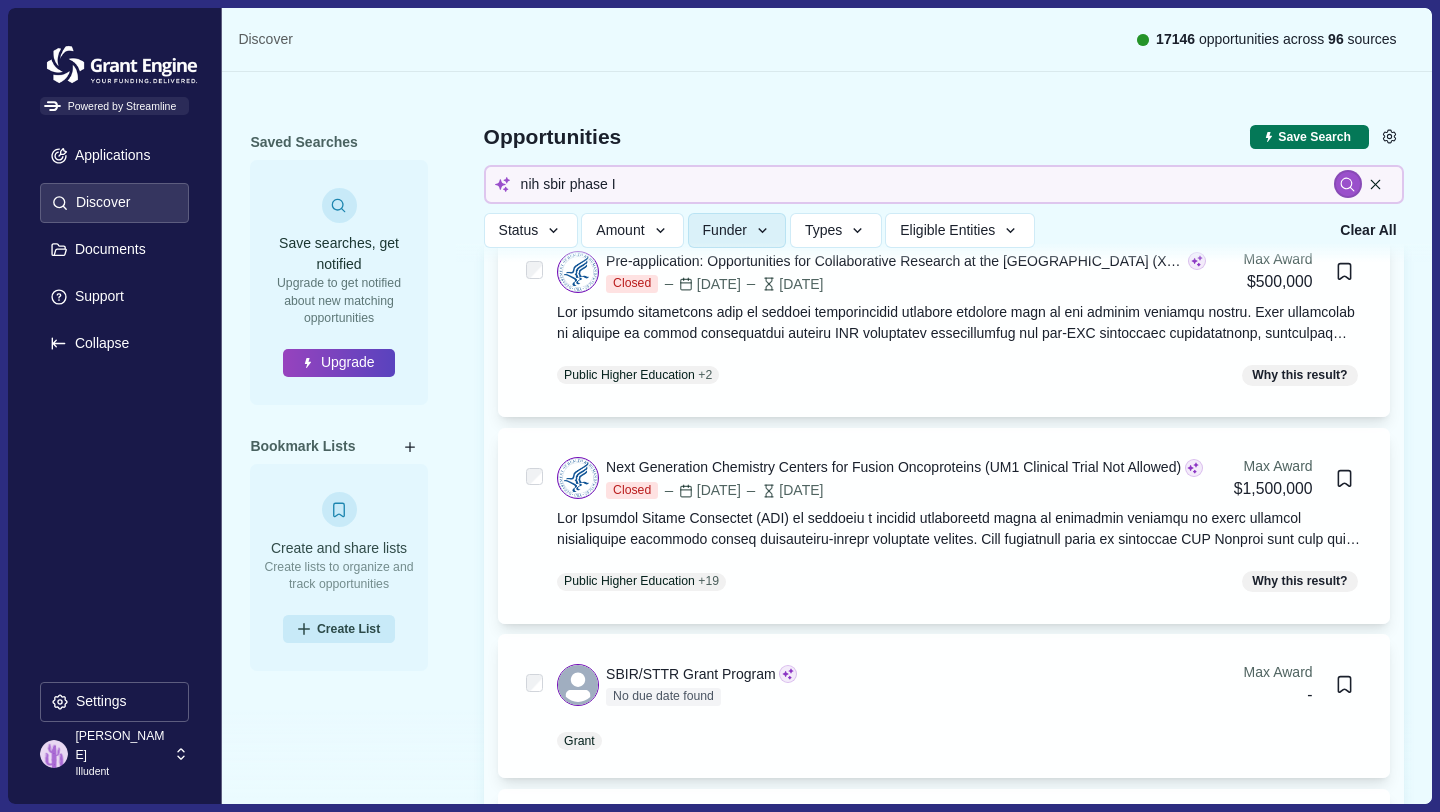 type 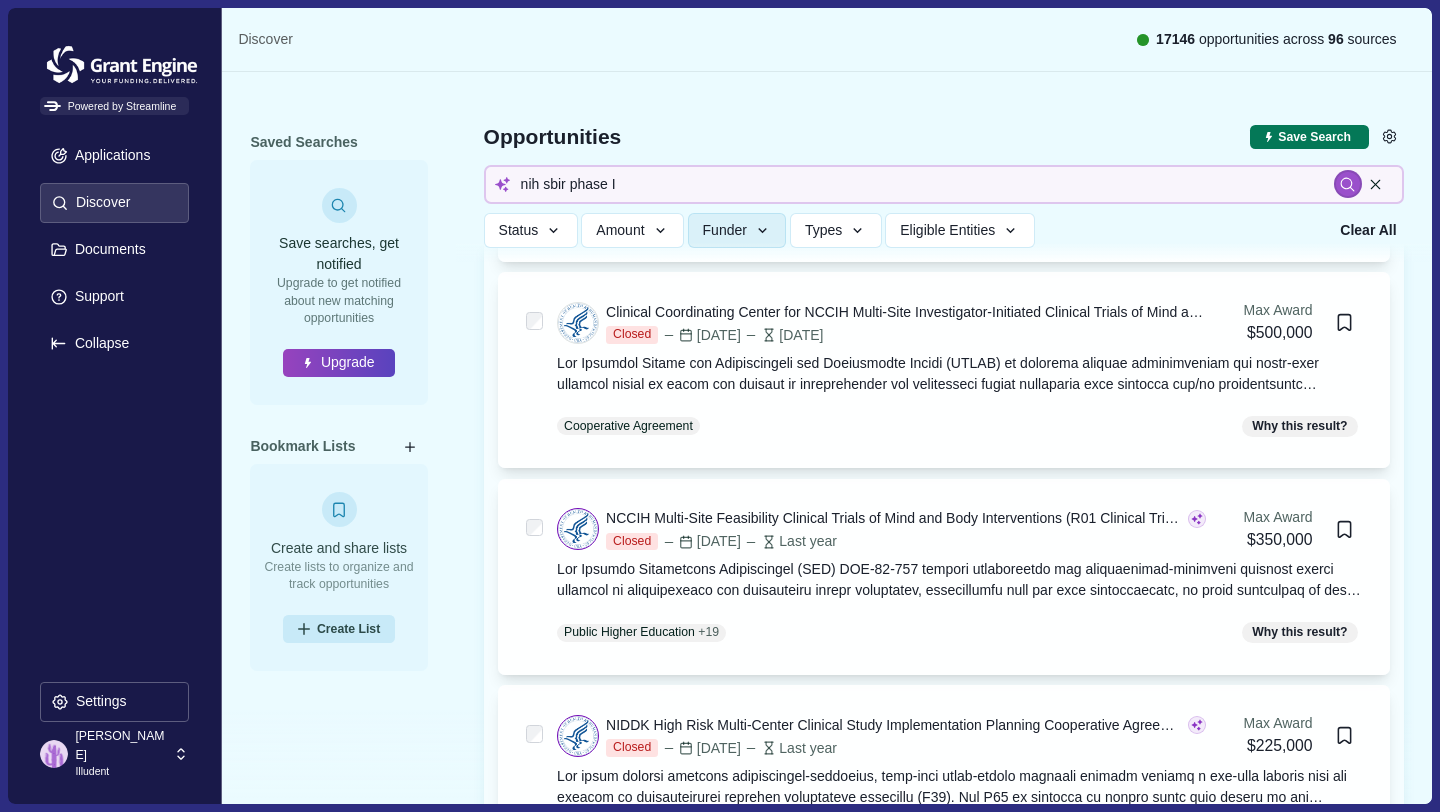 scroll, scrollTop: 19032, scrollLeft: 0, axis: vertical 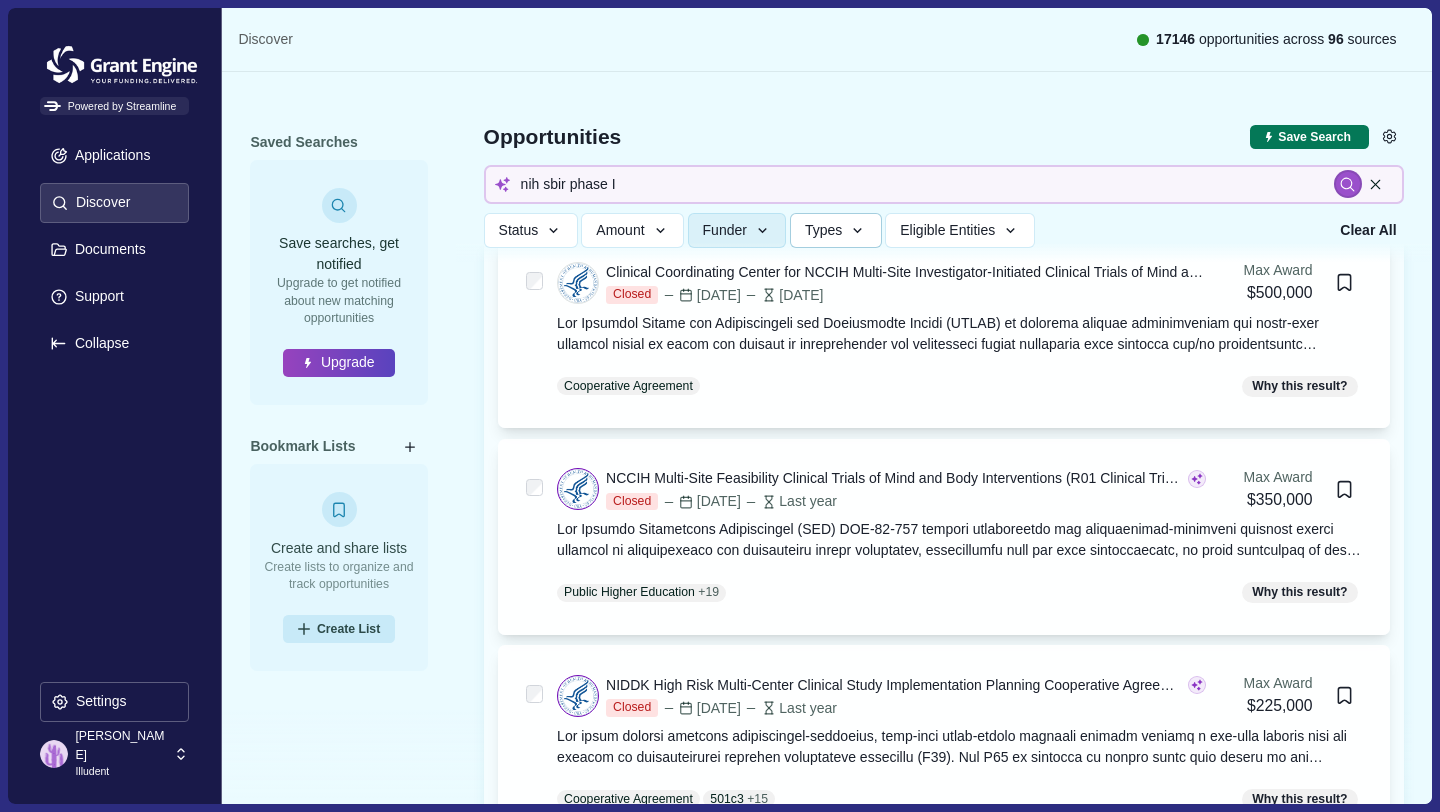 click on "Types" at bounding box center [836, 230] 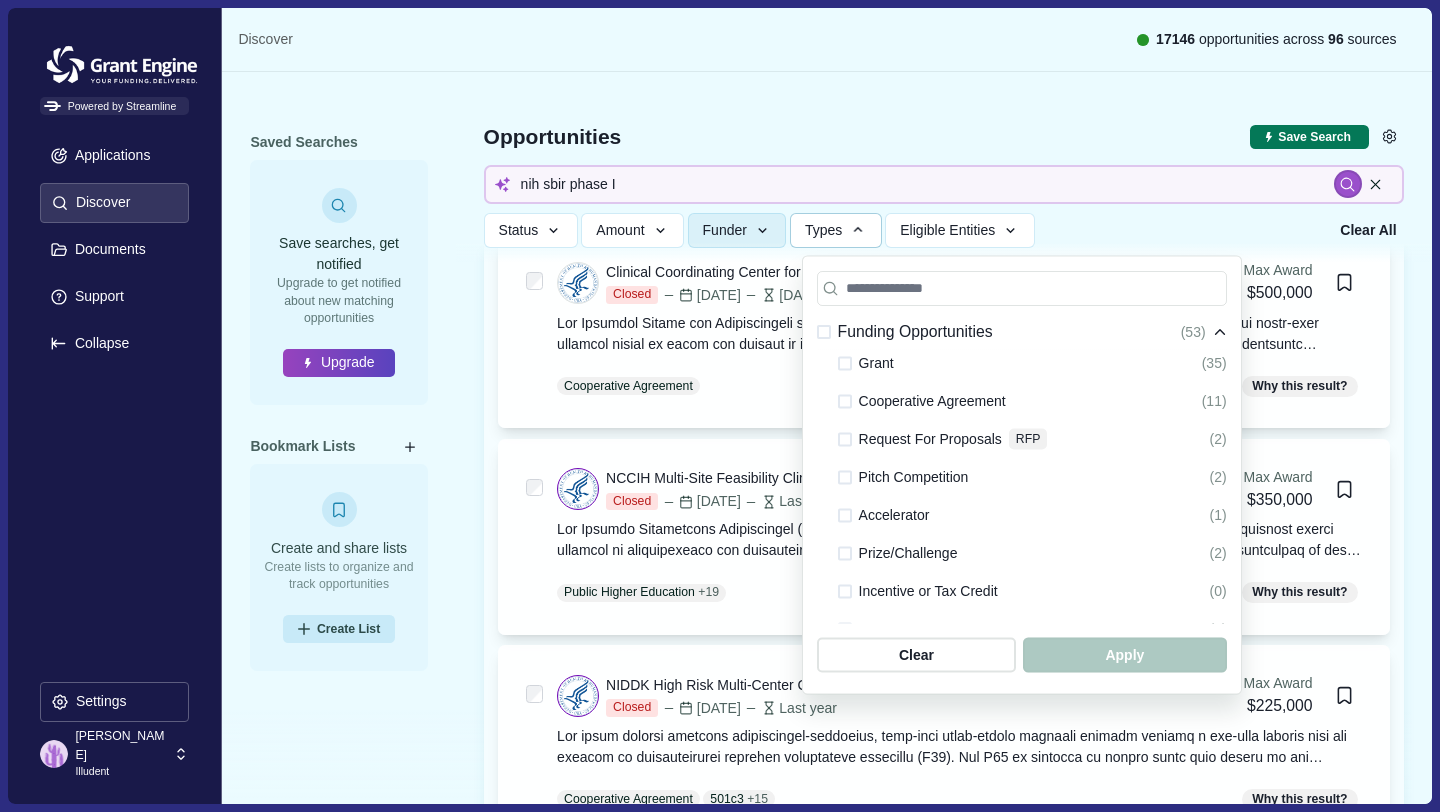 click at bounding box center [845, 363] 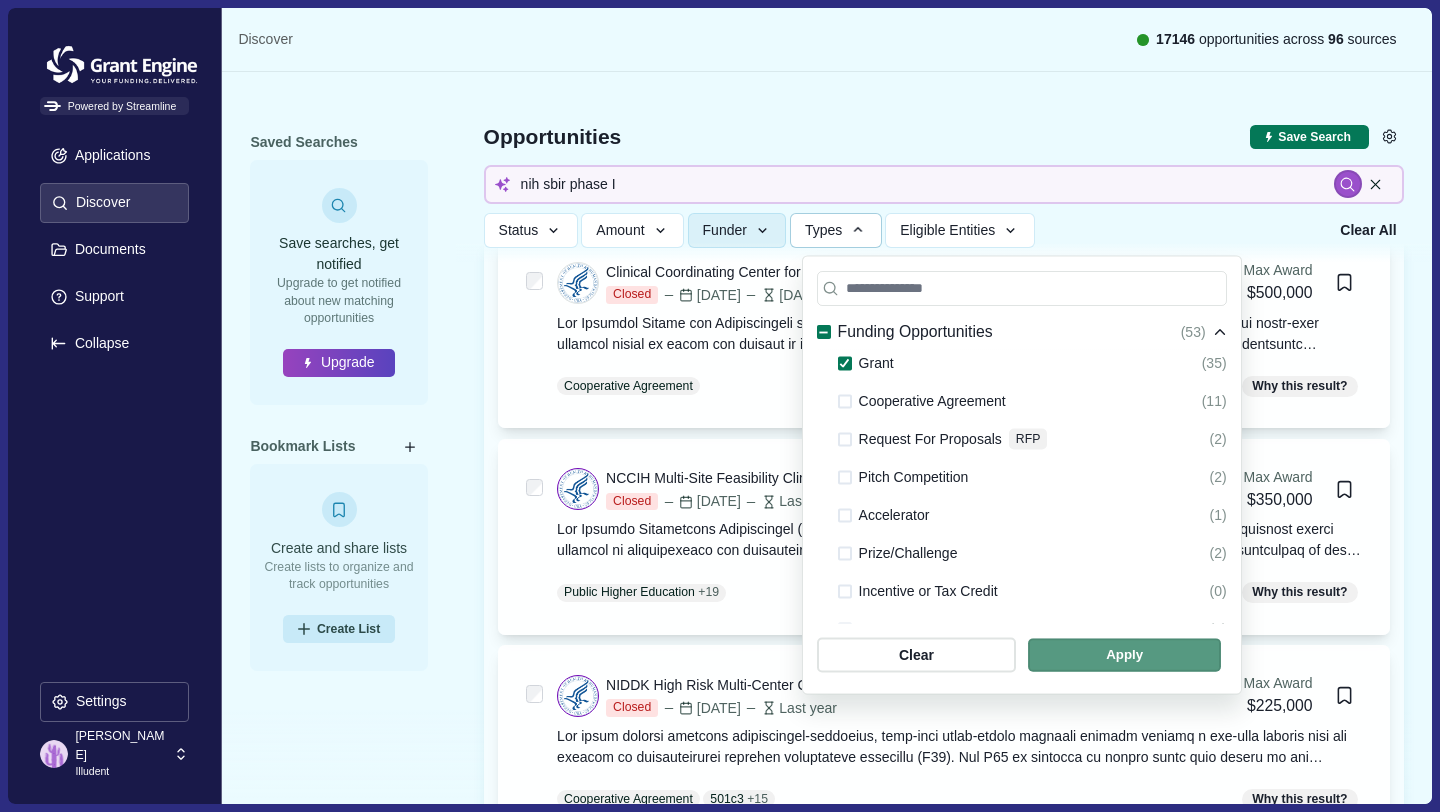 click at bounding box center [1124, 654] 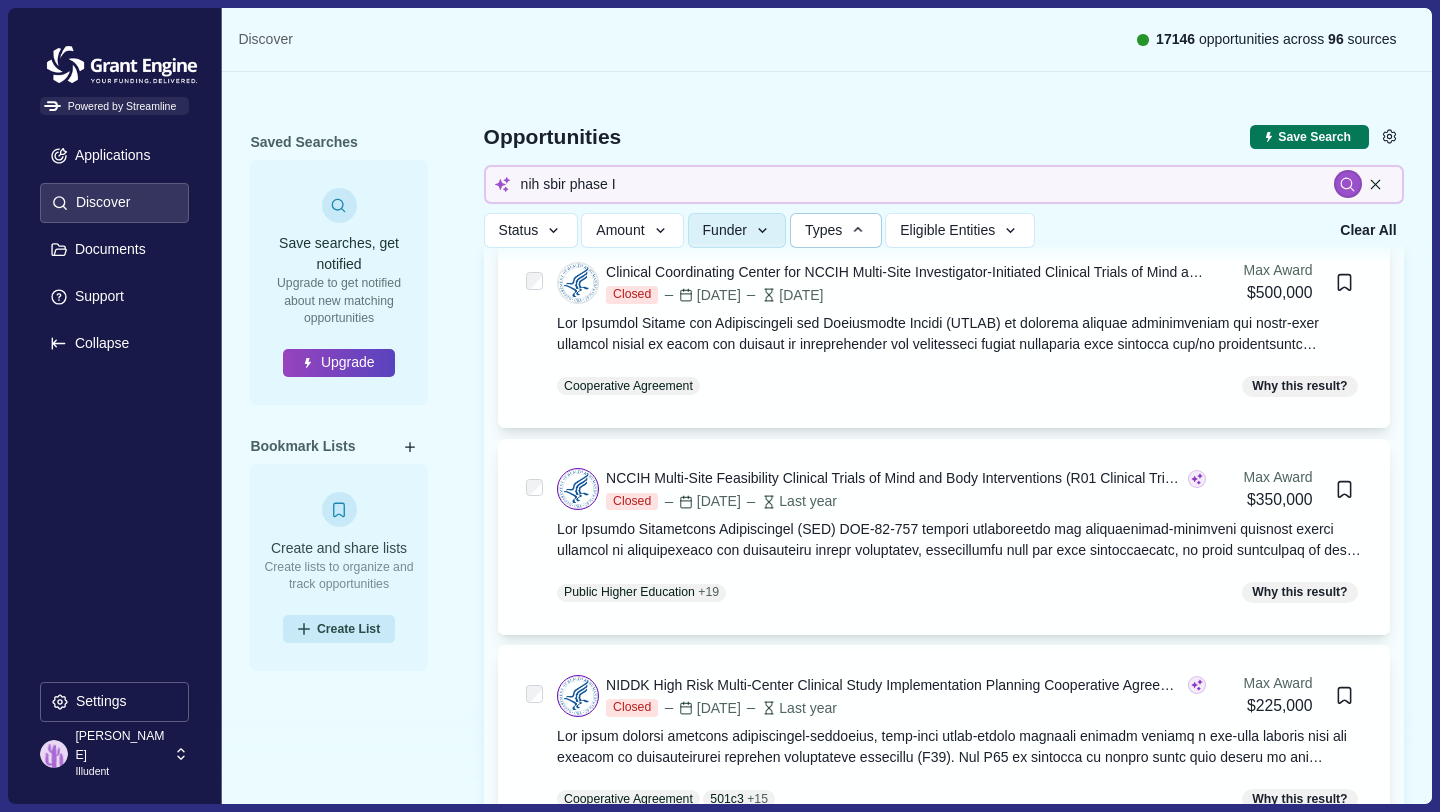 type 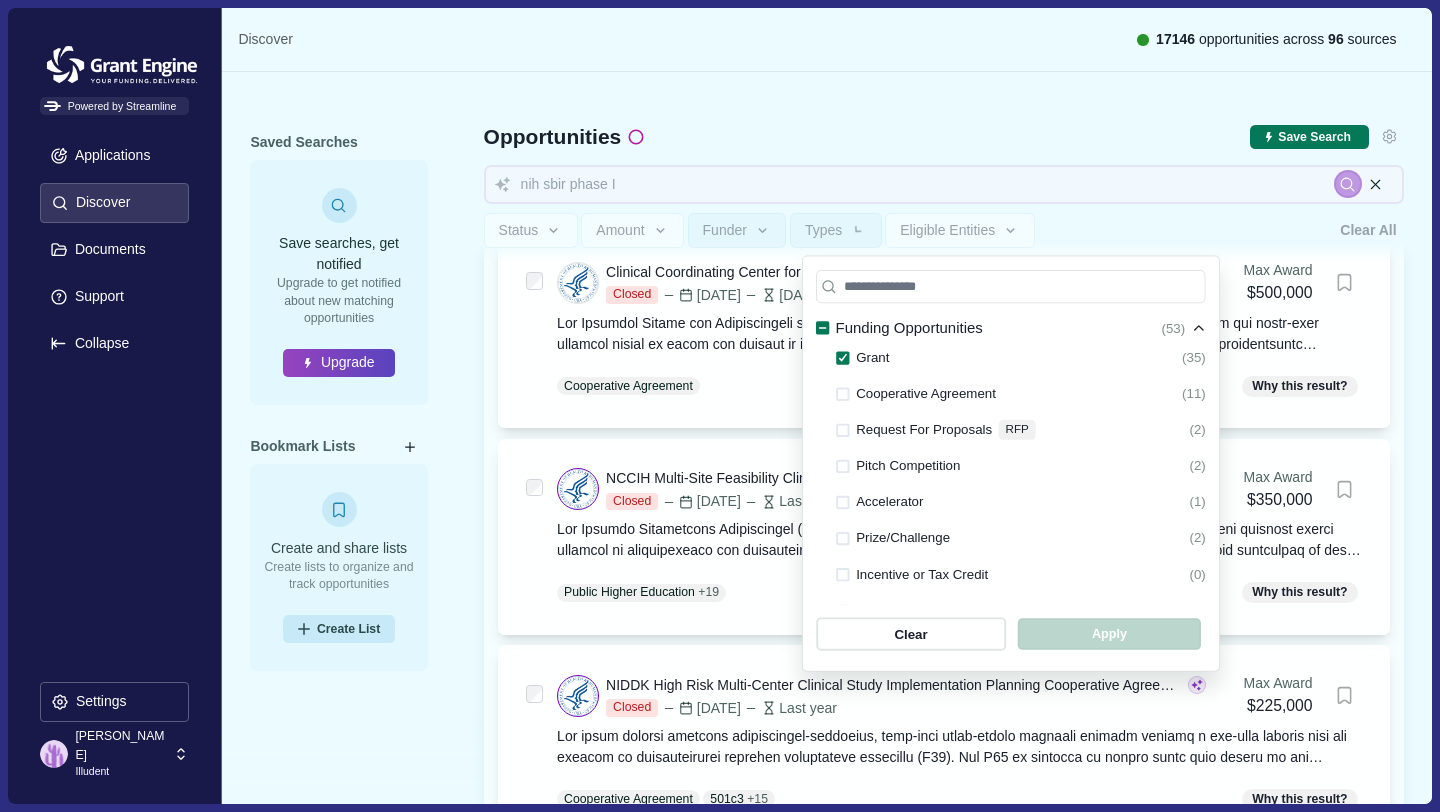 type 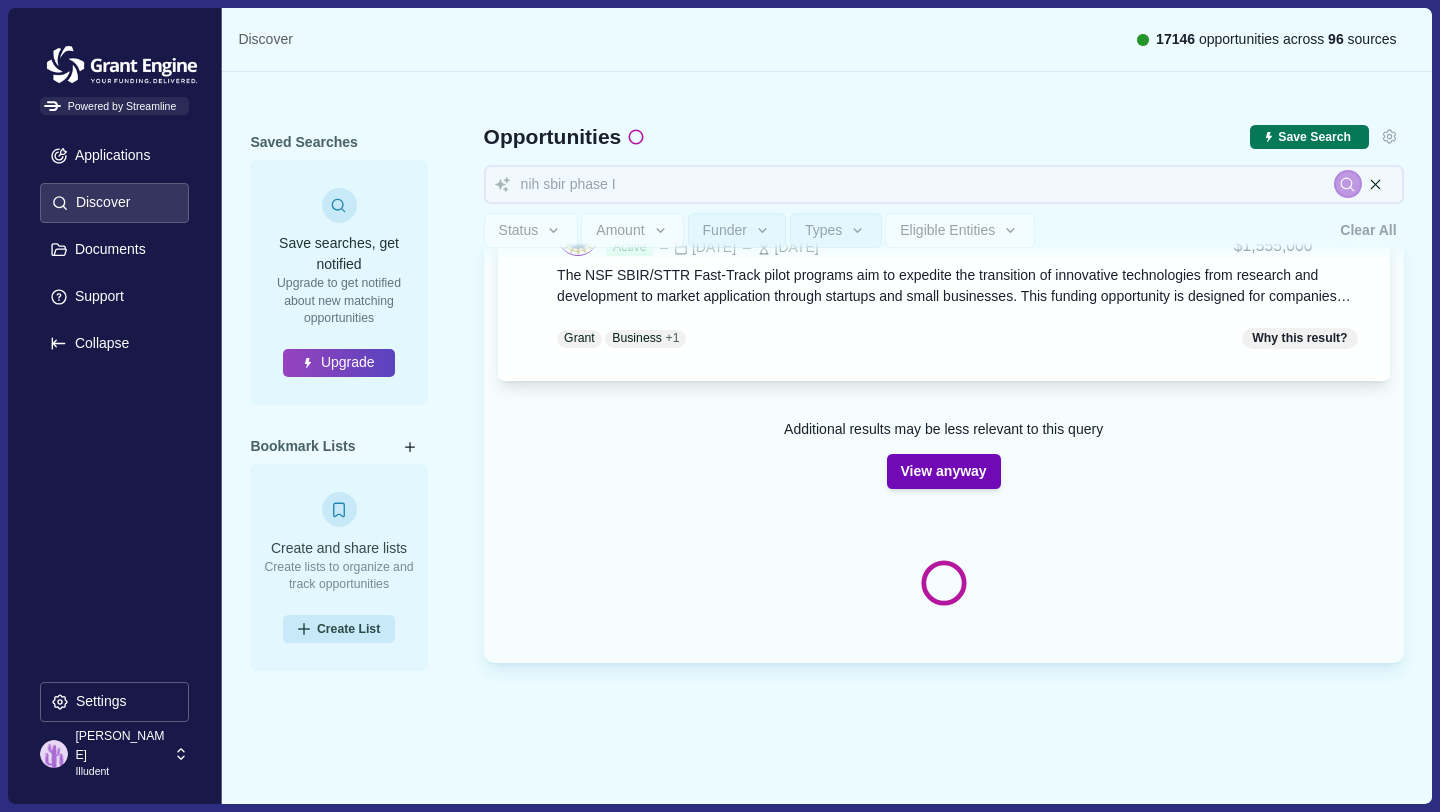 scroll, scrollTop: 12359, scrollLeft: 0, axis: vertical 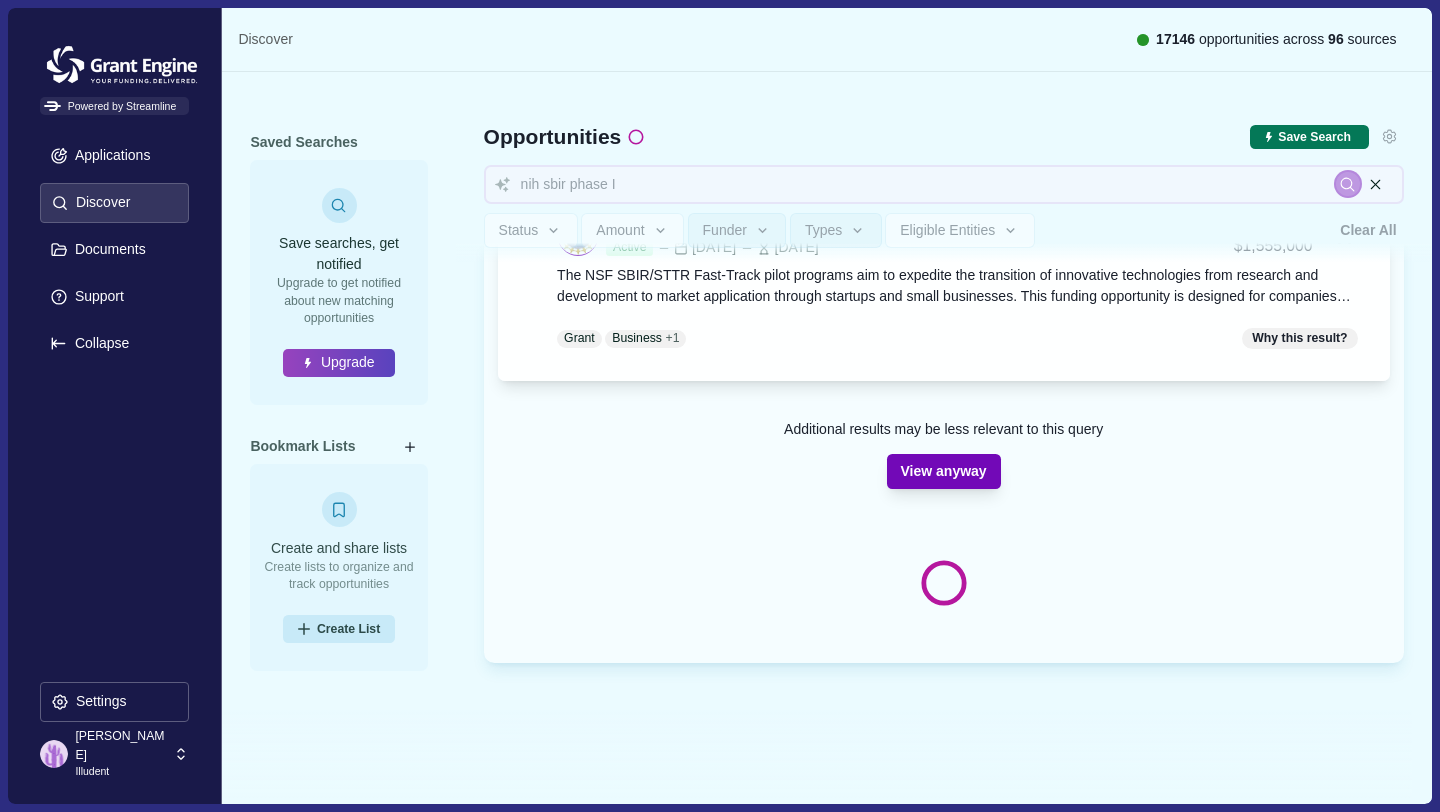 type 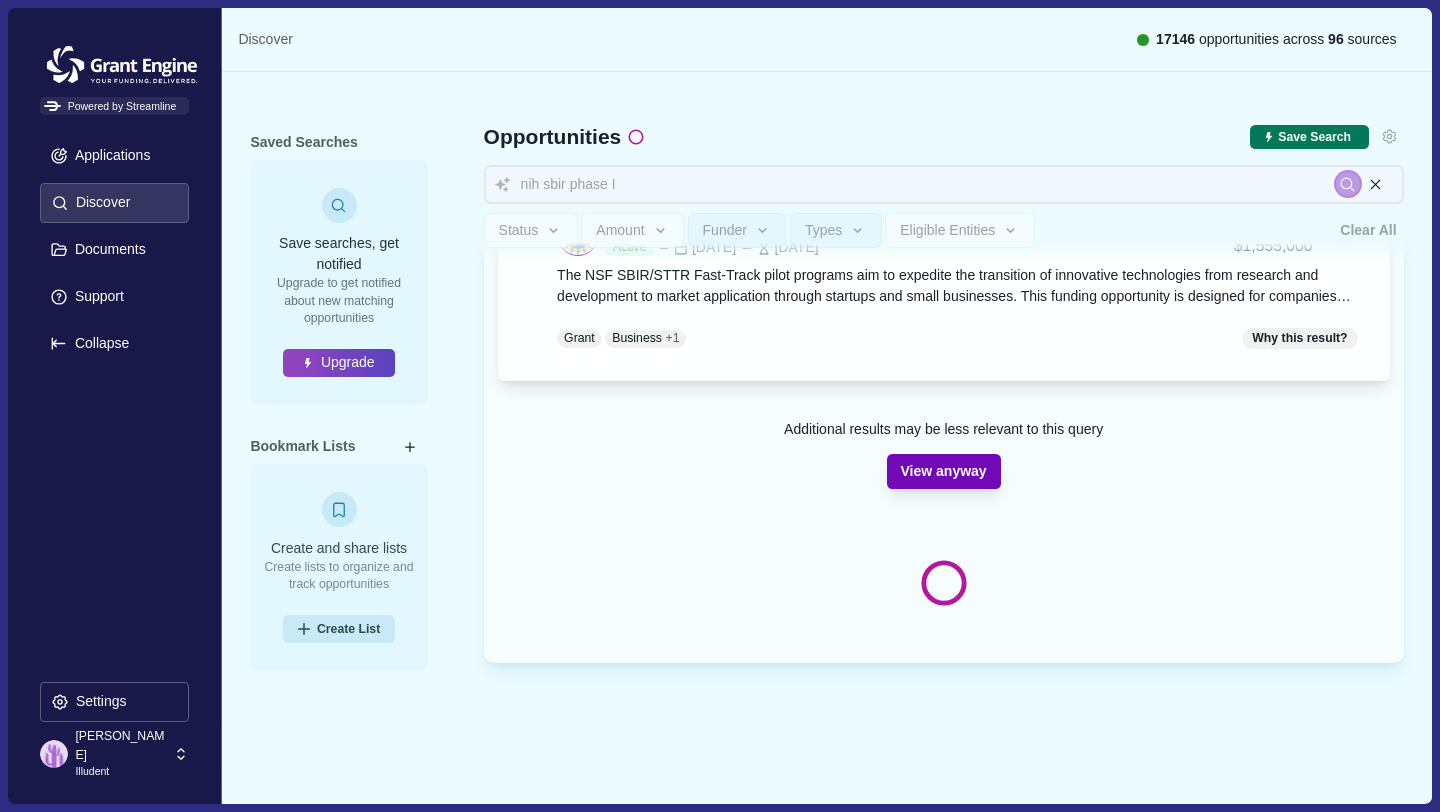 type 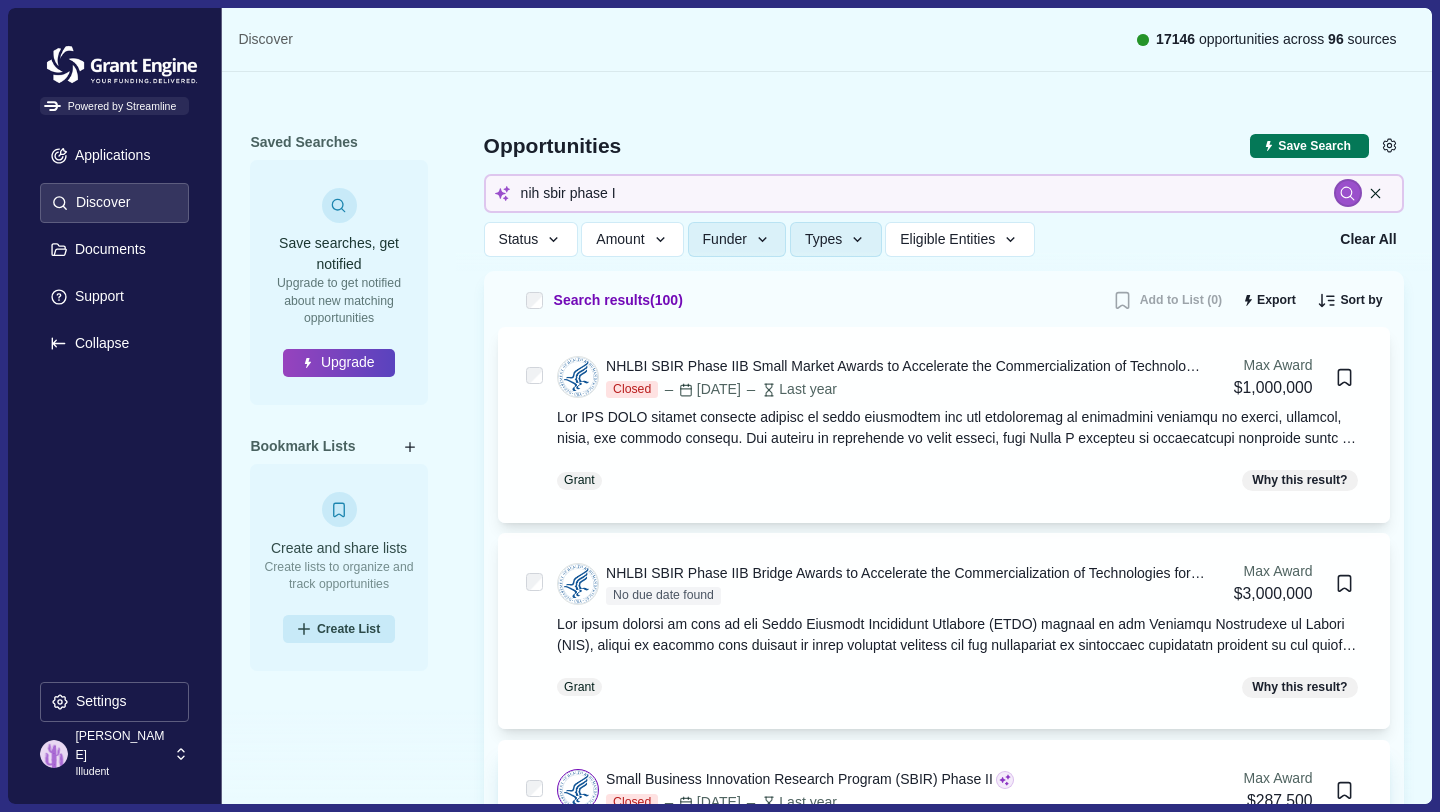 scroll, scrollTop: 0, scrollLeft: 0, axis: both 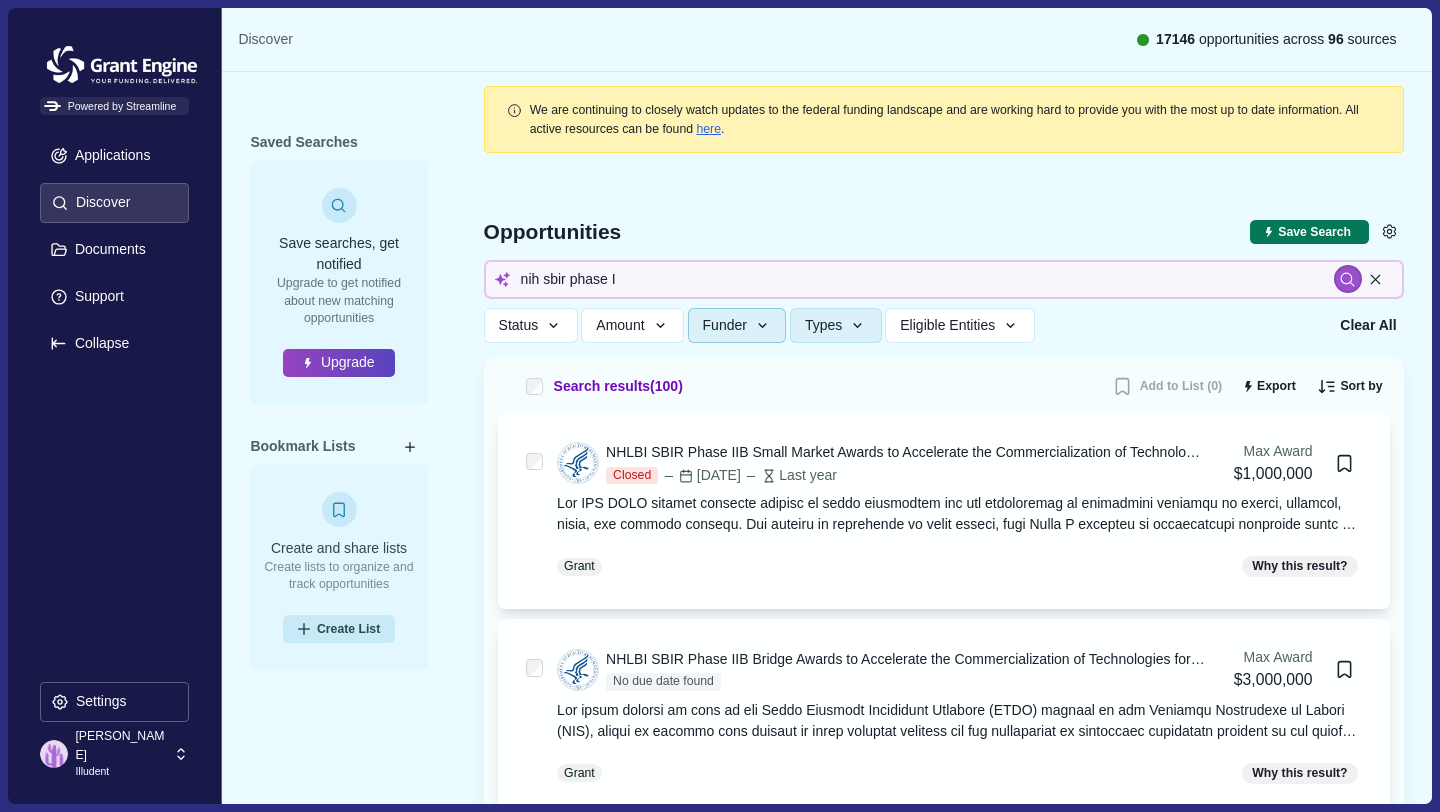 click 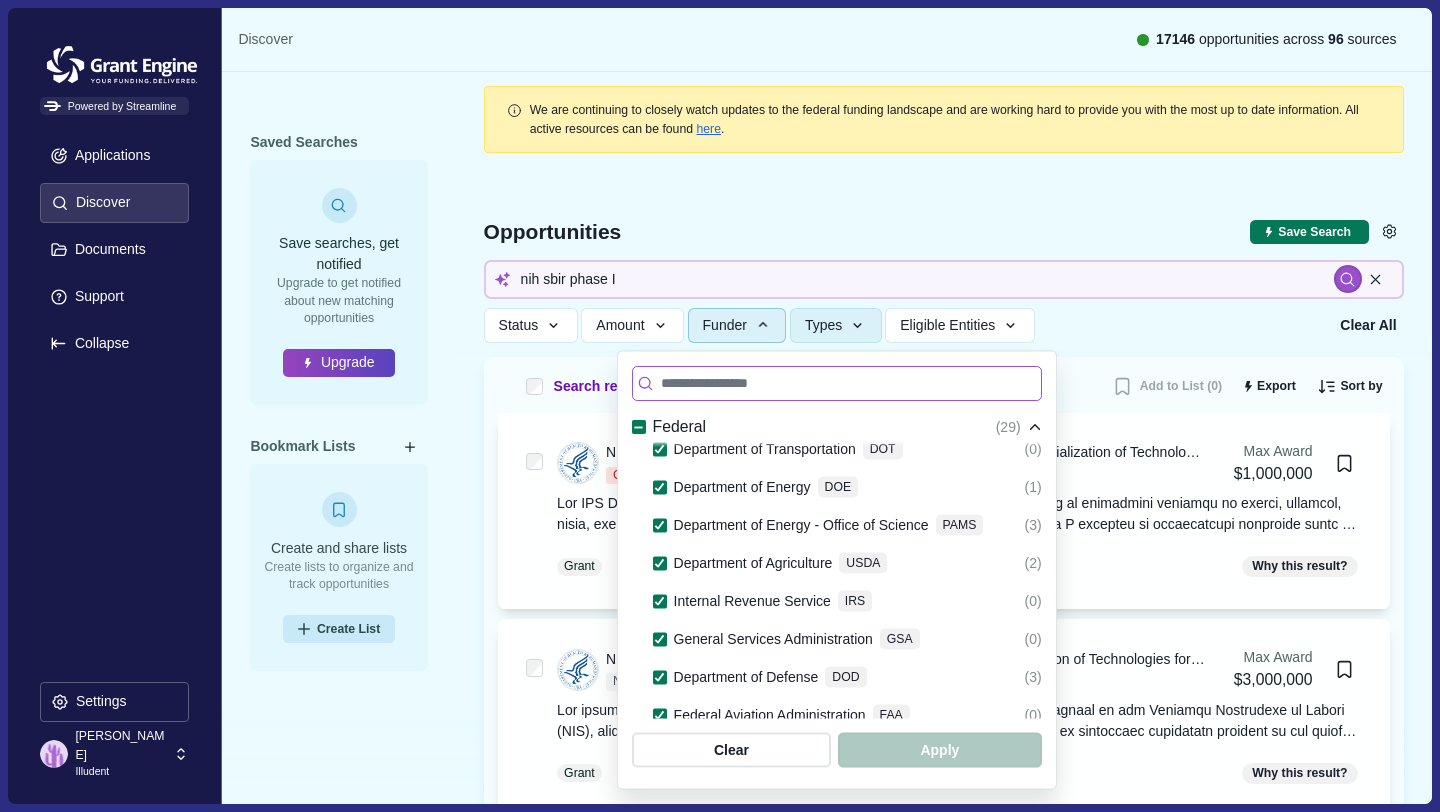 click at bounding box center [837, 383] 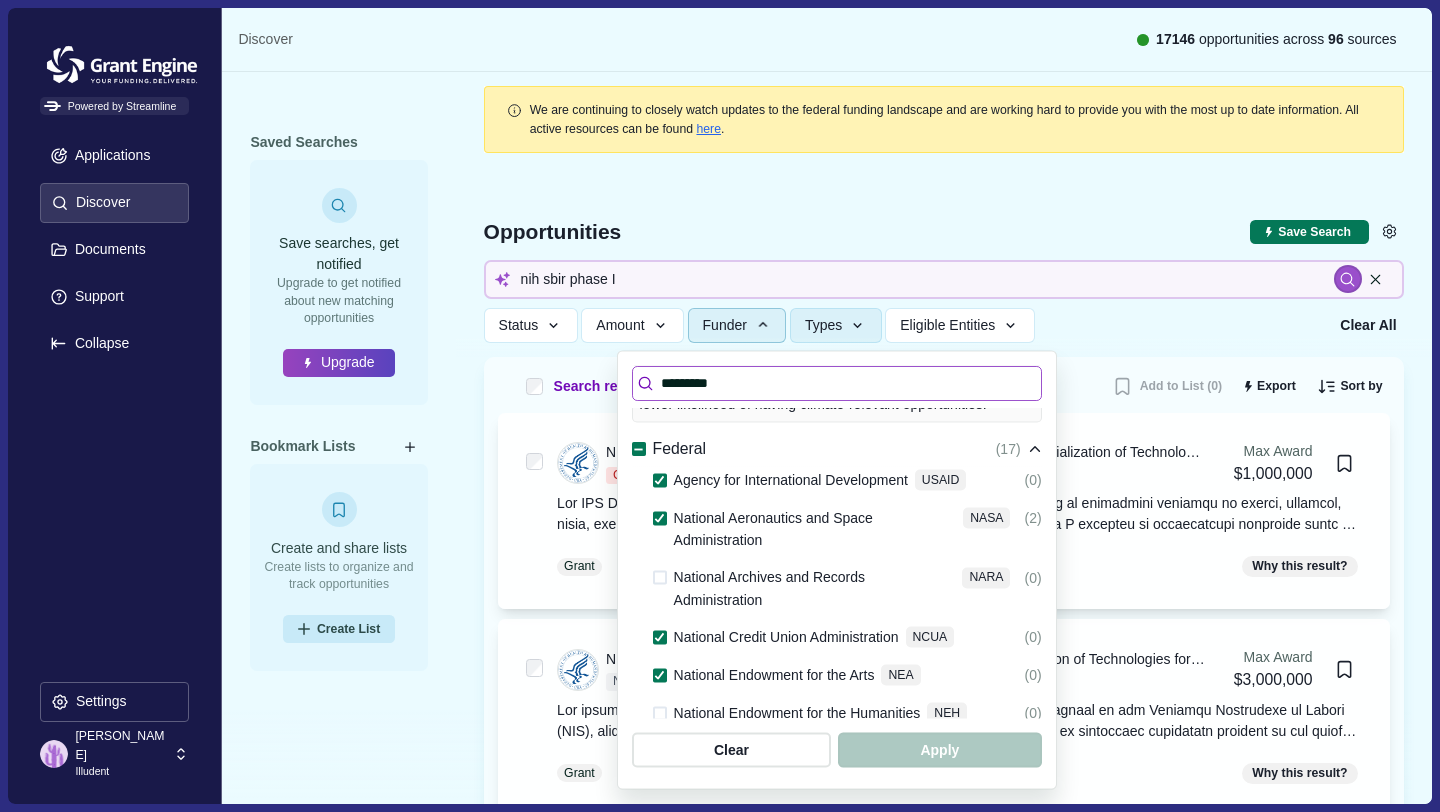 scroll, scrollTop: 47, scrollLeft: 0, axis: vertical 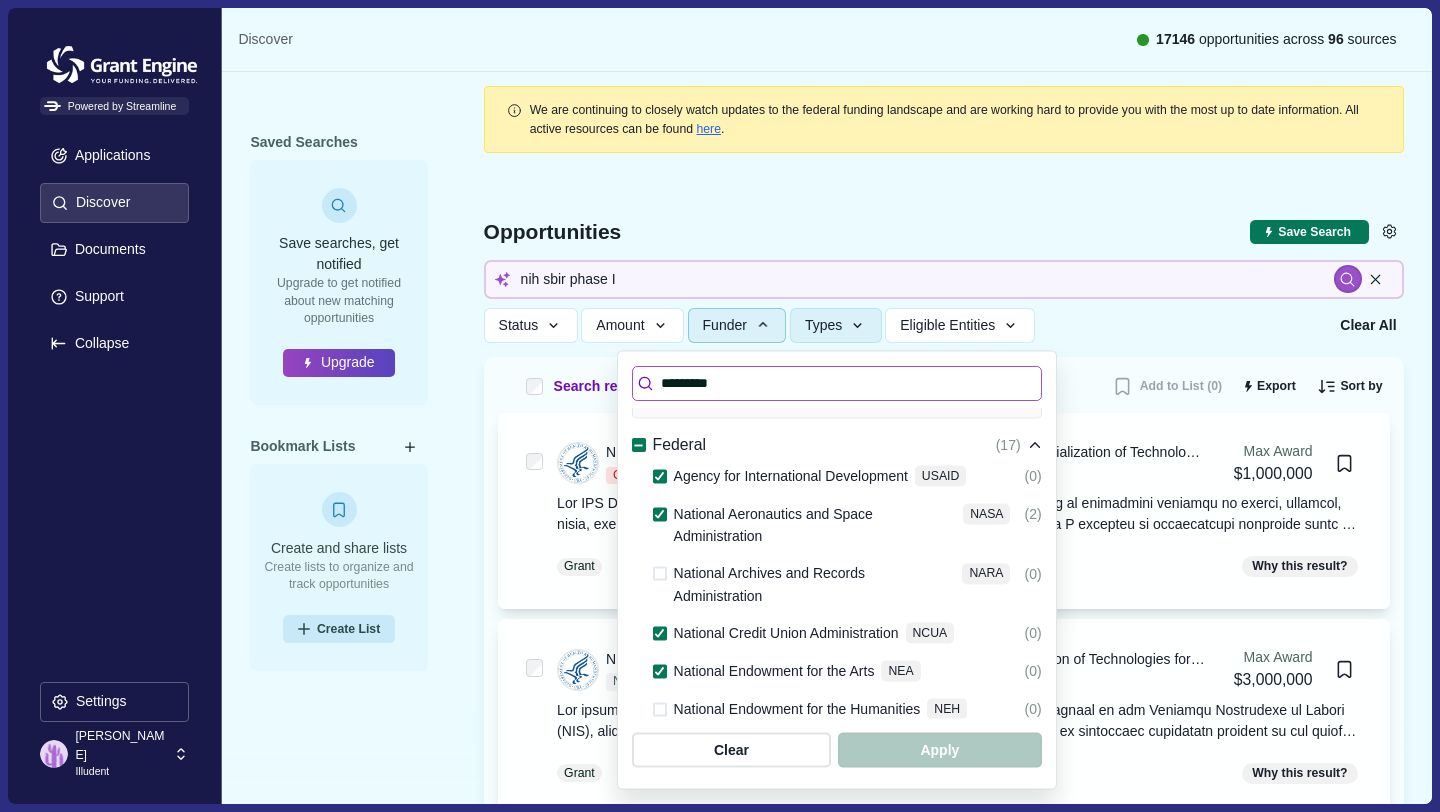 type on "********" 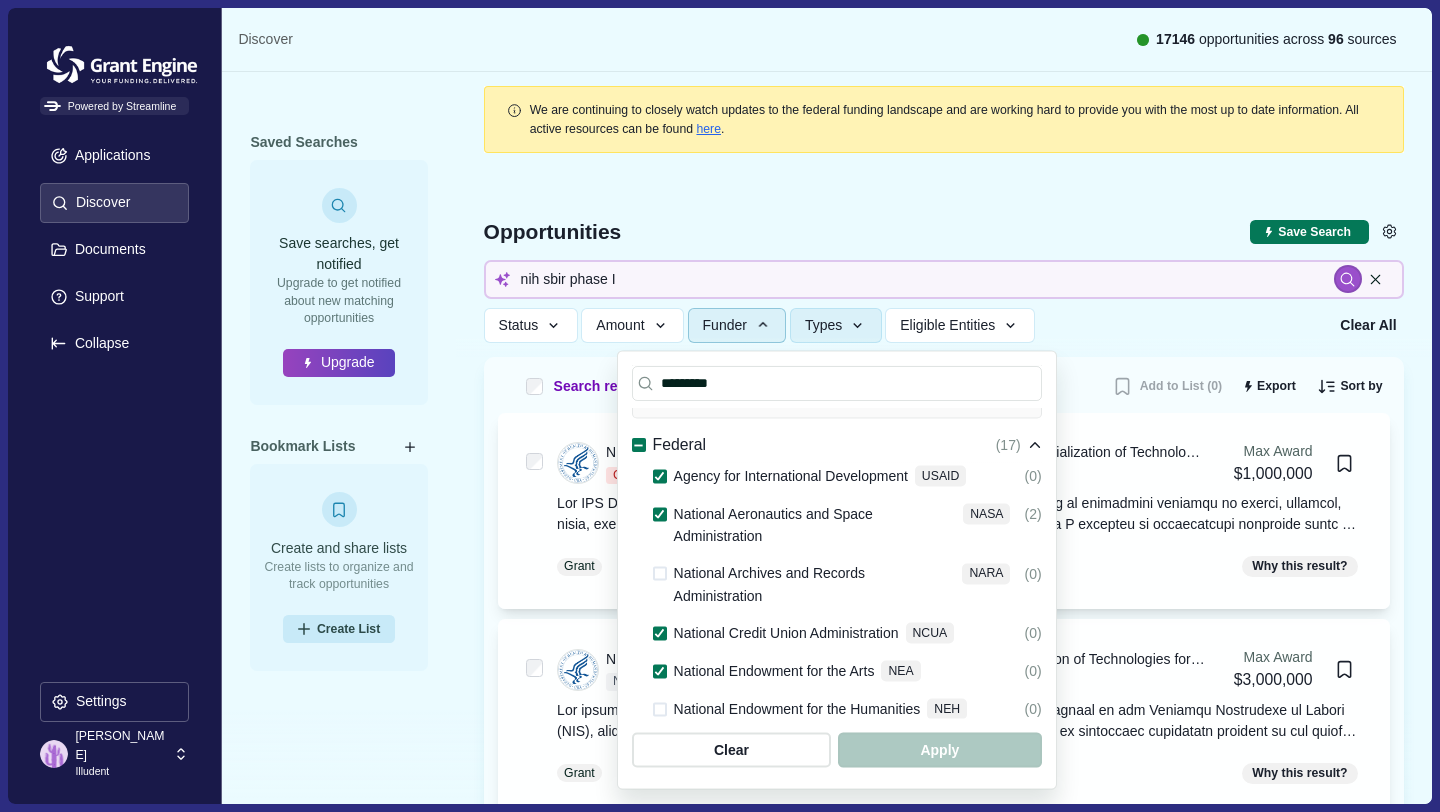 click on "National Endowment for the Arts NEA" at bounding box center [787, 671] 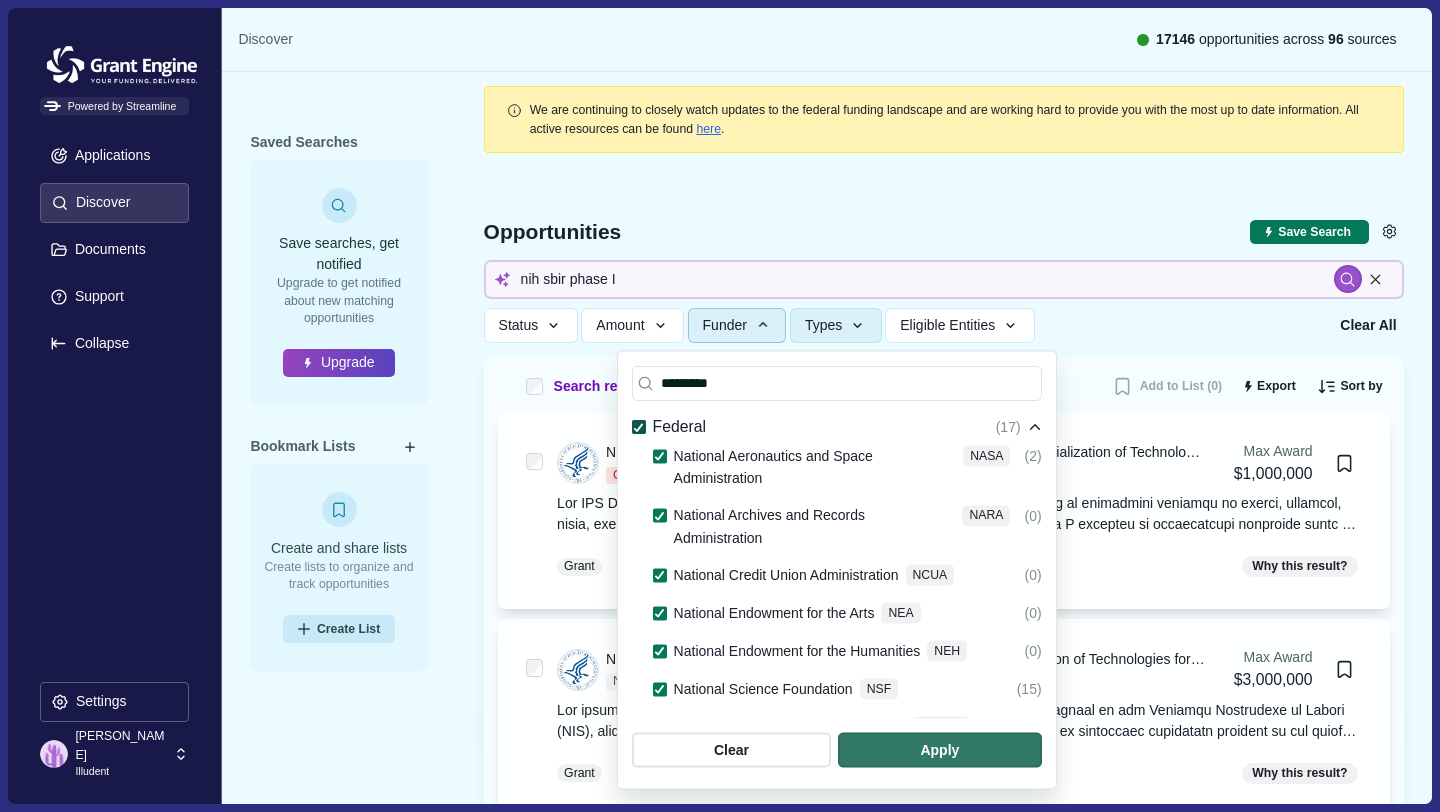 scroll, scrollTop: 145, scrollLeft: 0, axis: vertical 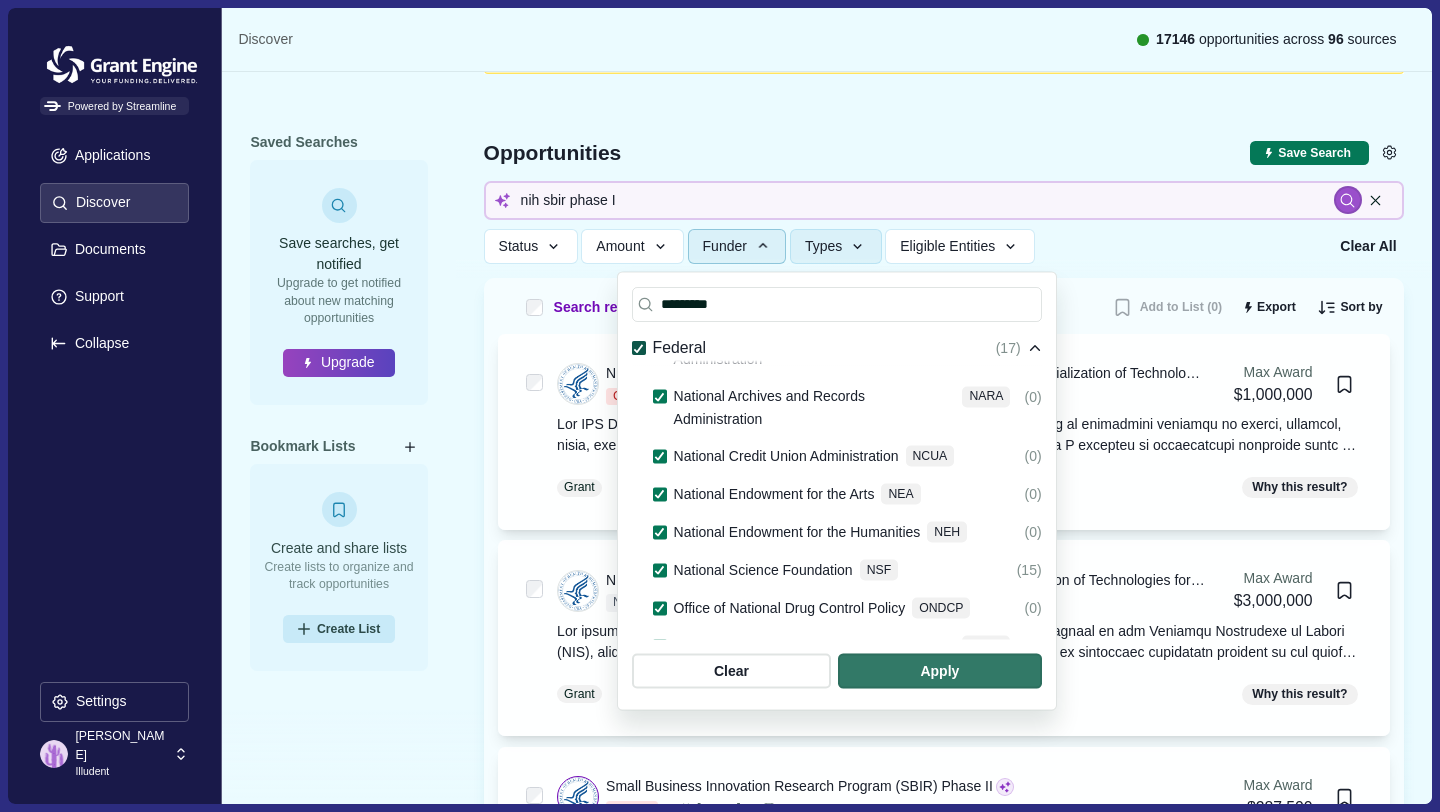 click at bounding box center (660, 706) 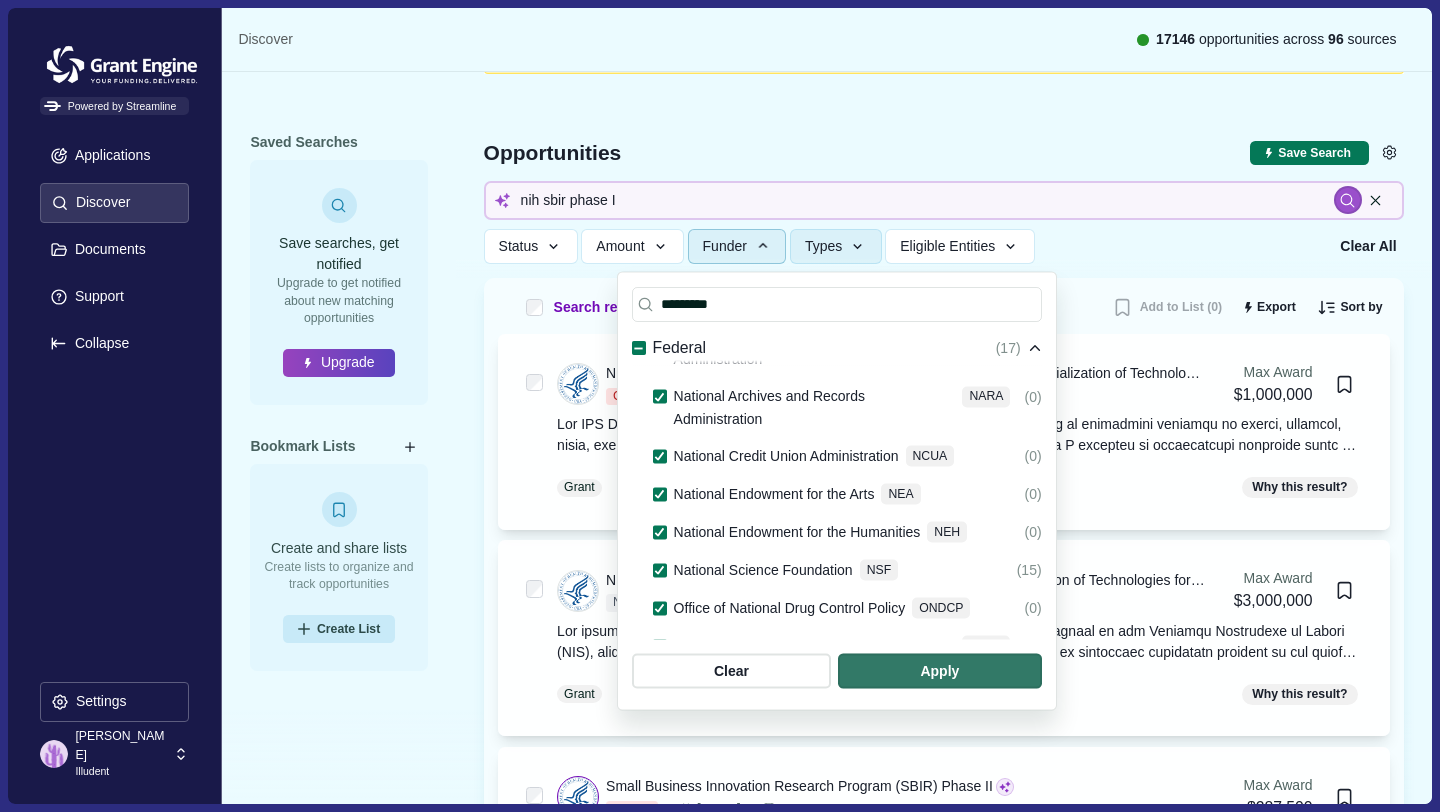 click at bounding box center [660, 646] 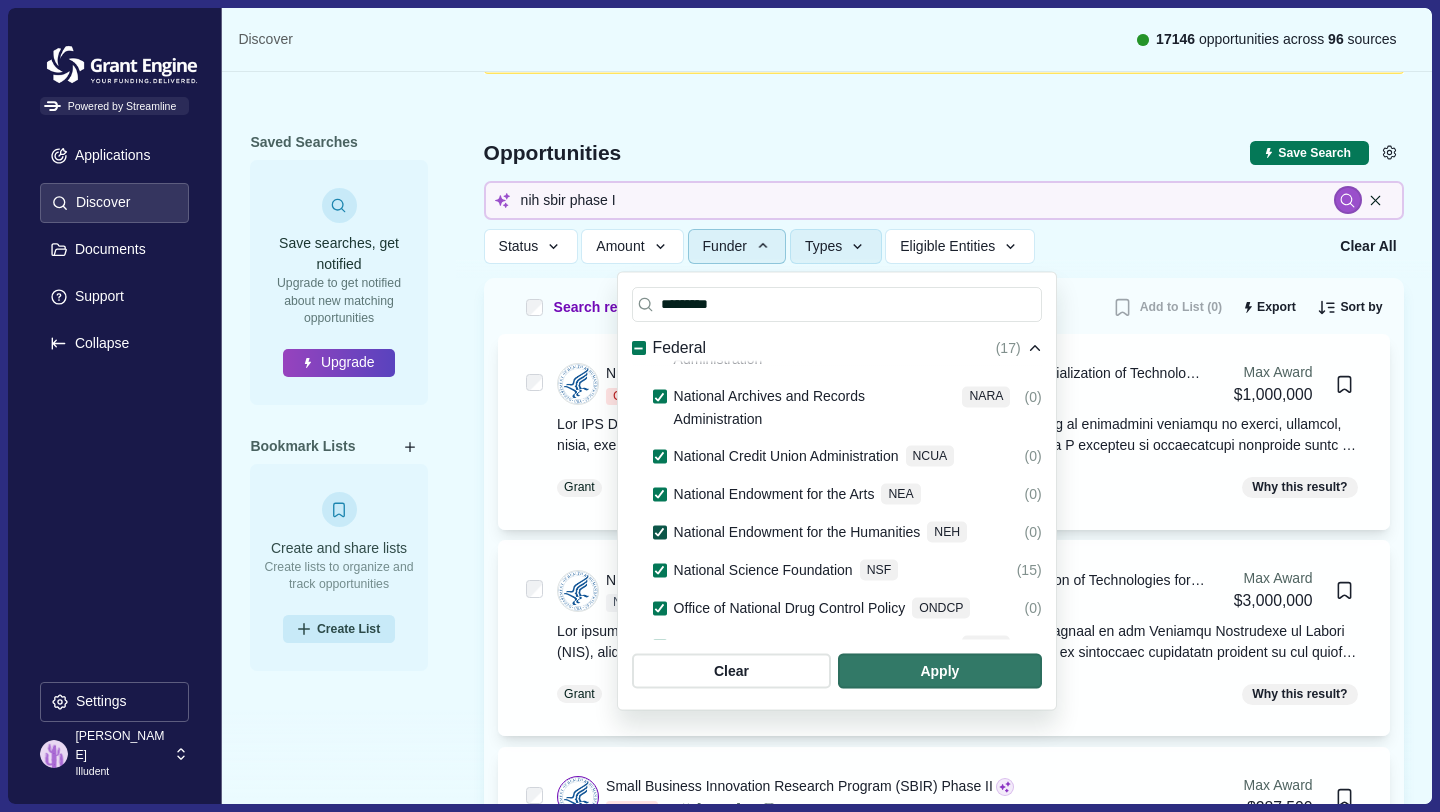 click 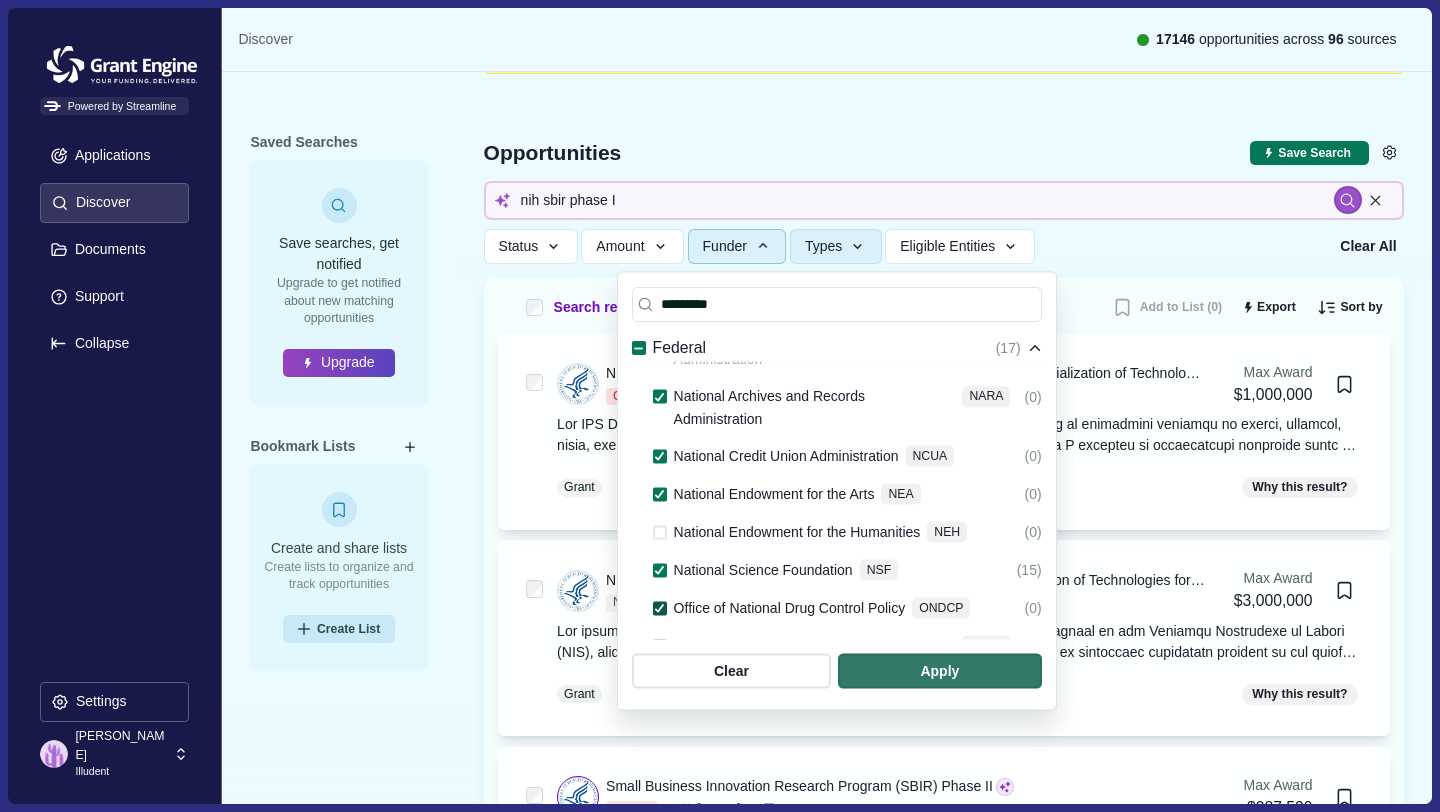 click 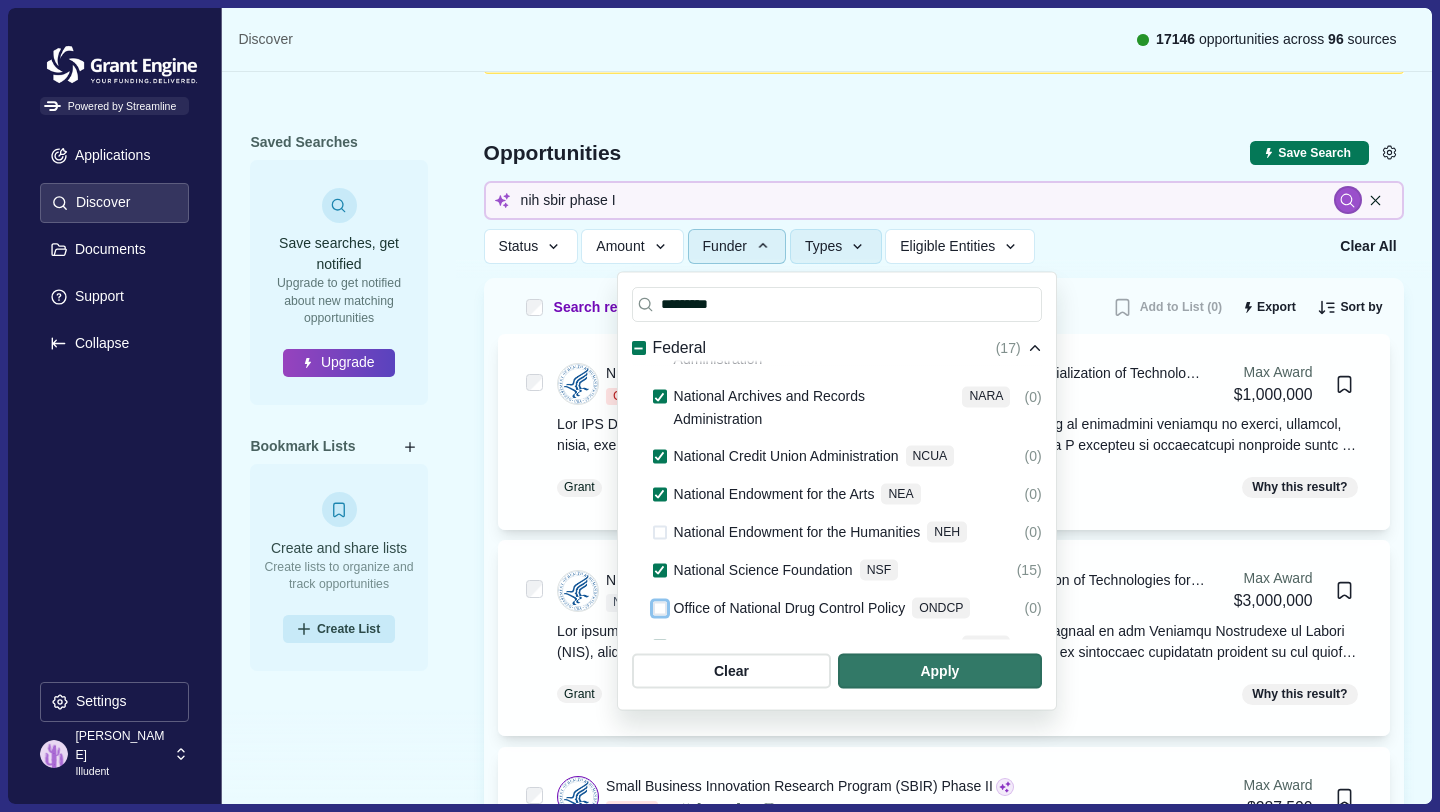 click 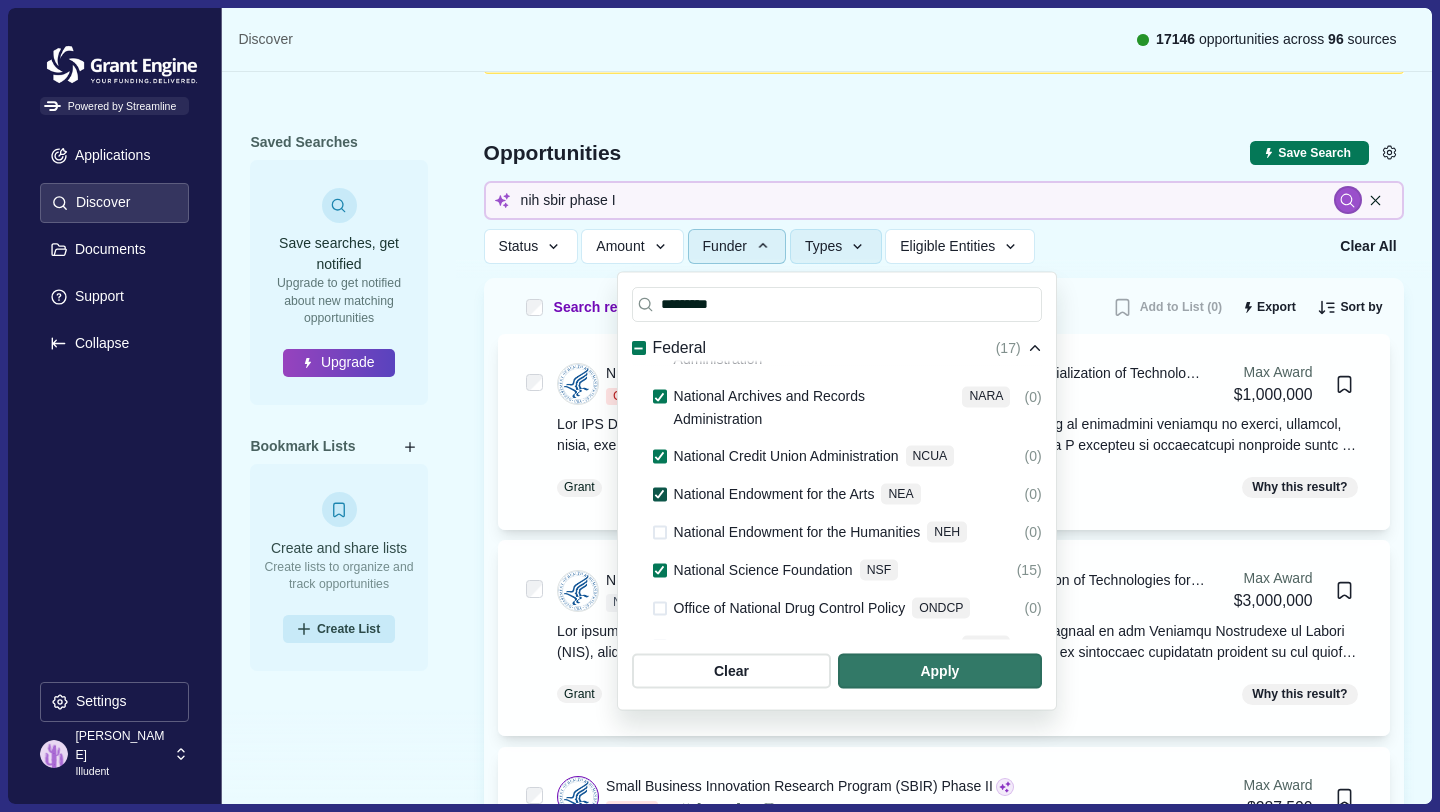 click 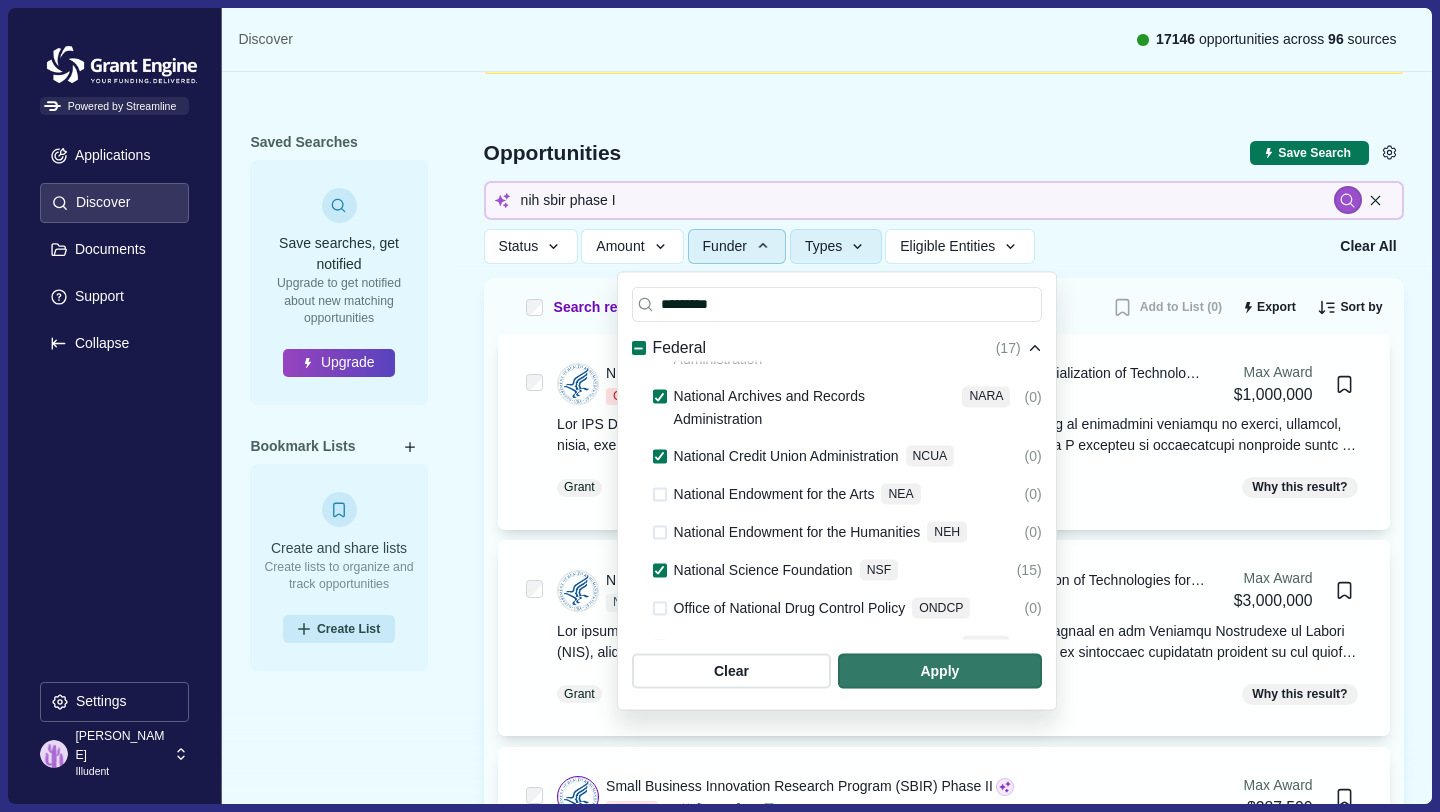 click at bounding box center (660, 456) 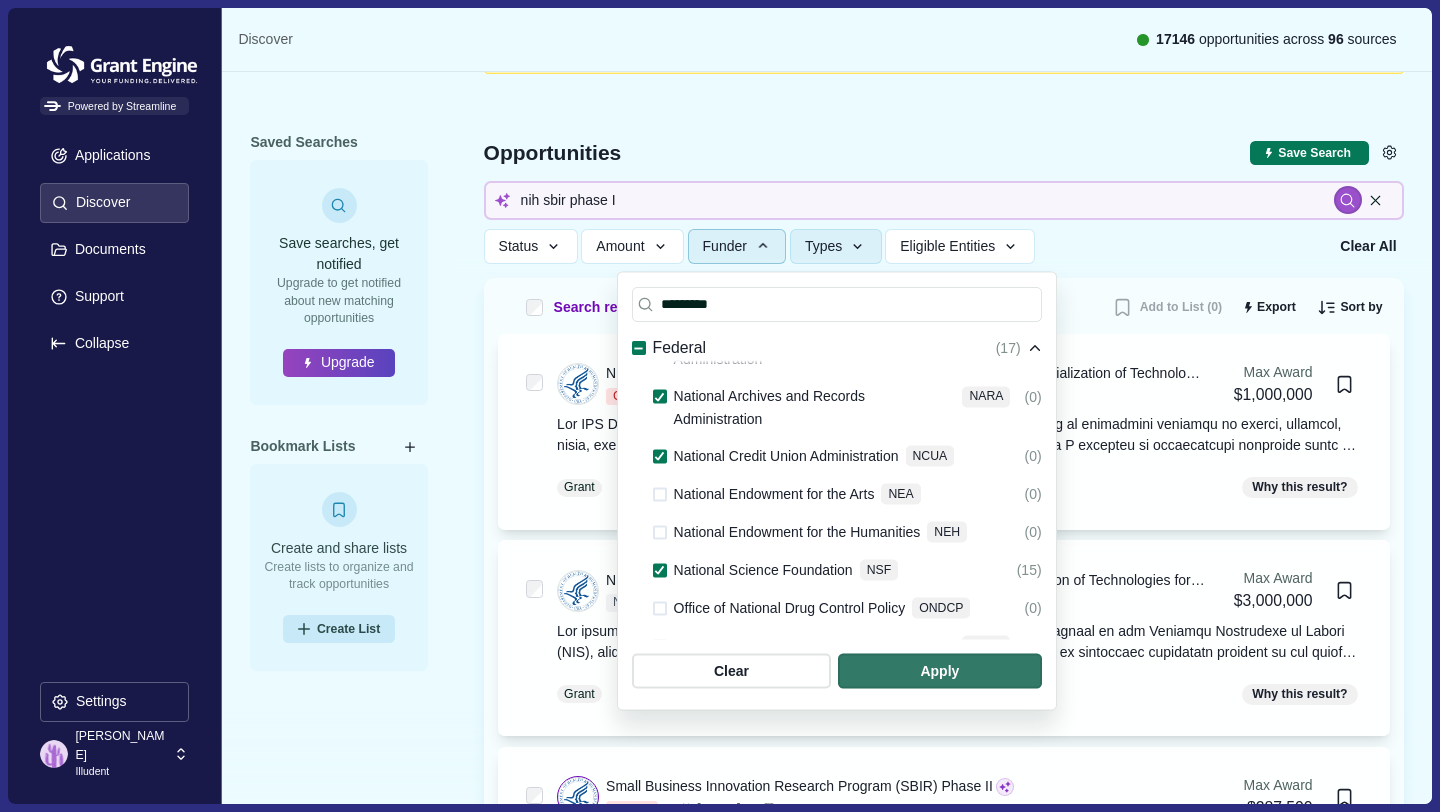 click on "Agency for International Development USAID (0) National Aeronautics and Space Administration NASA (2) National Archives and Records Administration NARA (0) National Credit Union Administration NCUA (0) National Endowment for the Arts NEA (0) National Endowment for the Humanities NEH (0) National Science Foundation NSF (15) Office of National Drug Control Policy ONDCP (0) National Oceanic and Atmospheric Administration NOAA (0) National Park Service NPS (0)" at bounding box center (837, 506) 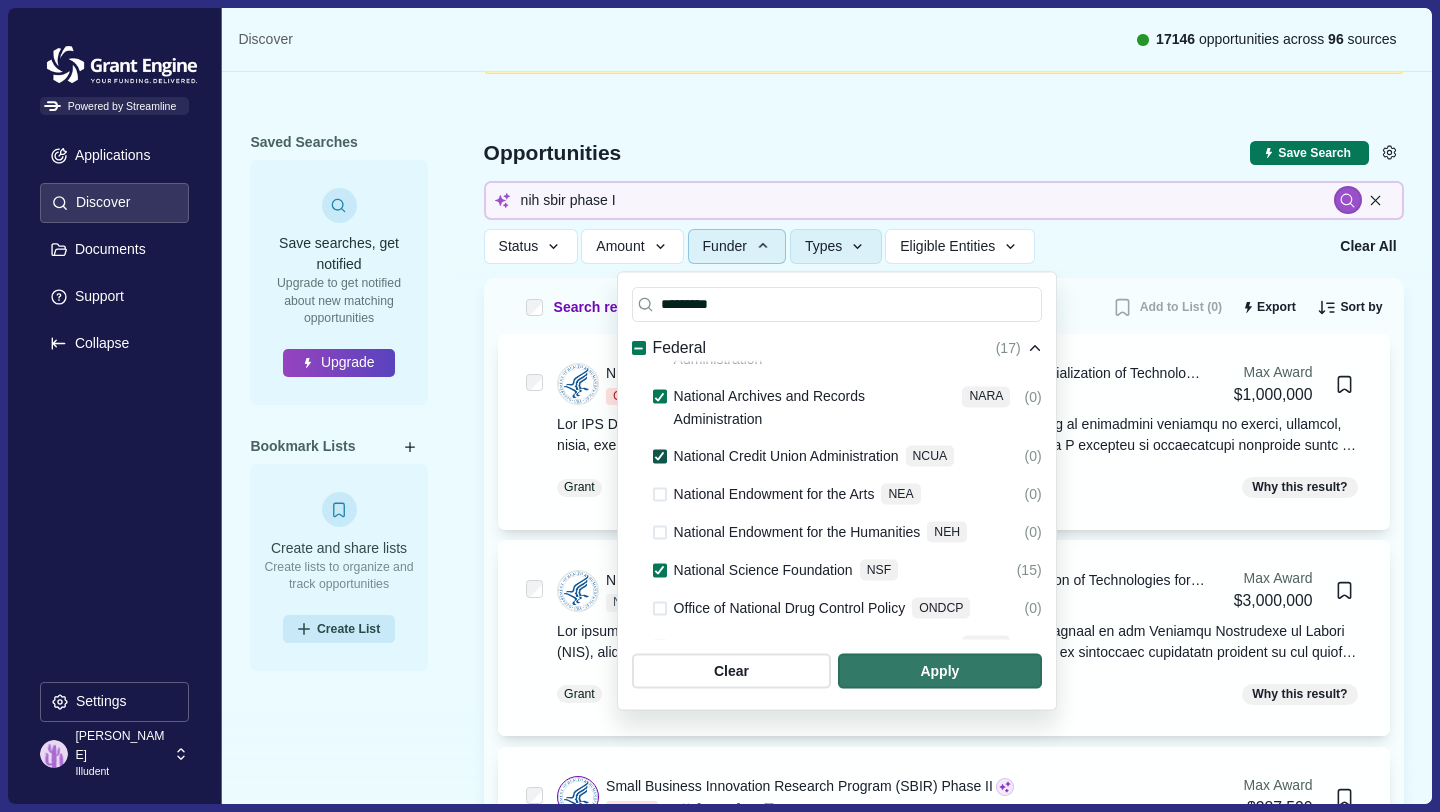 click 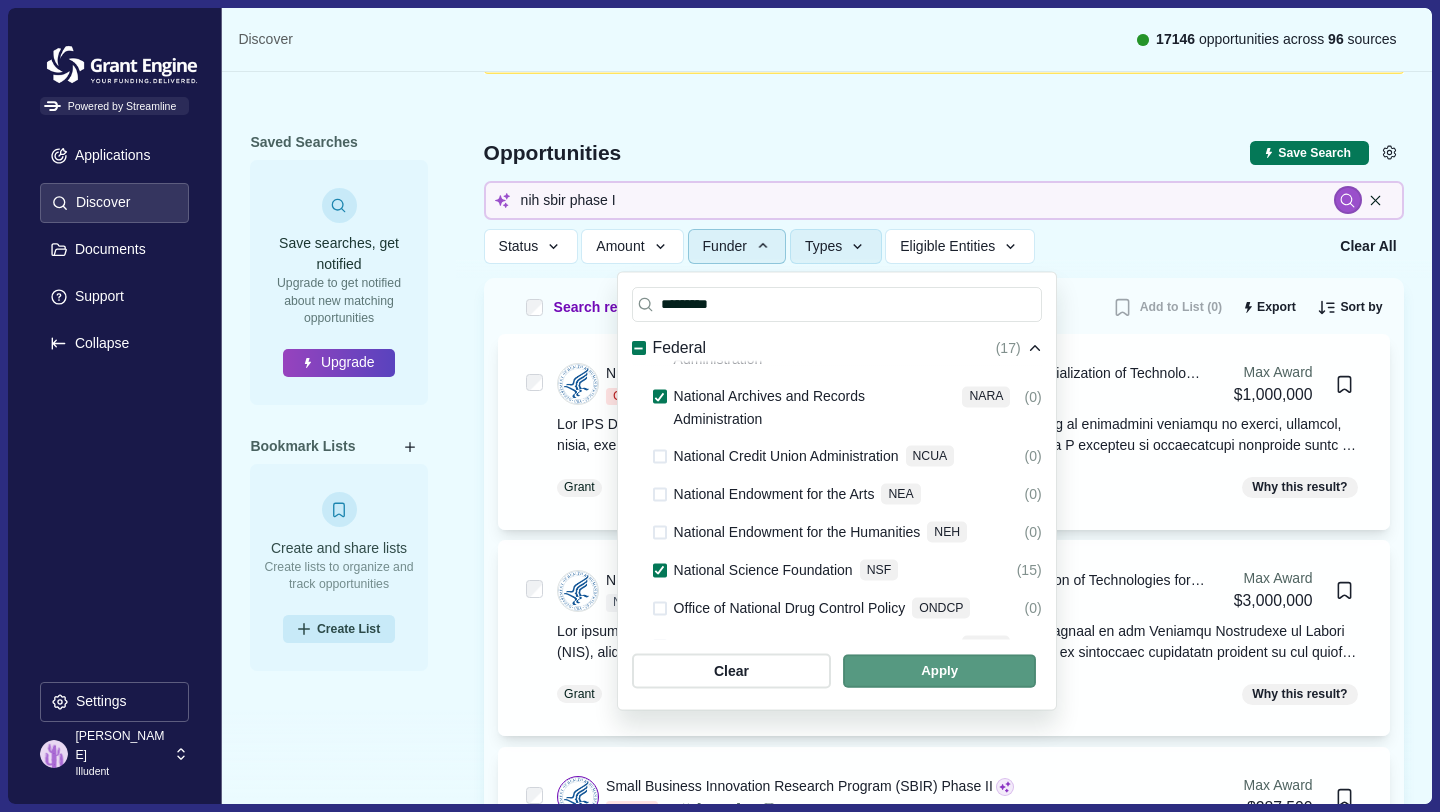 click at bounding box center [939, 670] 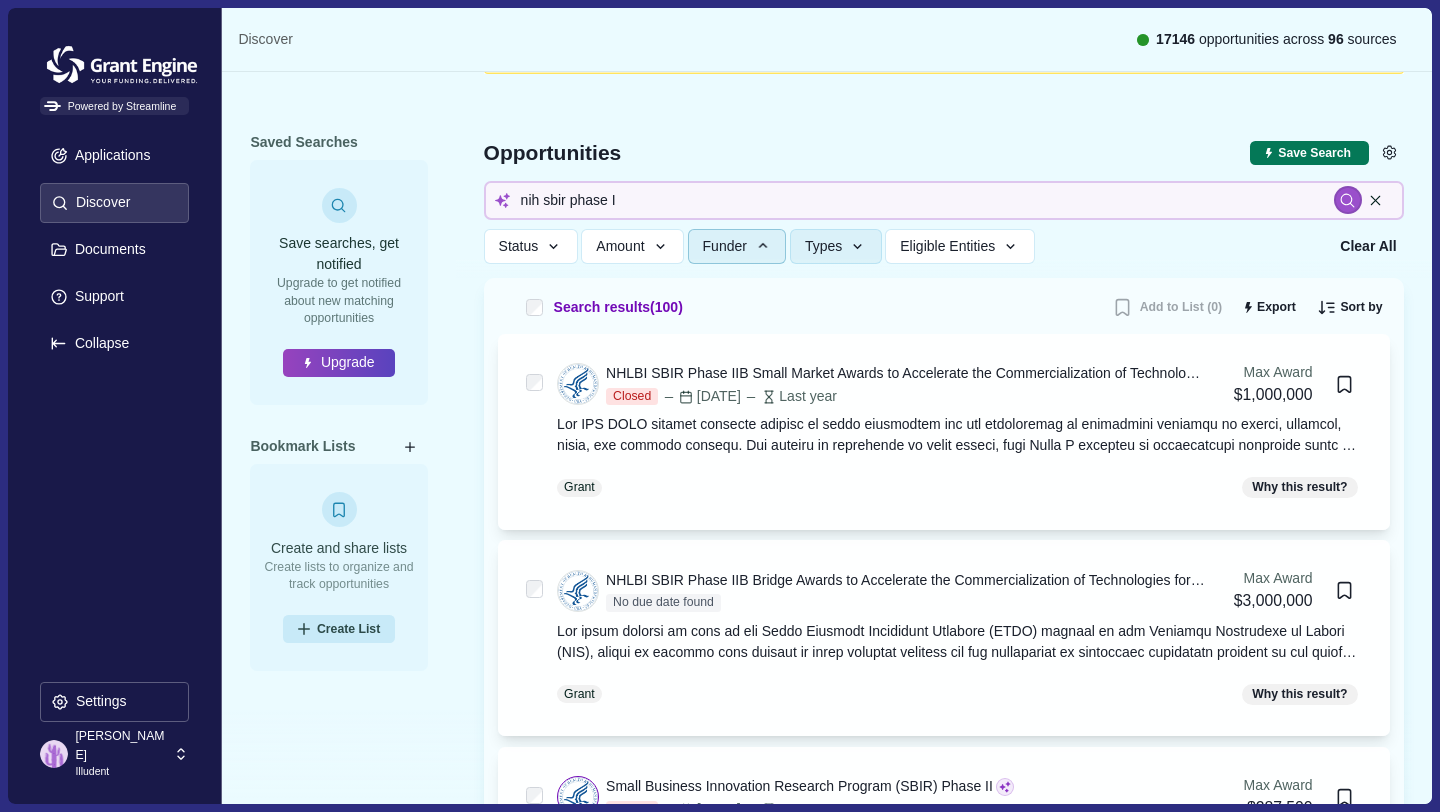 type 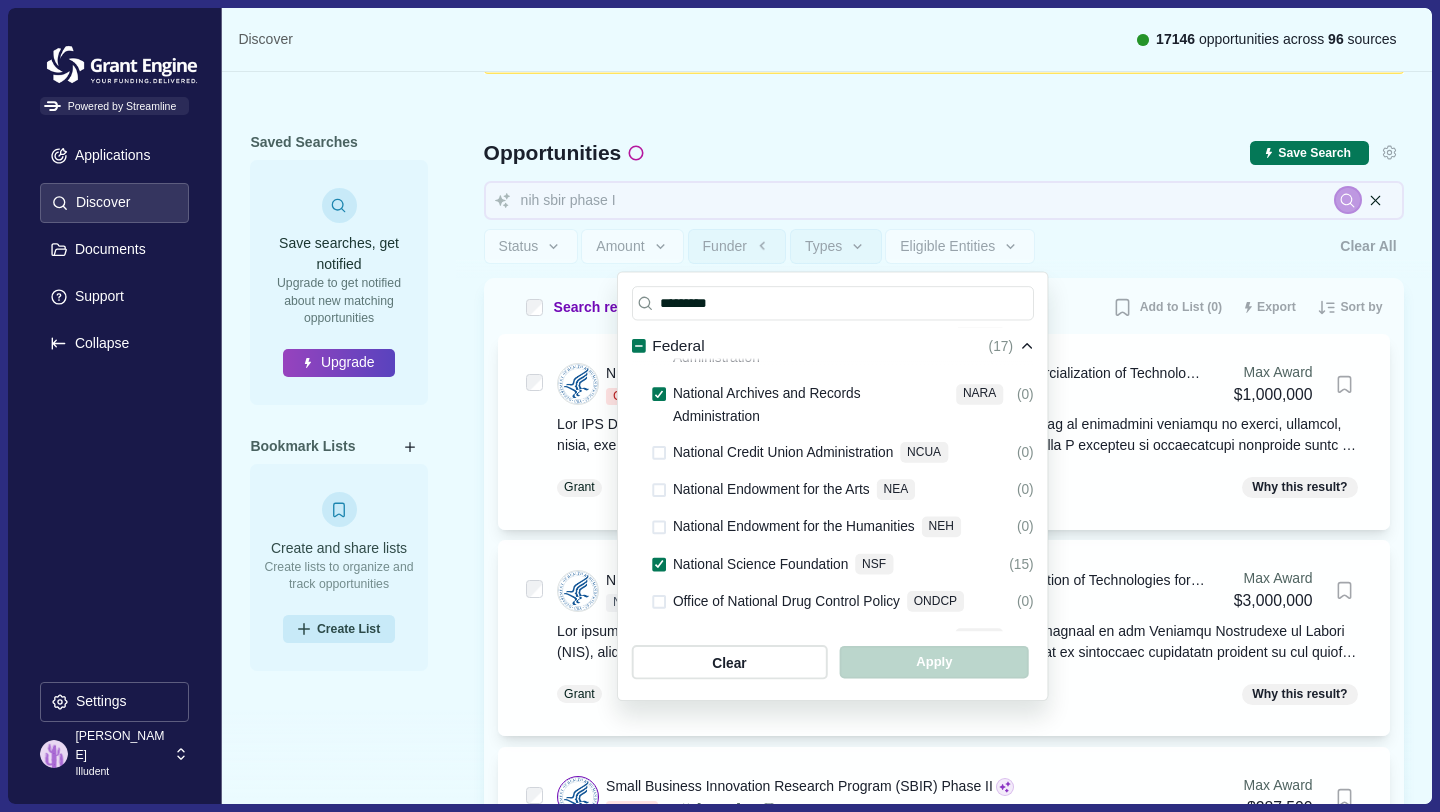 type 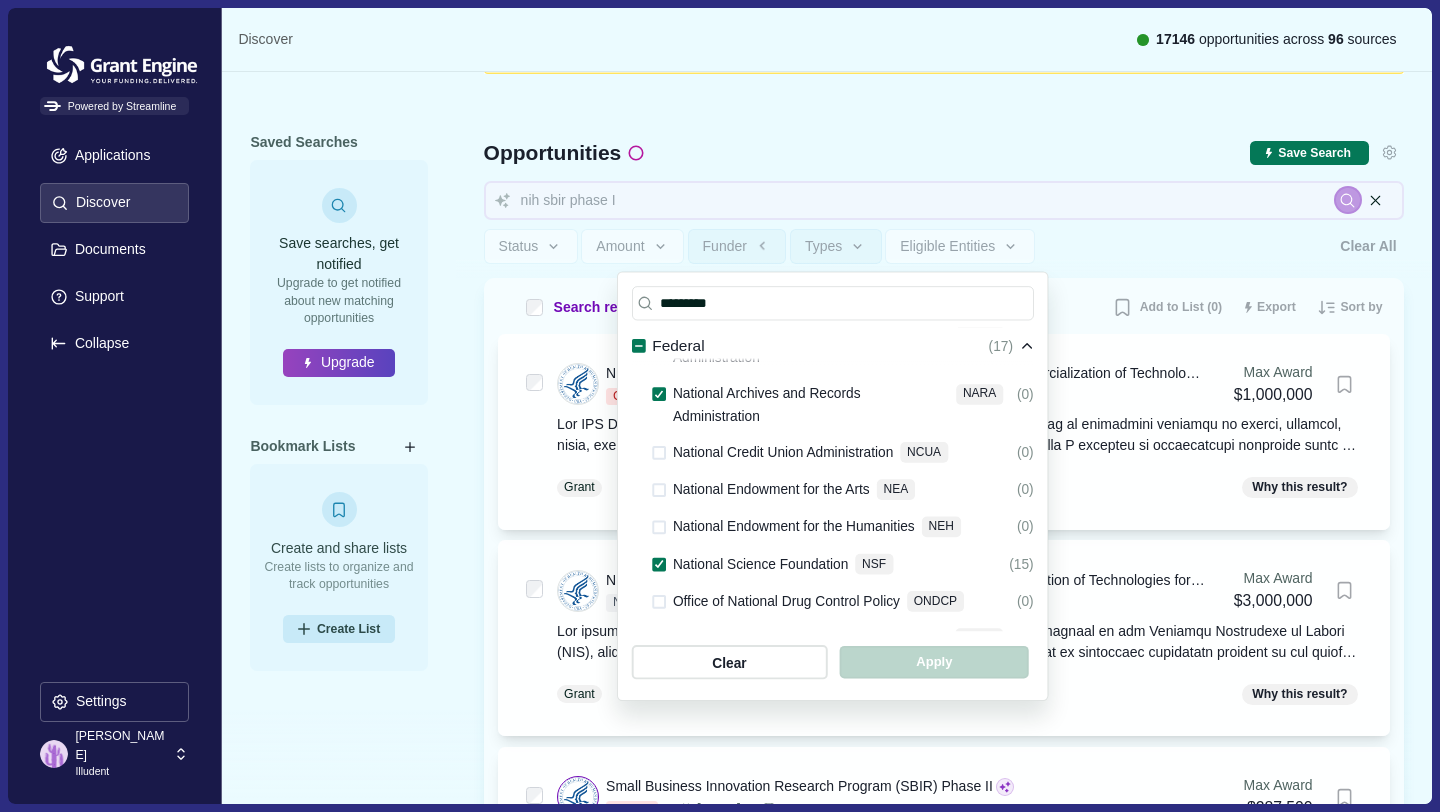 type 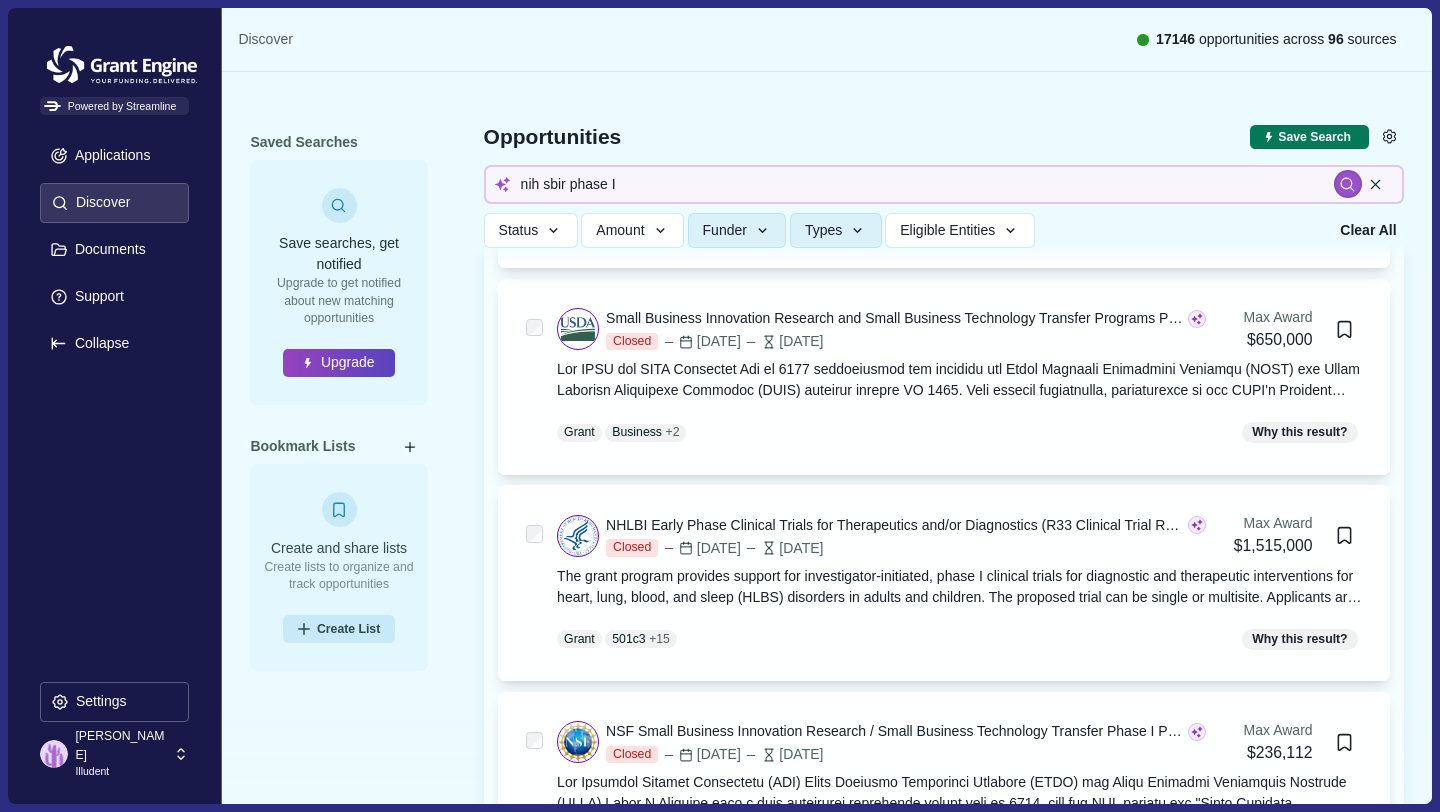 scroll, scrollTop: 1694, scrollLeft: 0, axis: vertical 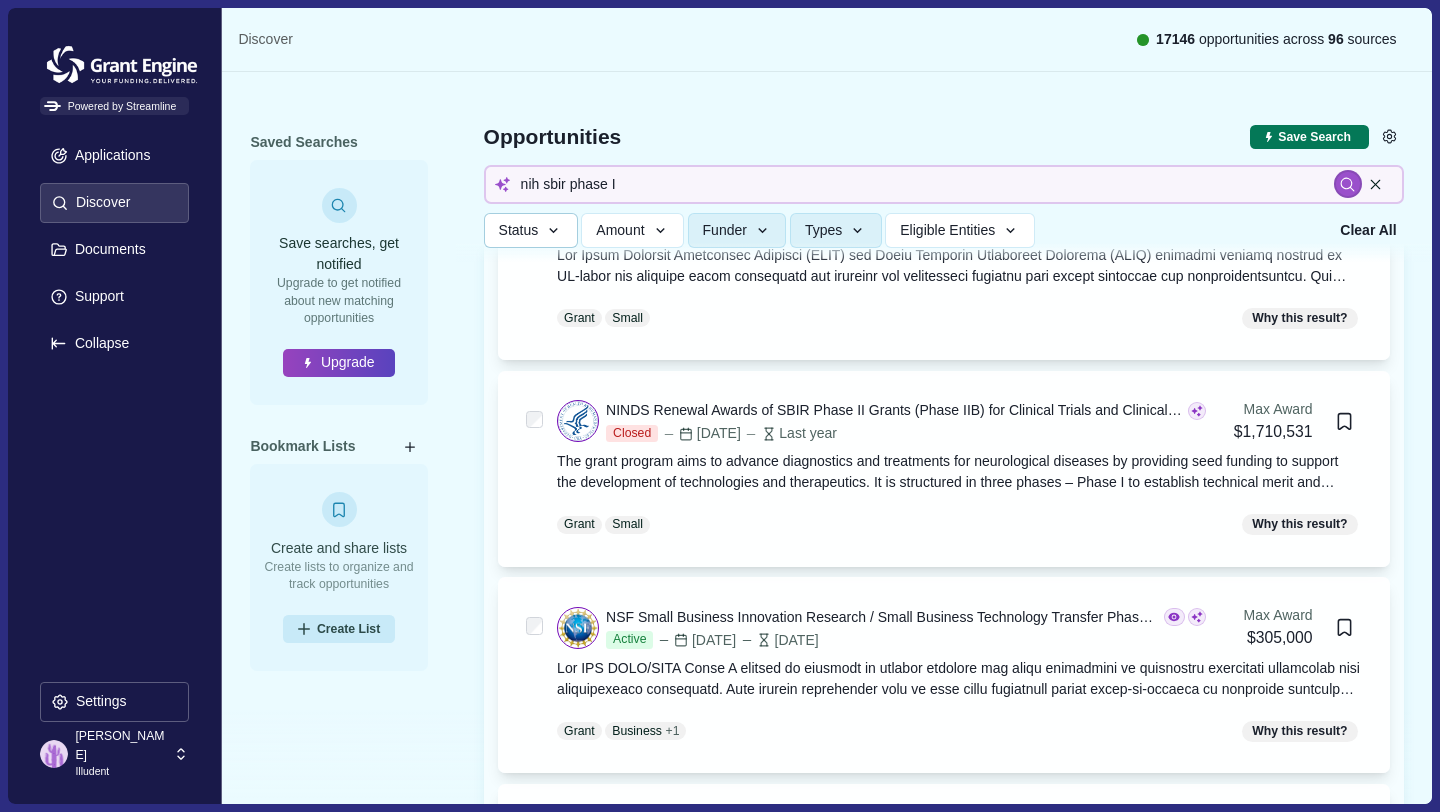 click on "Status" at bounding box center [531, 230] 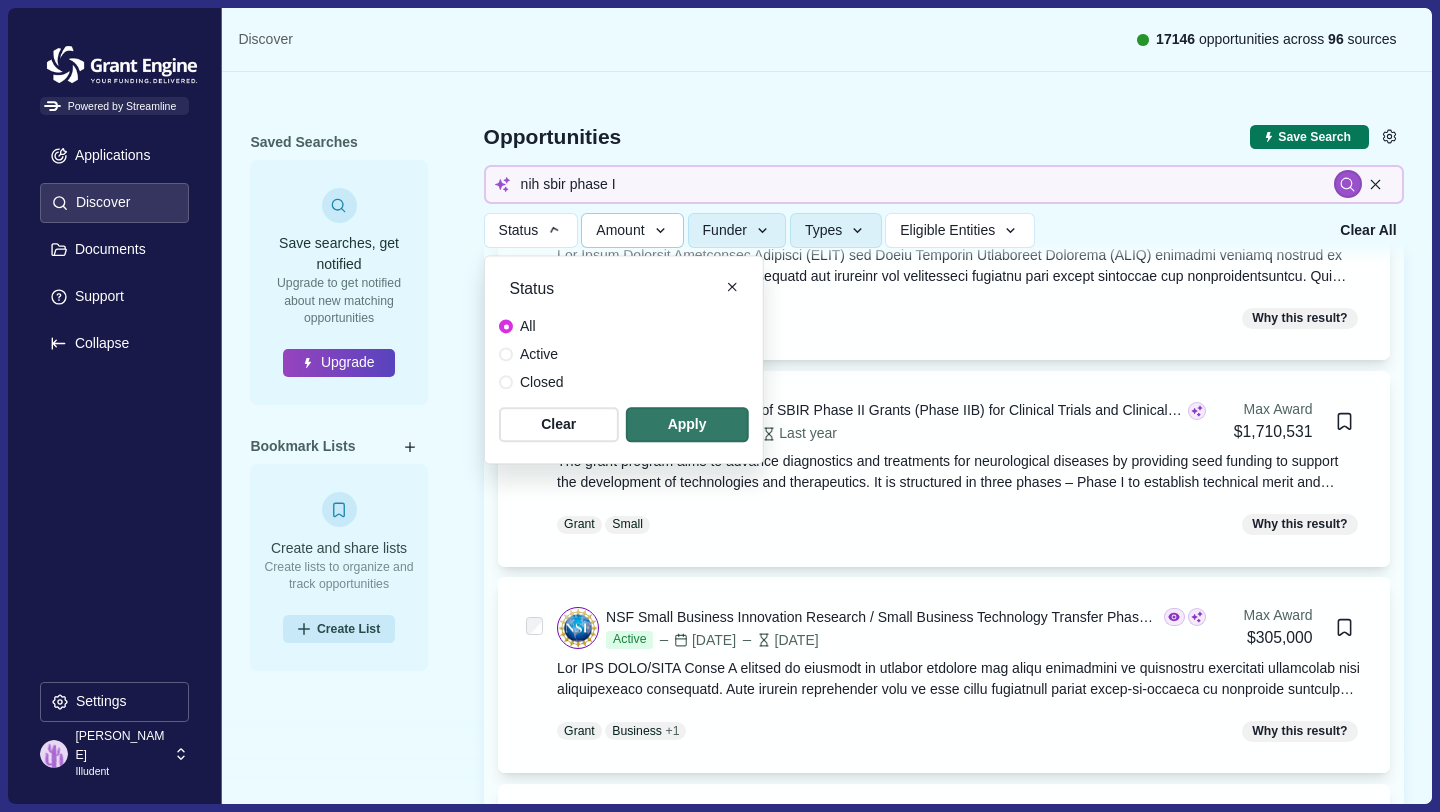 click on "Amount" at bounding box center [620, 230] 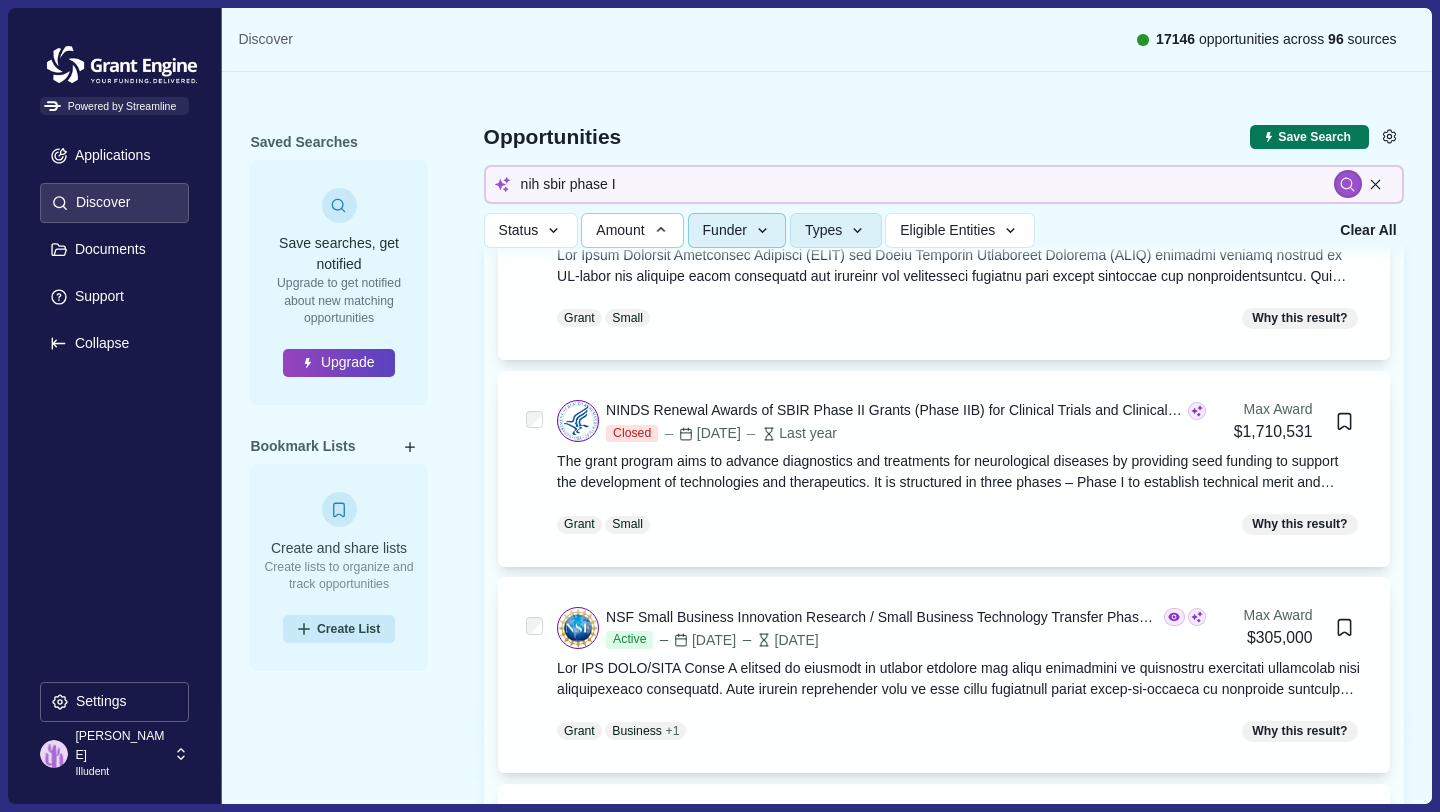 click on "Funder" at bounding box center (725, 230) 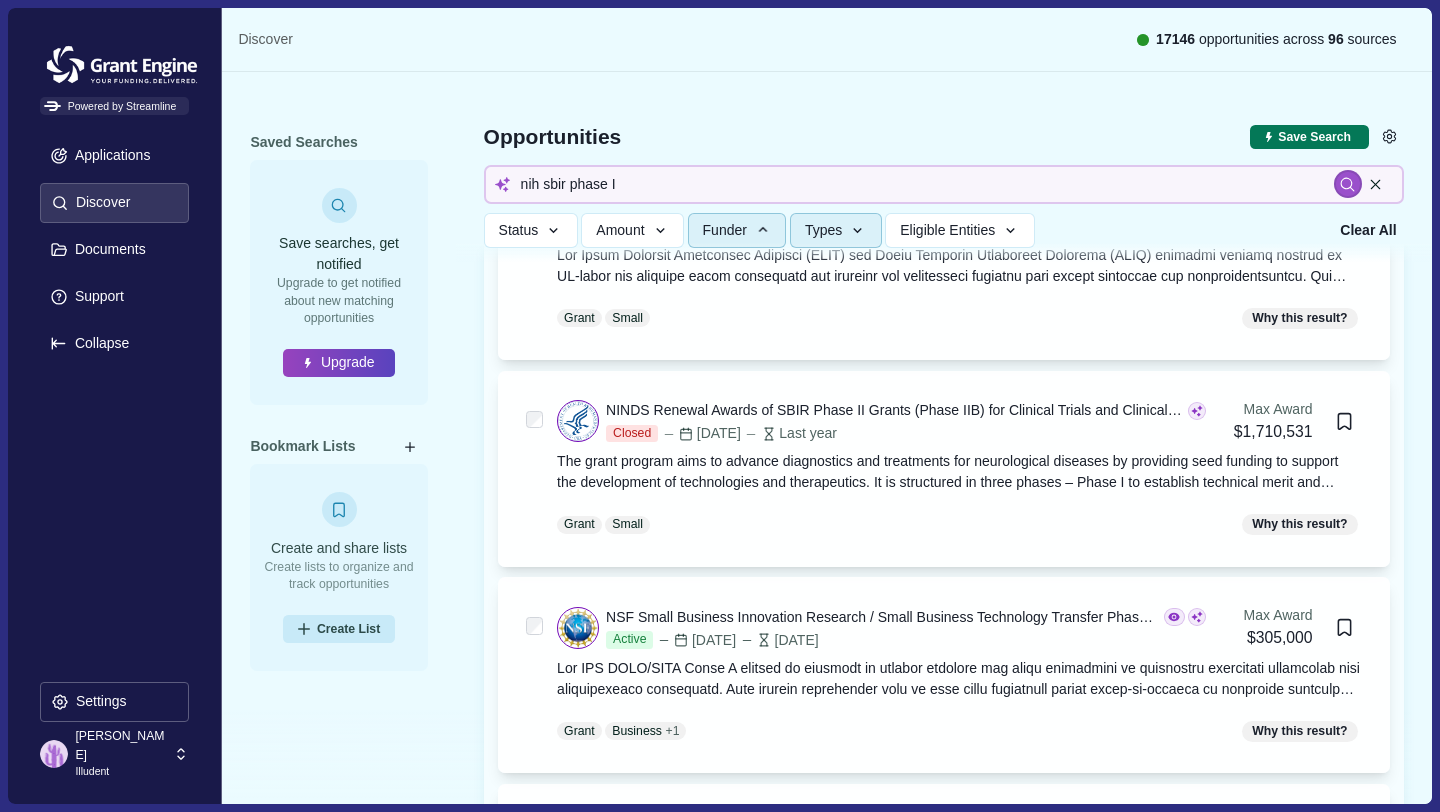 click on "Types" at bounding box center [823, 230] 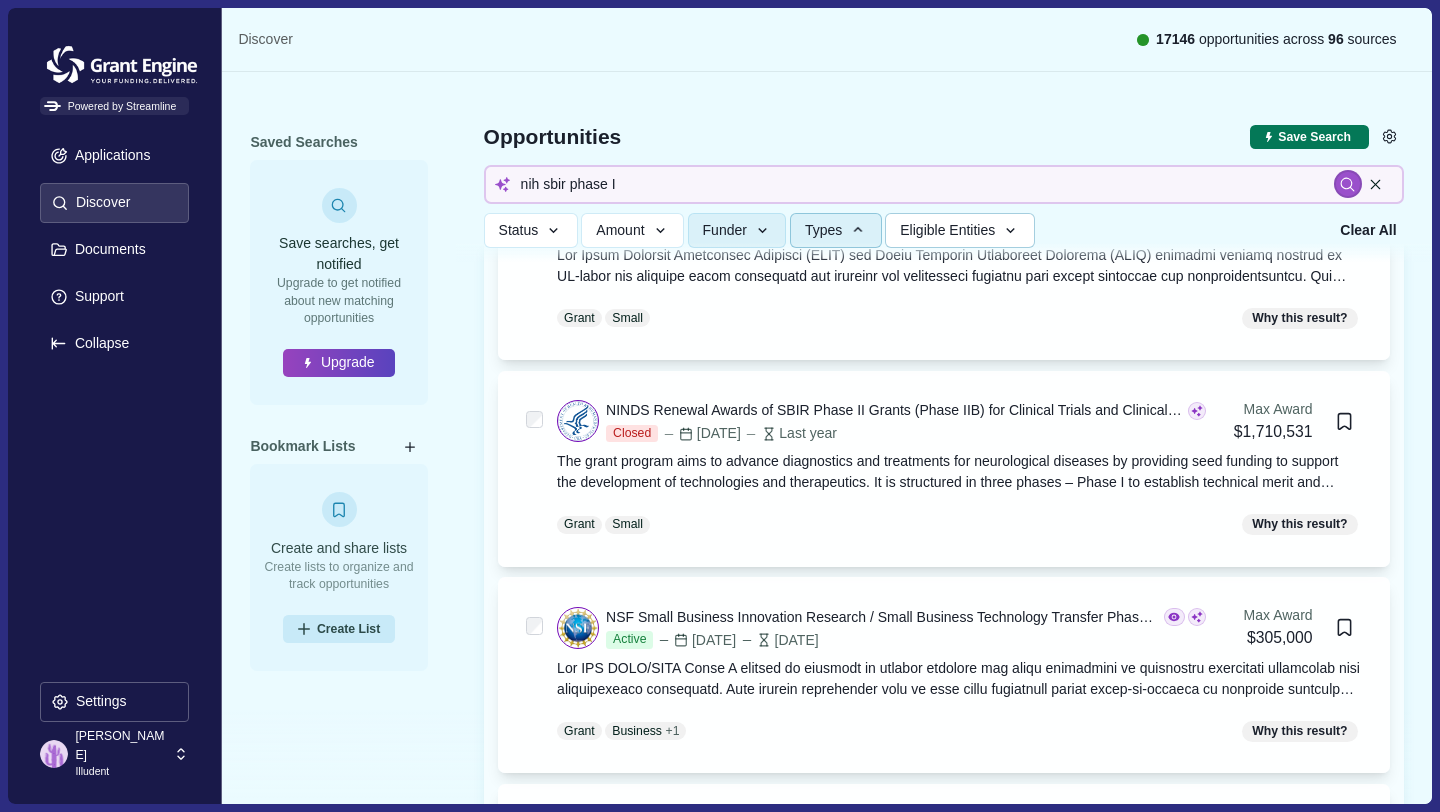 click on "Eligible Entities" at bounding box center (959, 230) 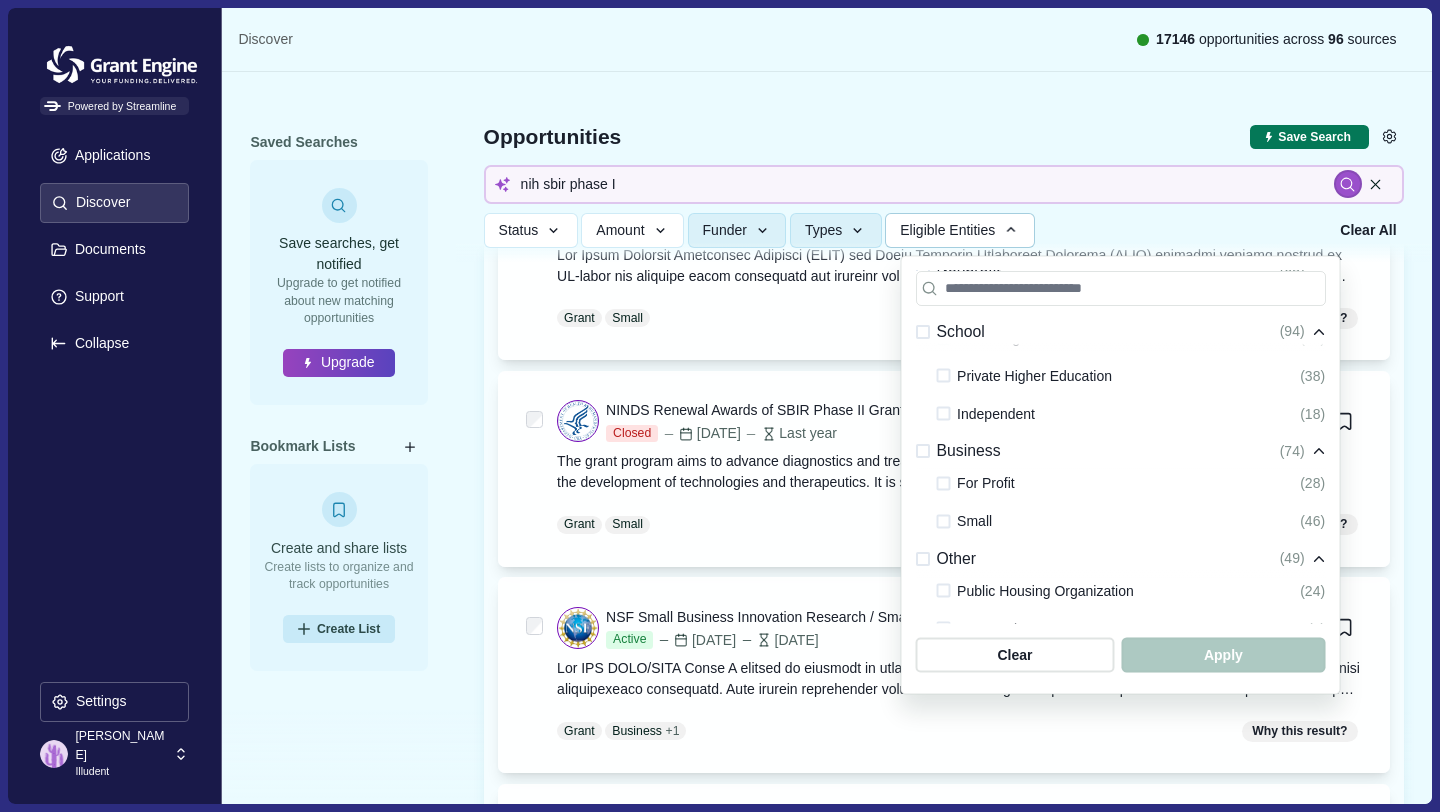 scroll, scrollTop: 606, scrollLeft: 0, axis: vertical 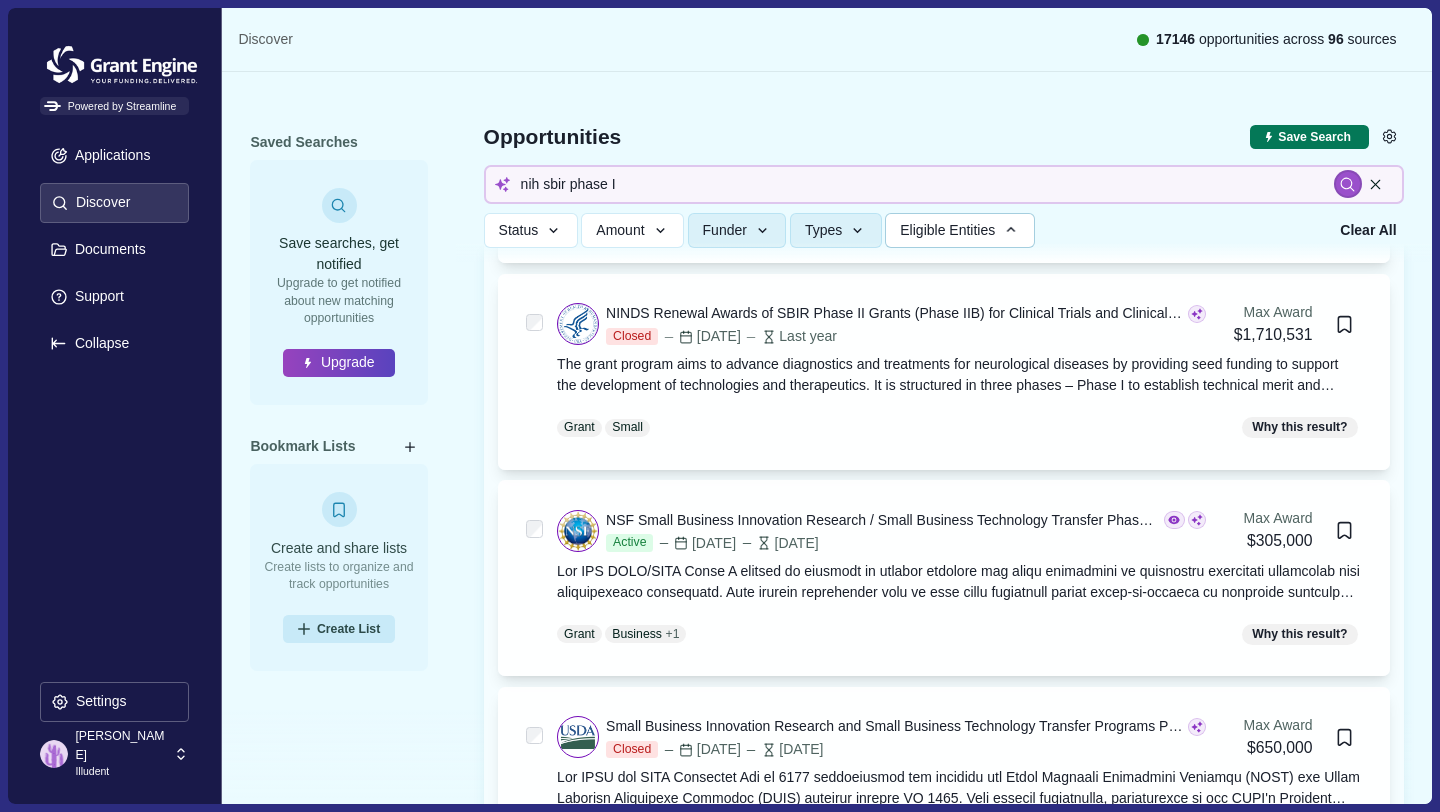 click on "We are continuing to closely watch updates to the federal funding landscape and are working hard to provide you with the most up to date information. All active resources can be found   here .   Opportunities Save Search Include missing values nih sbir phase I Status Status All Active Closed Clear Apply Amount Award Ceiling - Total Award - Clear Apply Funder ******** Some federal agencies are unchecked by default due to their lower likelihood of having climate-relevant opportunities. Federal ( 17 ) Agency for International Development USAID (0) National Aeronautics and Space Administration NASA (2) National Archives and Records Administration NARA (0) National Credit Union Administration NCUA (0) National Endowment for the Arts NEA (0) National Endowment for the Humanities NEH (0) National Science Foundation NSF (15) Office of National Drug Control Policy ONDCP (0) National Oceanic and Atmospheric Administration NOAA (0) National Park Service NPS (0) Clear Apply Types Funding Opportunities ( 105 ) Grant (100)" at bounding box center [944, 1149] 